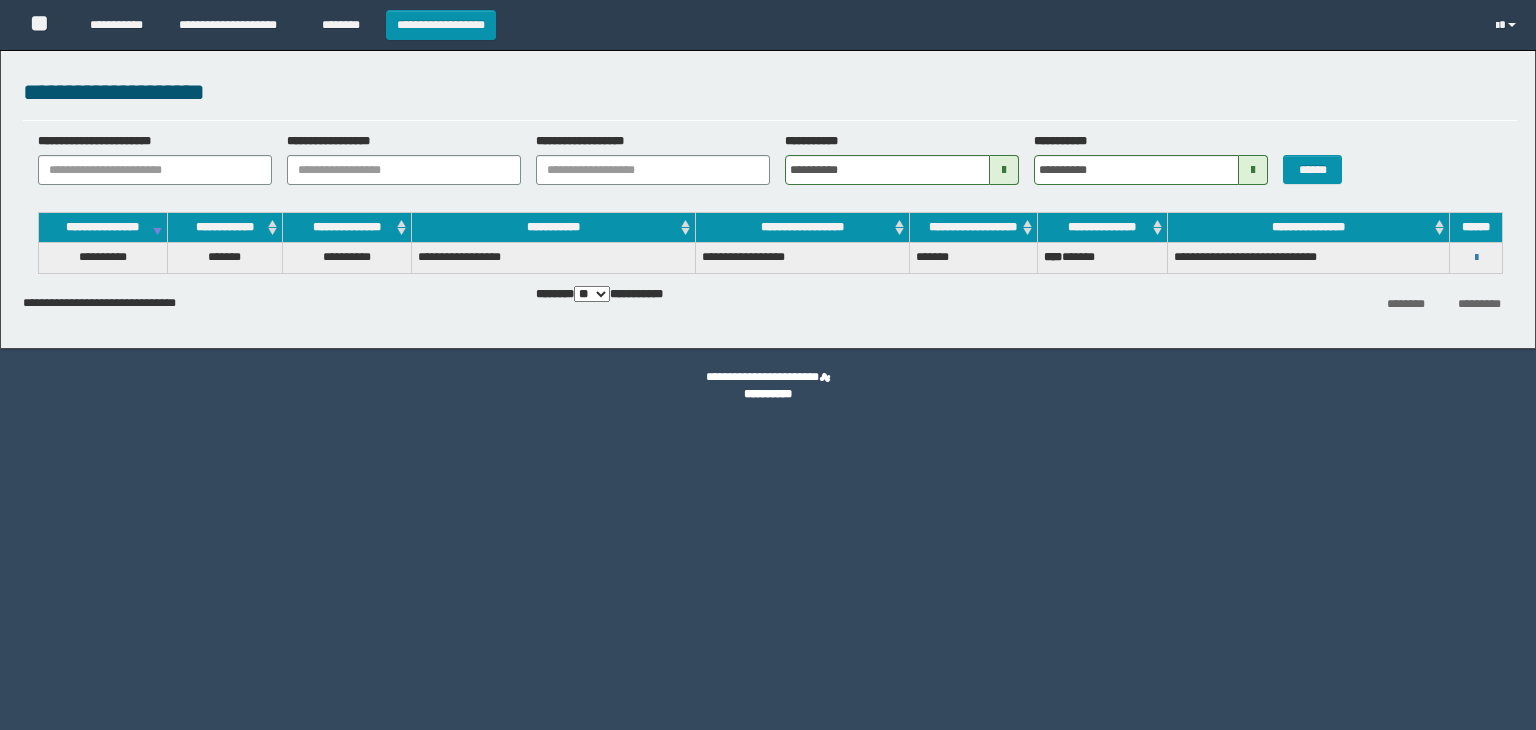 scroll, scrollTop: 0, scrollLeft: 0, axis: both 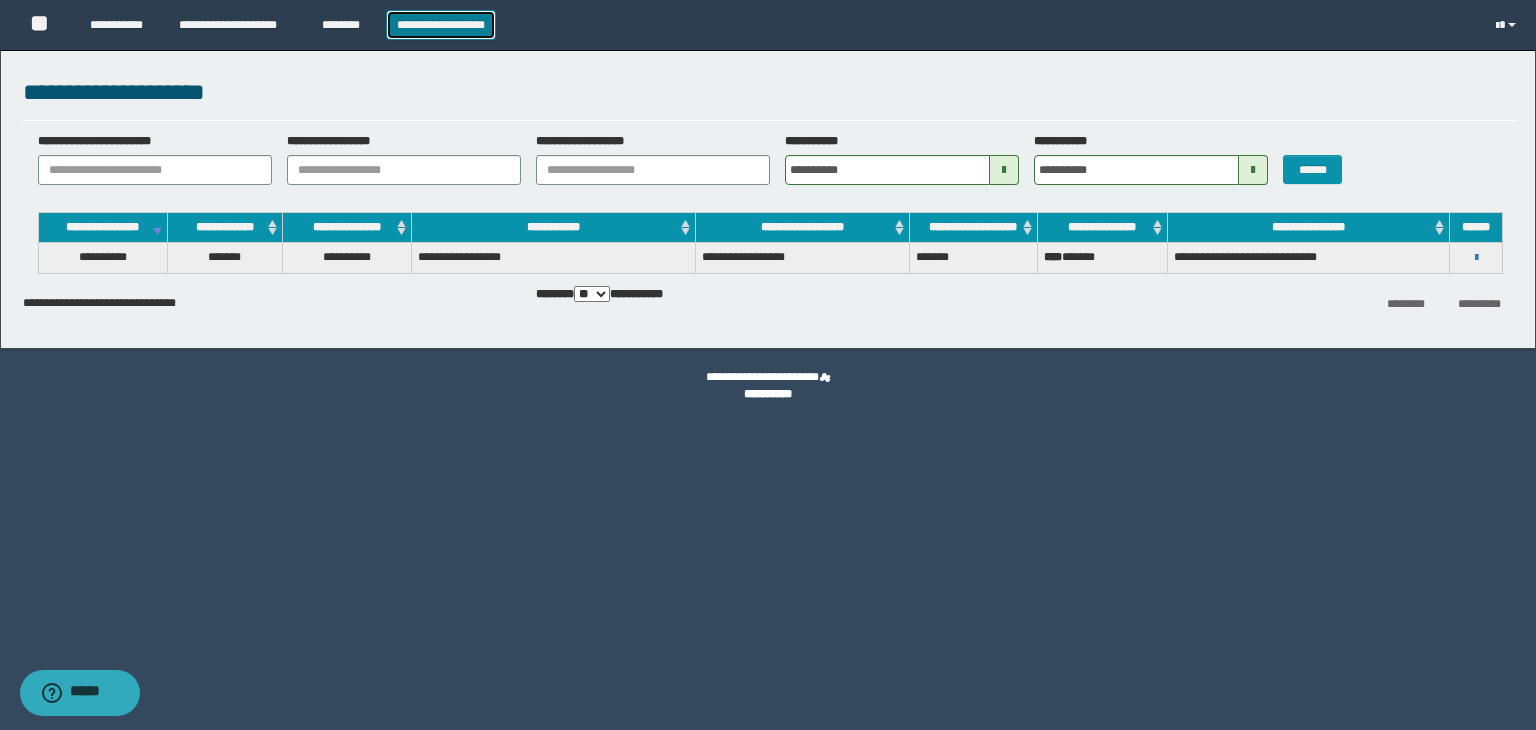 click on "**********" at bounding box center [441, 25] 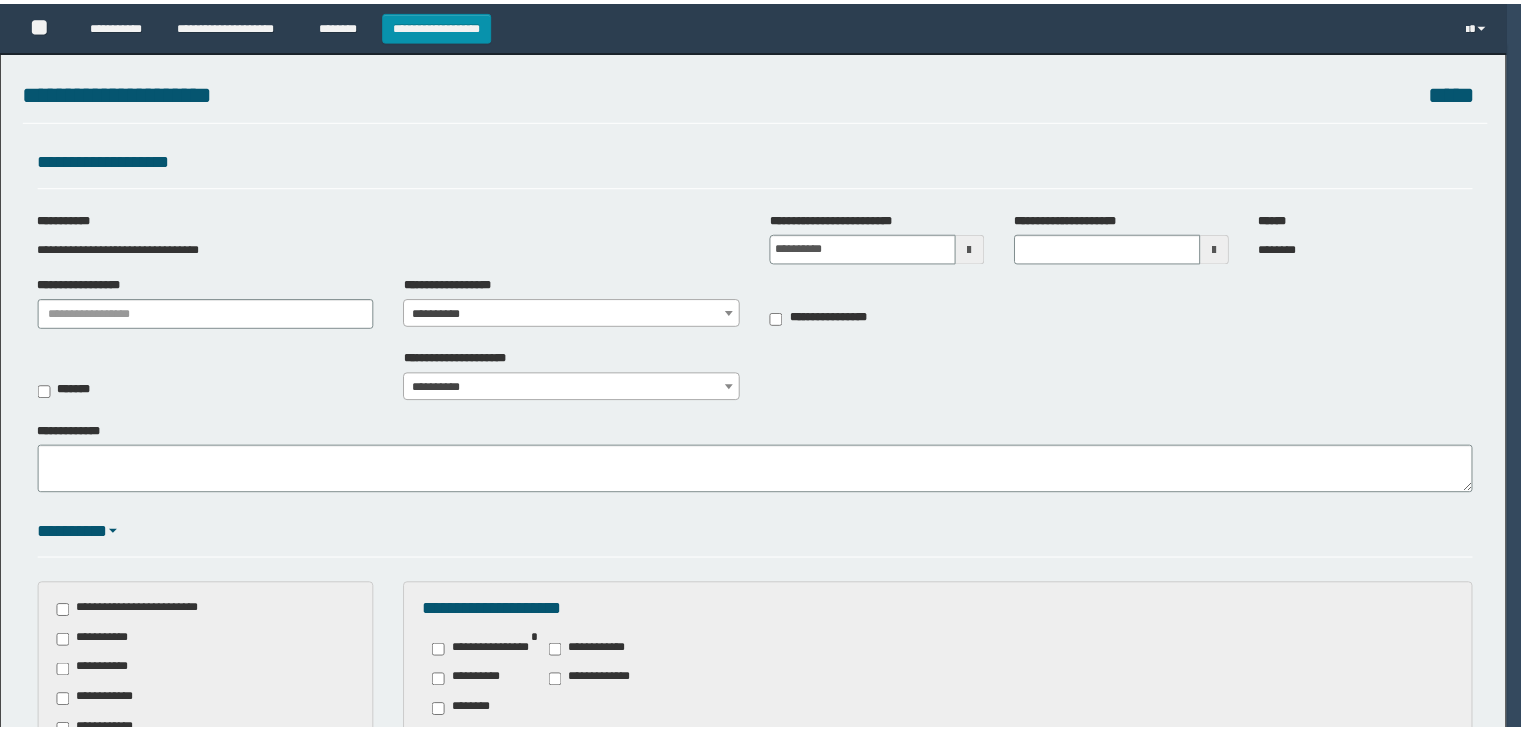 scroll, scrollTop: 0, scrollLeft: 0, axis: both 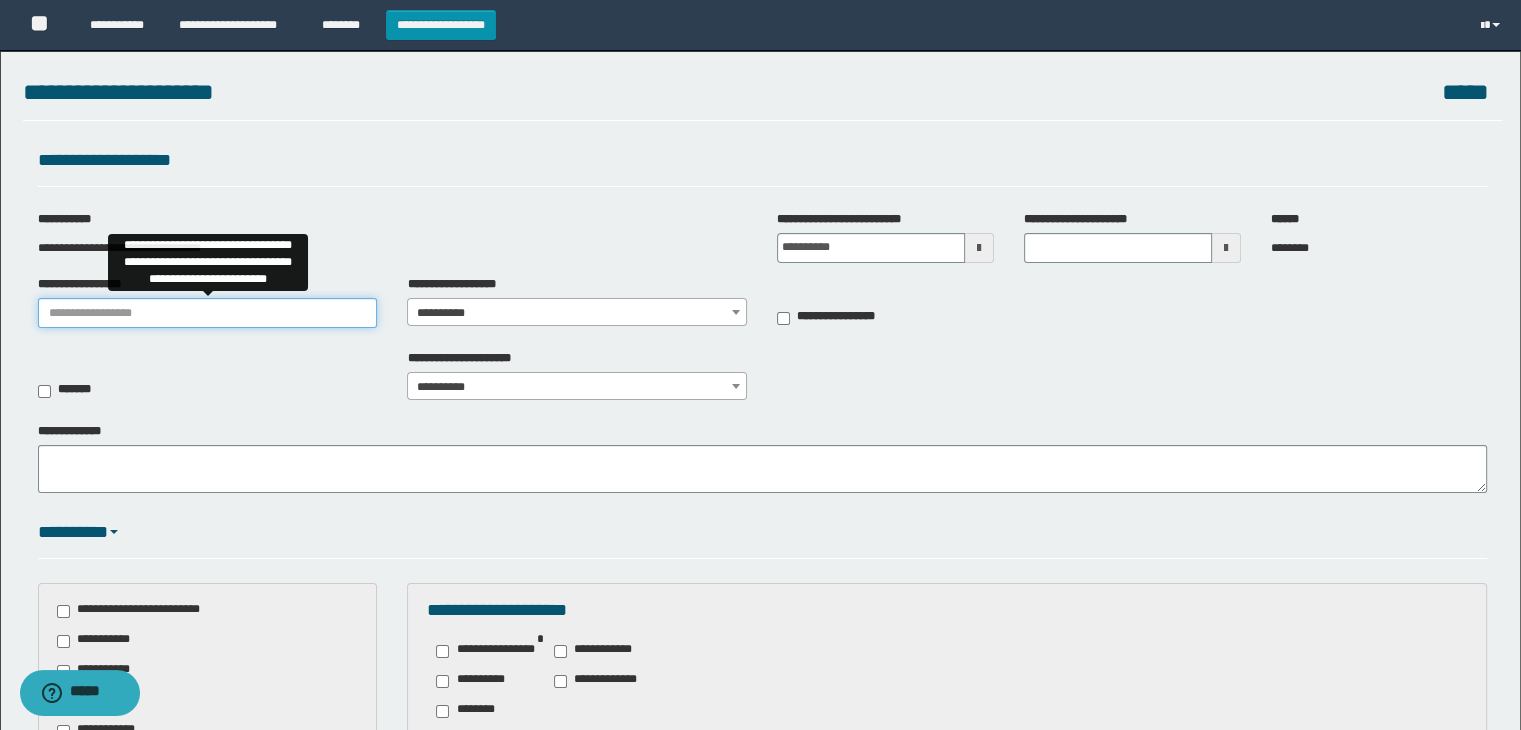 click on "**********" at bounding box center (208, 313) 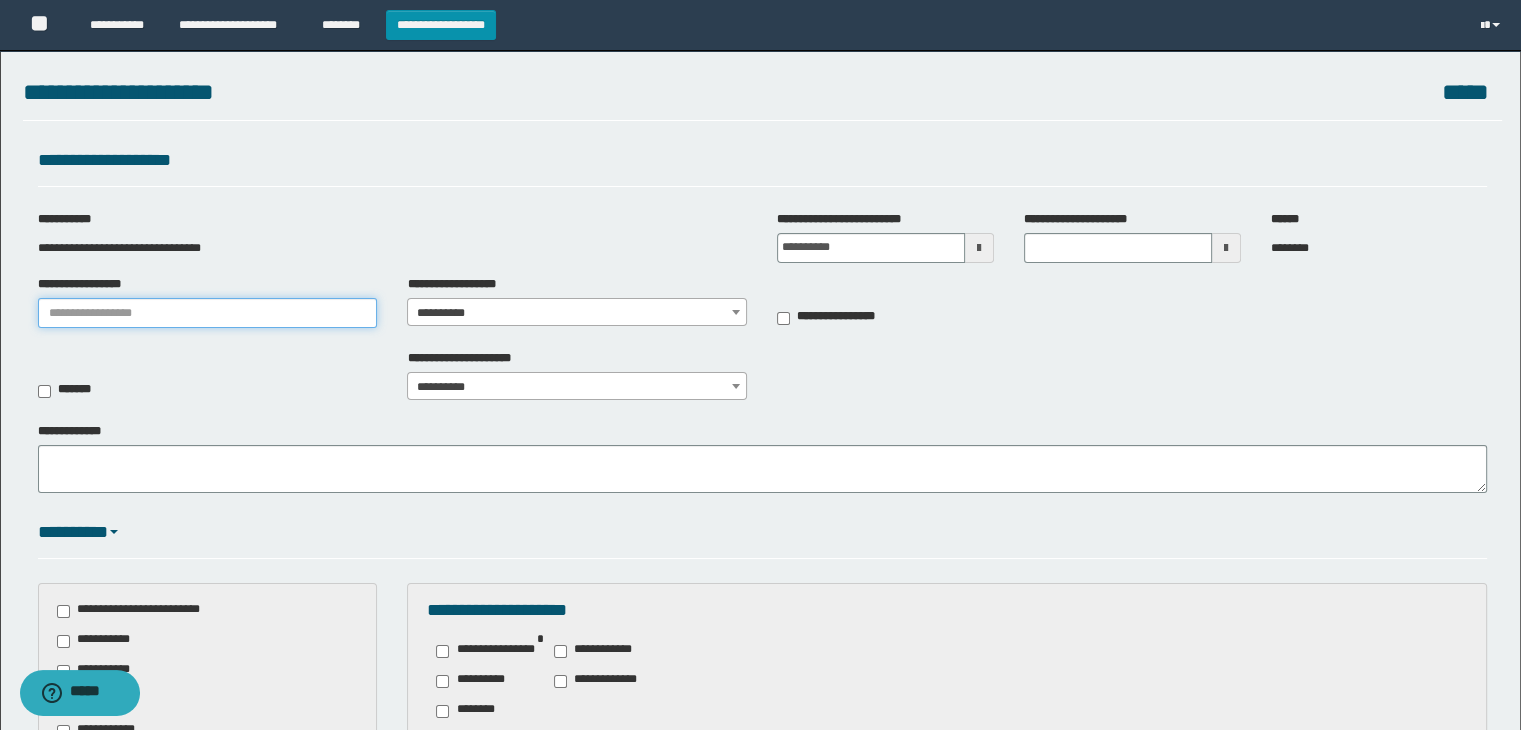type on "**********" 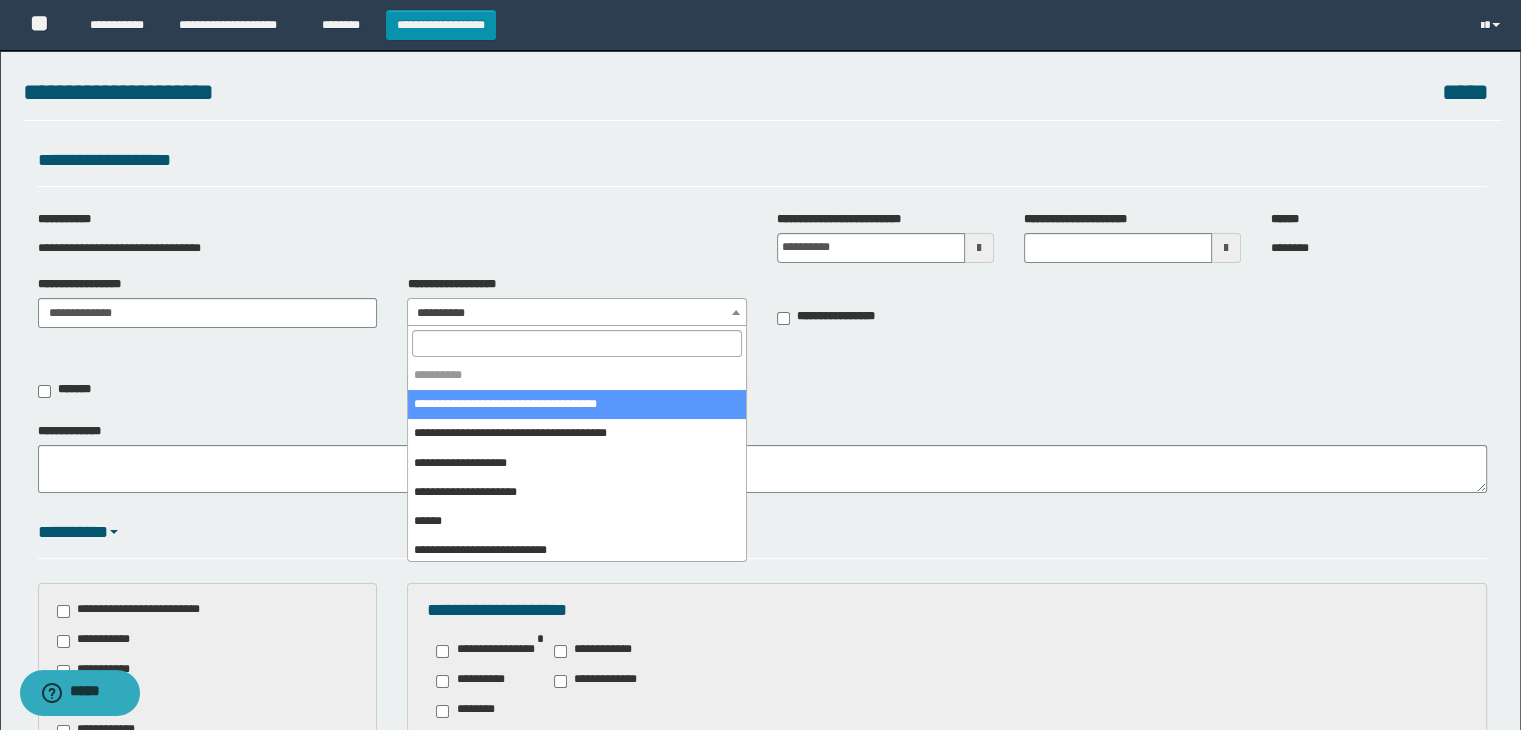 click on "**********" at bounding box center [577, 313] 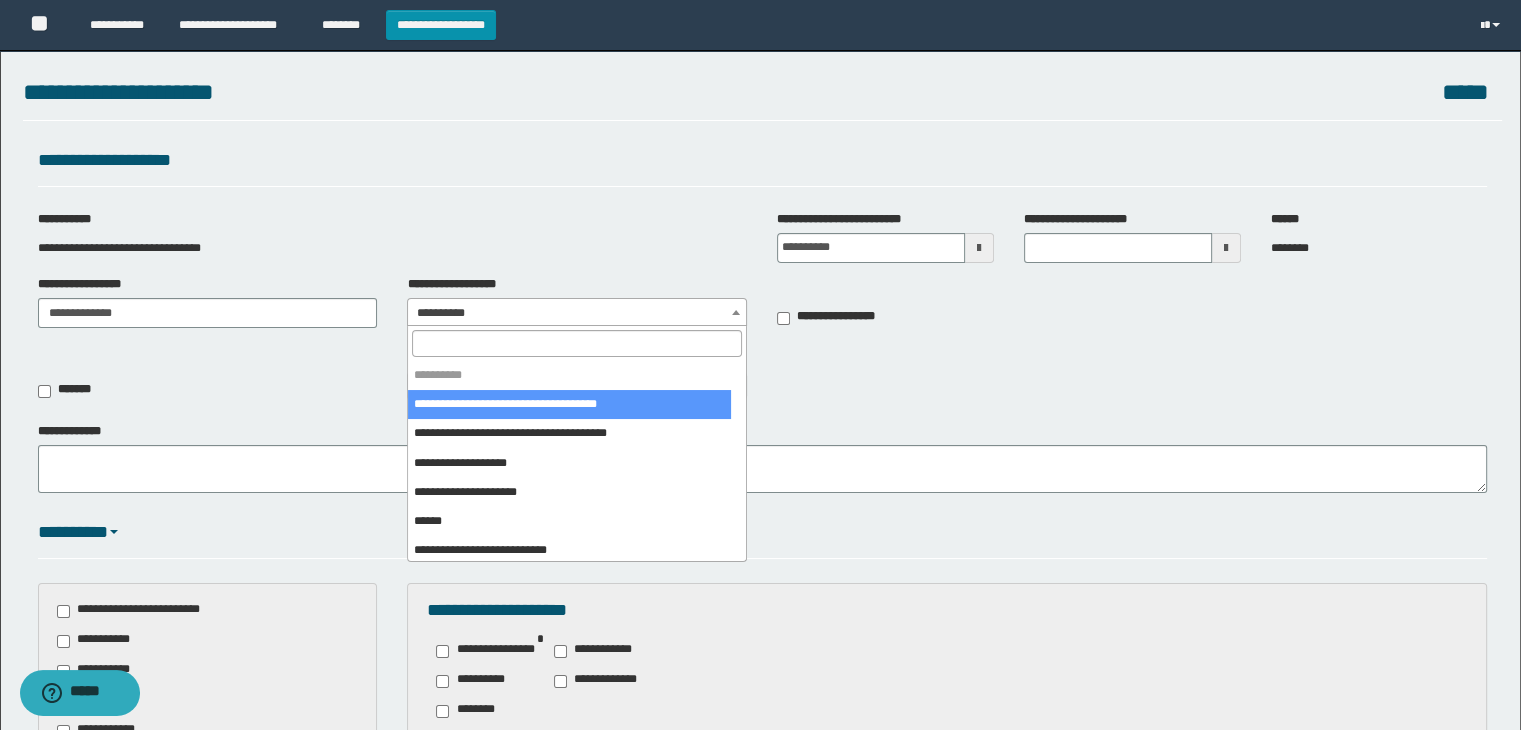 click at bounding box center [577, 343] 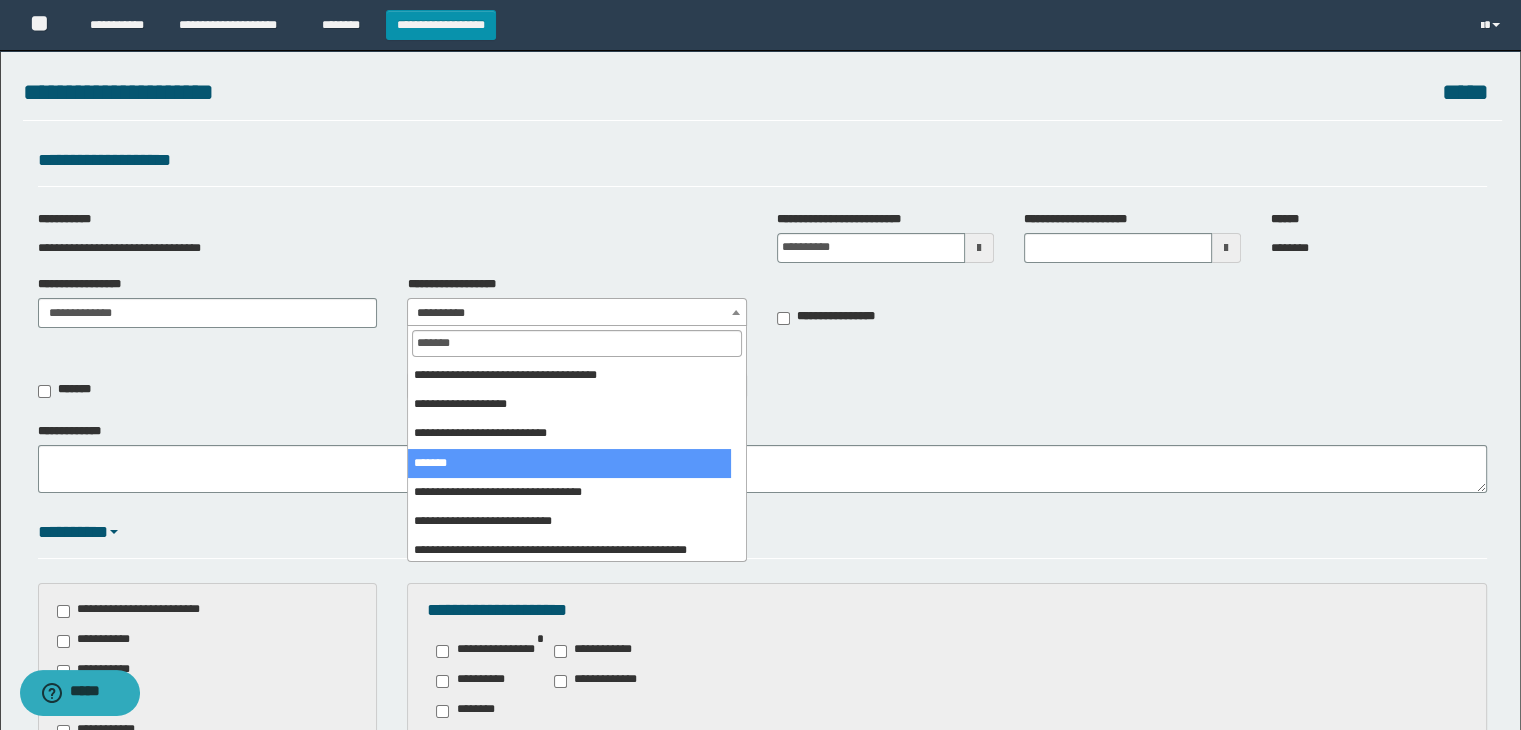 type on "*******" 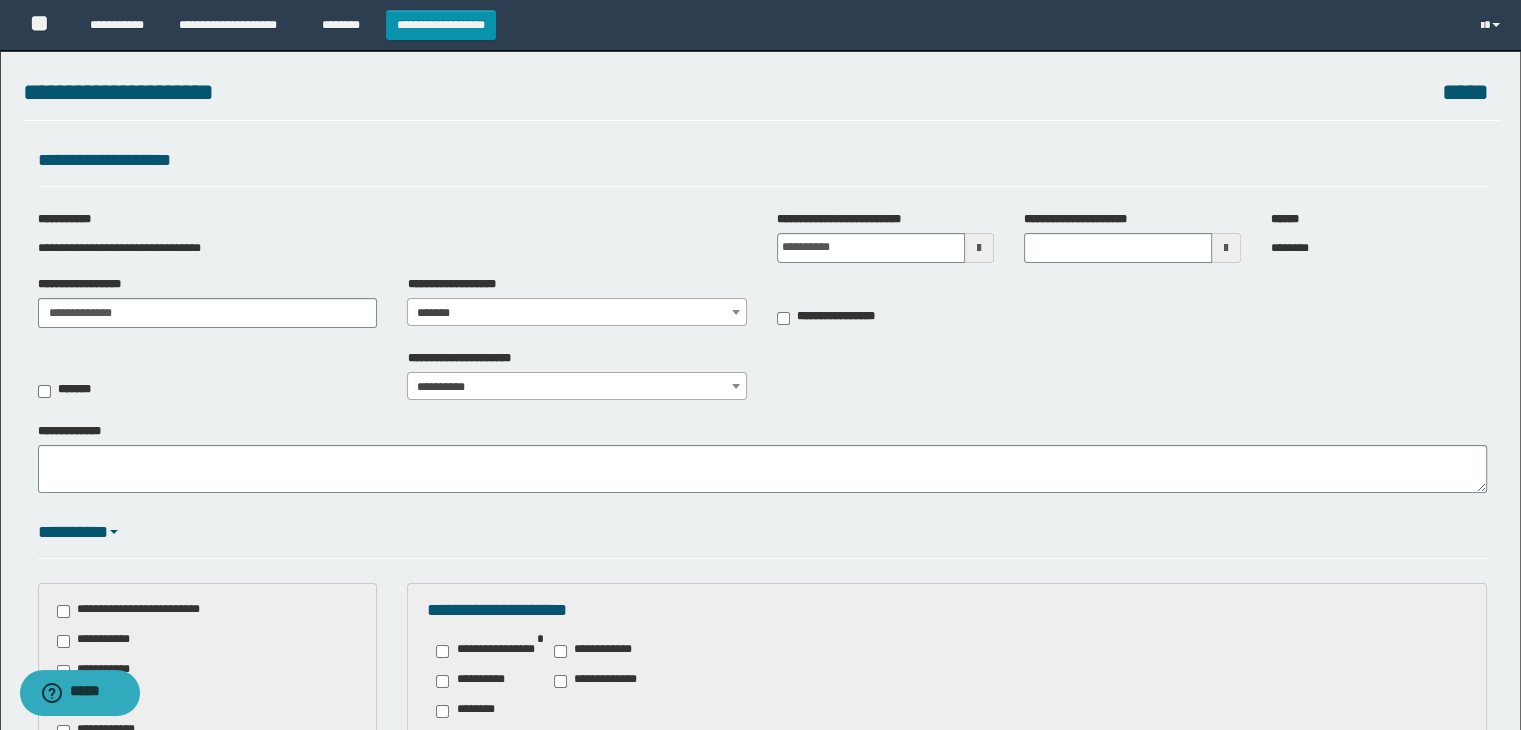 click on "**********" at bounding box center [577, 387] 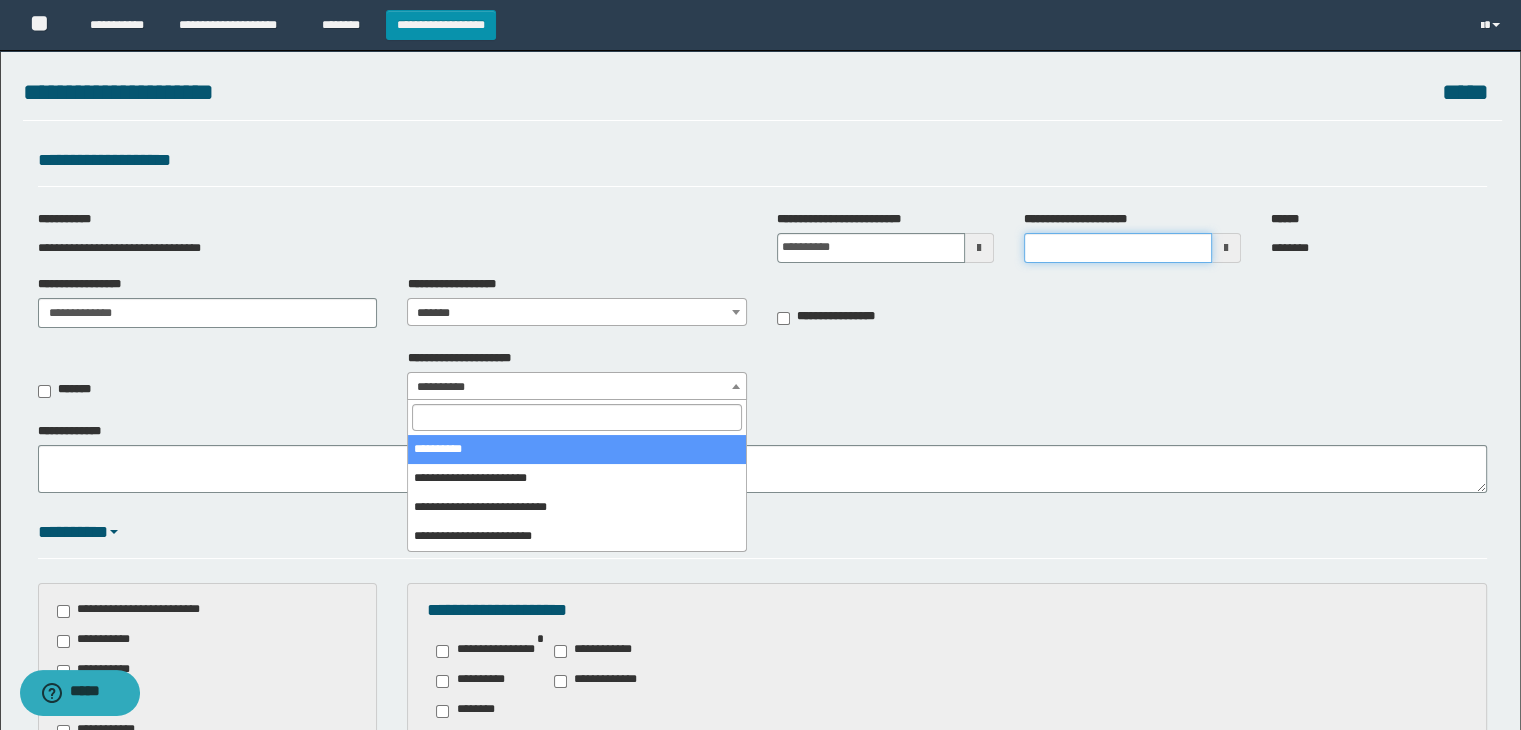 click on "**********" at bounding box center [1118, 248] 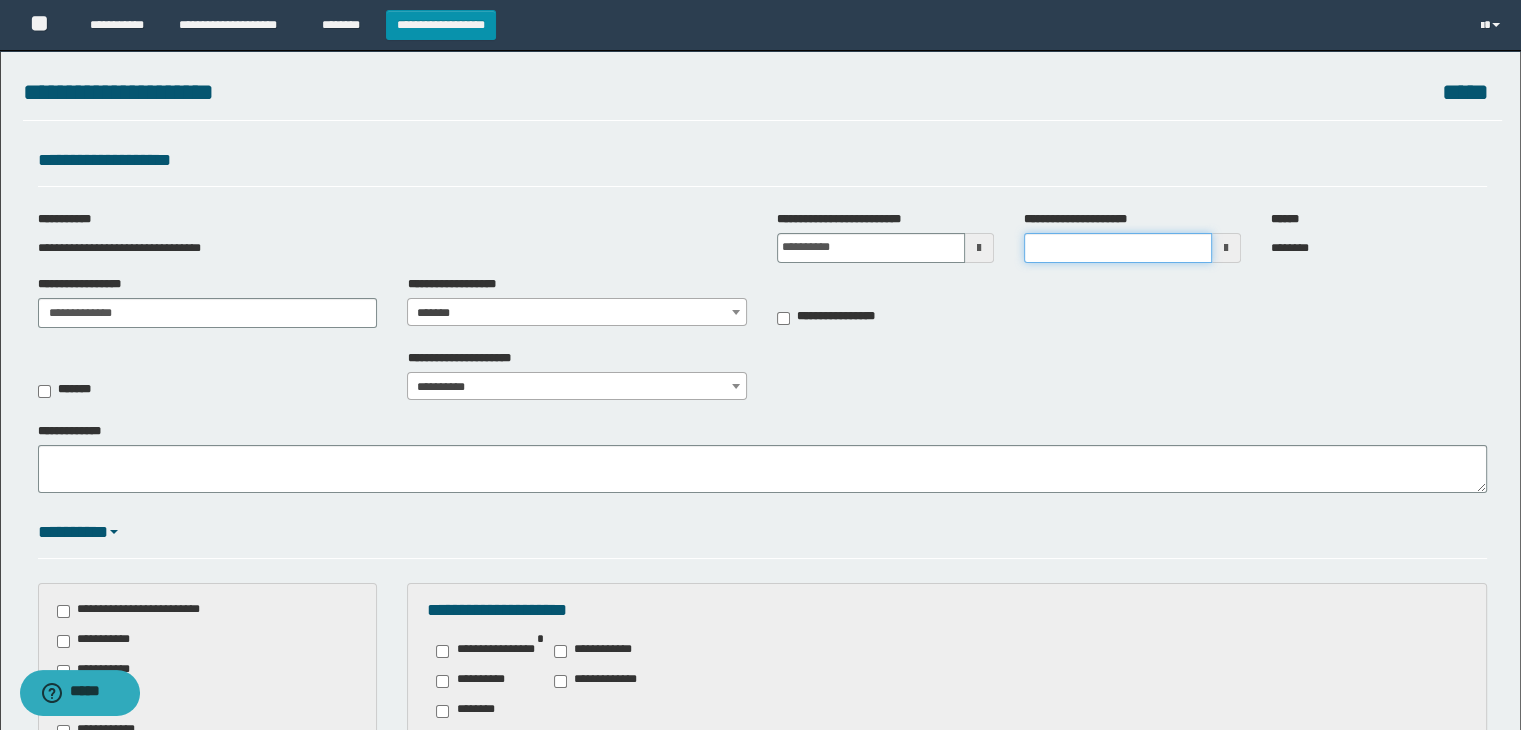 type on "*******" 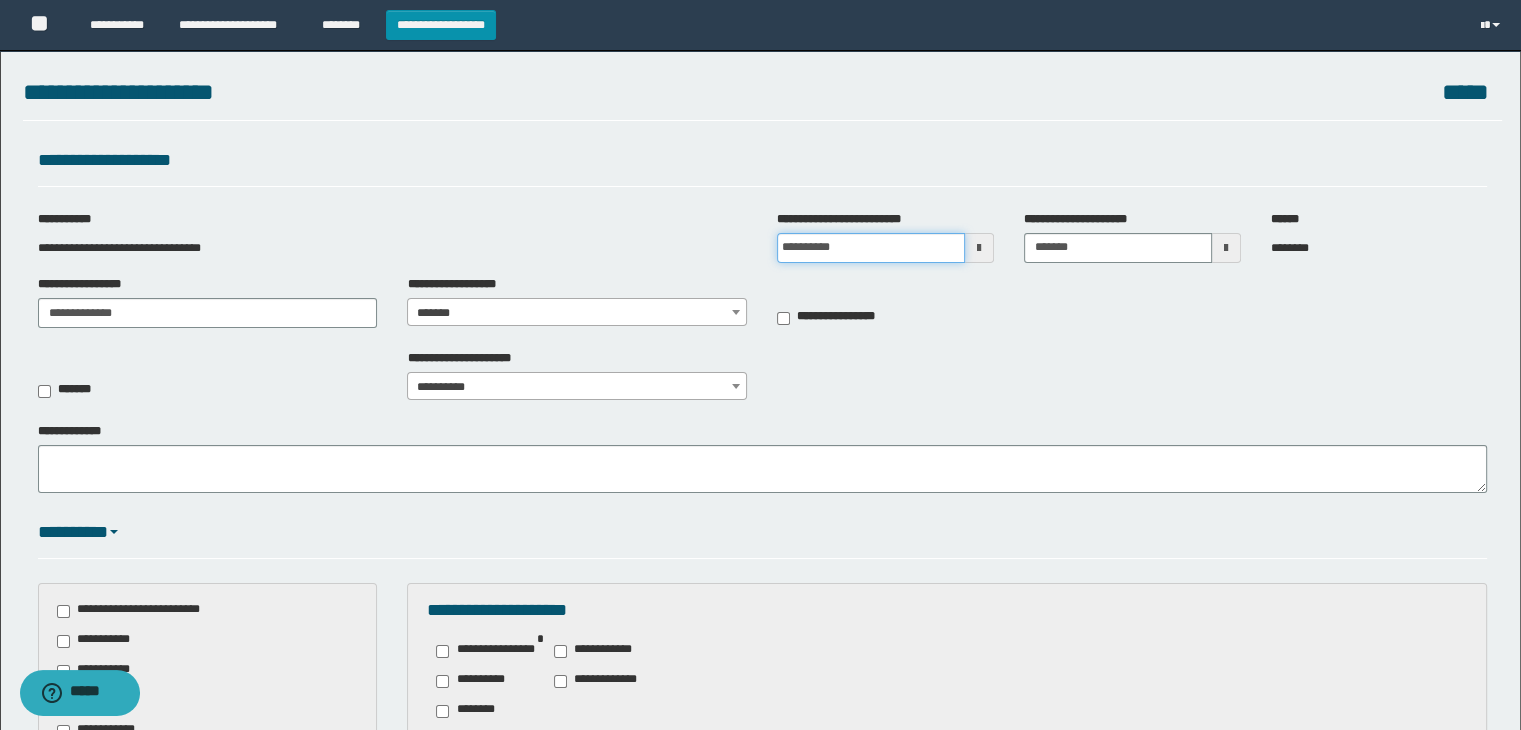 click on "**********" at bounding box center [871, 248] 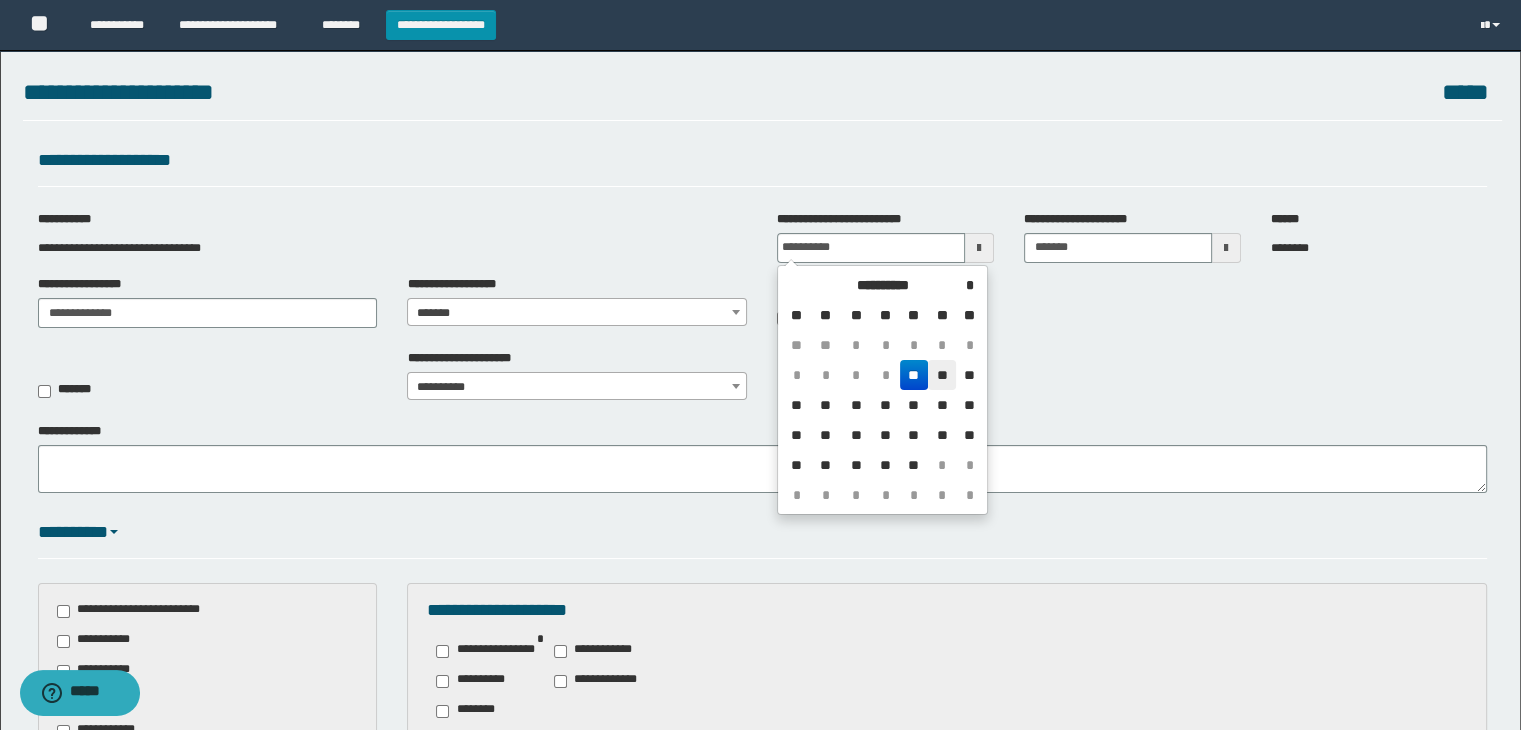 click on "**" at bounding box center [942, 375] 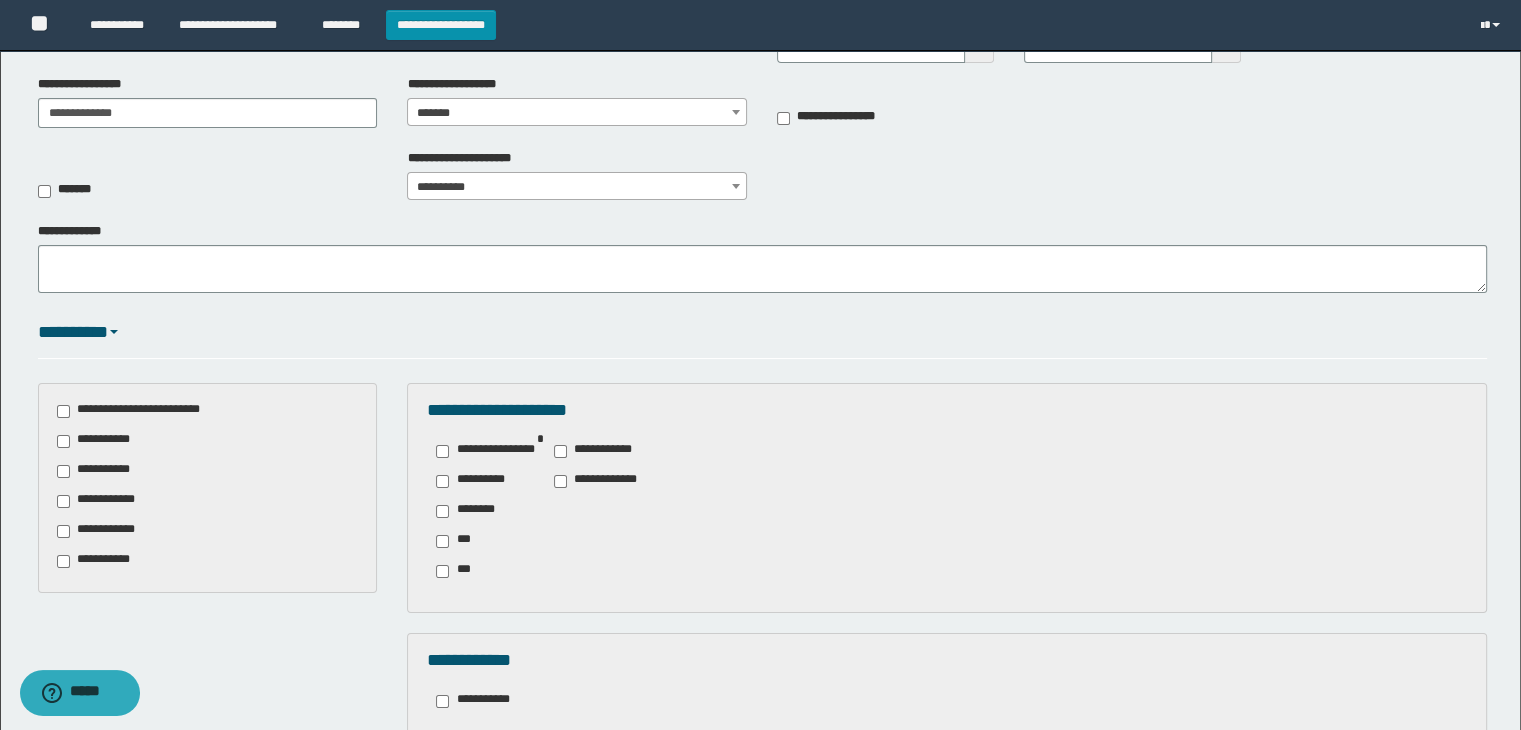 scroll, scrollTop: 400, scrollLeft: 0, axis: vertical 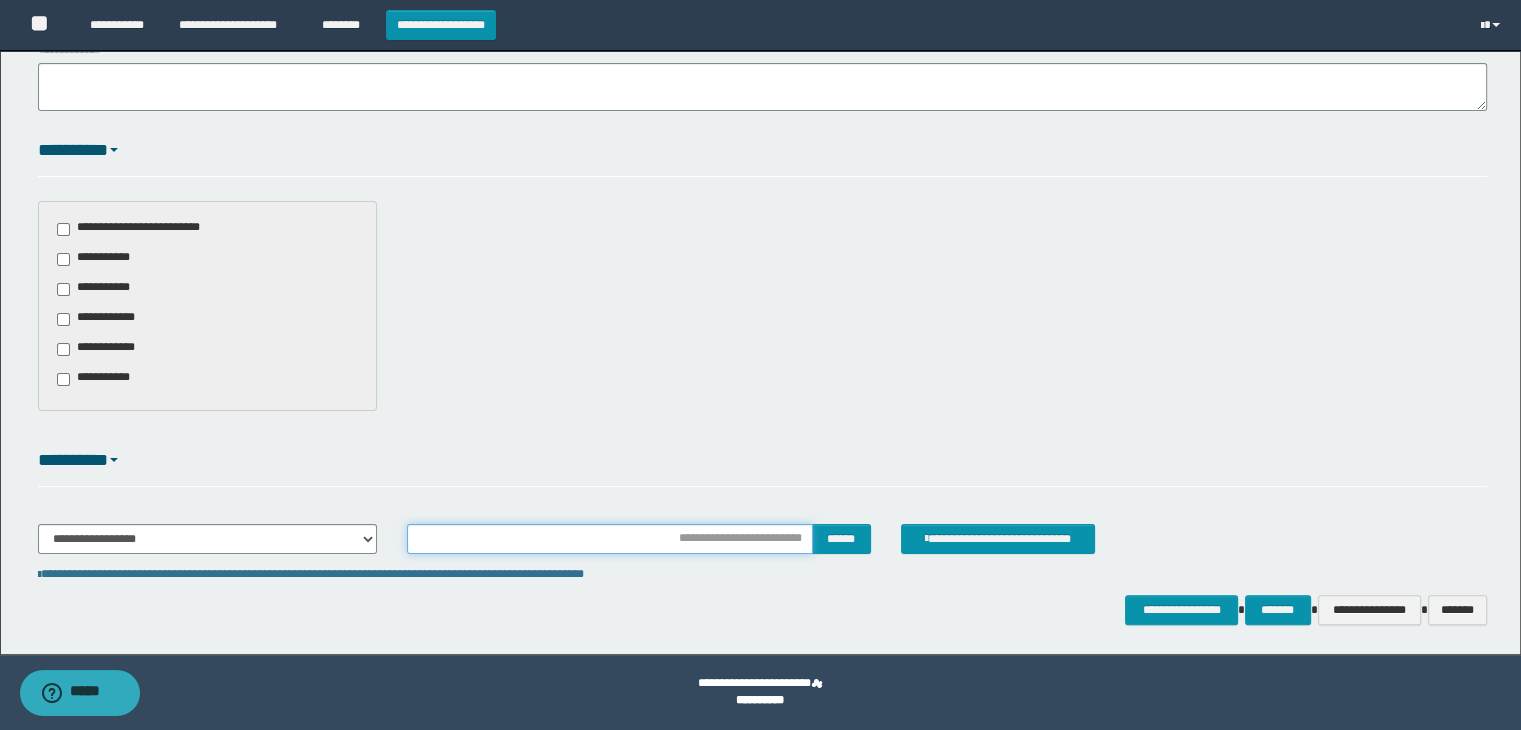 click at bounding box center (609, 539) 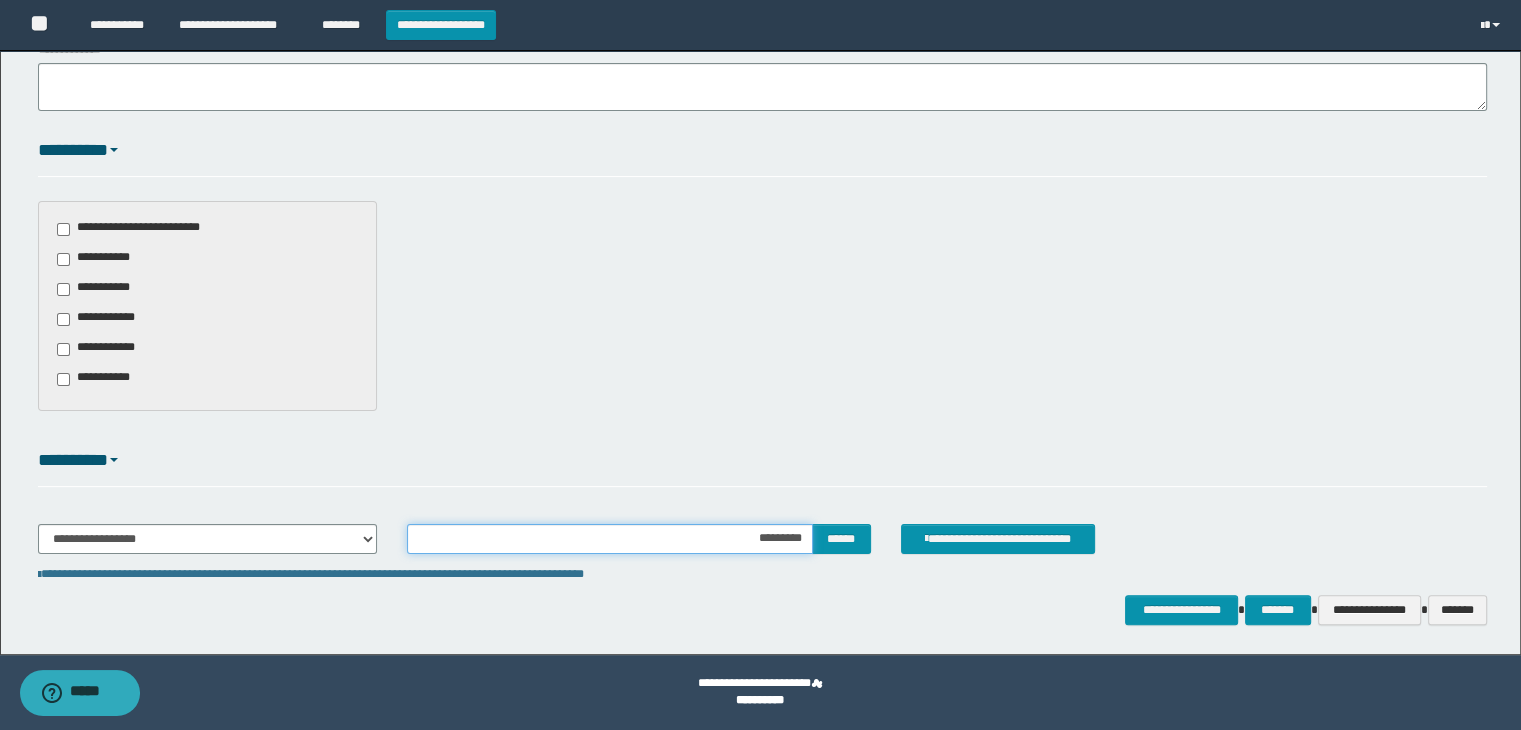 type on "**********" 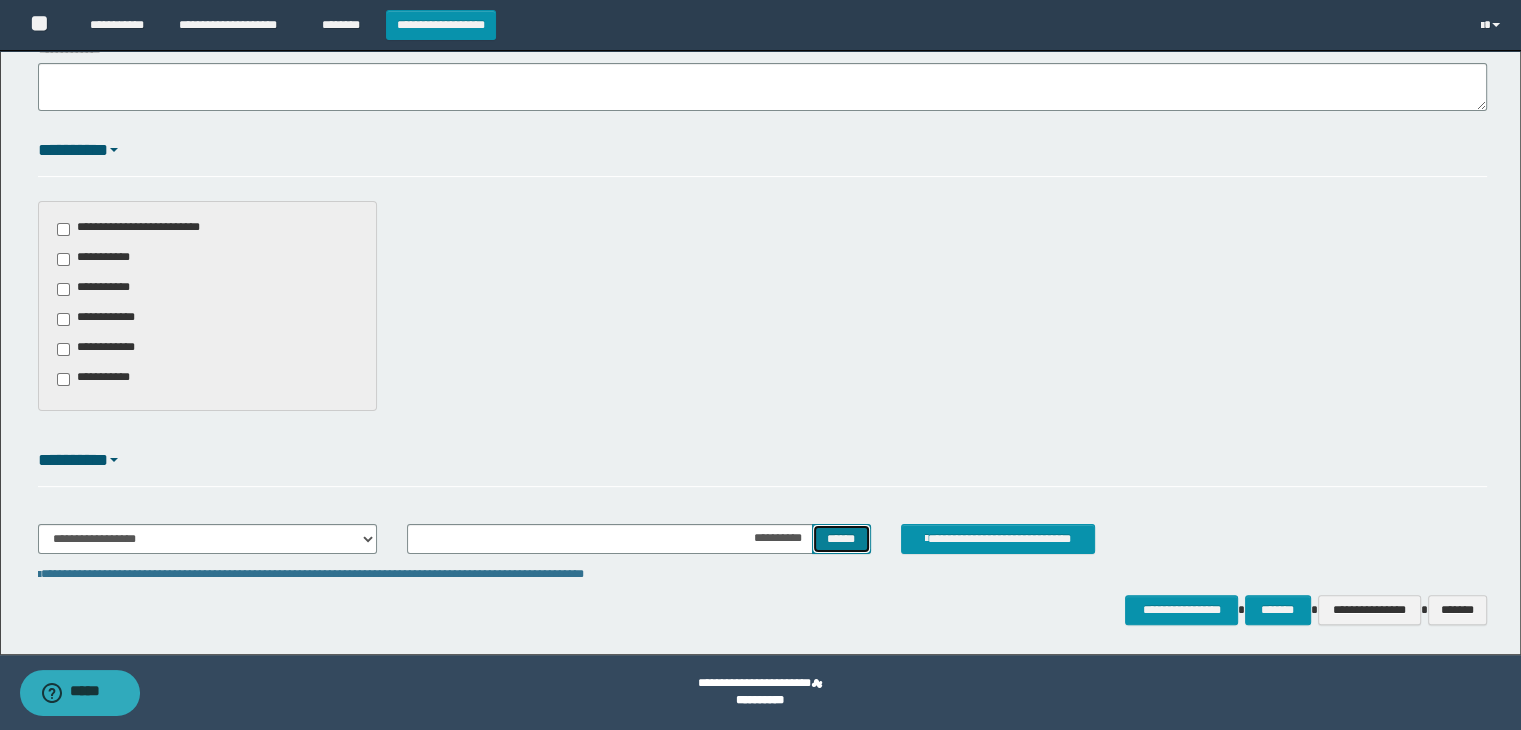 click on "******" at bounding box center [841, 539] 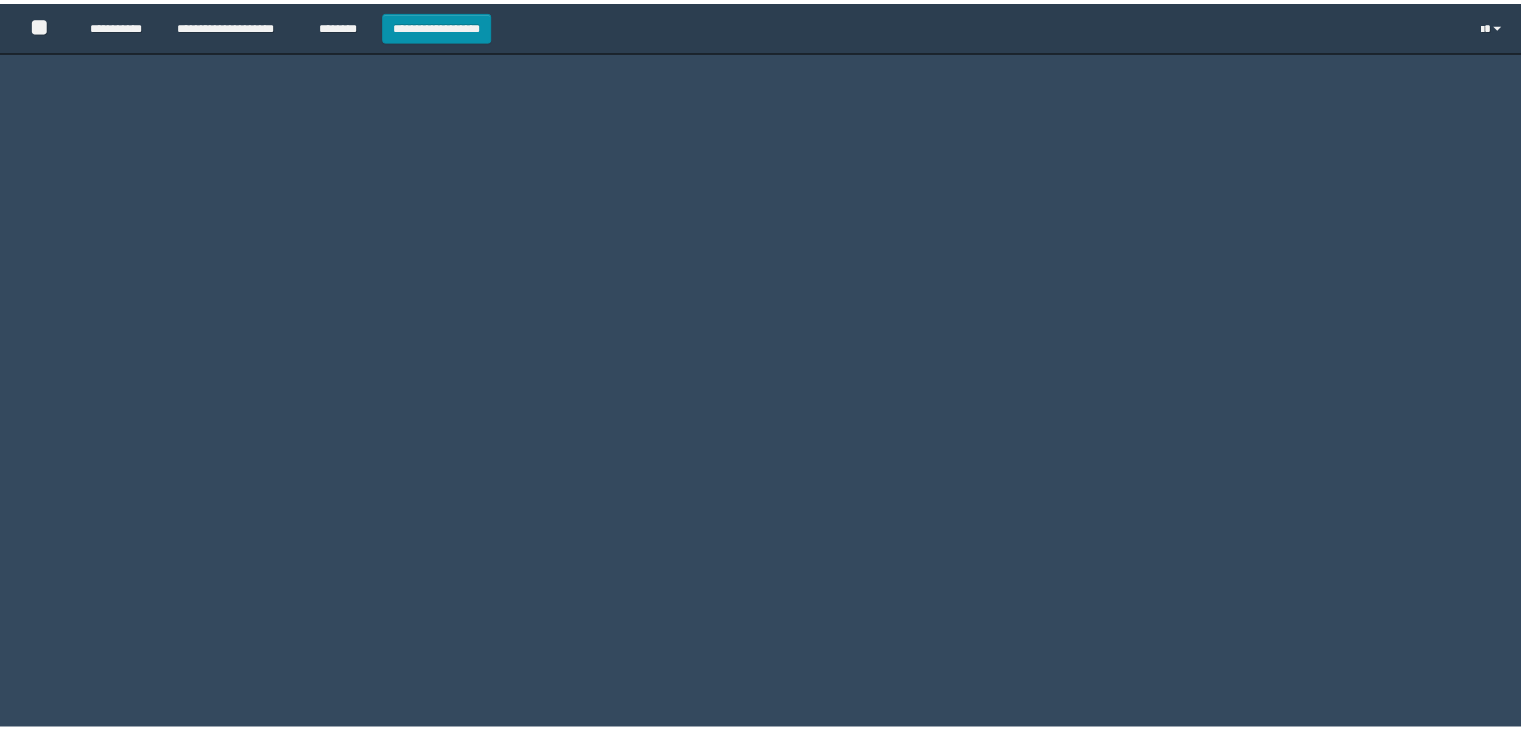 scroll, scrollTop: 0, scrollLeft: 0, axis: both 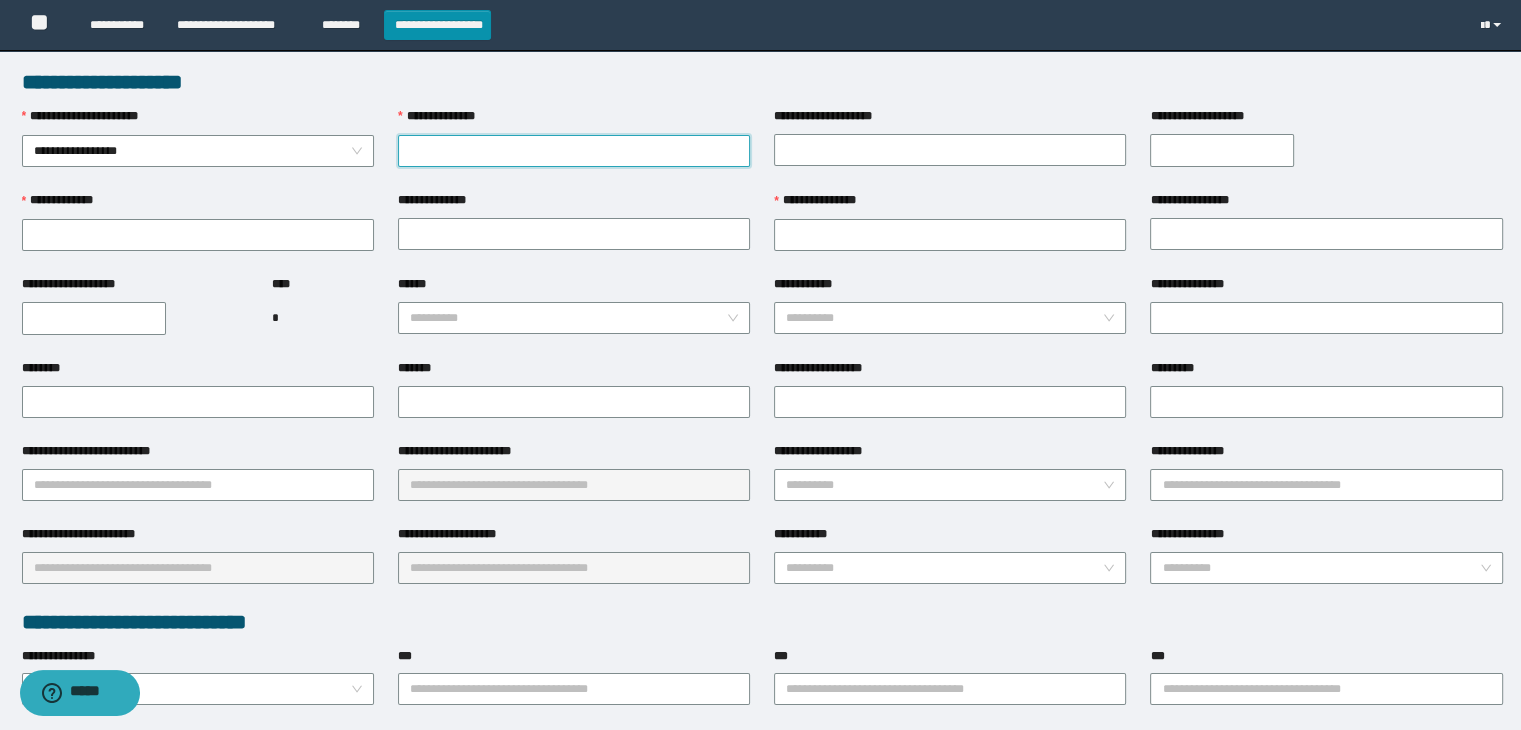 click on "**********" at bounding box center [574, 151] 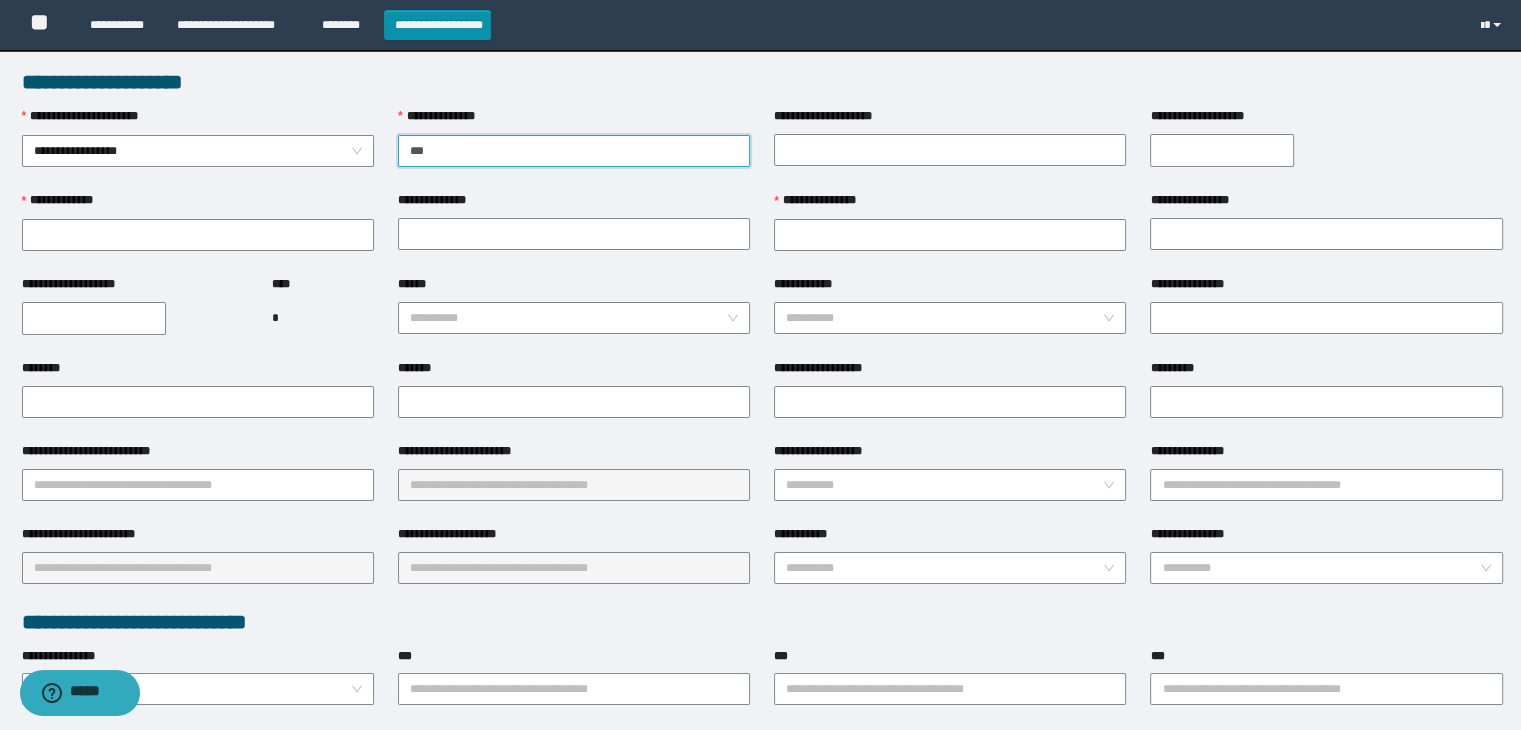 click on "***" at bounding box center [574, 151] 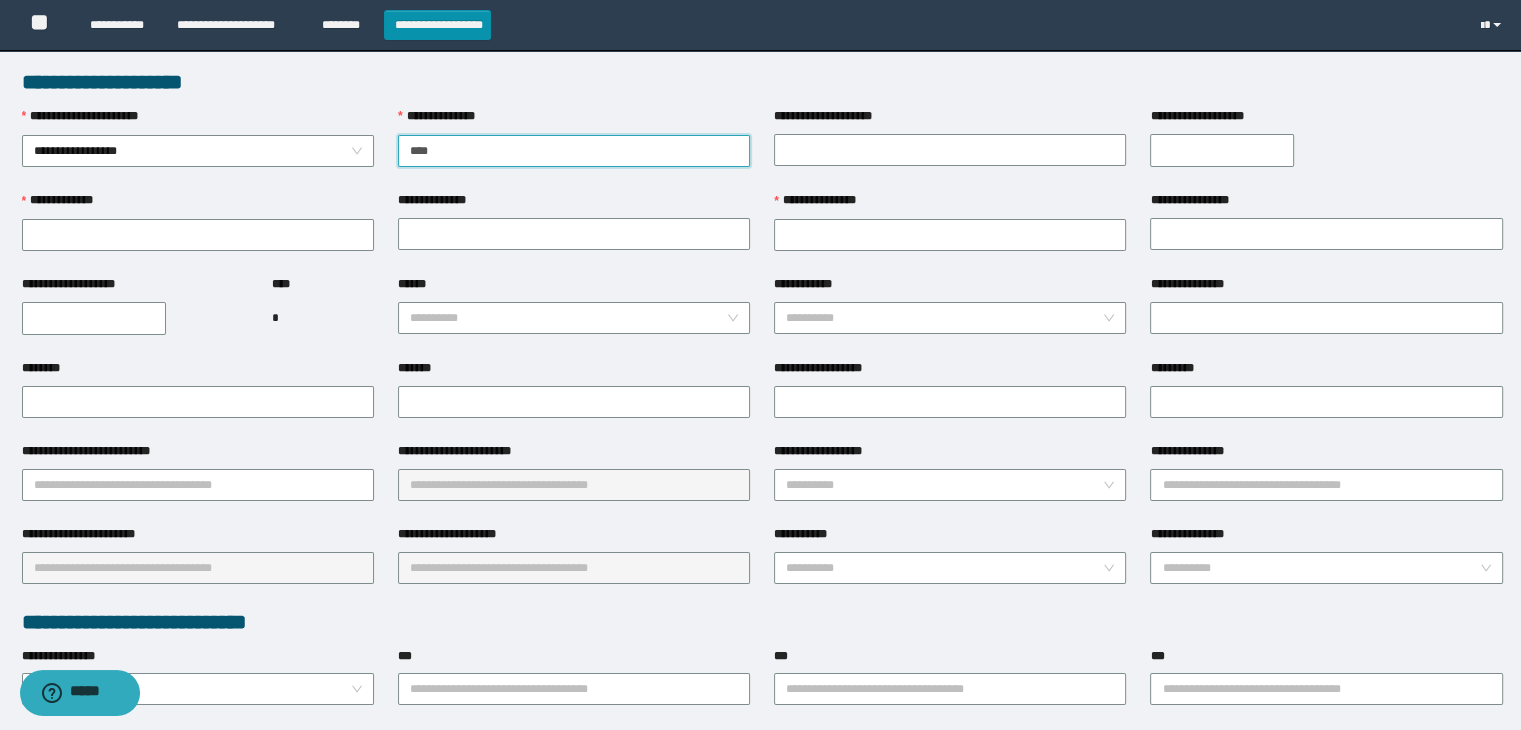 click on "****" at bounding box center (574, 151) 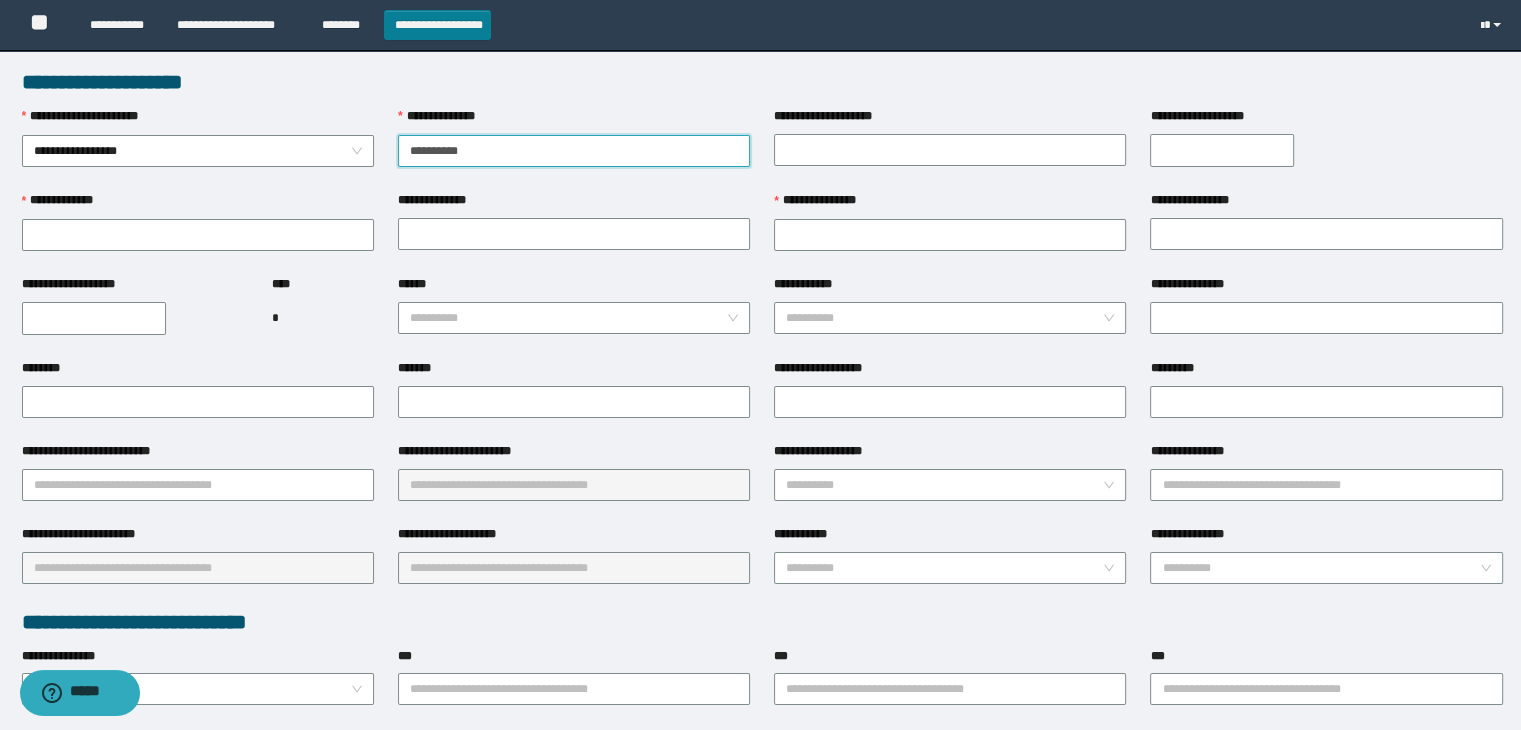 type on "**********" 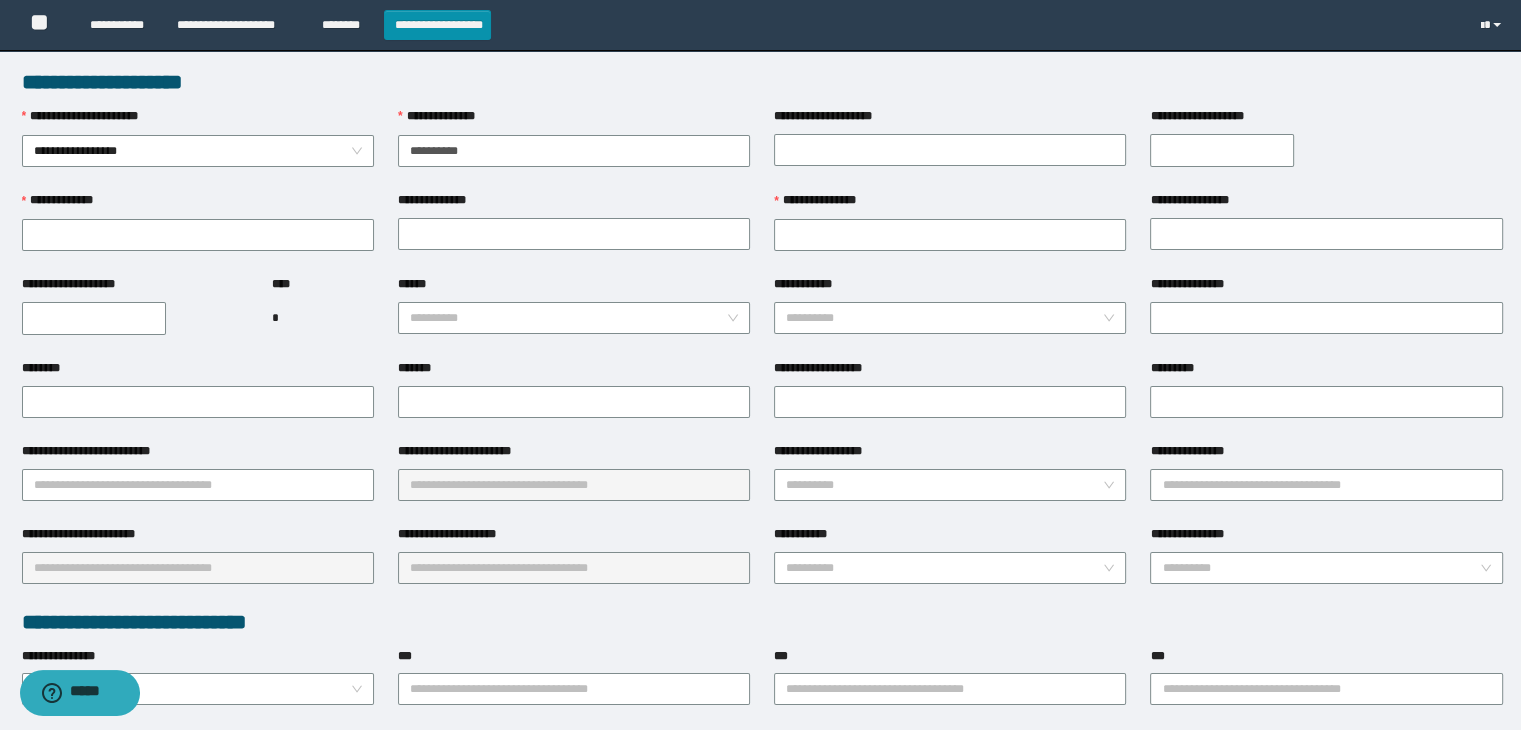 click on "**********" at bounding box center (574, 204) 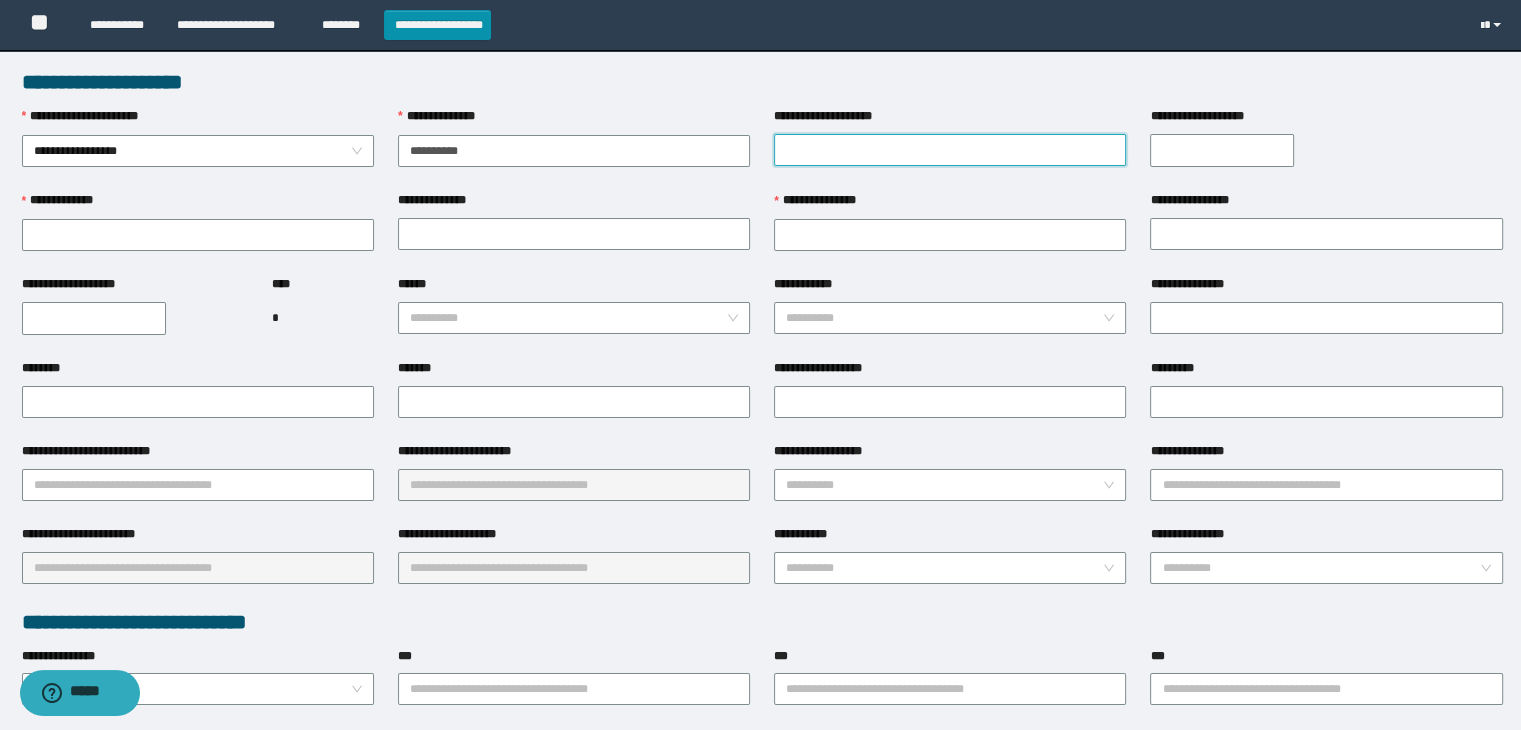 click on "**********" at bounding box center [950, 150] 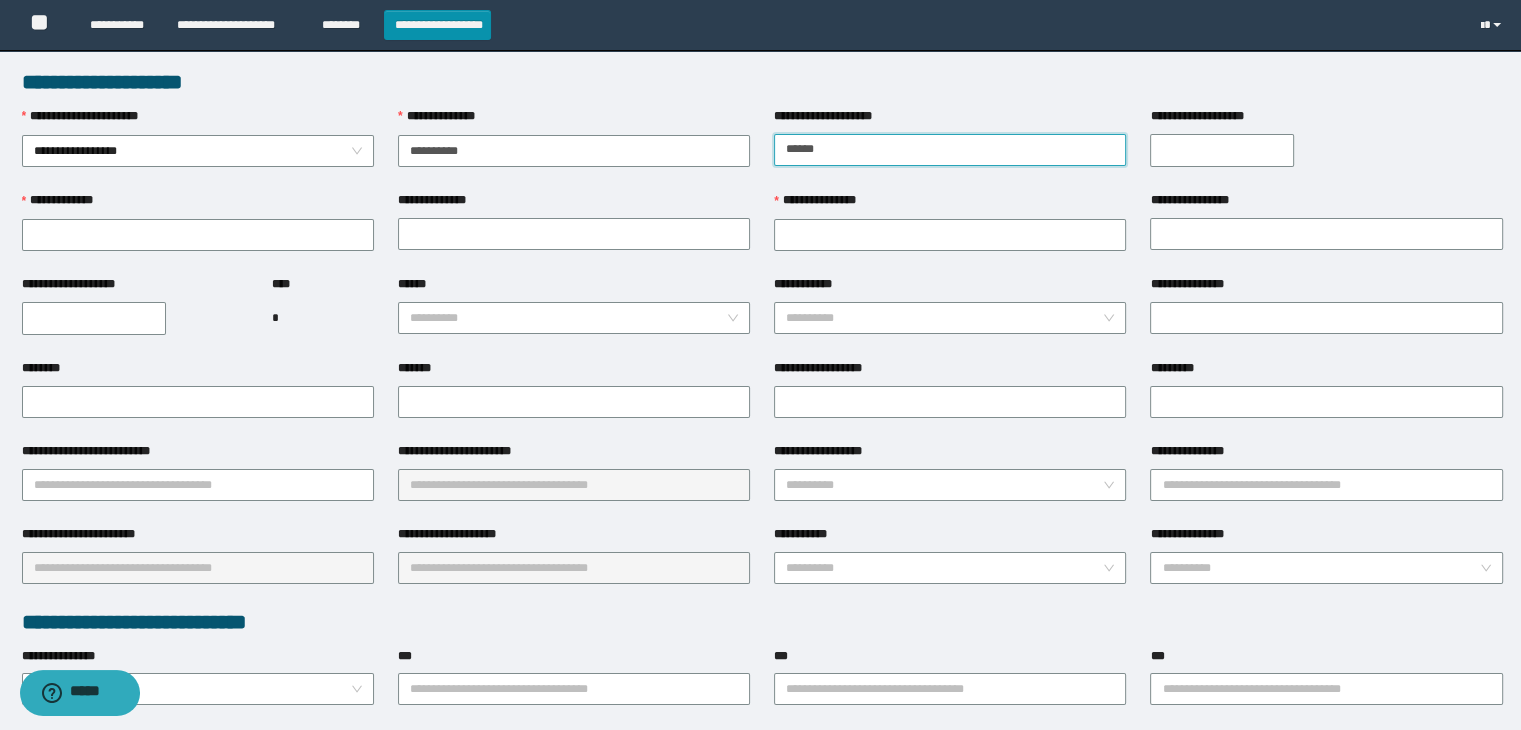 drag, startPoint x: 835, startPoint y: 150, endPoint x: 775, endPoint y: 149, distance: 60.00833 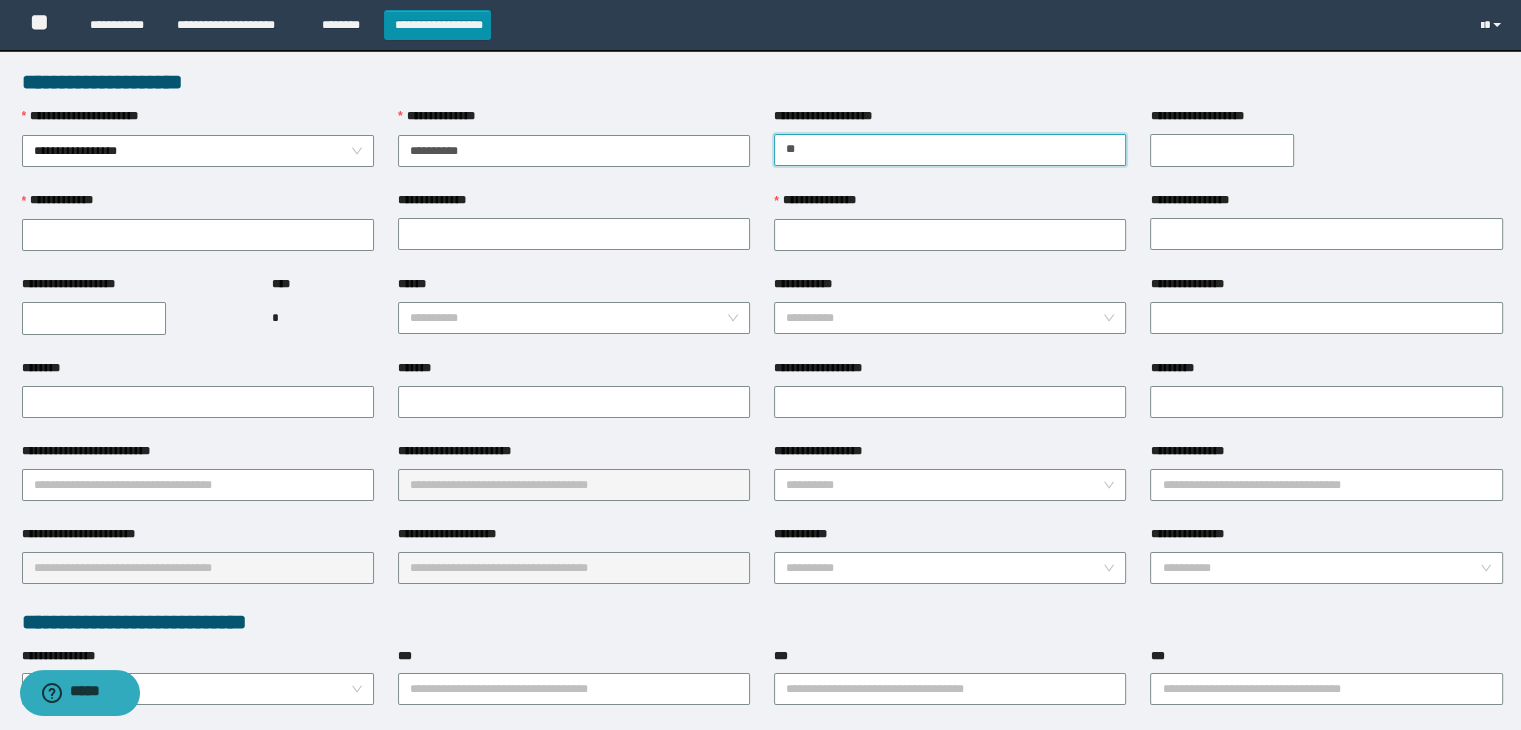 type on "*" 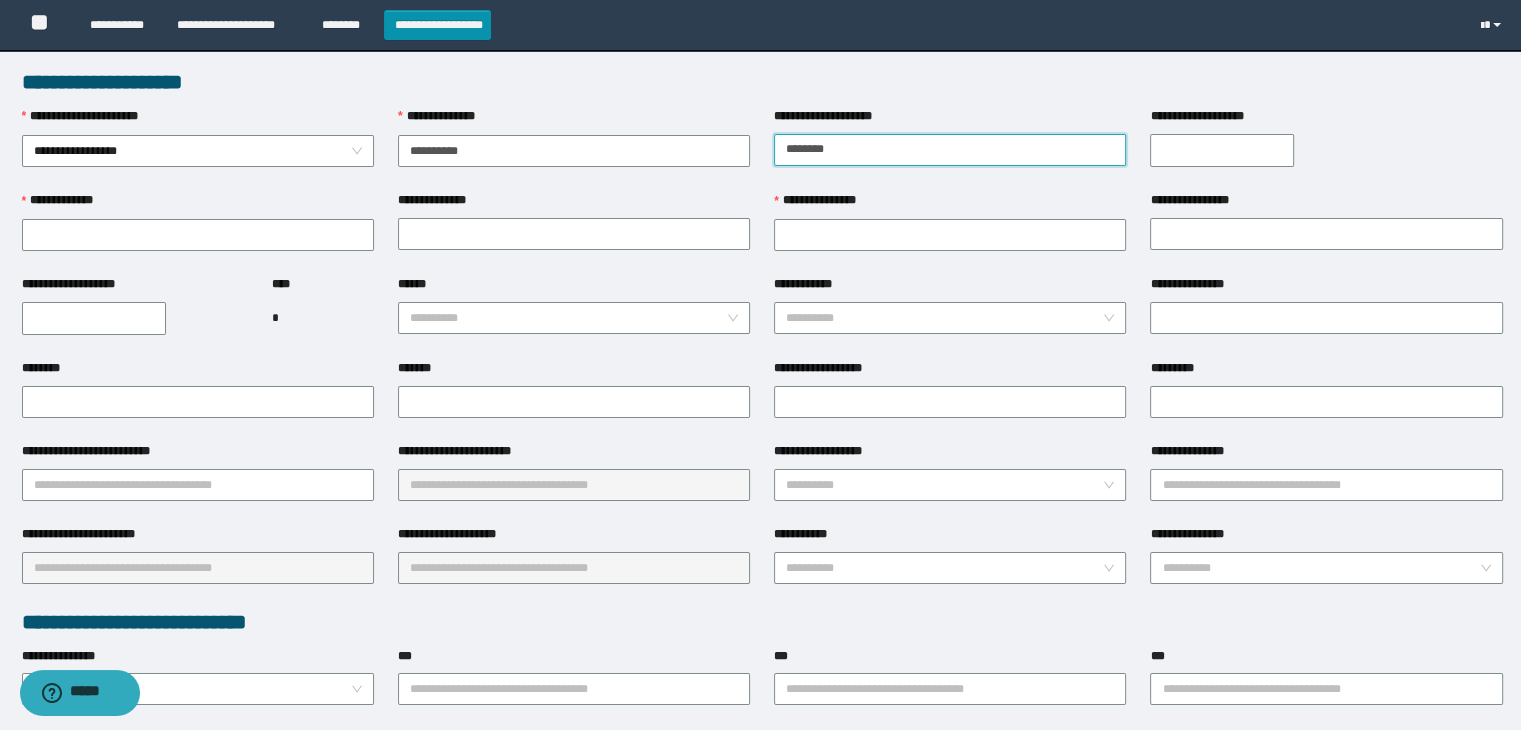 type on "********" 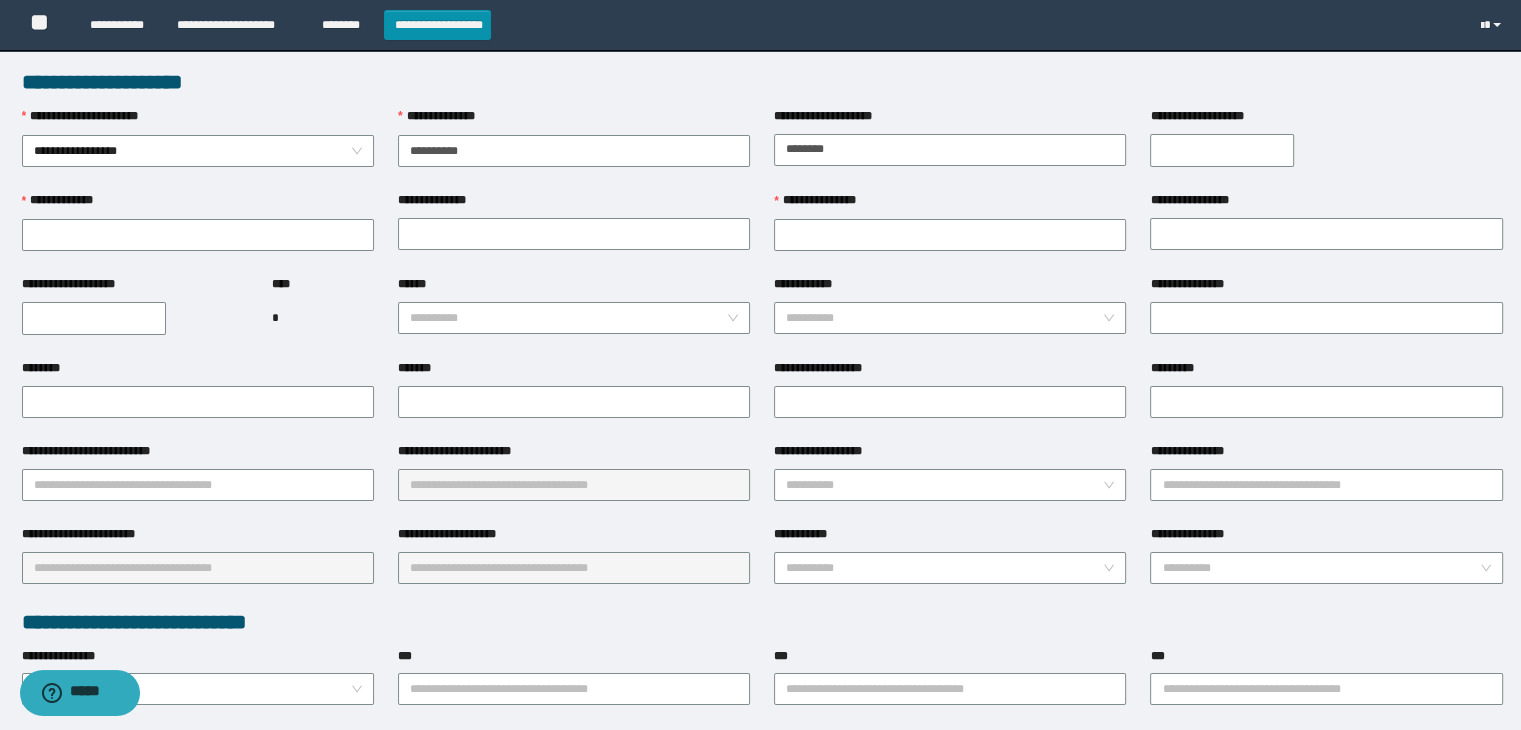 type on "**********" 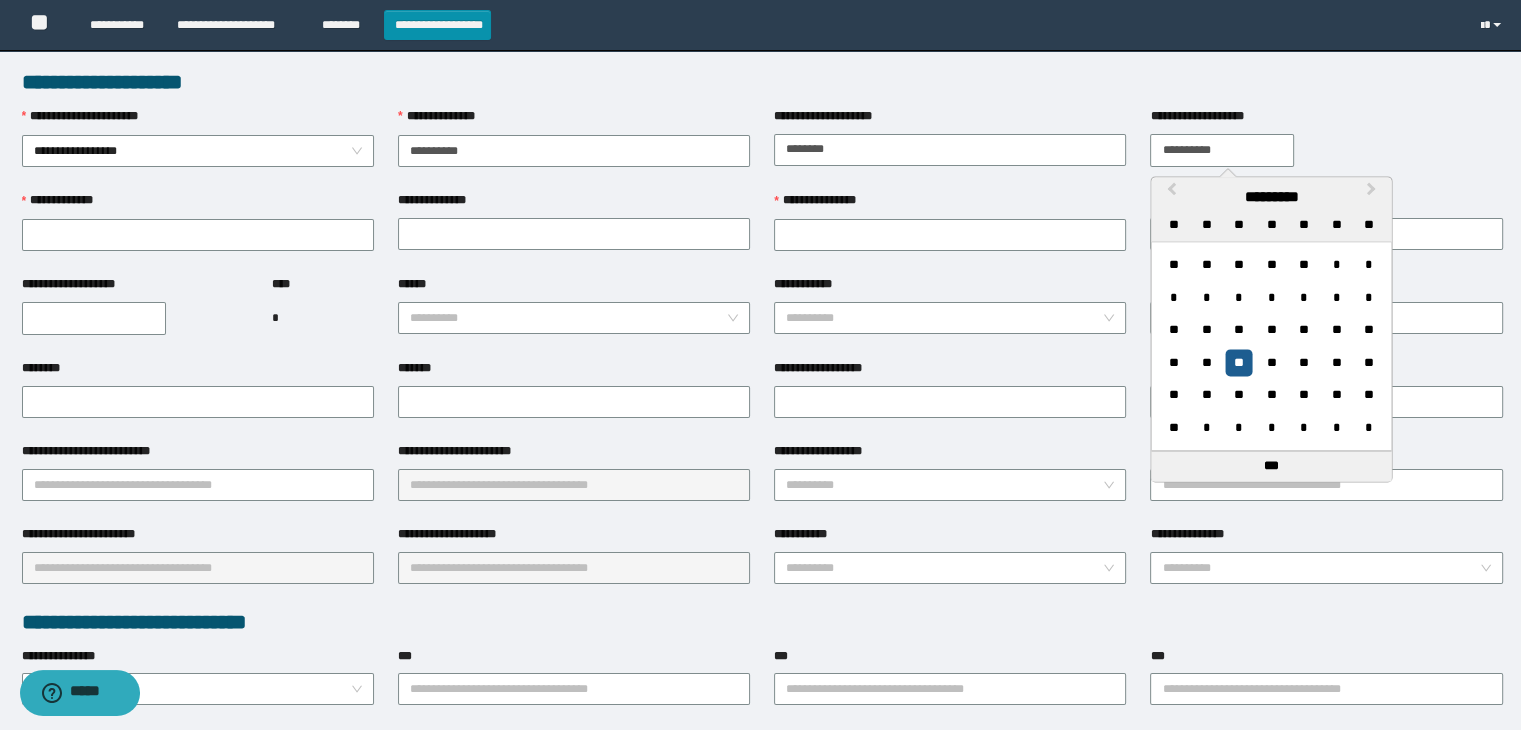 type on "**********" 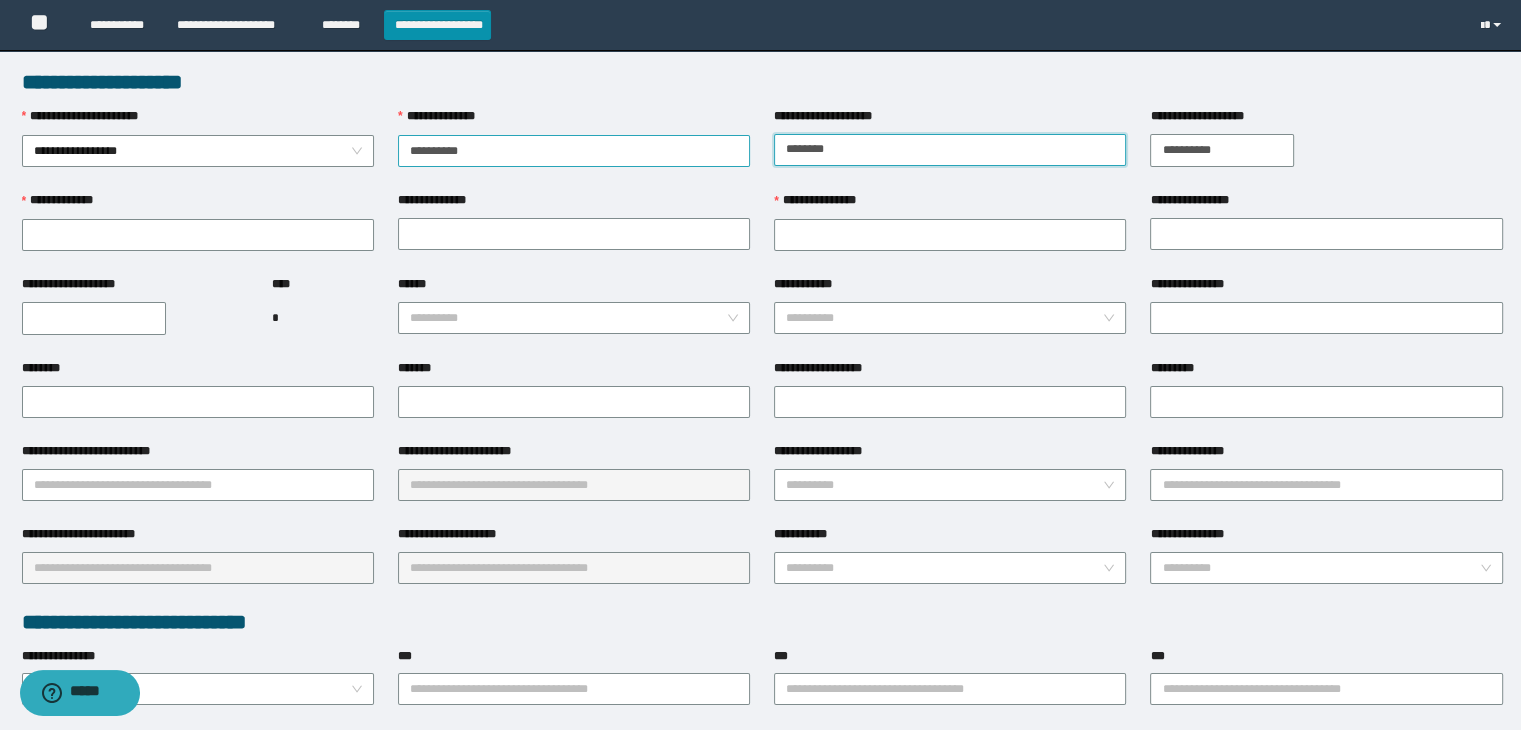 drag, startPoint x: 851, startPoint y: 149, endPoint x: 736, endPoint y: 149, distance: 115 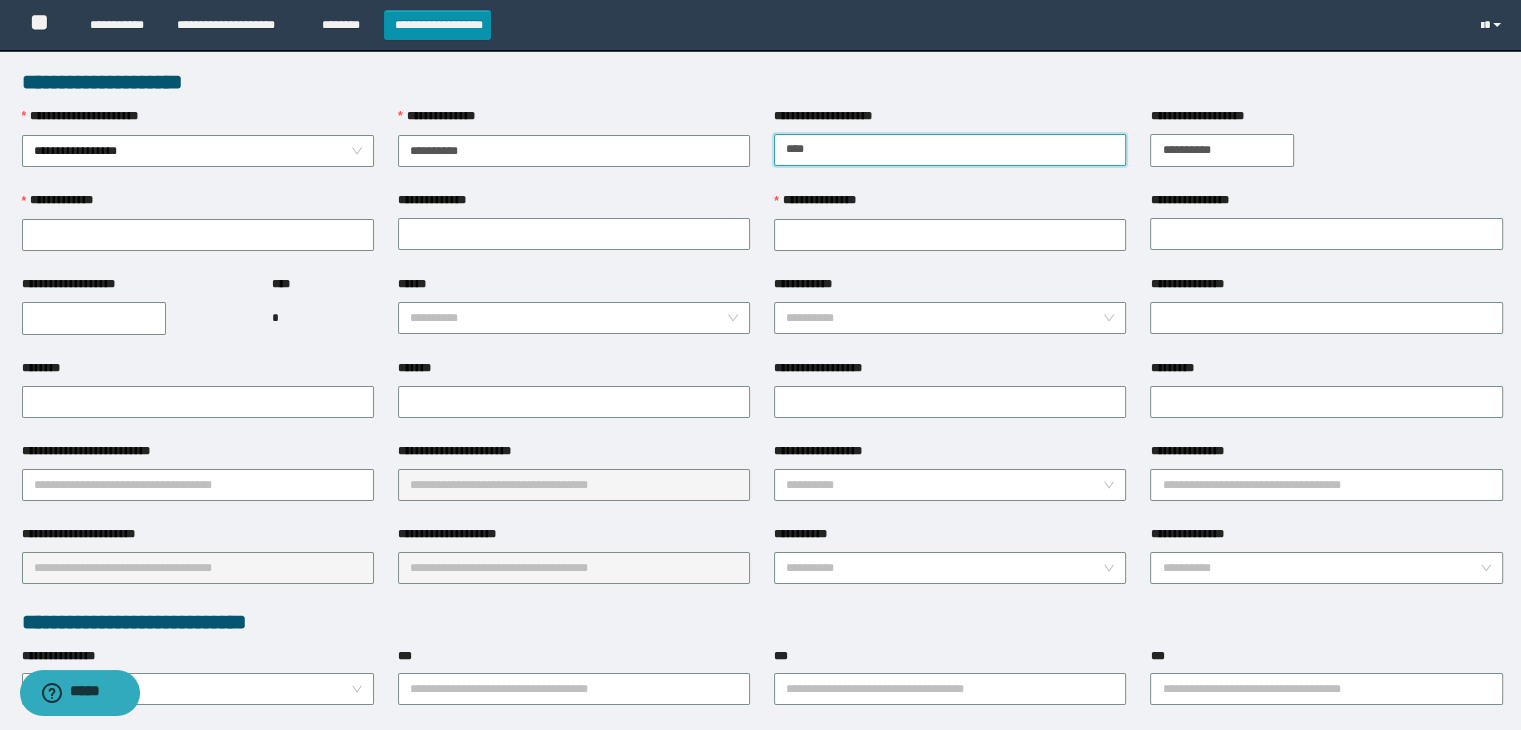 type on "*********" 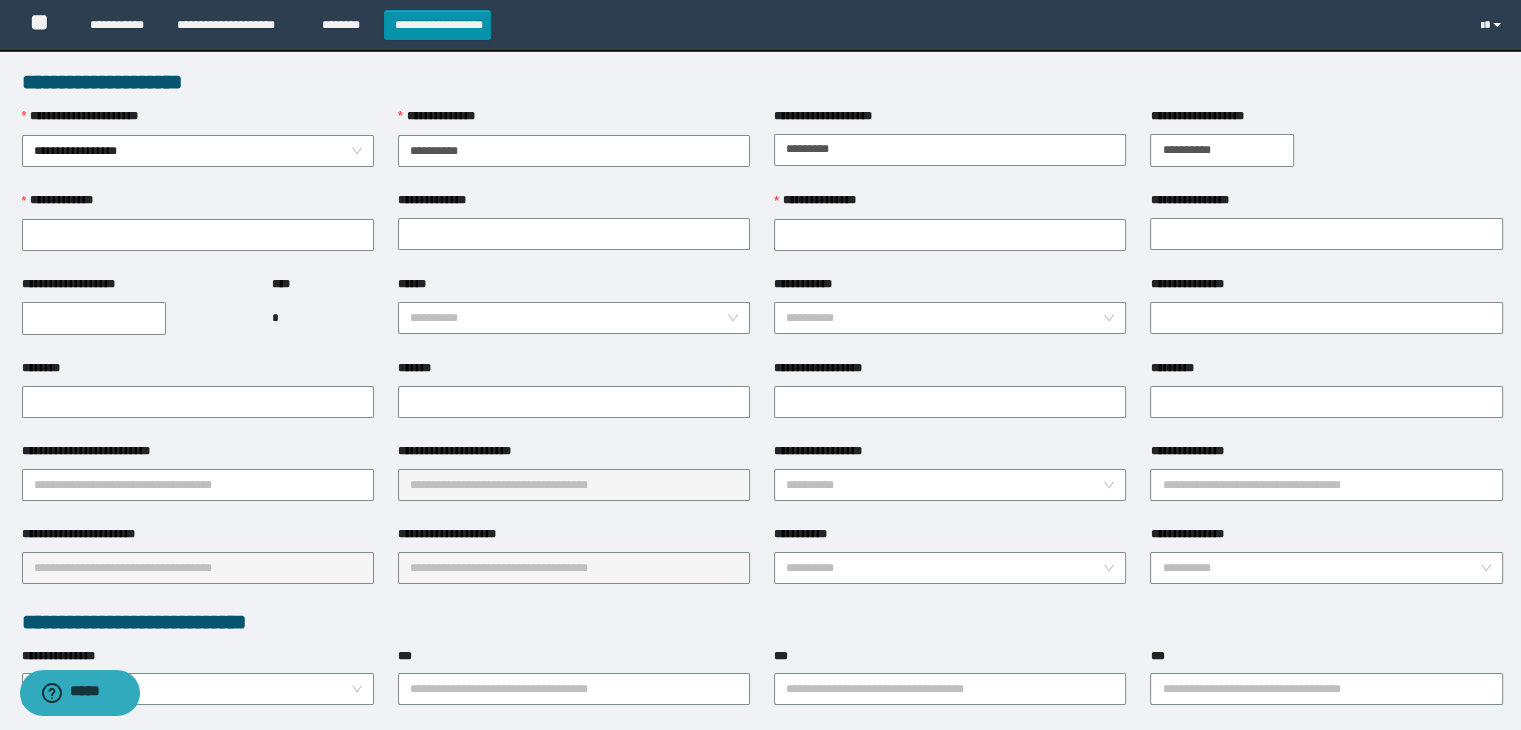 drag, startPoint x: 1153, startPoint y: 87, endPoint x: 1148, endPoint y: 101, distance: 14.866069 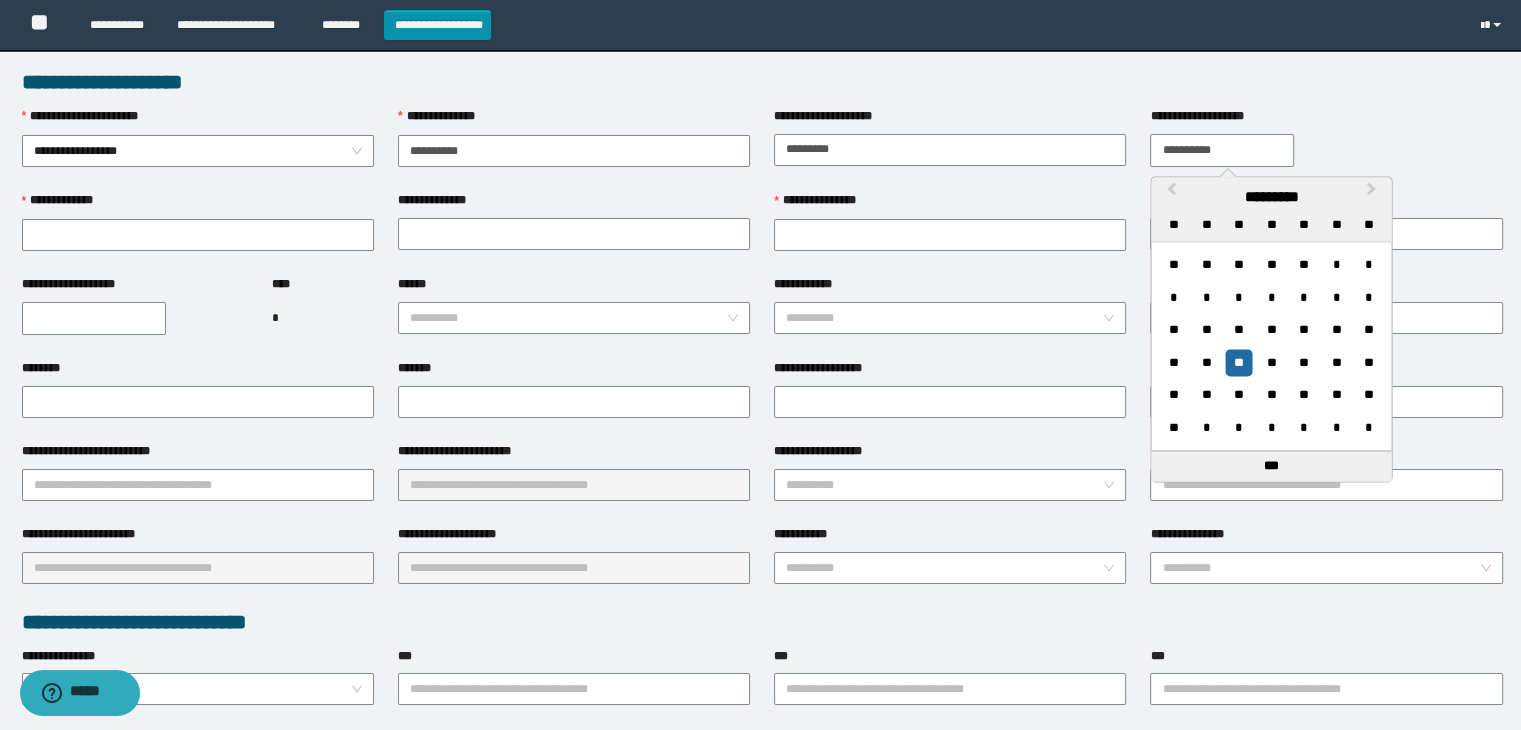 drag, startPoint x: 1172, startPoint y: 151, endPoint x: 1152, endPoint y: 149, distance: 20.09975 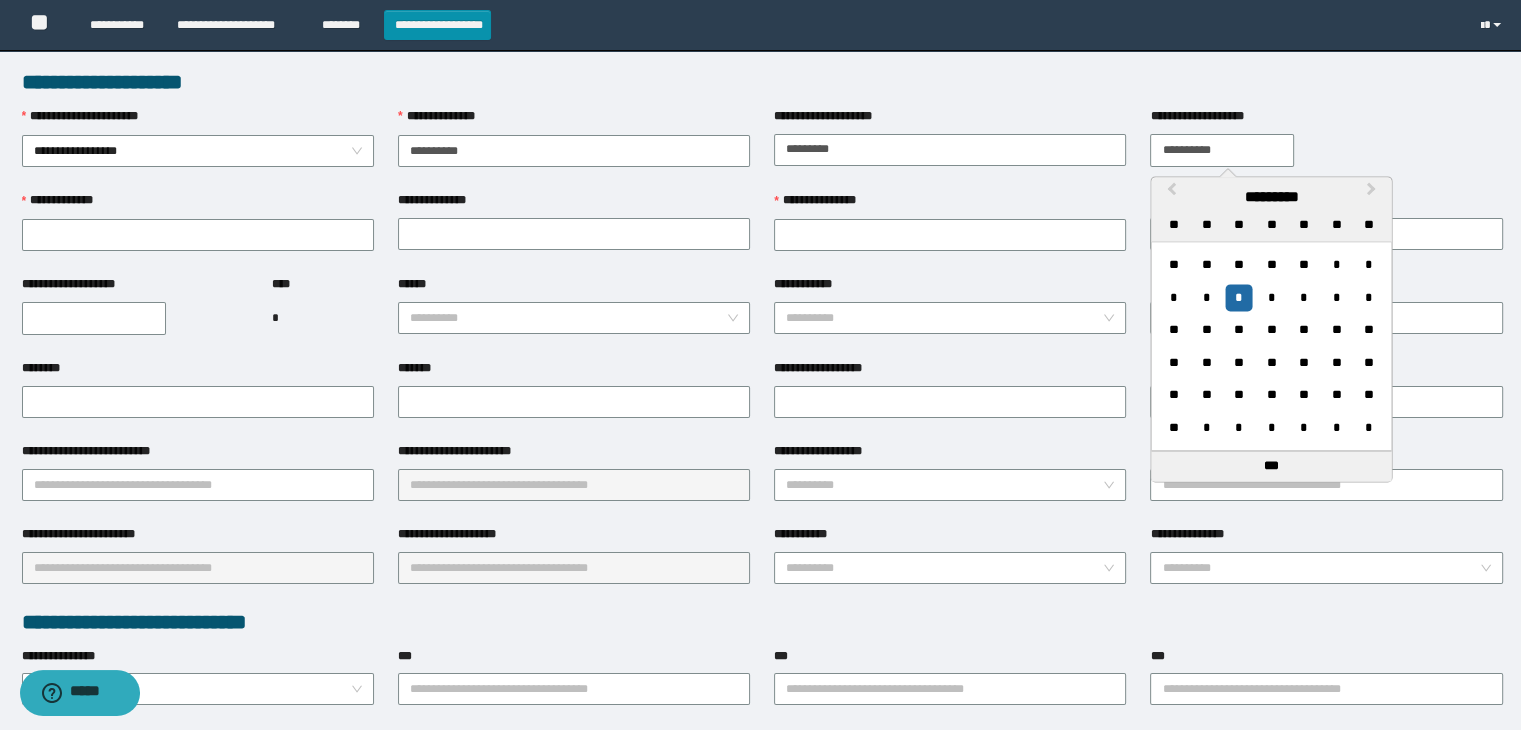 click on "**********" at bounding box center (1222, 150) 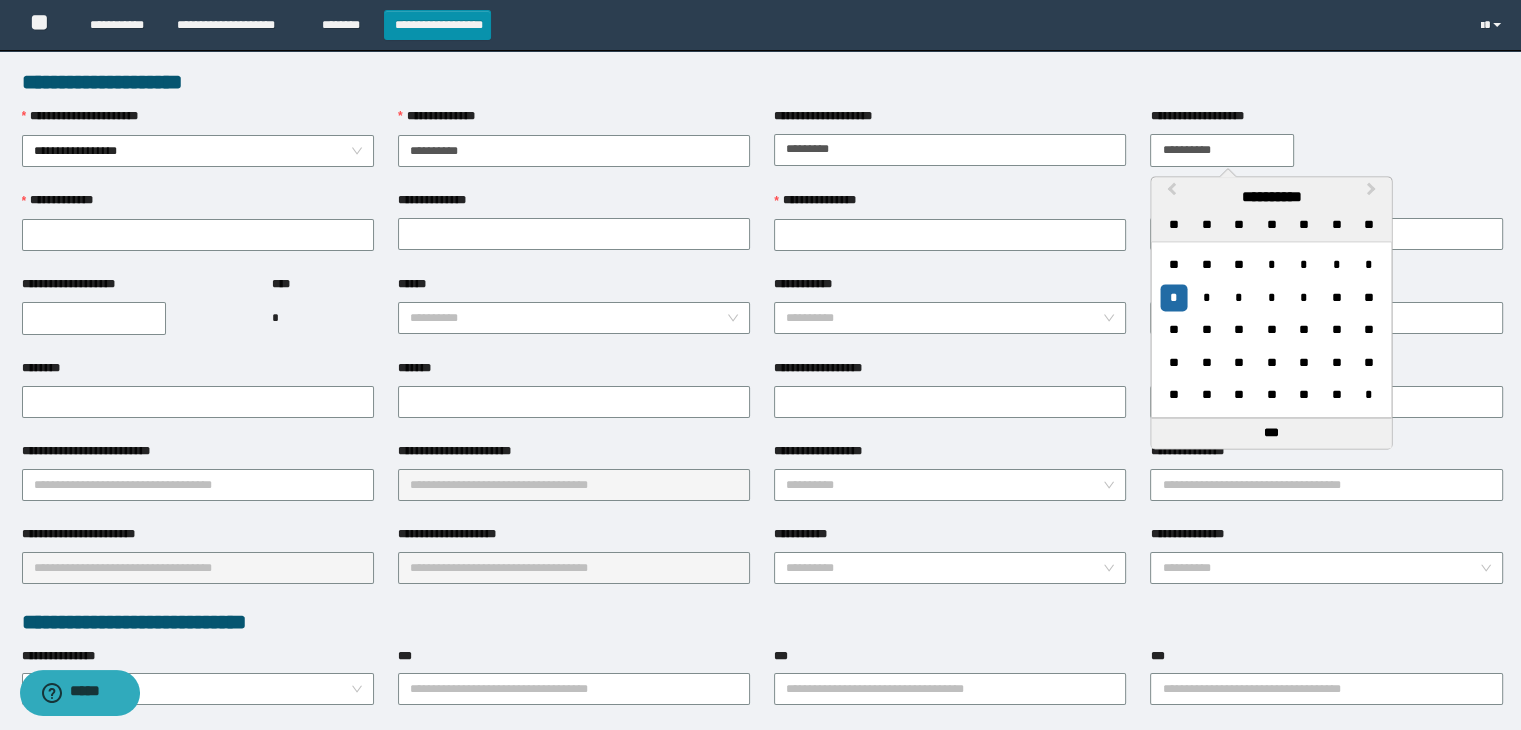 click on "**********" at bounding box center (1222, 150) 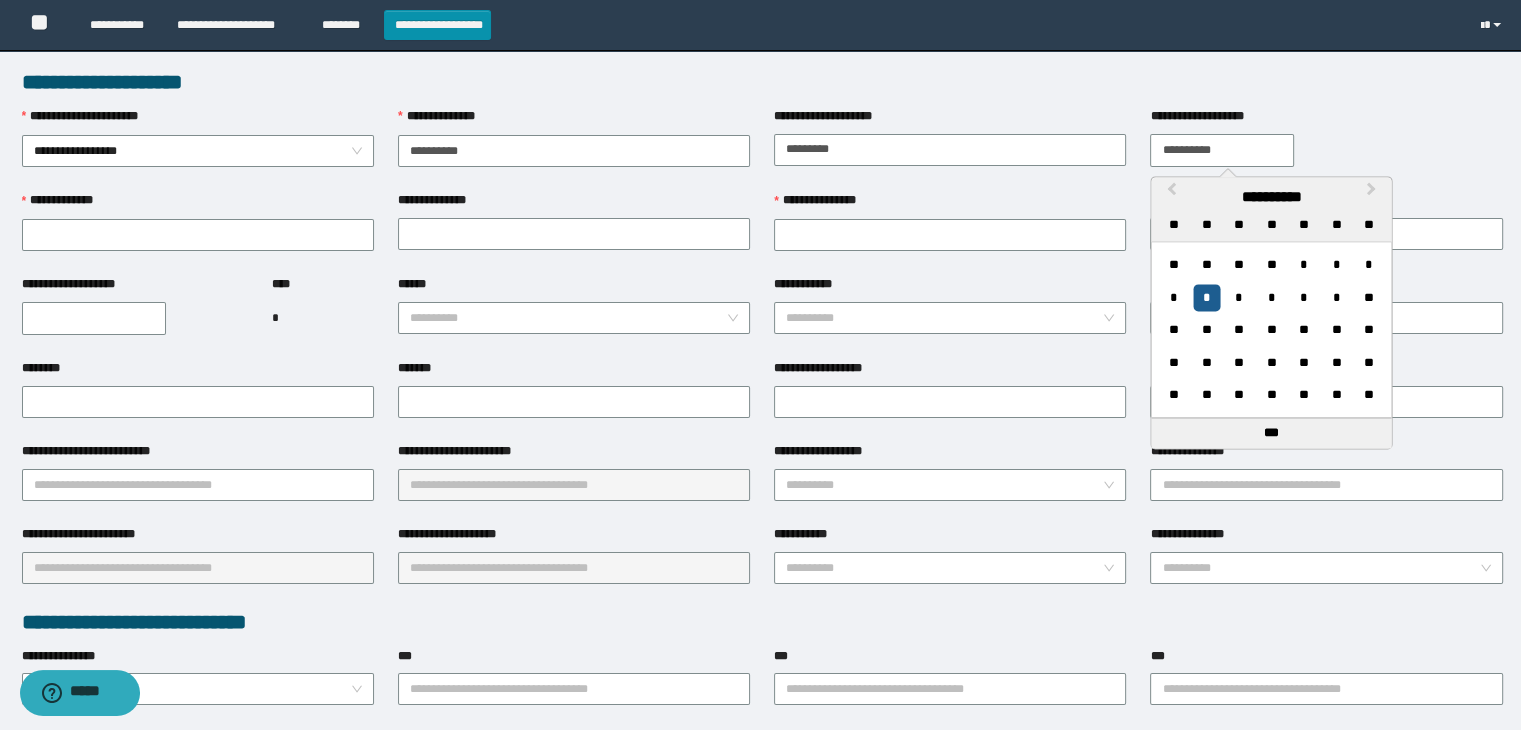 type on "**********" 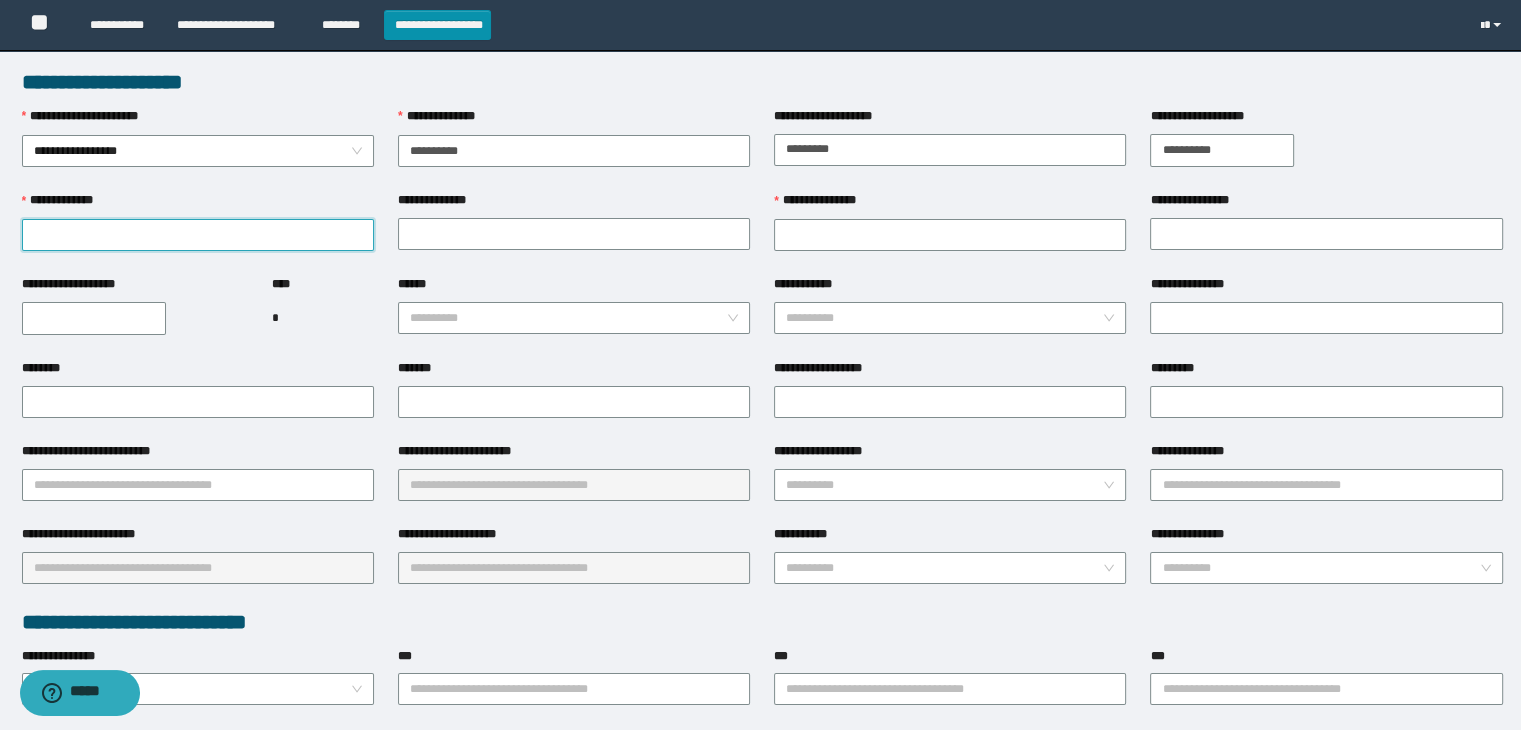 click on "**********" at bounding box center [198, 235] 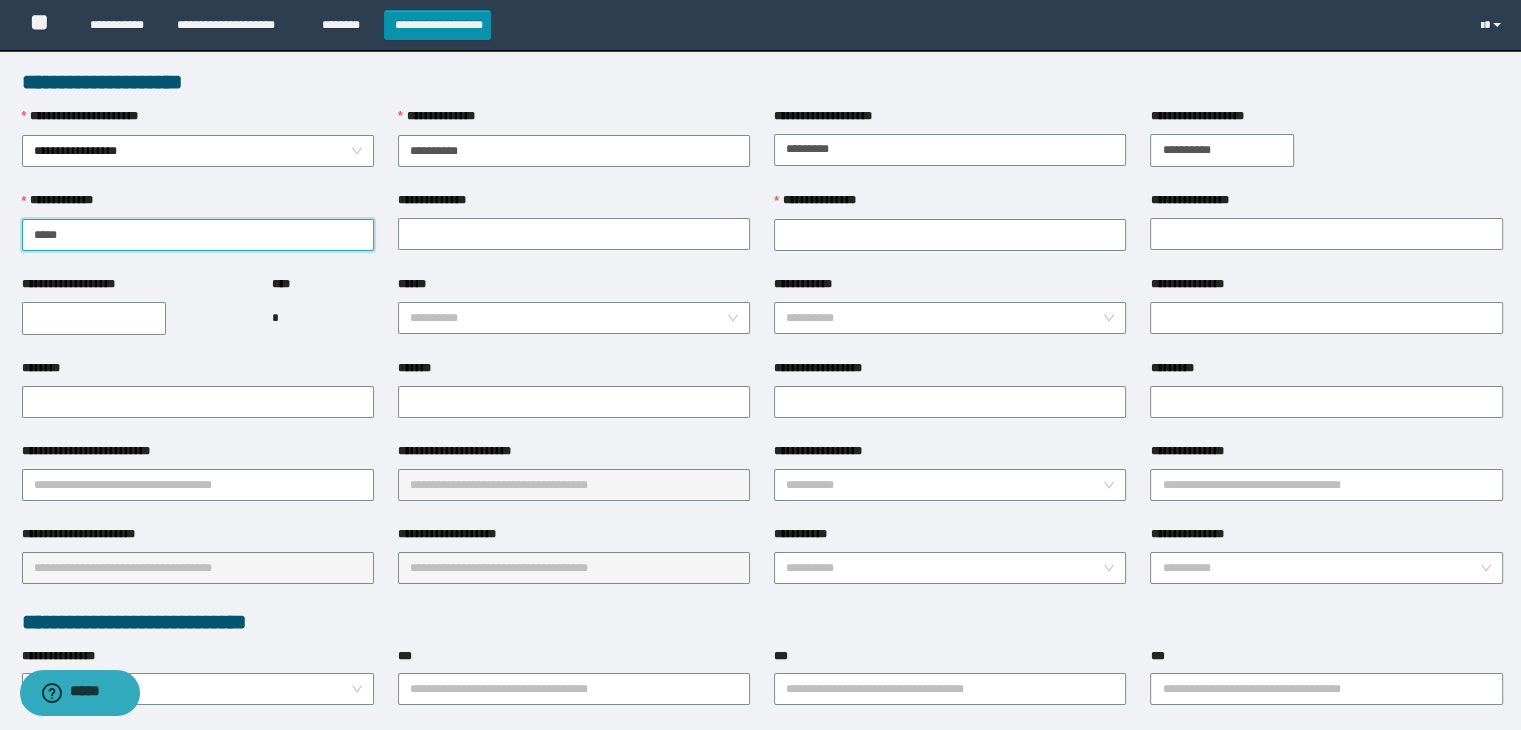 type on "*****" 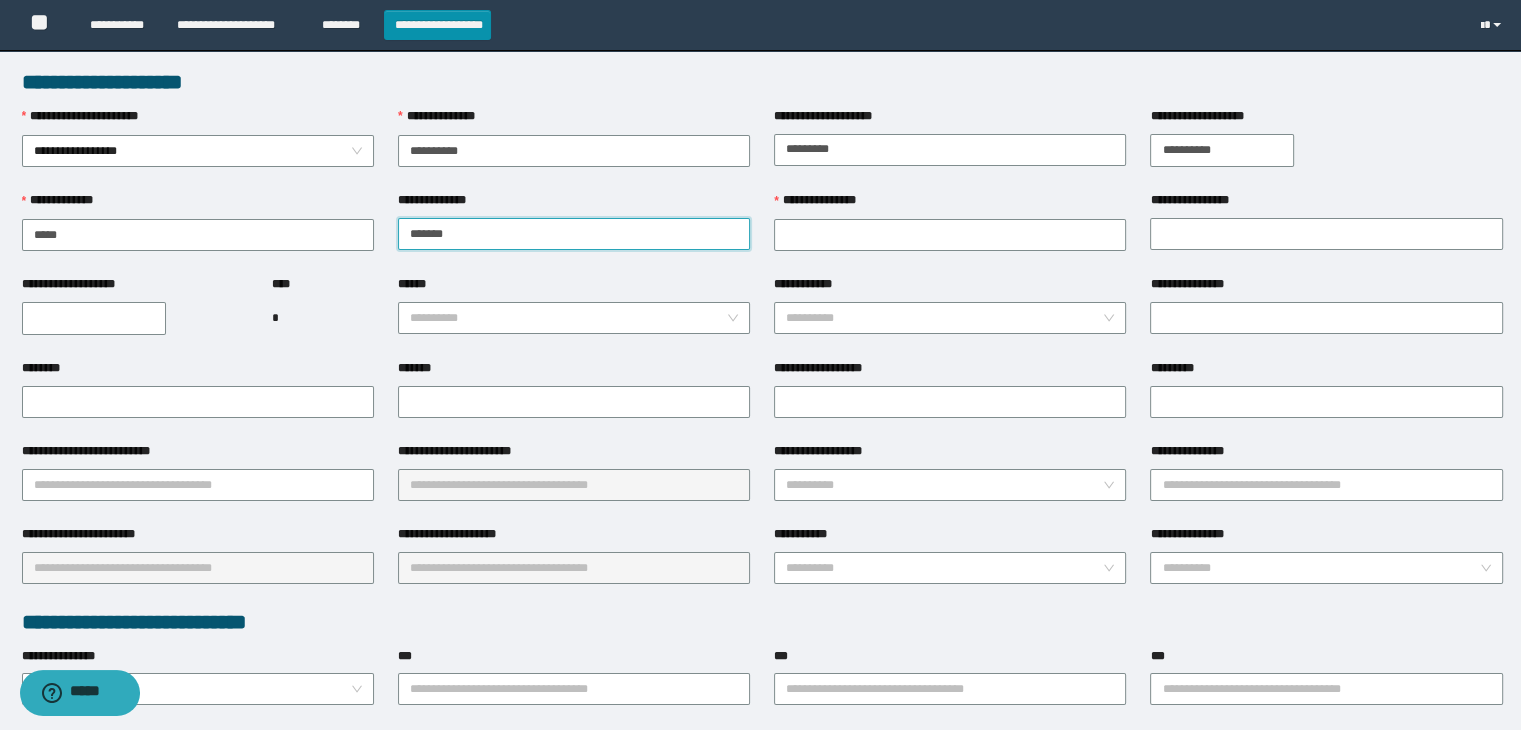 type on "*******" 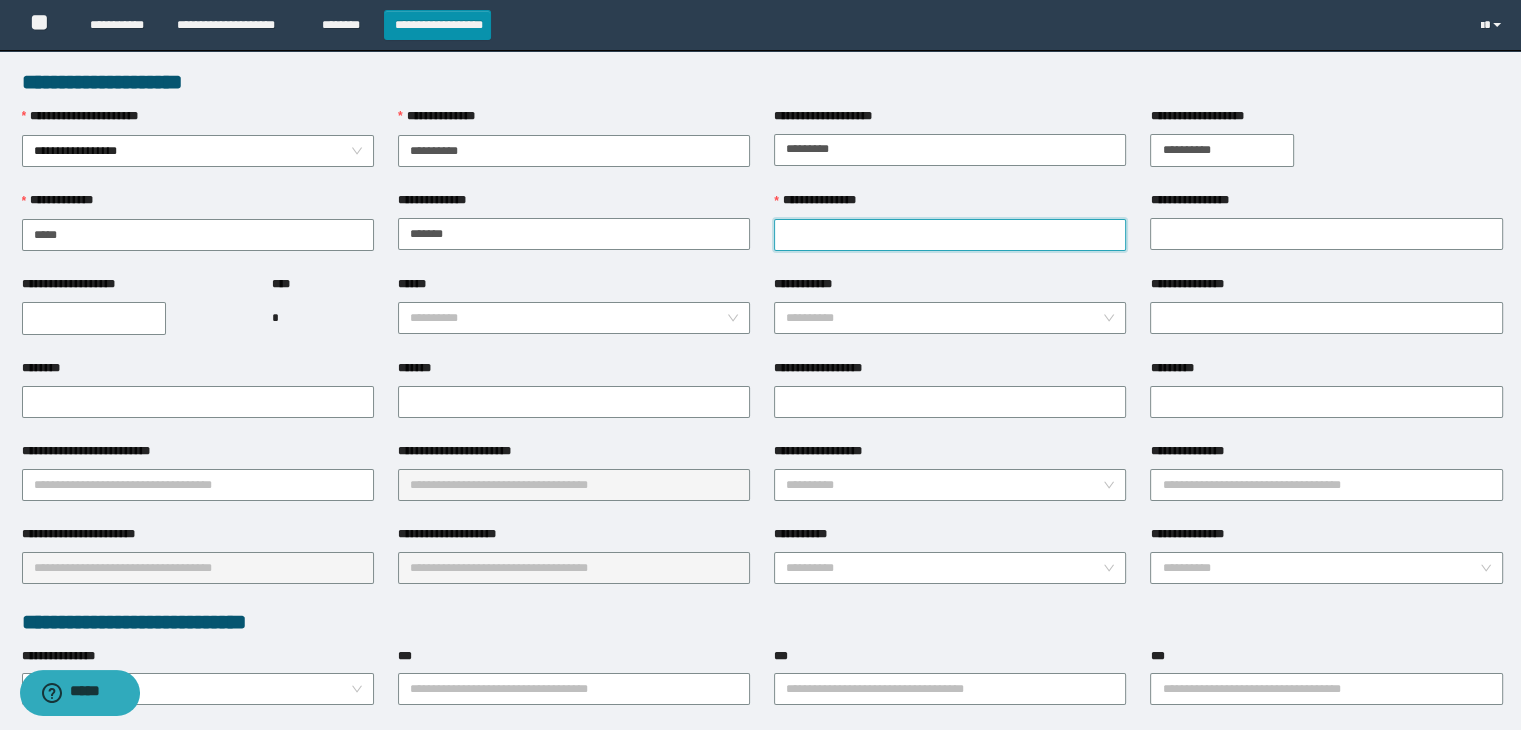 click on "**********" at bounding box center (950, 235) 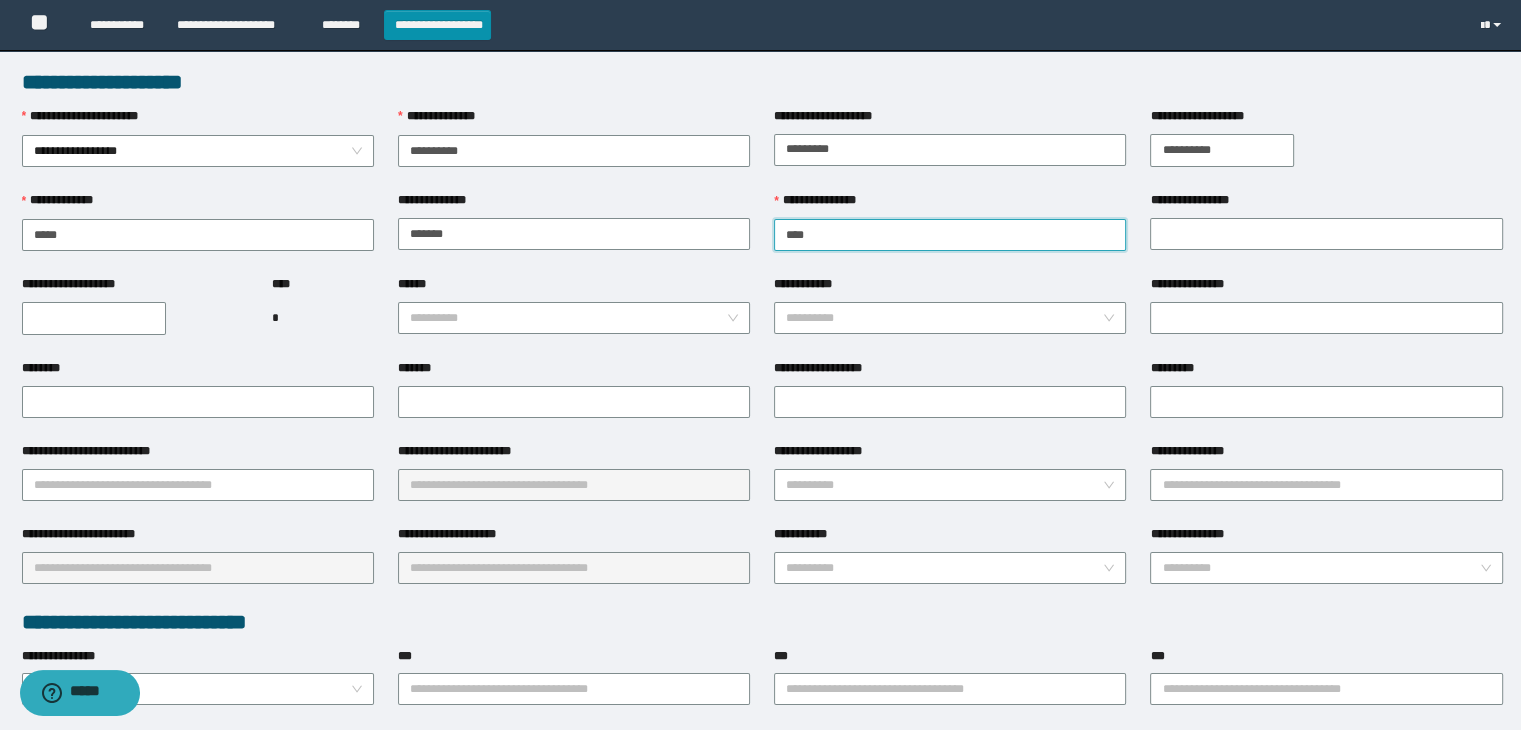 type on "****" 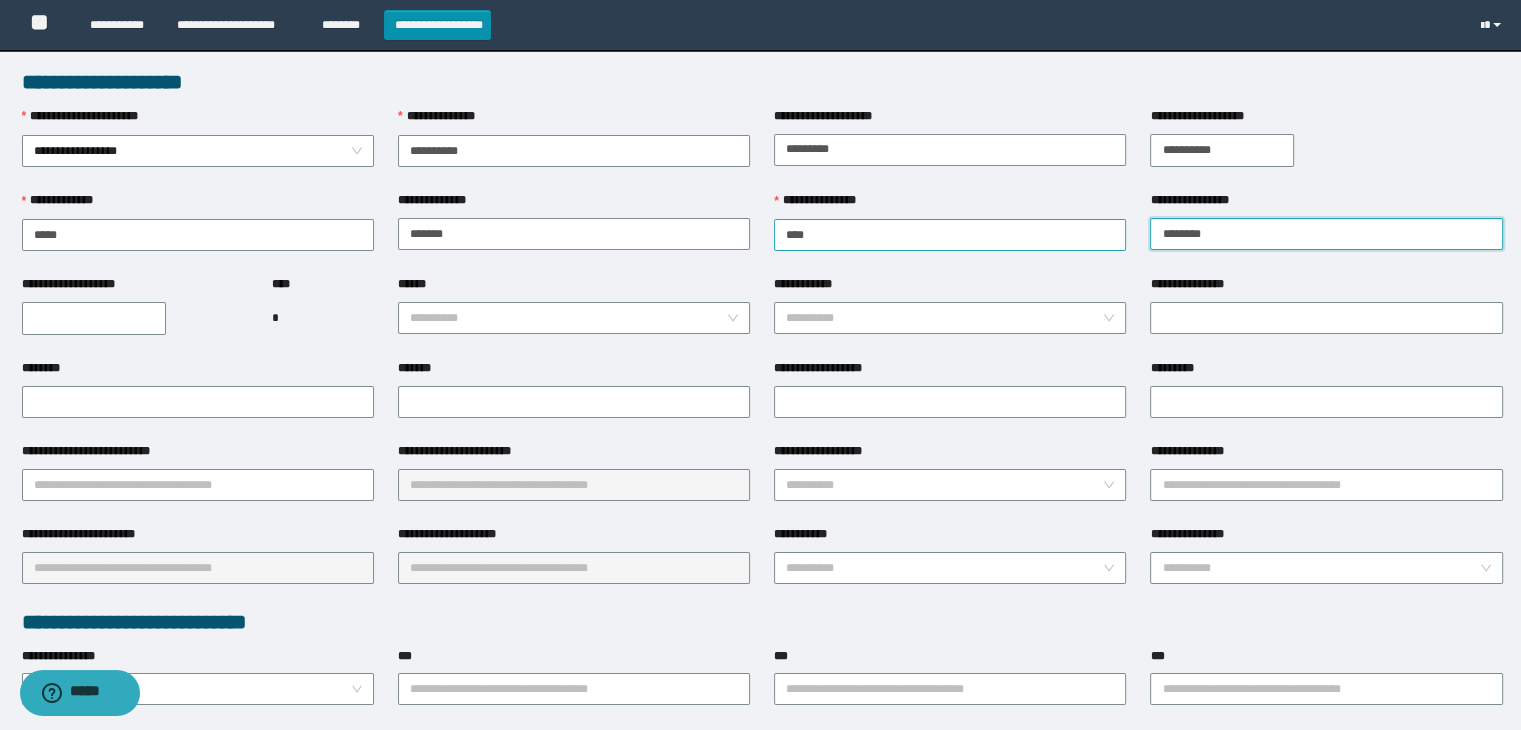type on "********" 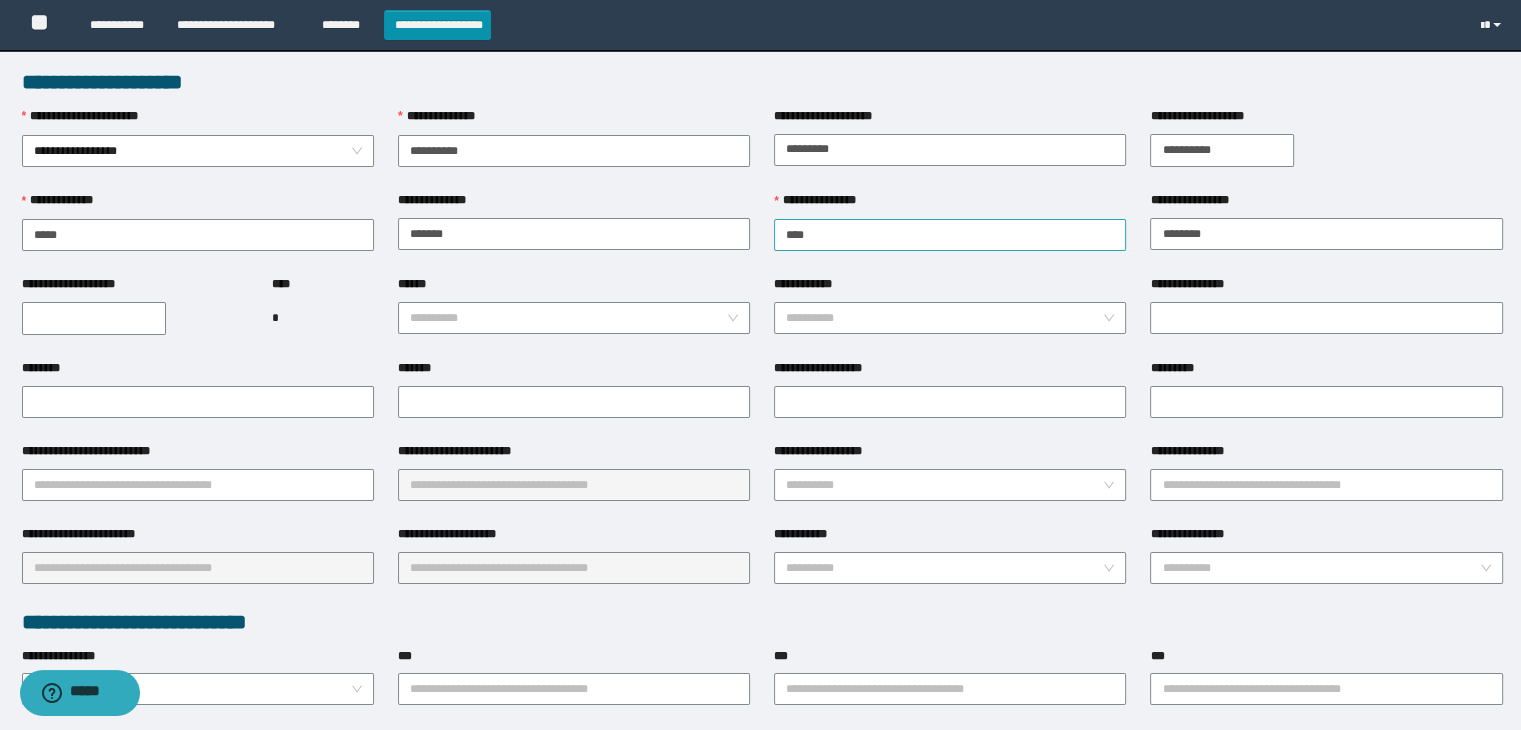 type on "**********" 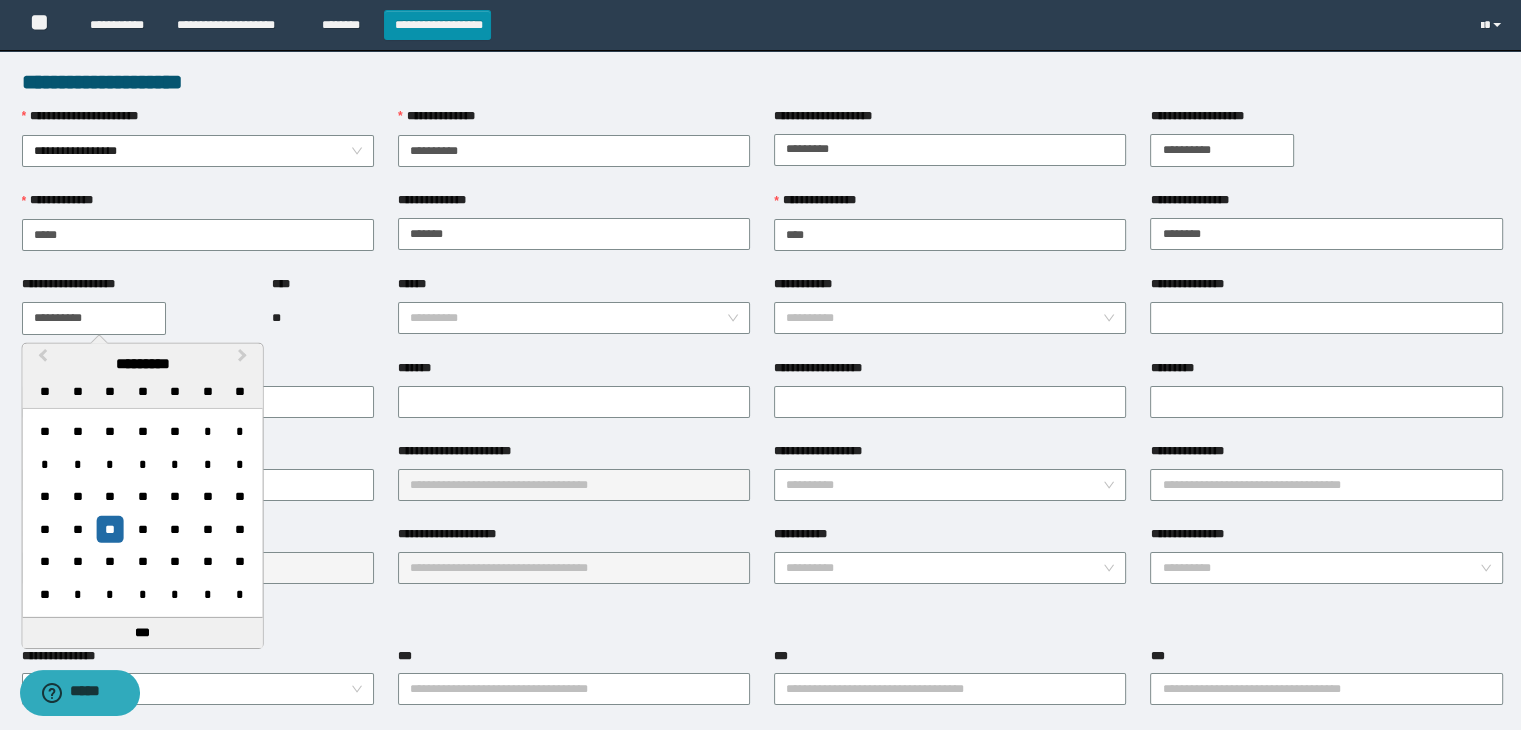 type on "**********" 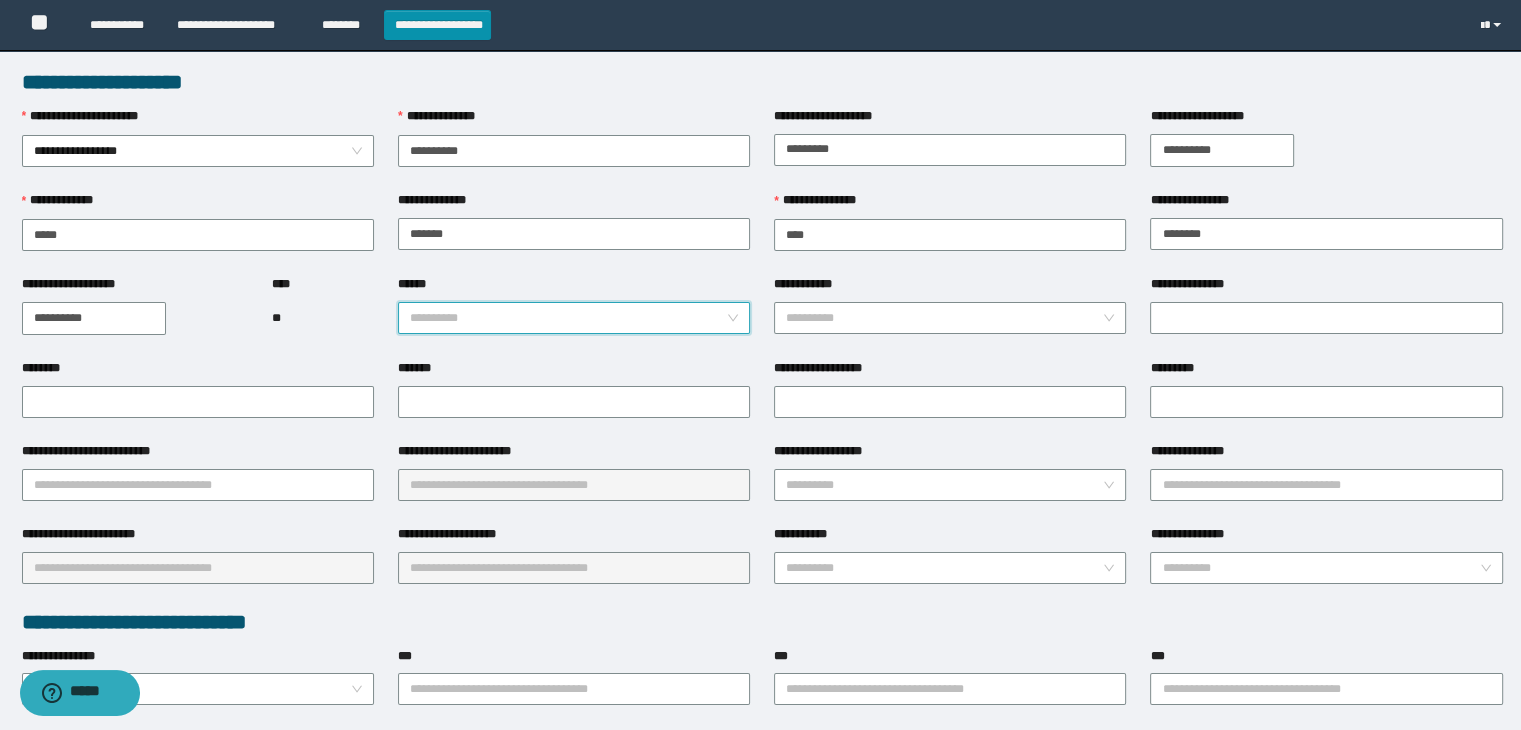 click on "******" at bounding box center (568, 318) 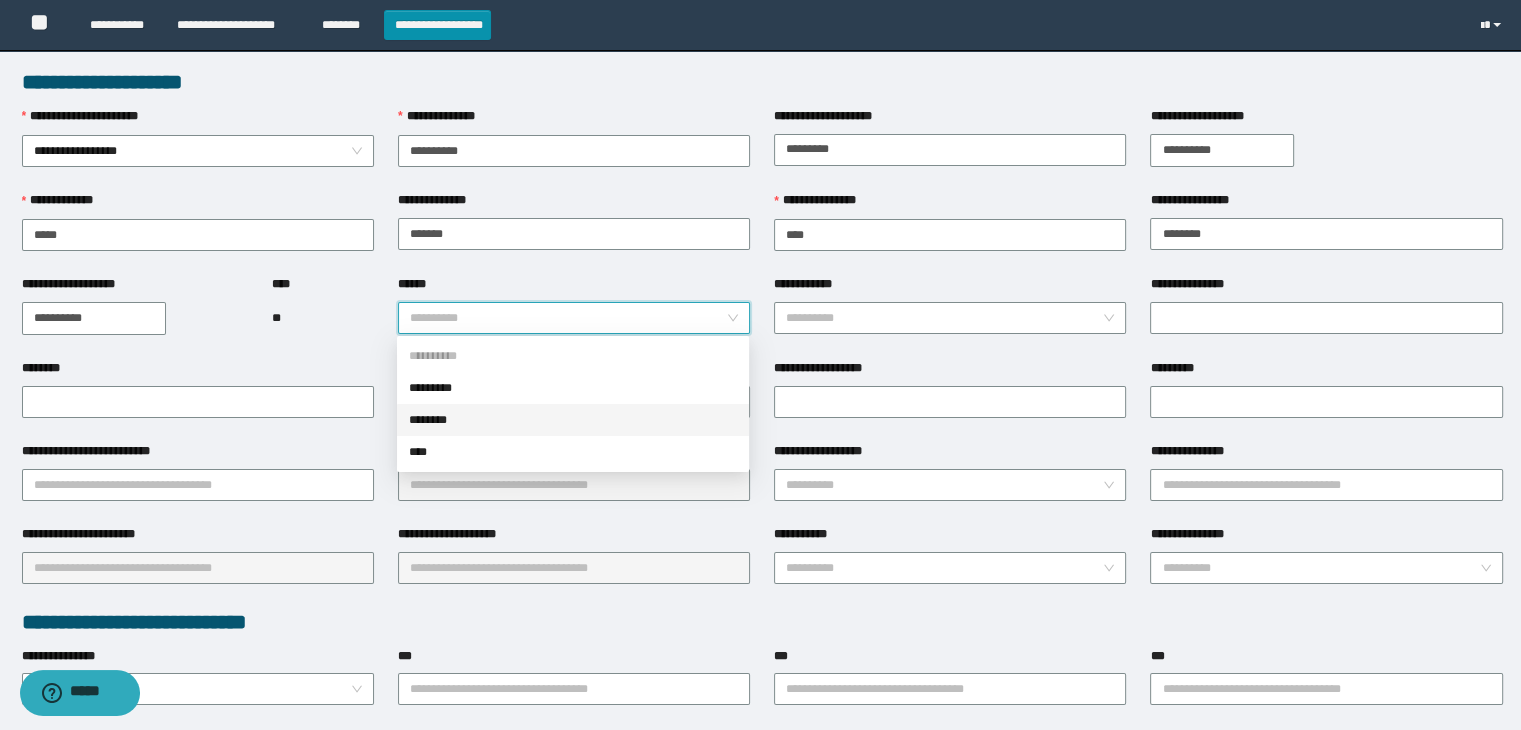 click on "********" at bounding box center (573, 420) 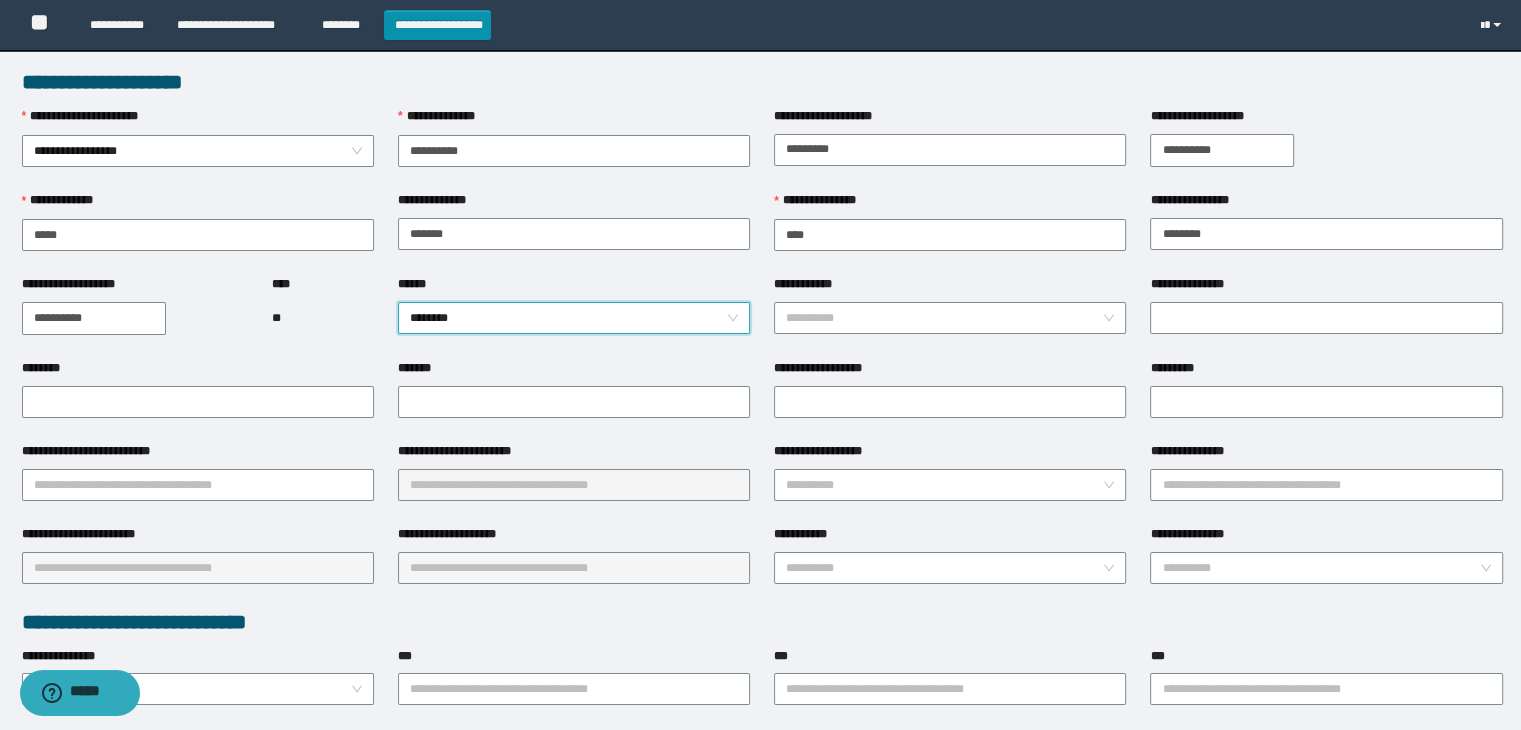 drag, startPoint x: 452, startPoint y: 301, endPoint x: 452, endPoint y: 315, distance: 14 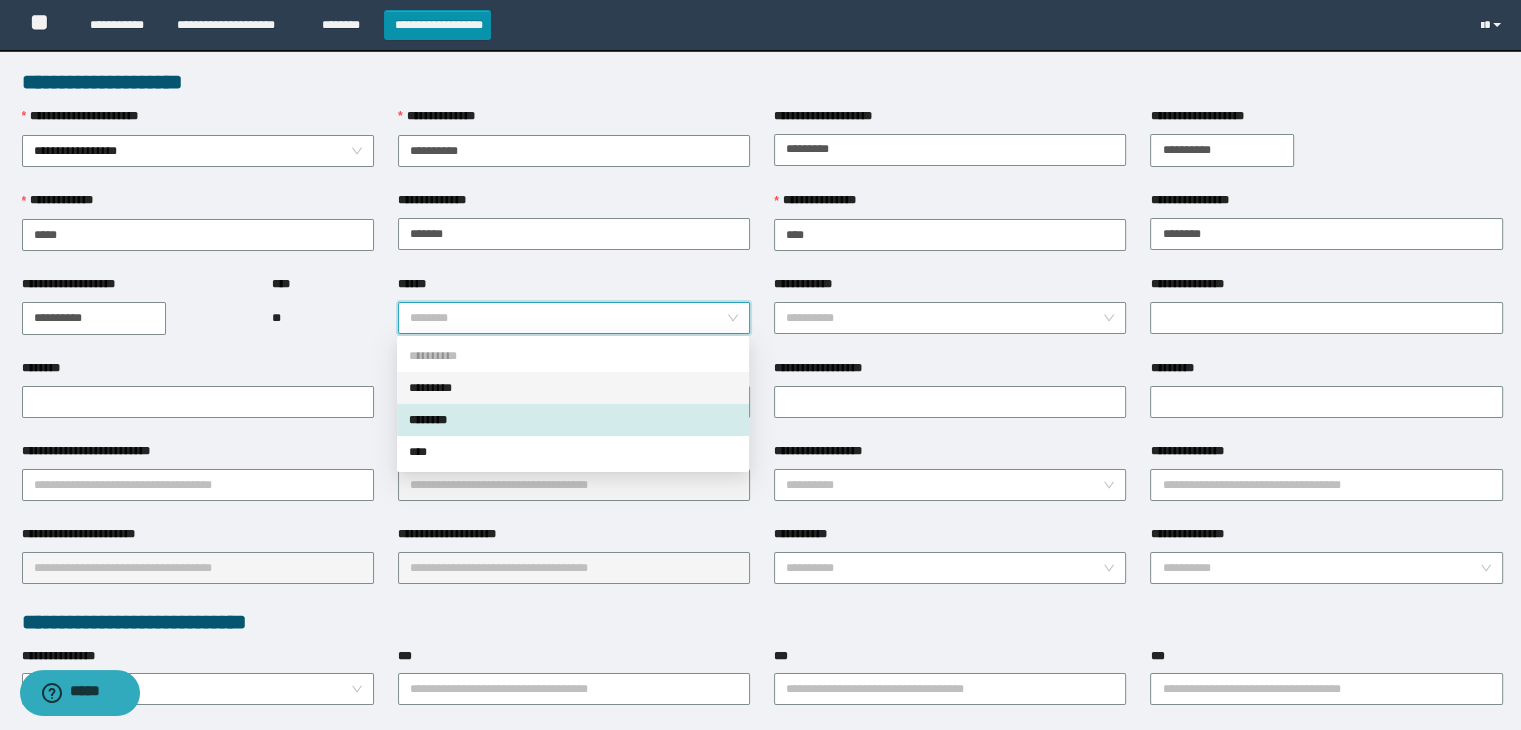 click on "*********" at bounding box center (573, 388) 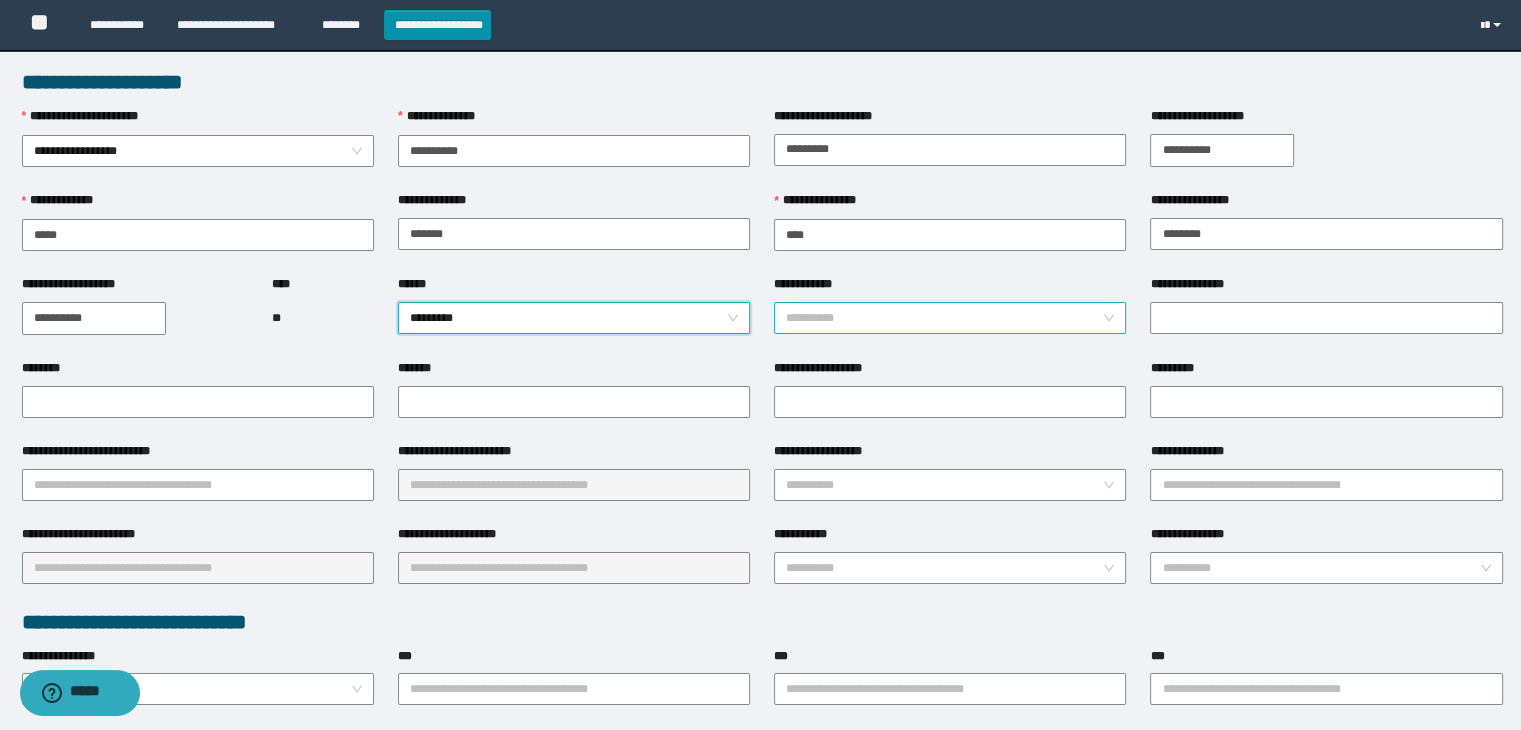 click on "**********" at bounding box center [944, 318] 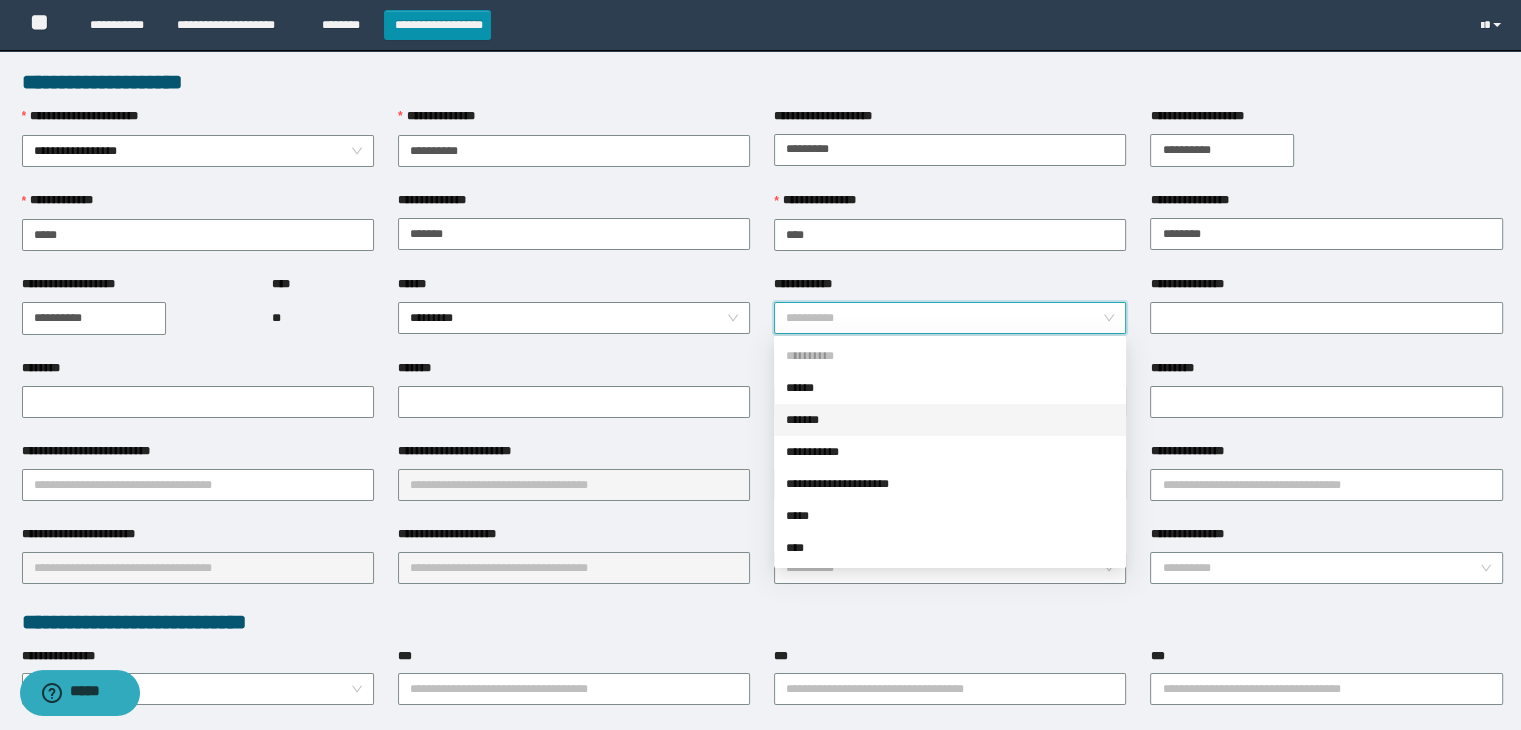 click on "*******" at bounding box center [950, 420] 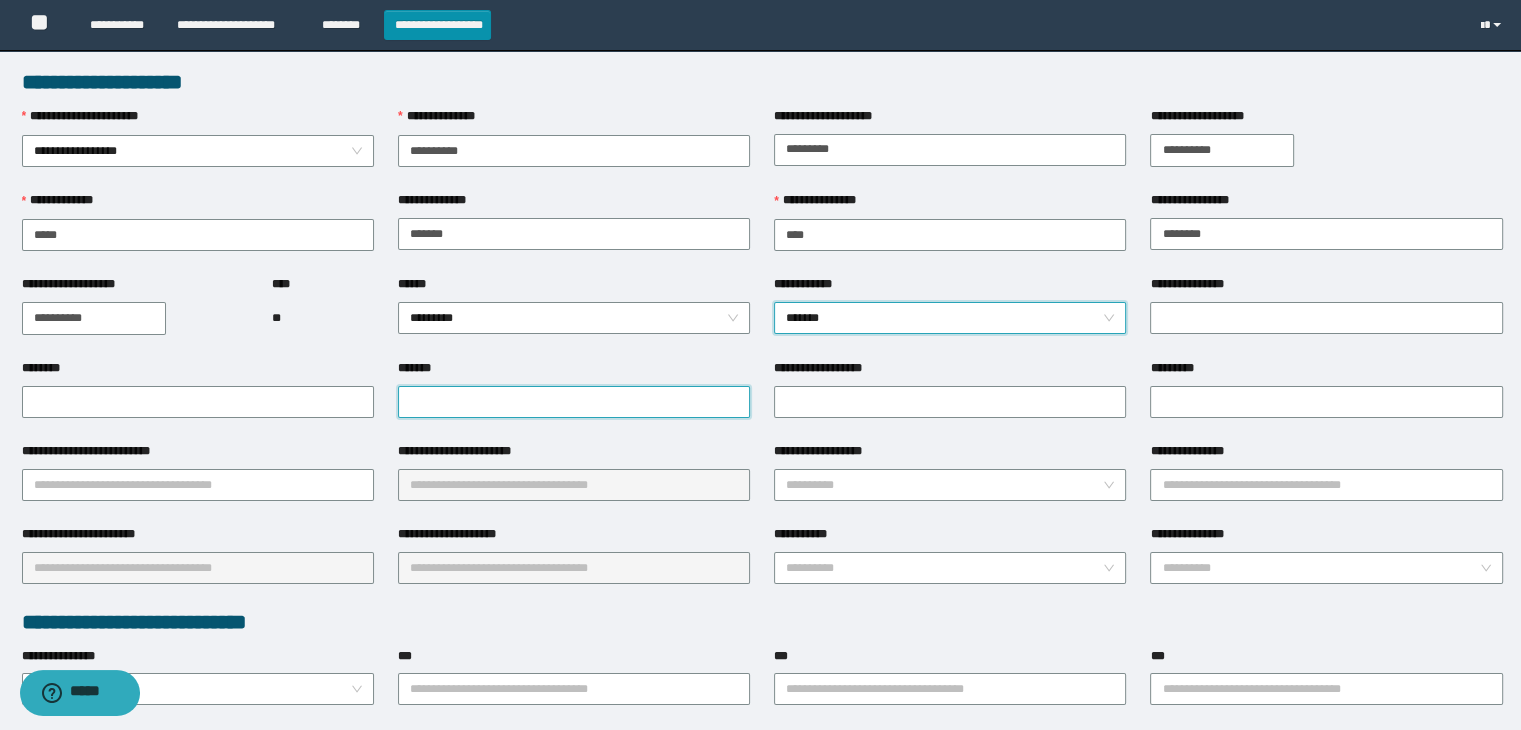 click on "*******" at bounding box center [574, 402] 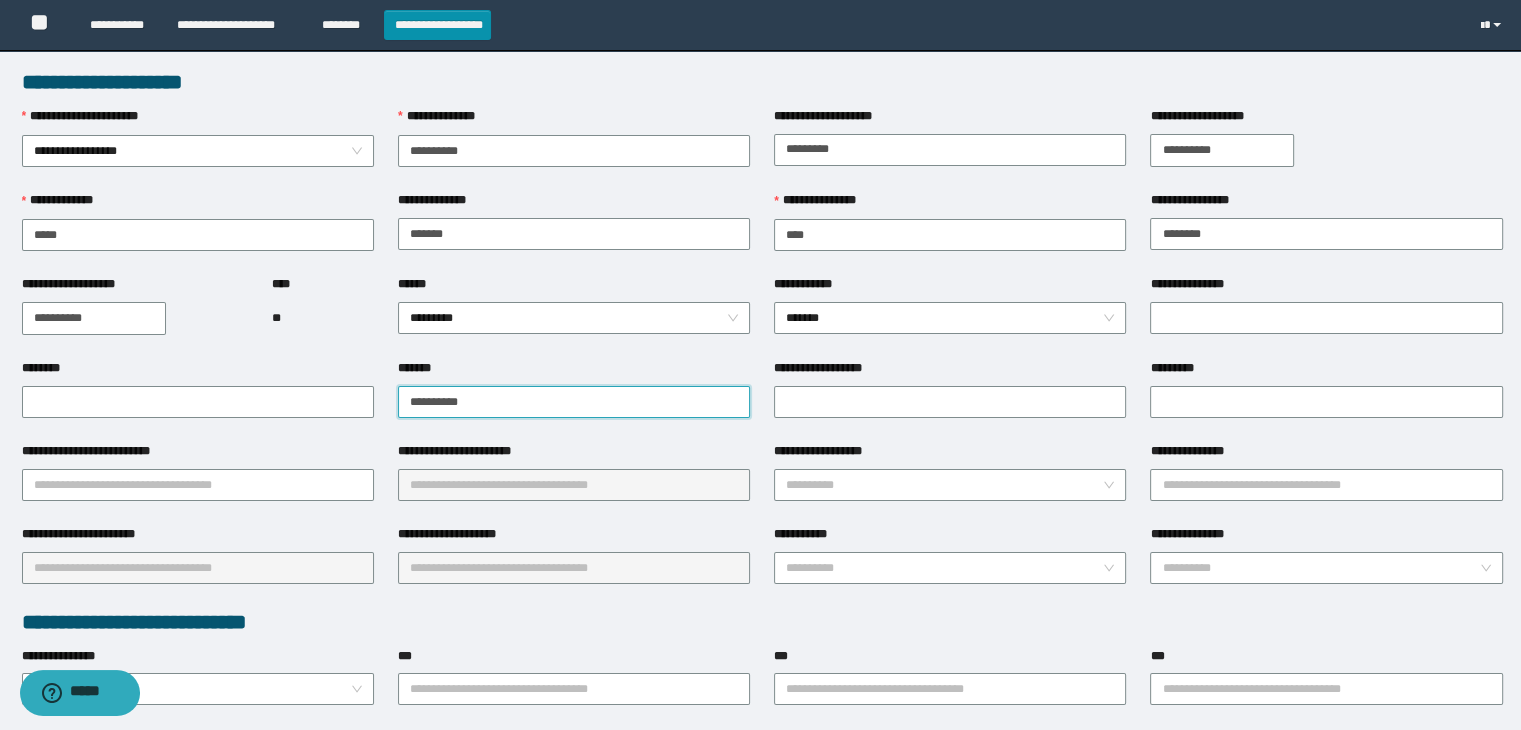 type on "**********" 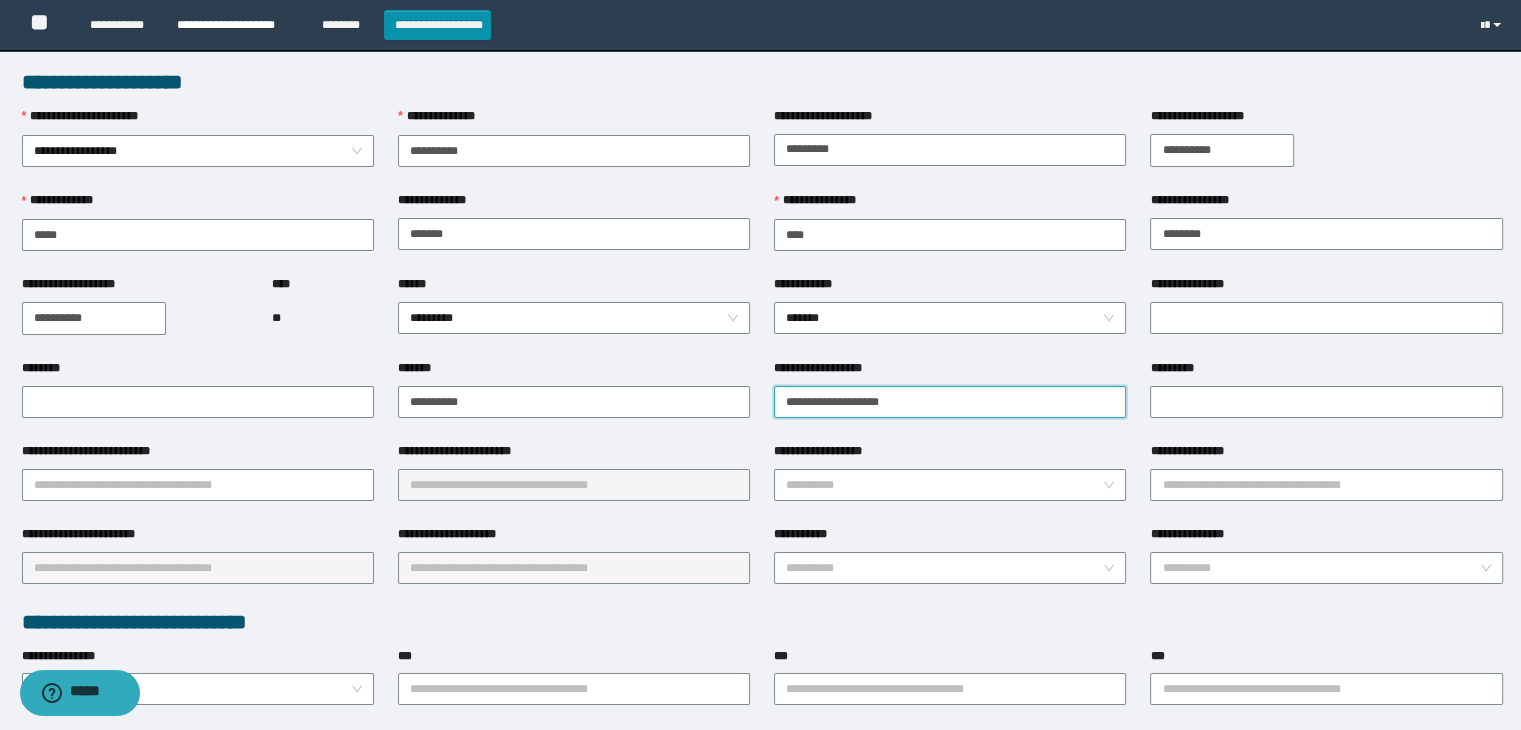 type on "**********" 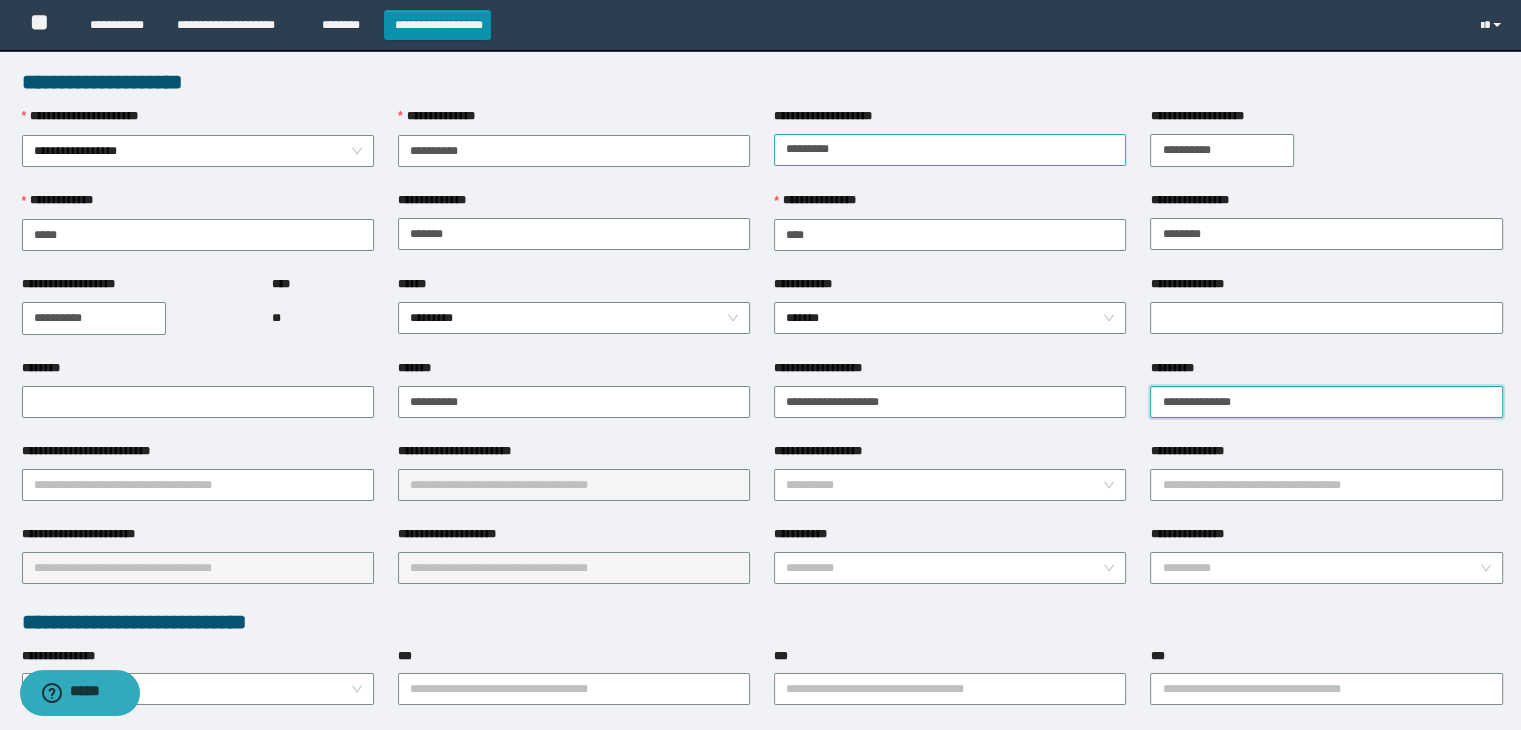 type on "**********" 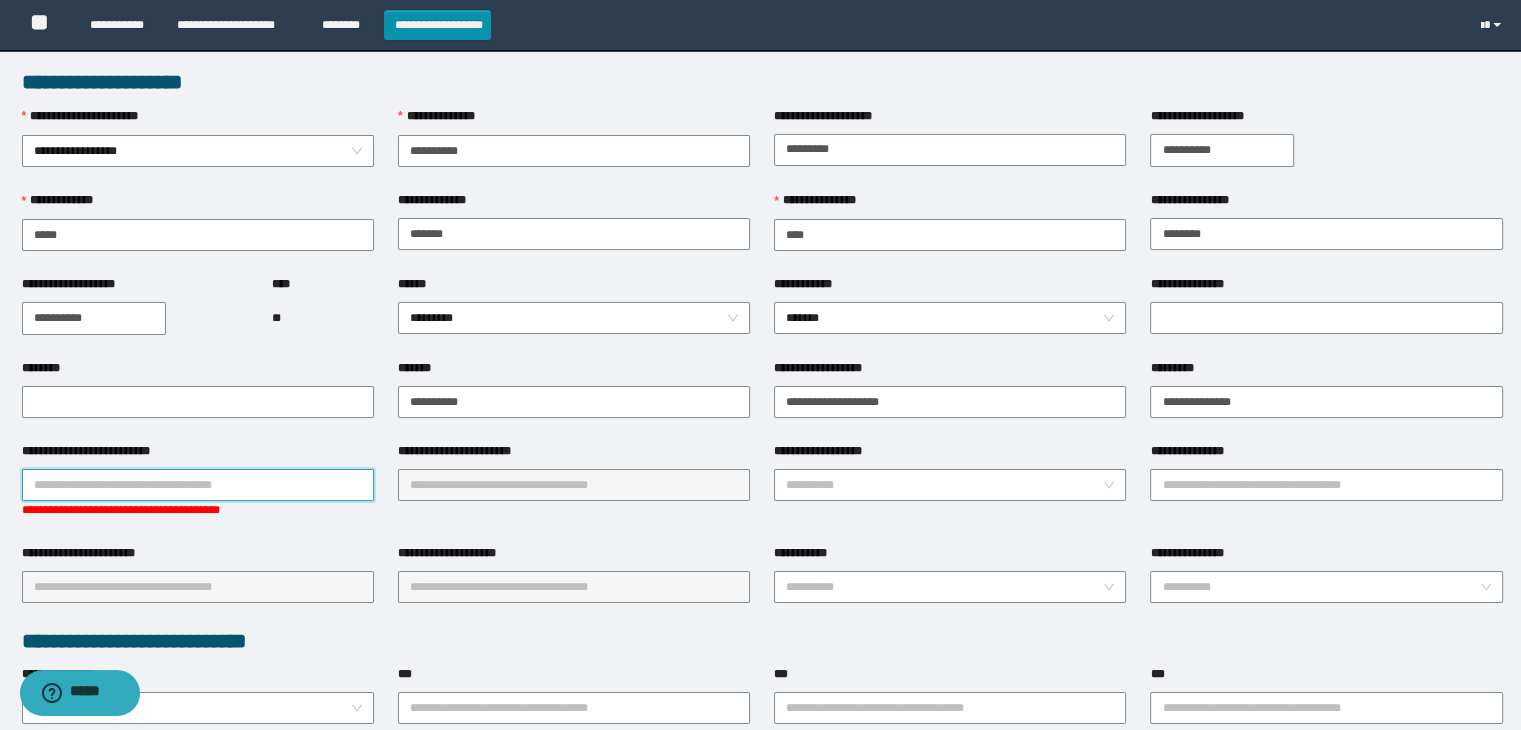 click on "**********" at bounding box center [198, 485] 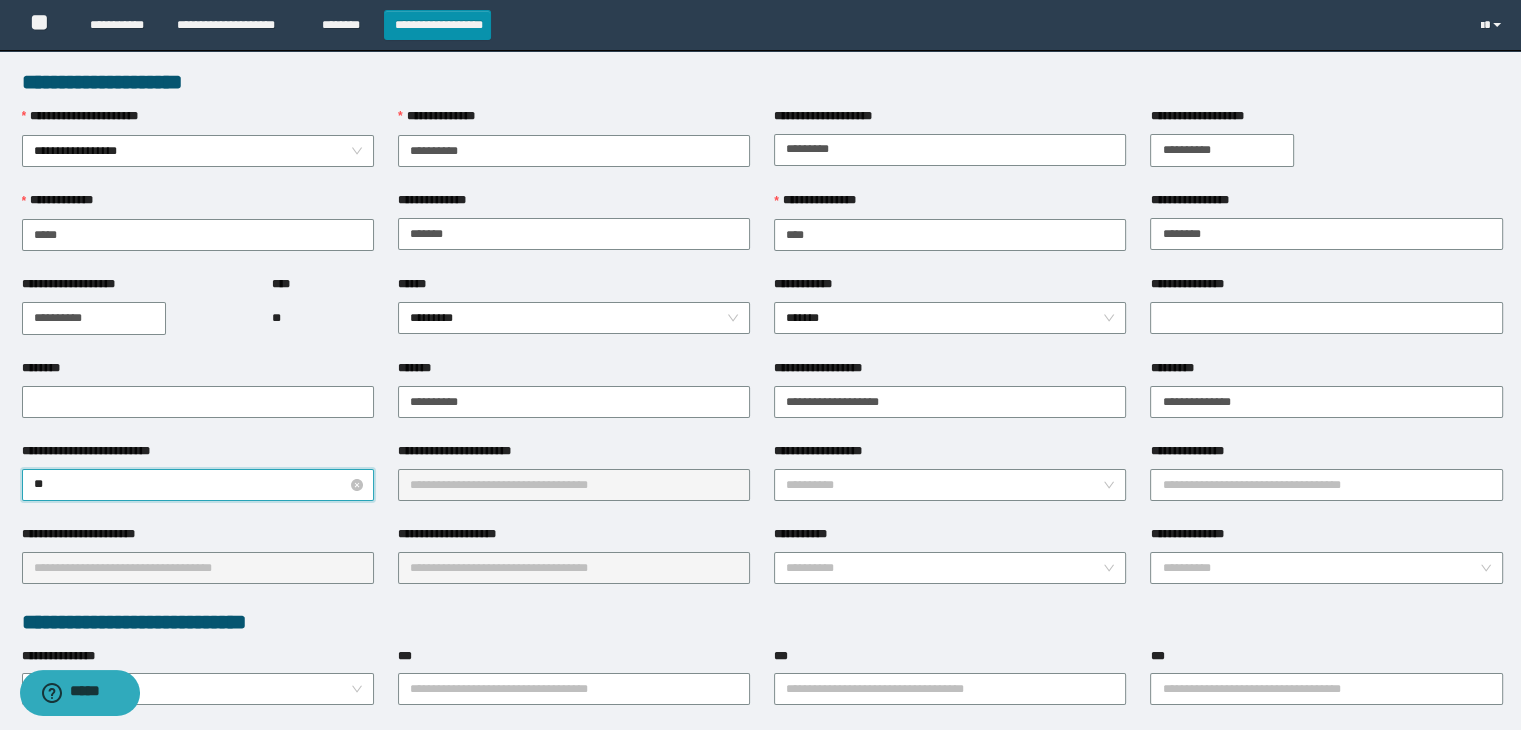 type on "***" 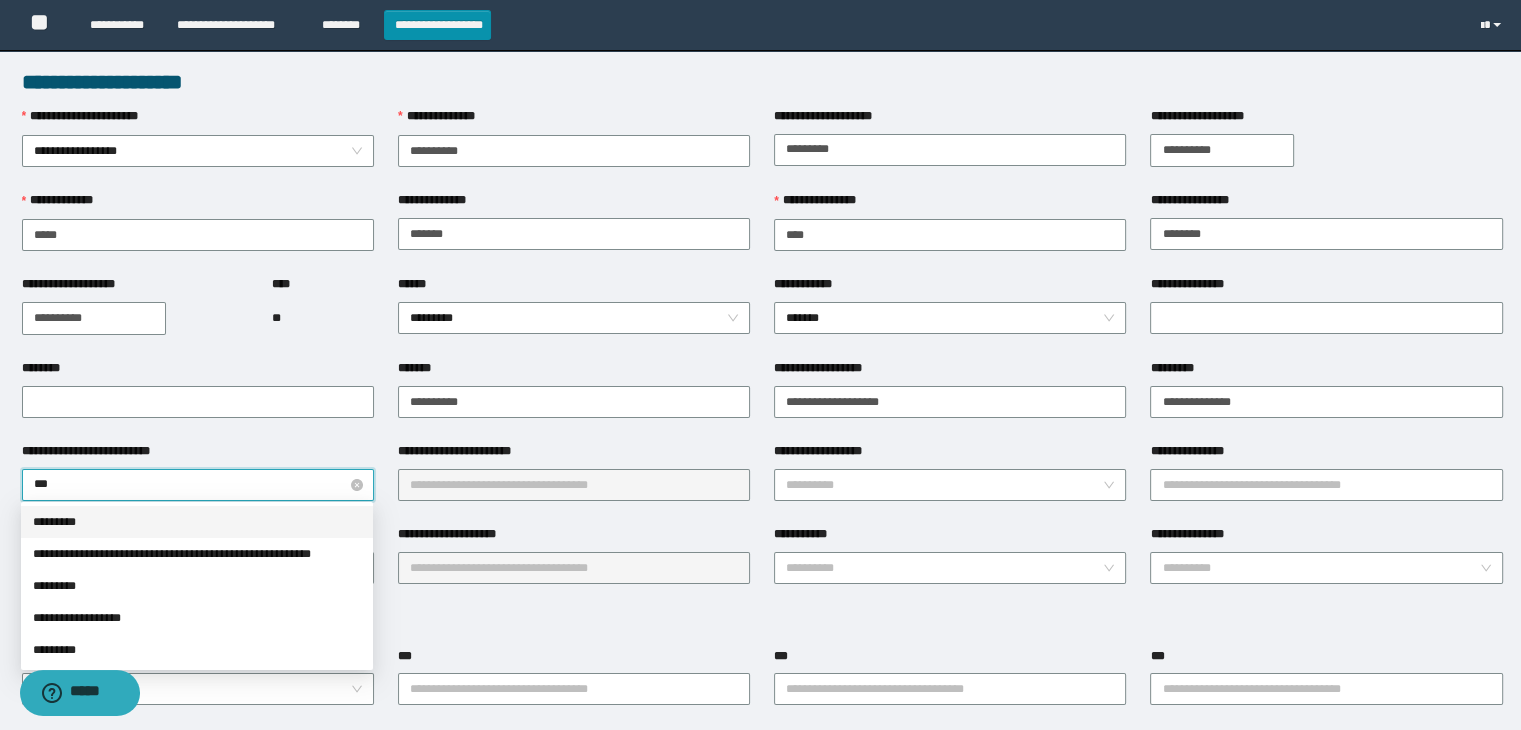 type 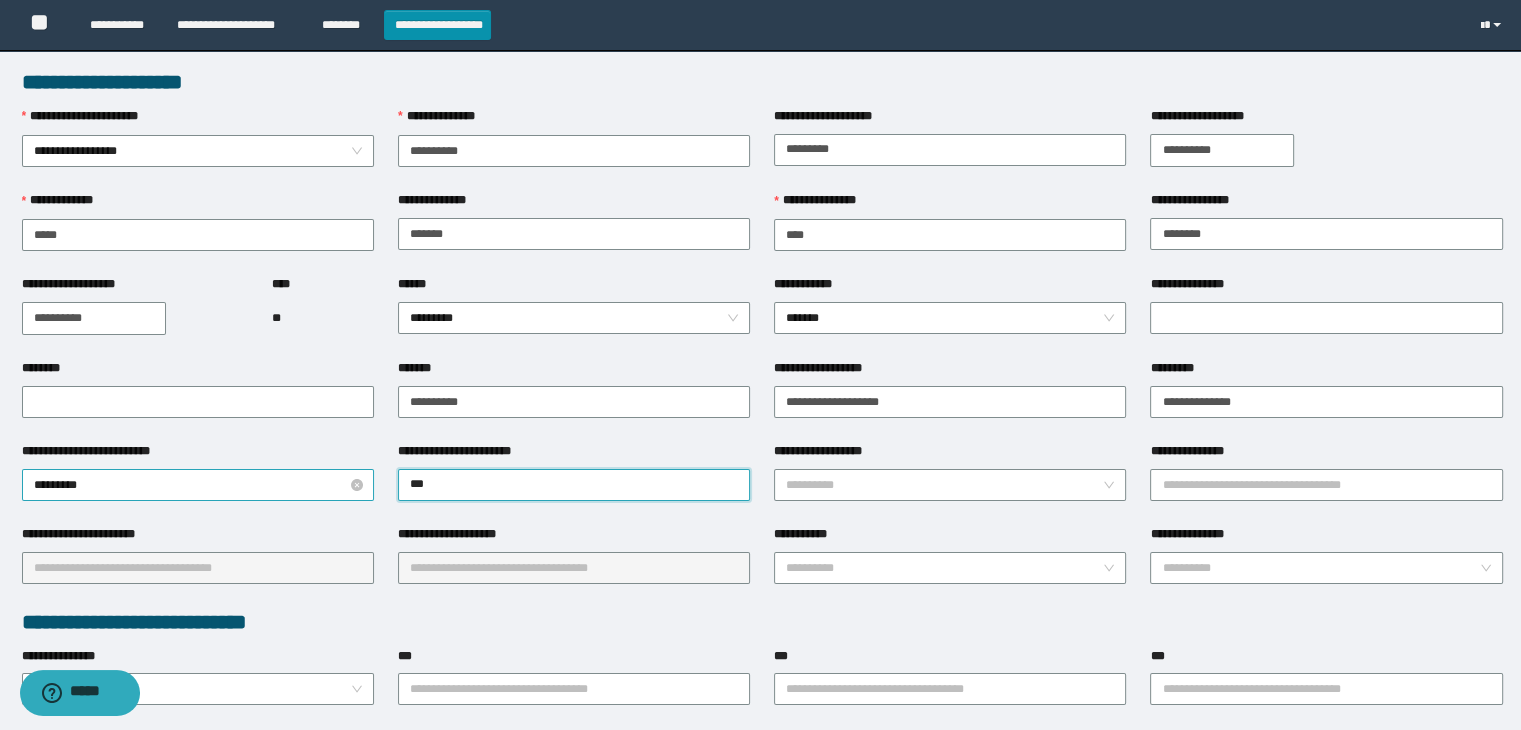 type on "****" 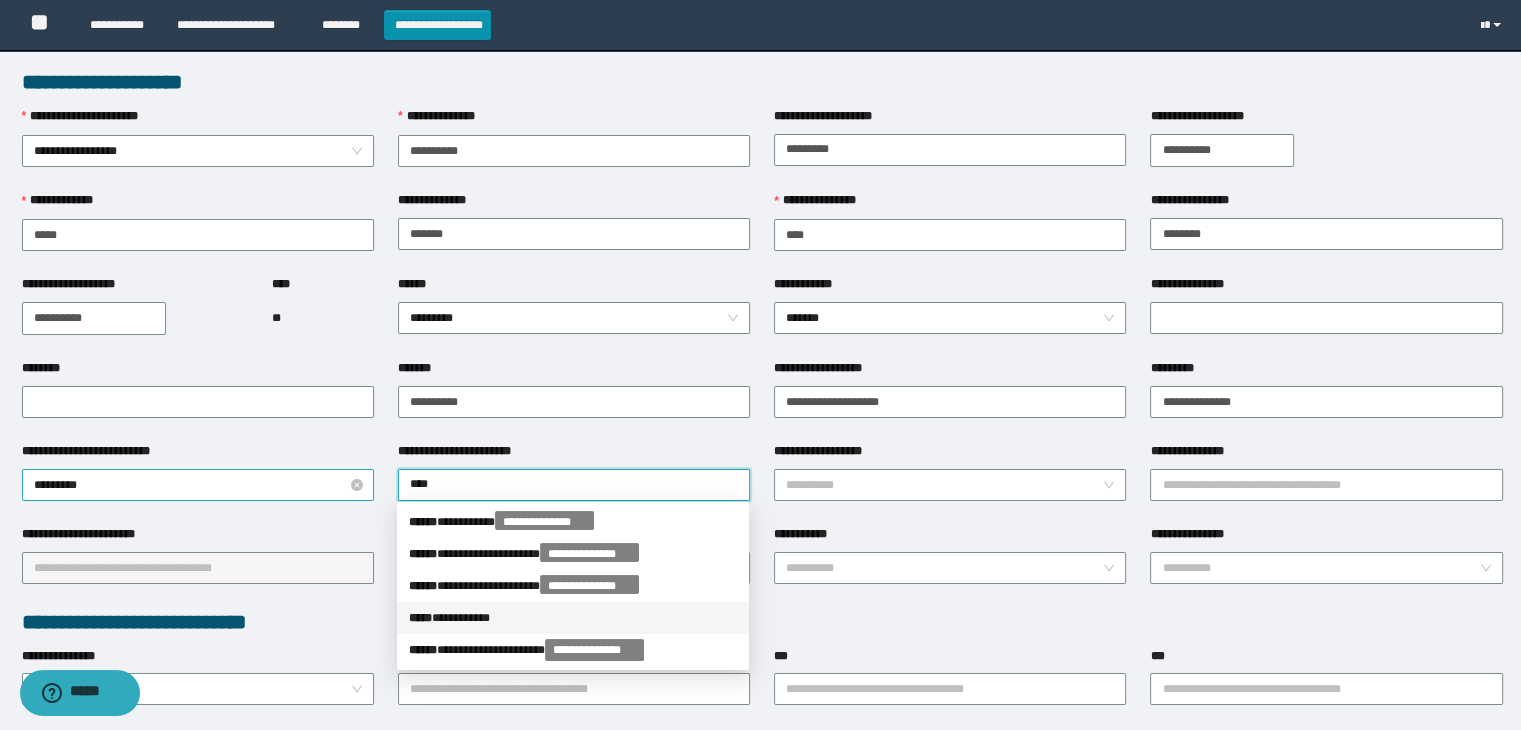 type 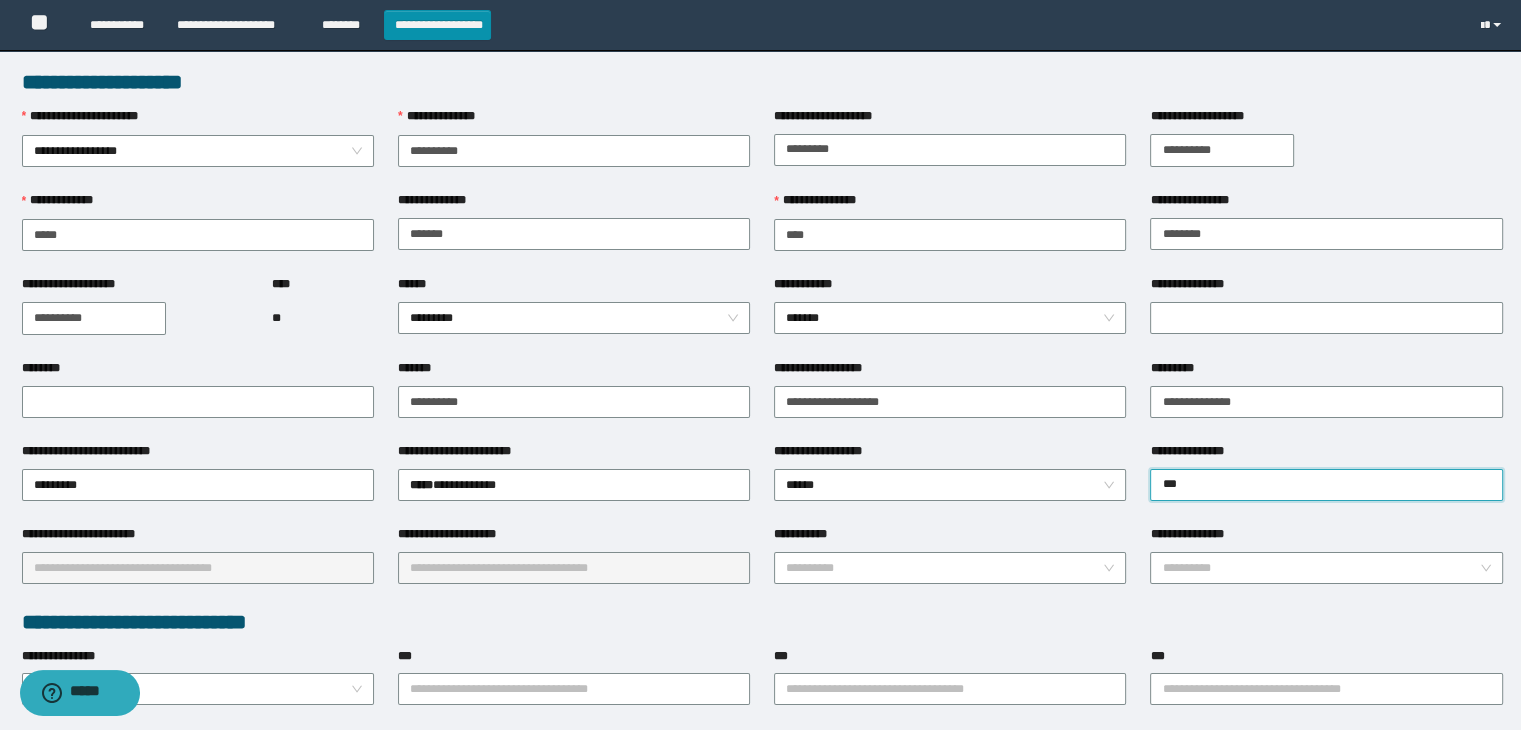 type on "****" 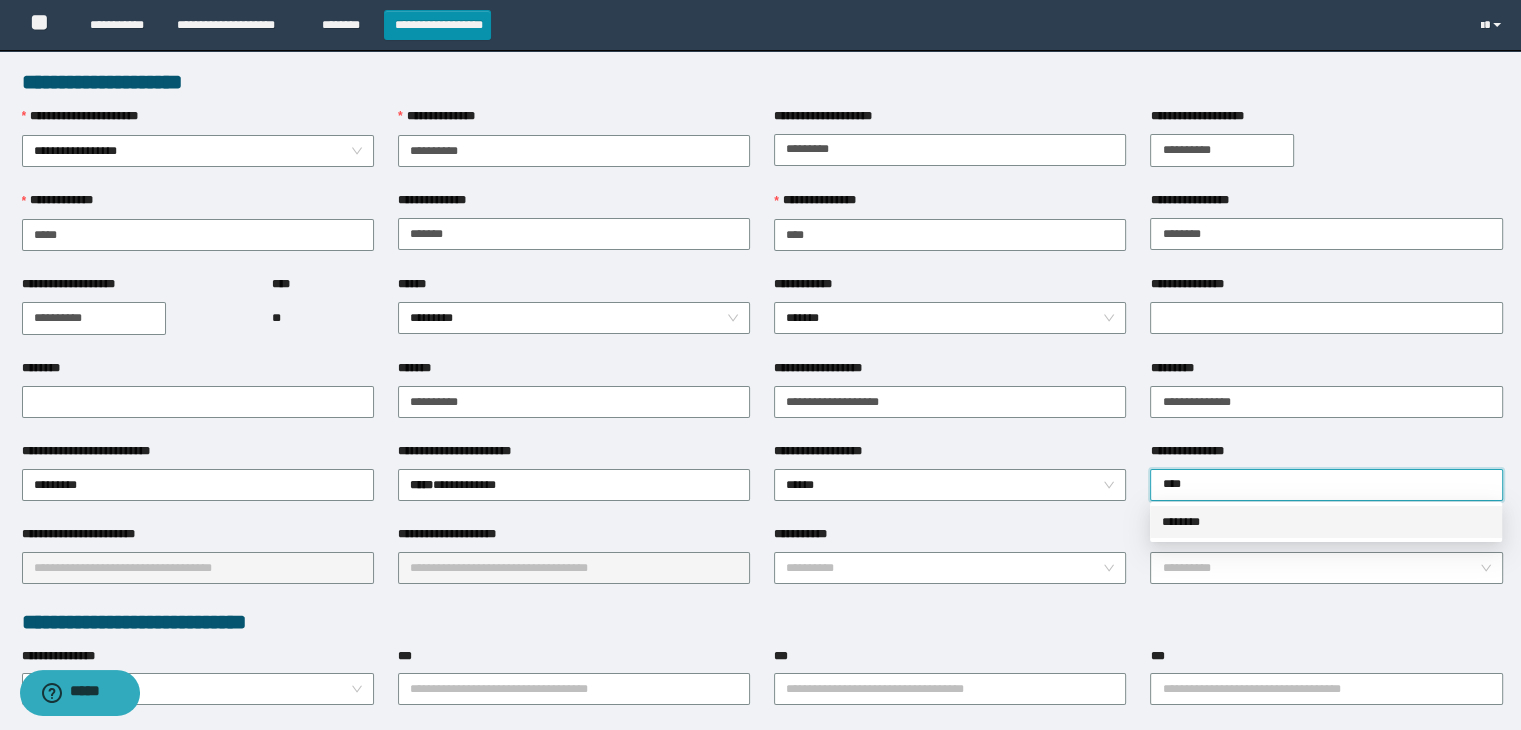 click on "********" at bounding box center [1326, 522] 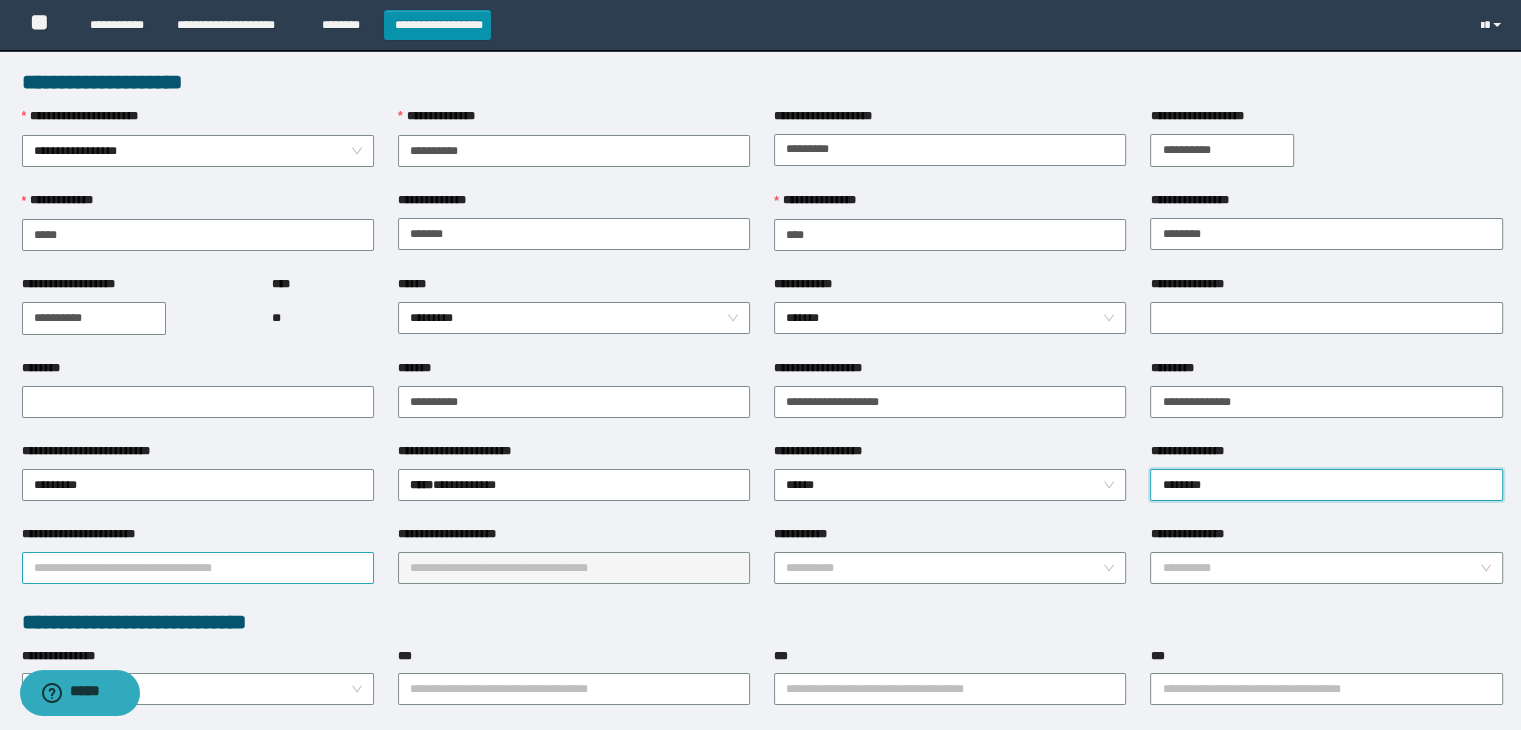 click on "**********" at bounding box center [198, 568] 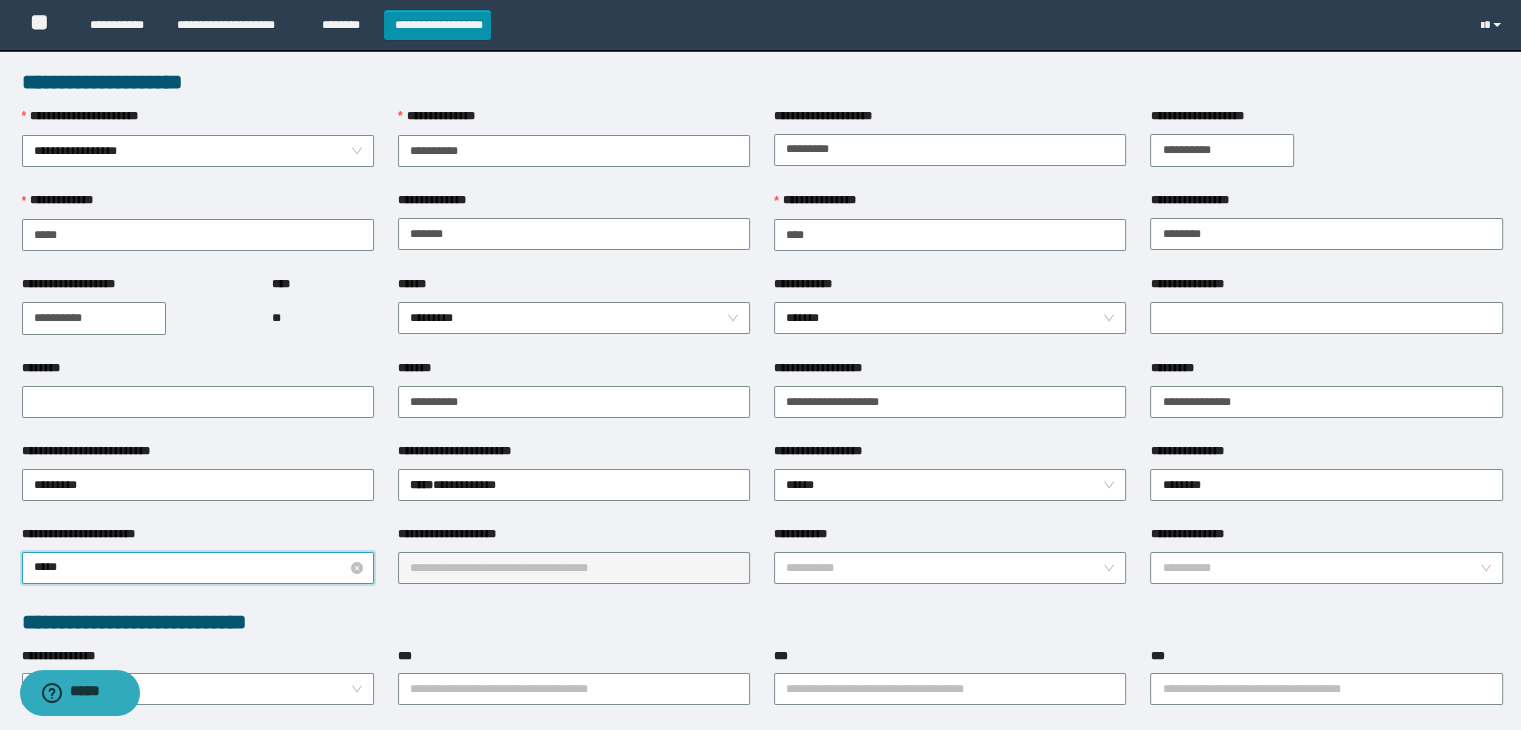 type on "****" 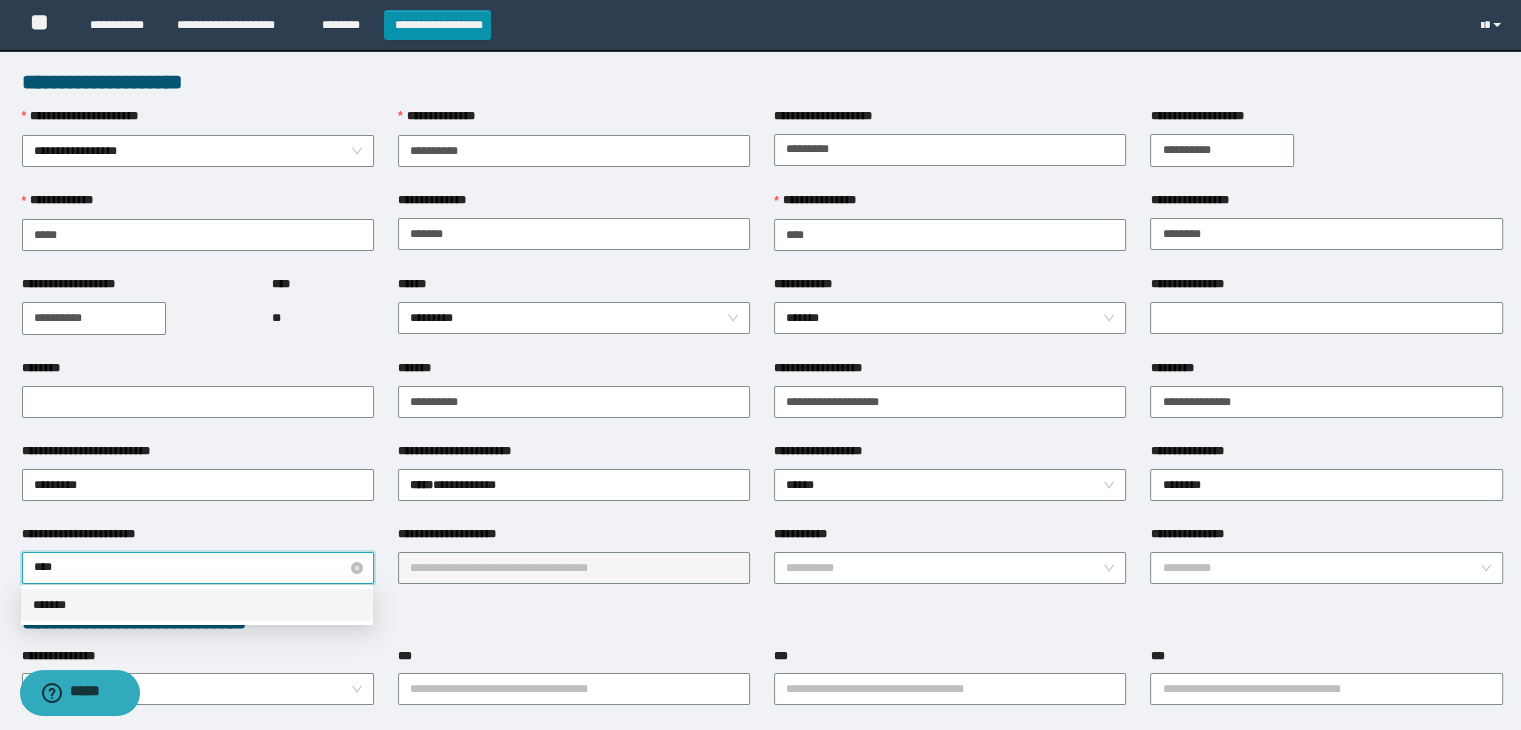 type 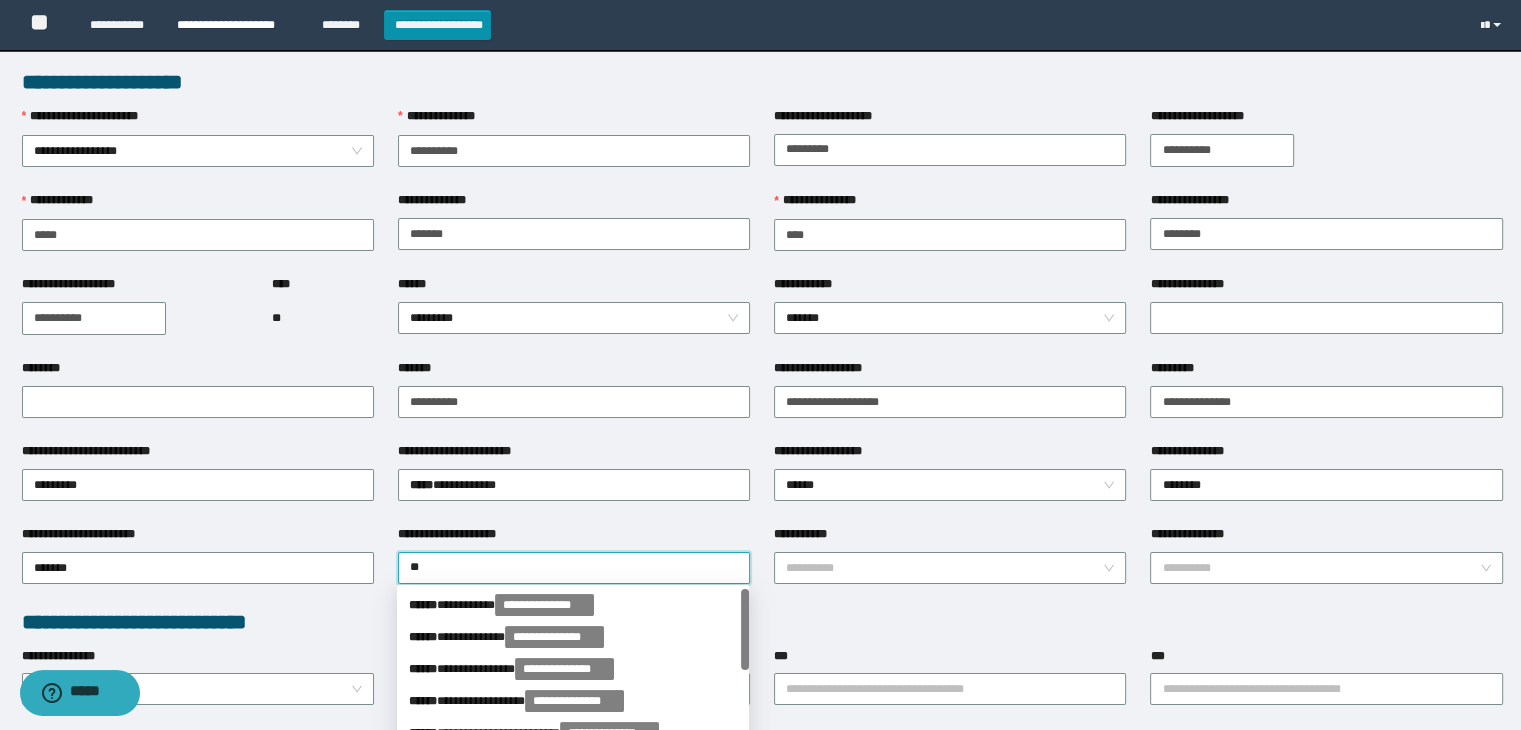 type on "**" 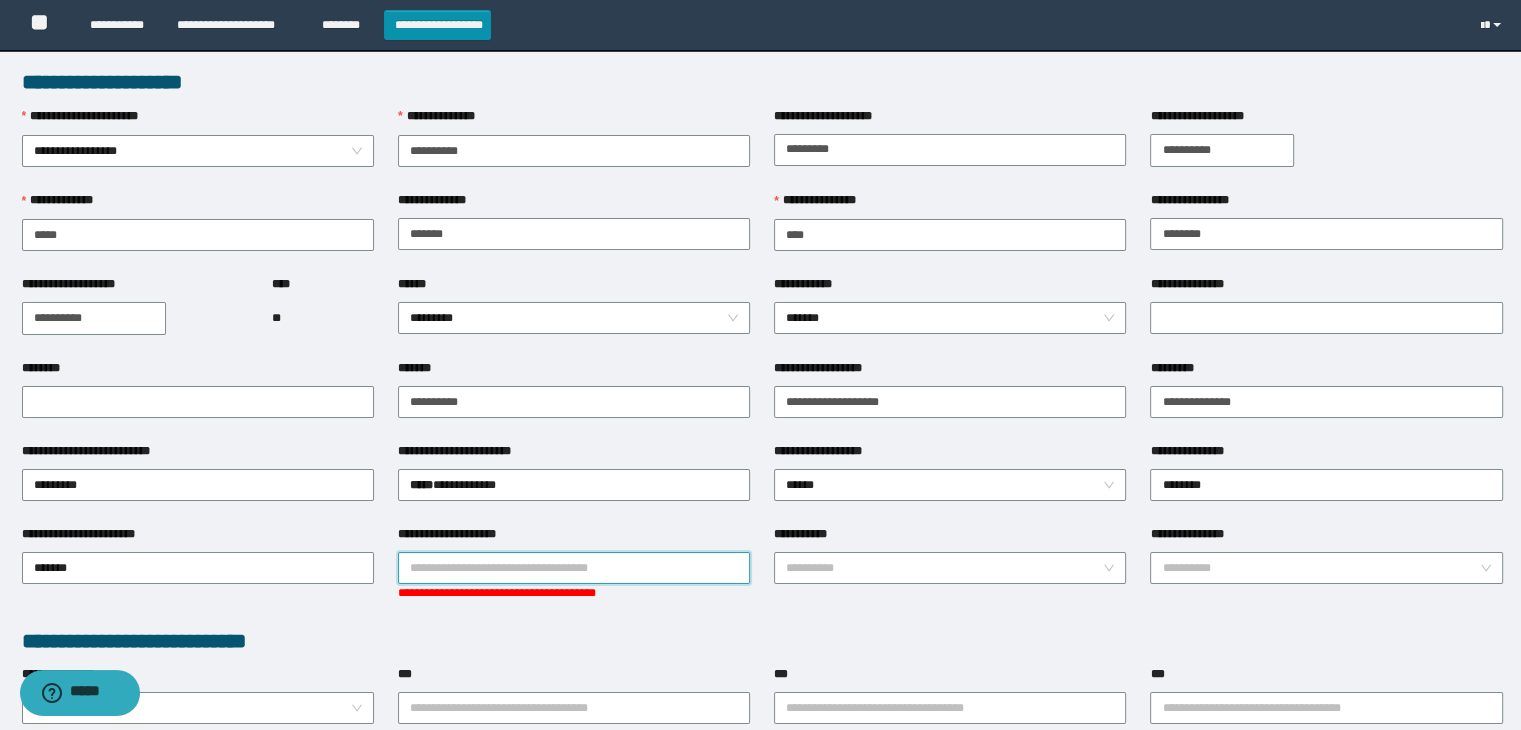 click on "**********" at bounding box center (574, 568) 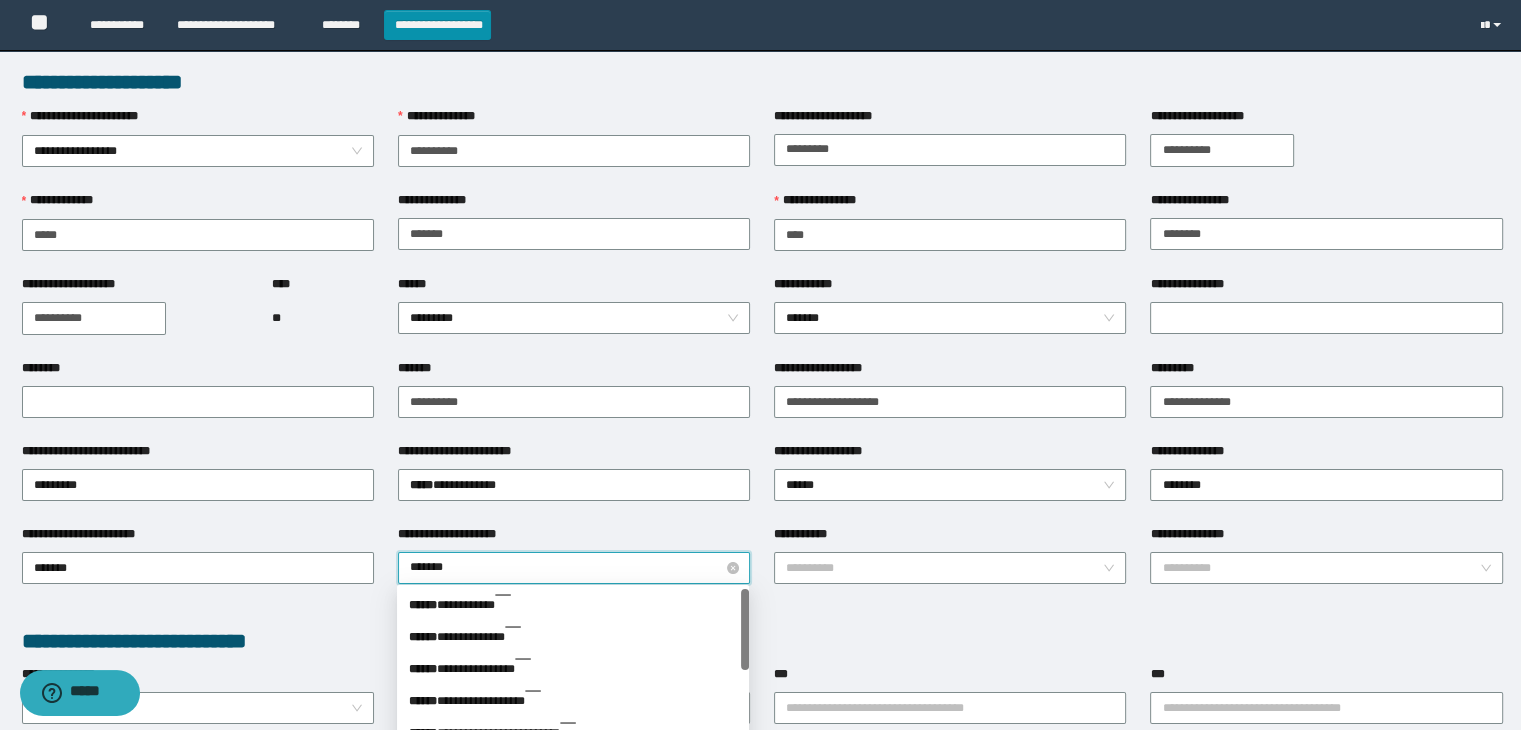 type on "********" 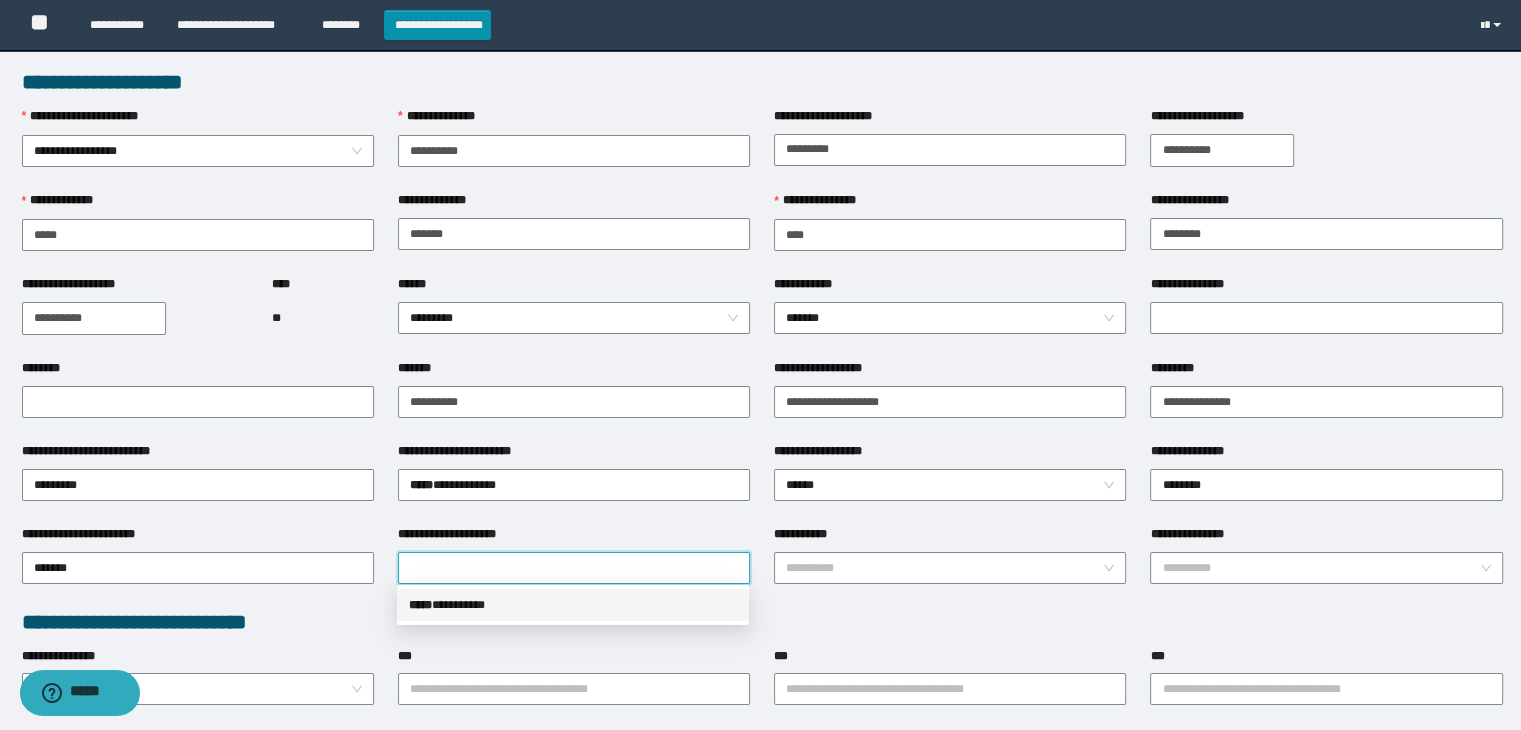 click on "**********" at bounding box center [762, 622] 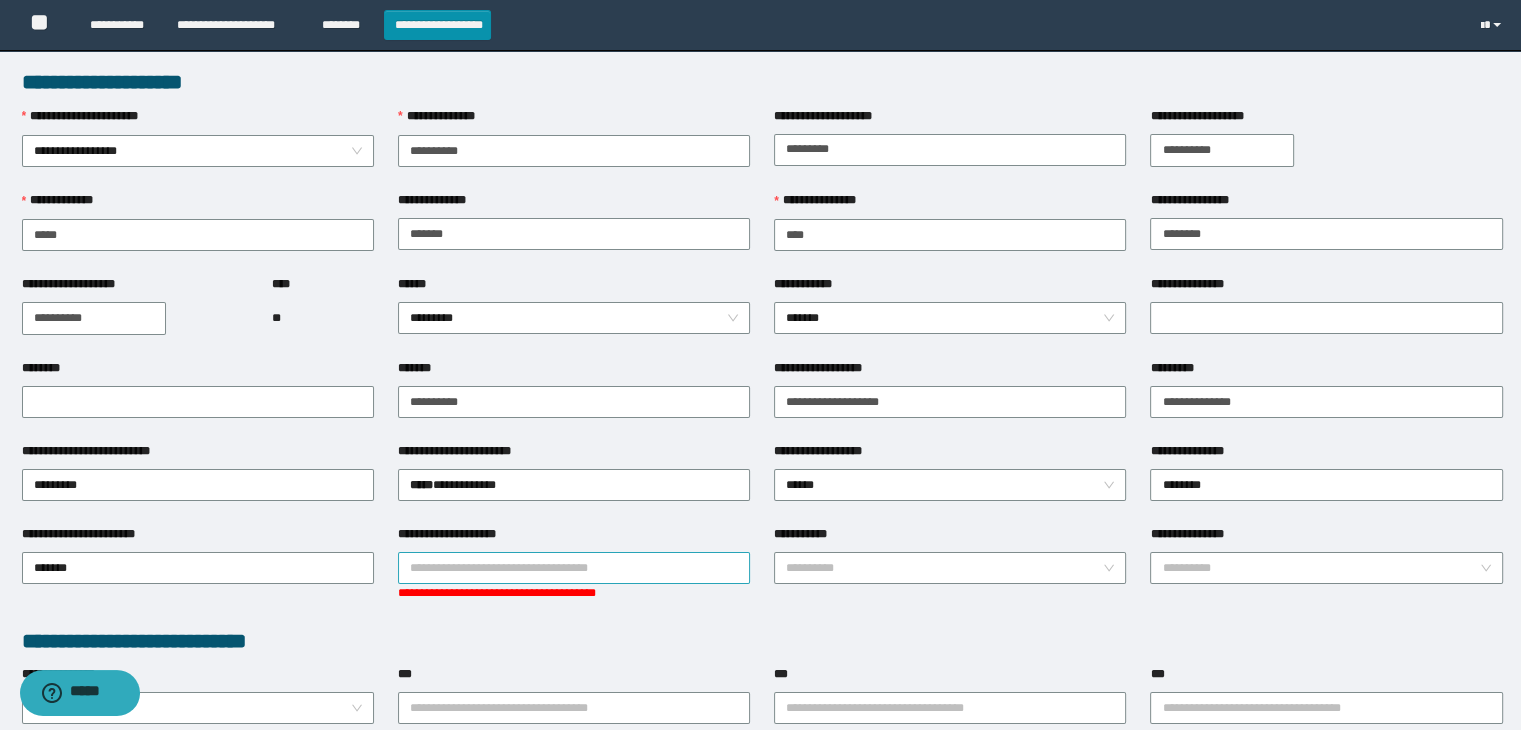 click on "**********" at bounding box center (574, 568) 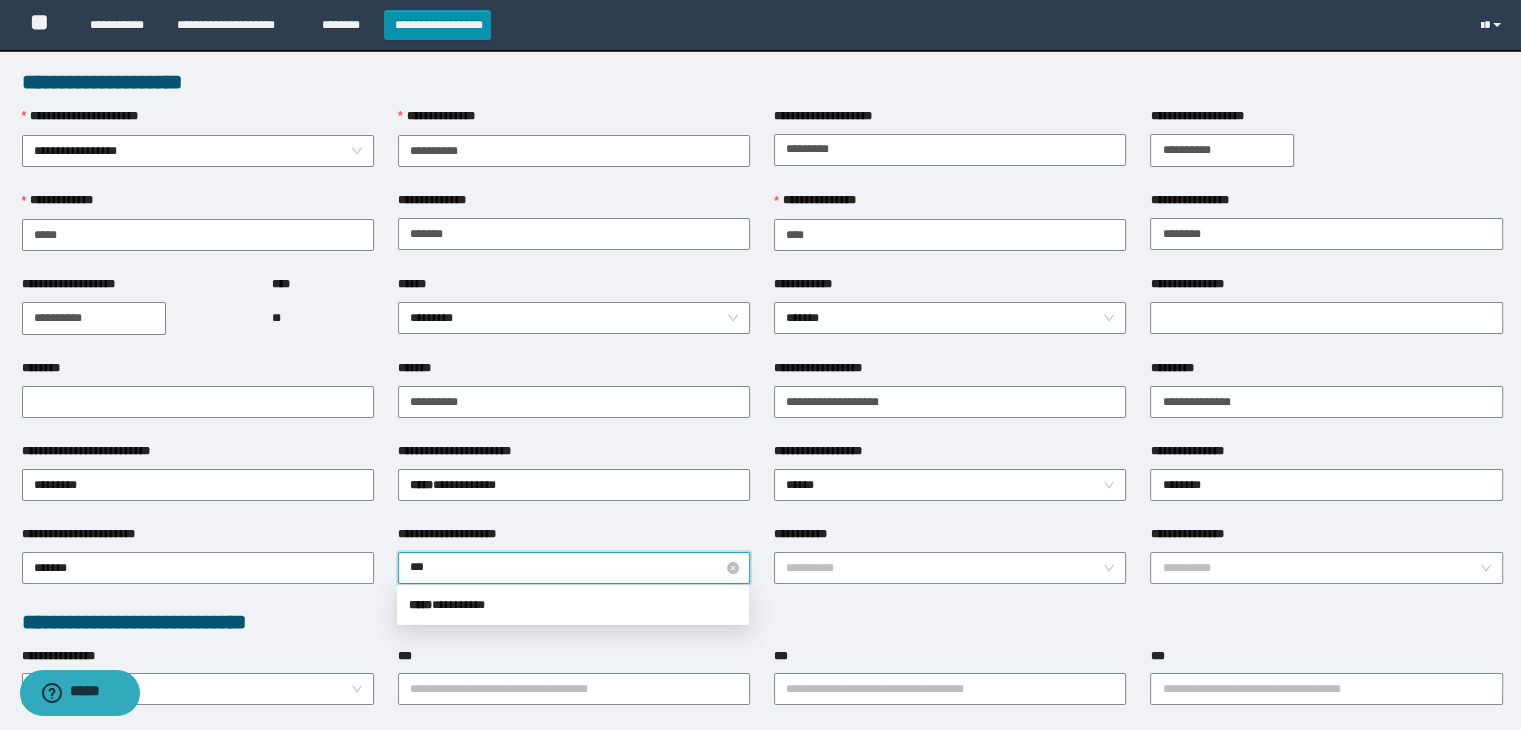 type on "****" 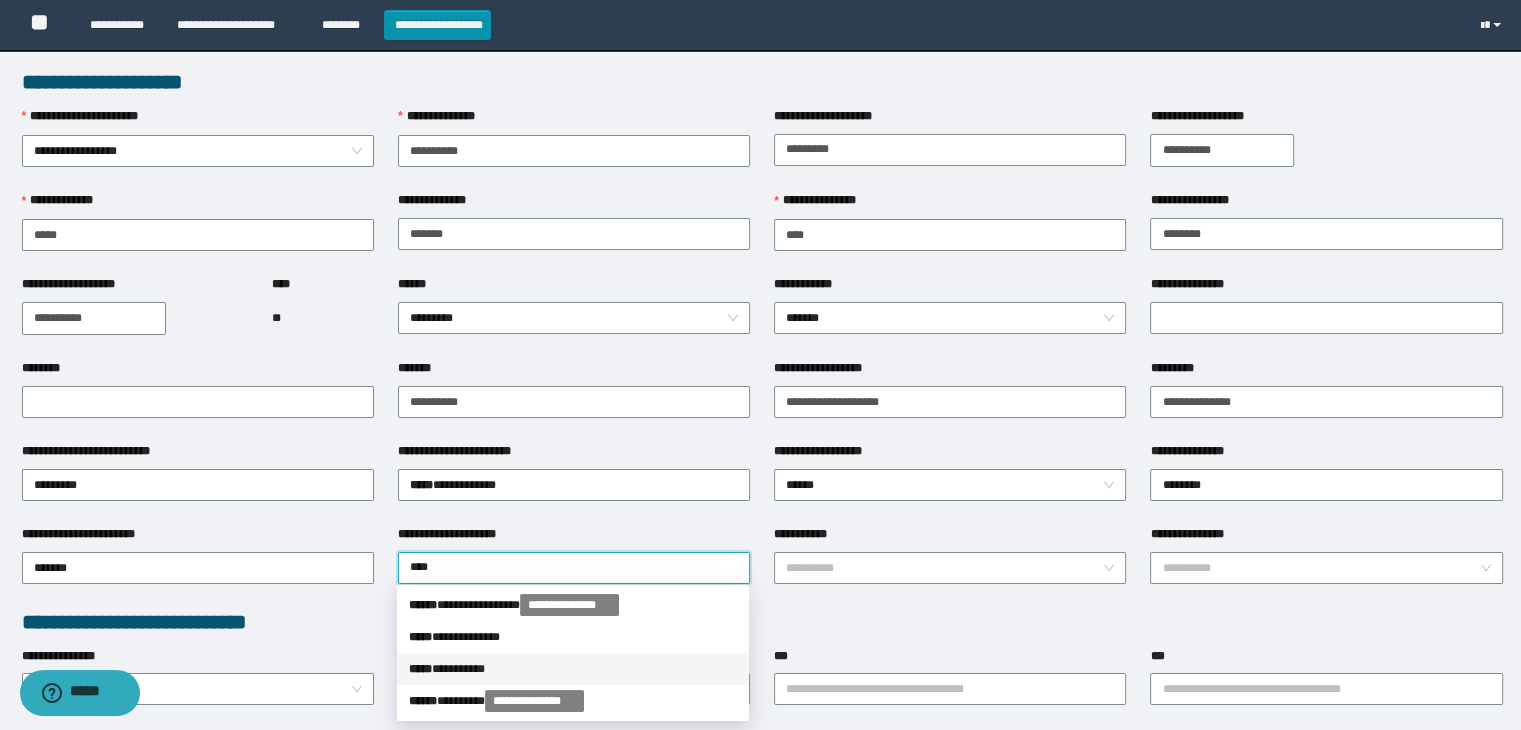click on "***** * ********" at bounding box center [573, 669] 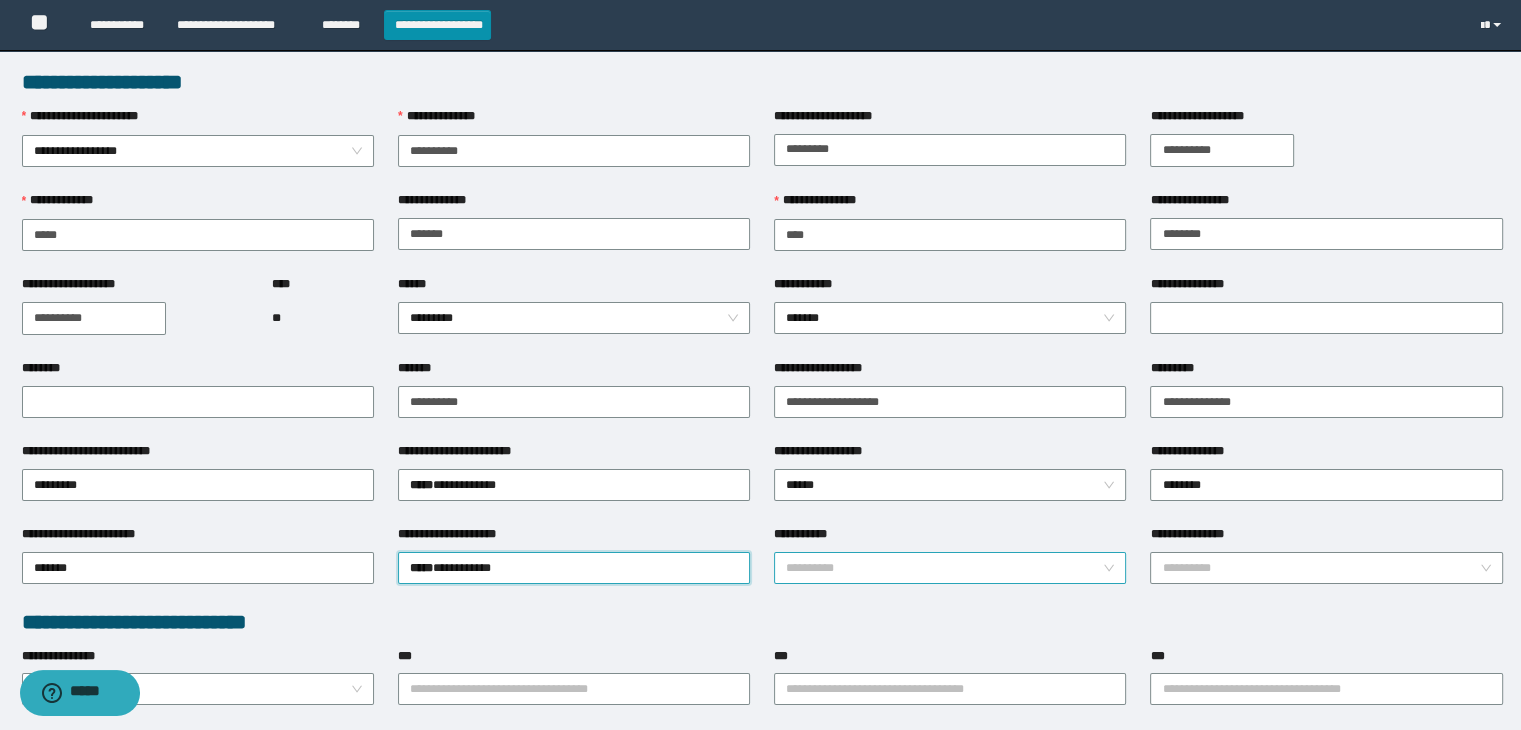click on "**********" at bounding box center [944, 568] 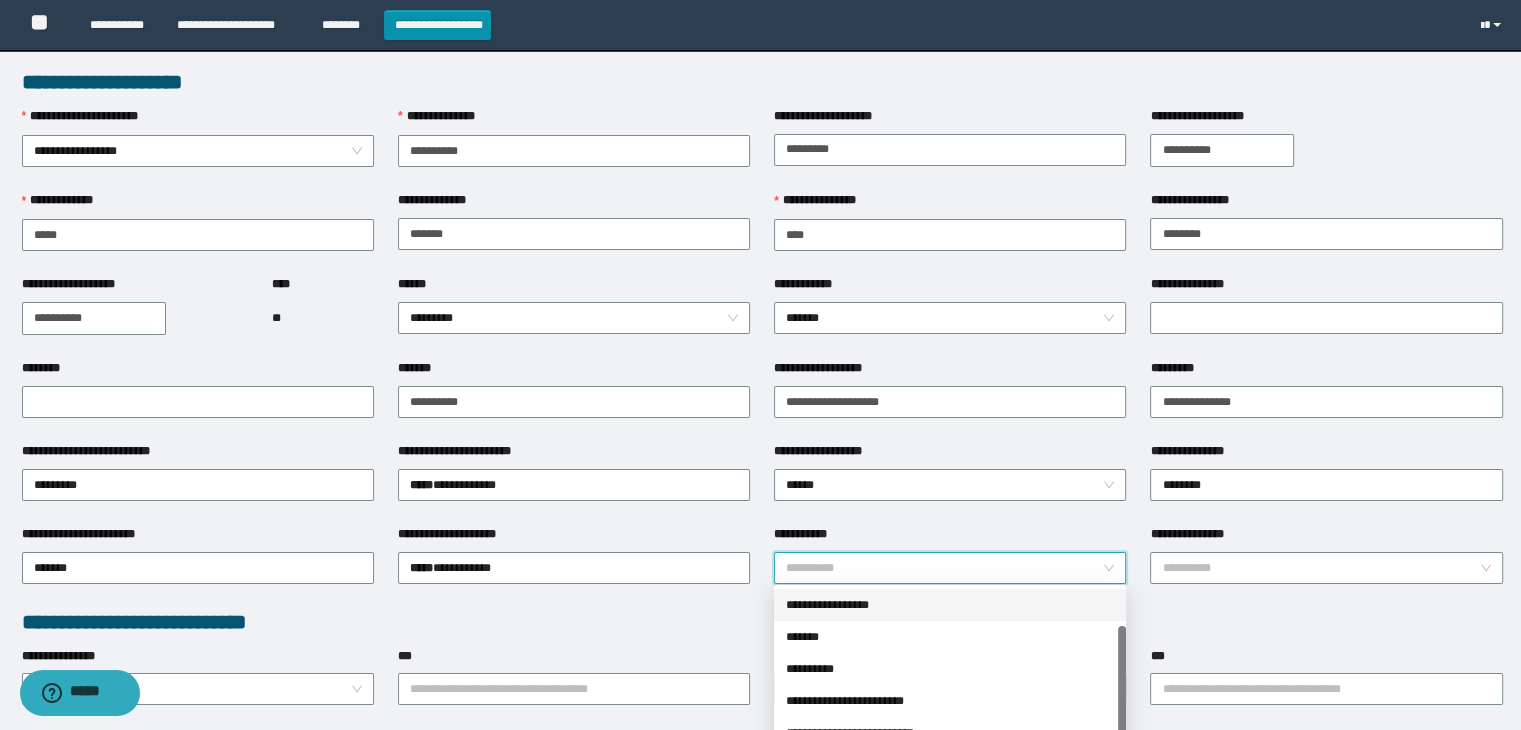 scroll, scrollTop: 60, scrollLeft: 0, axis: vertical 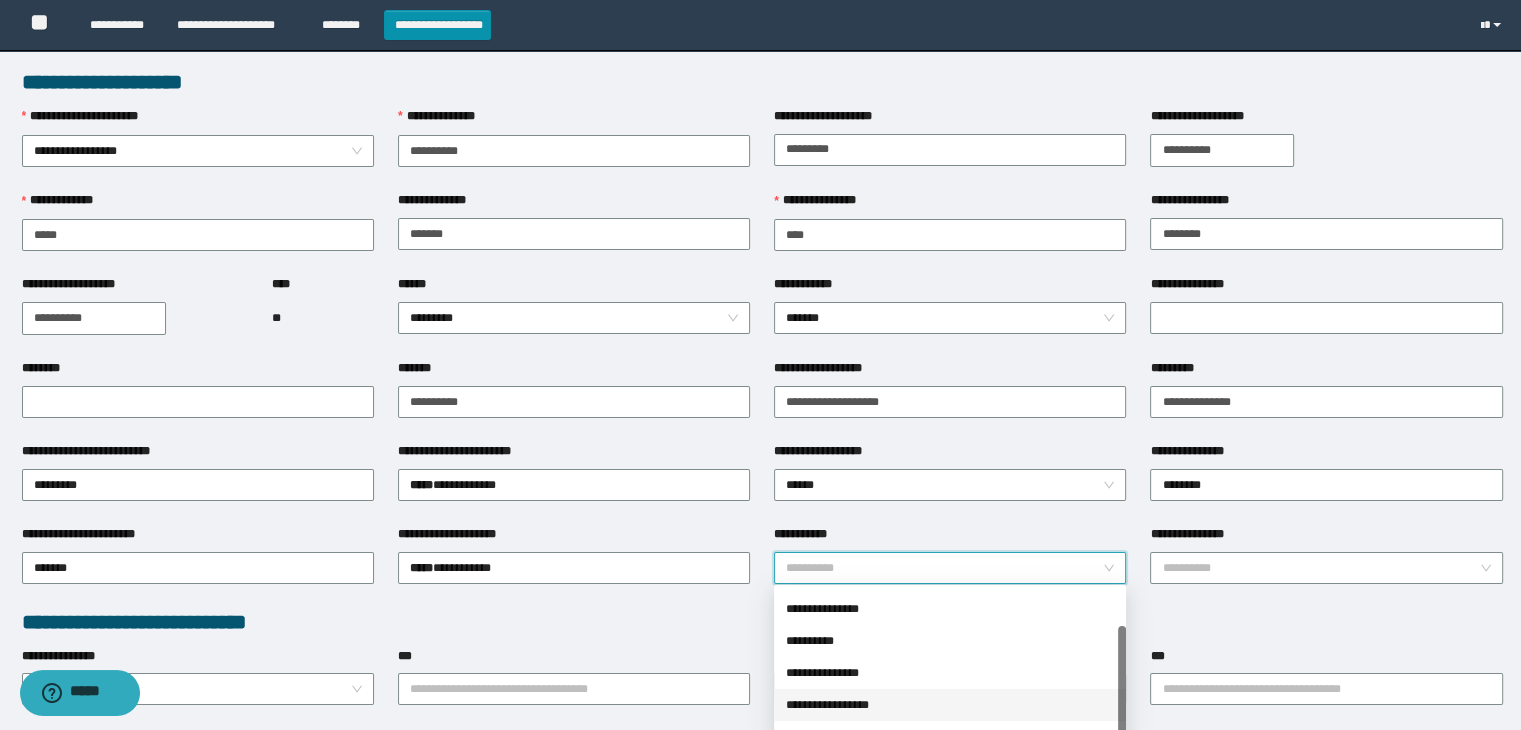 click on "**********" at bounding box center [950, 705] 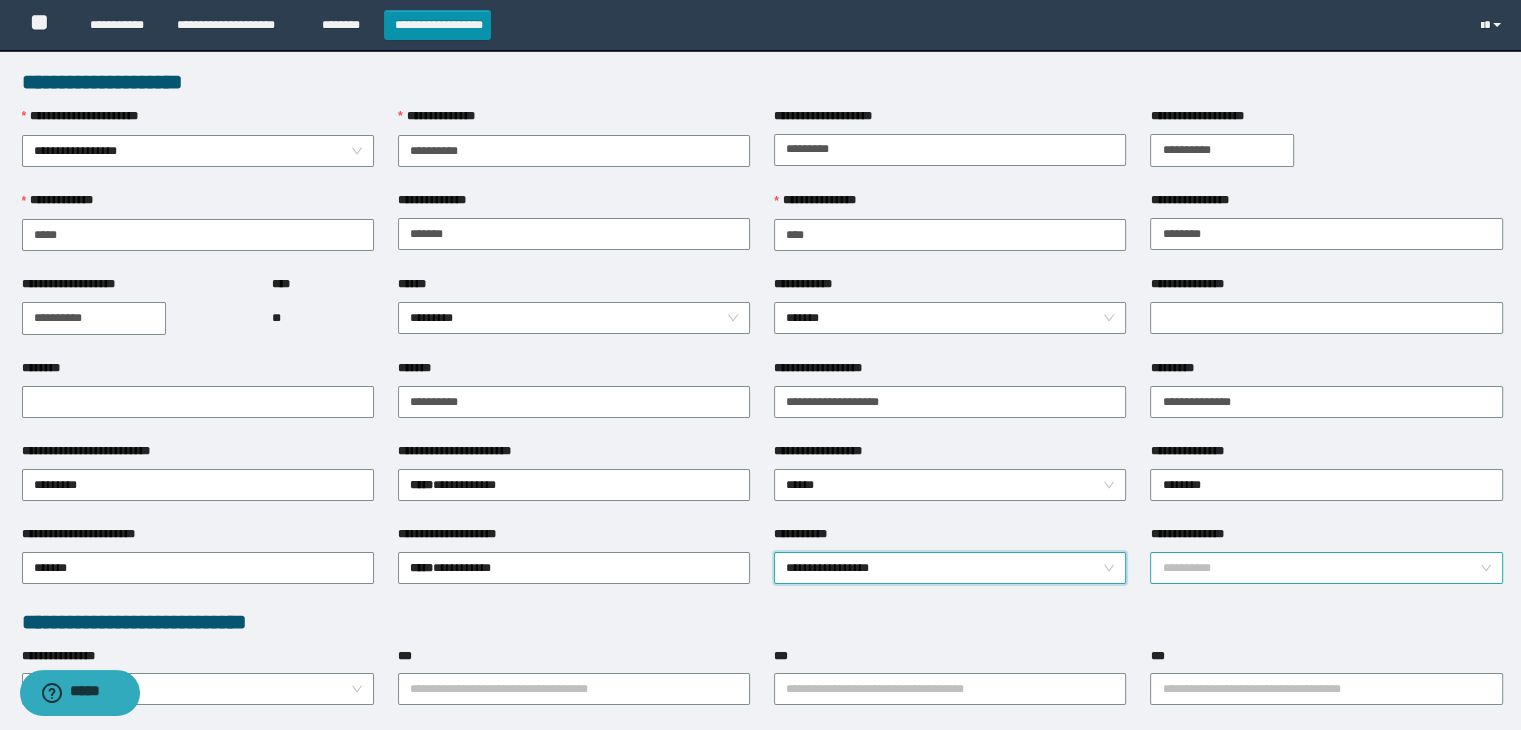 click on "**********" at bounding box center [1320, 568] 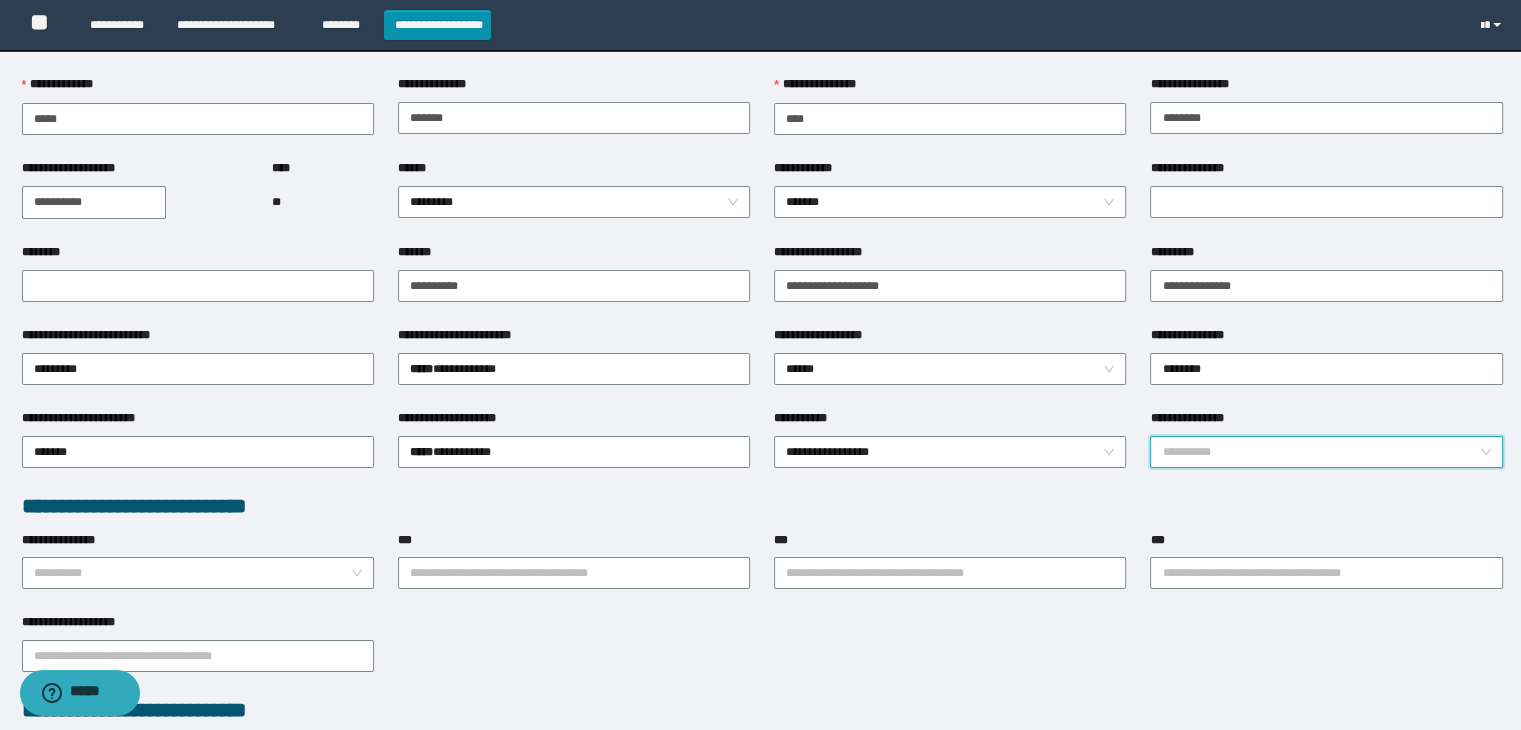 scroll, scrollTop: 130, scrollLeft: 0, axis: vertical 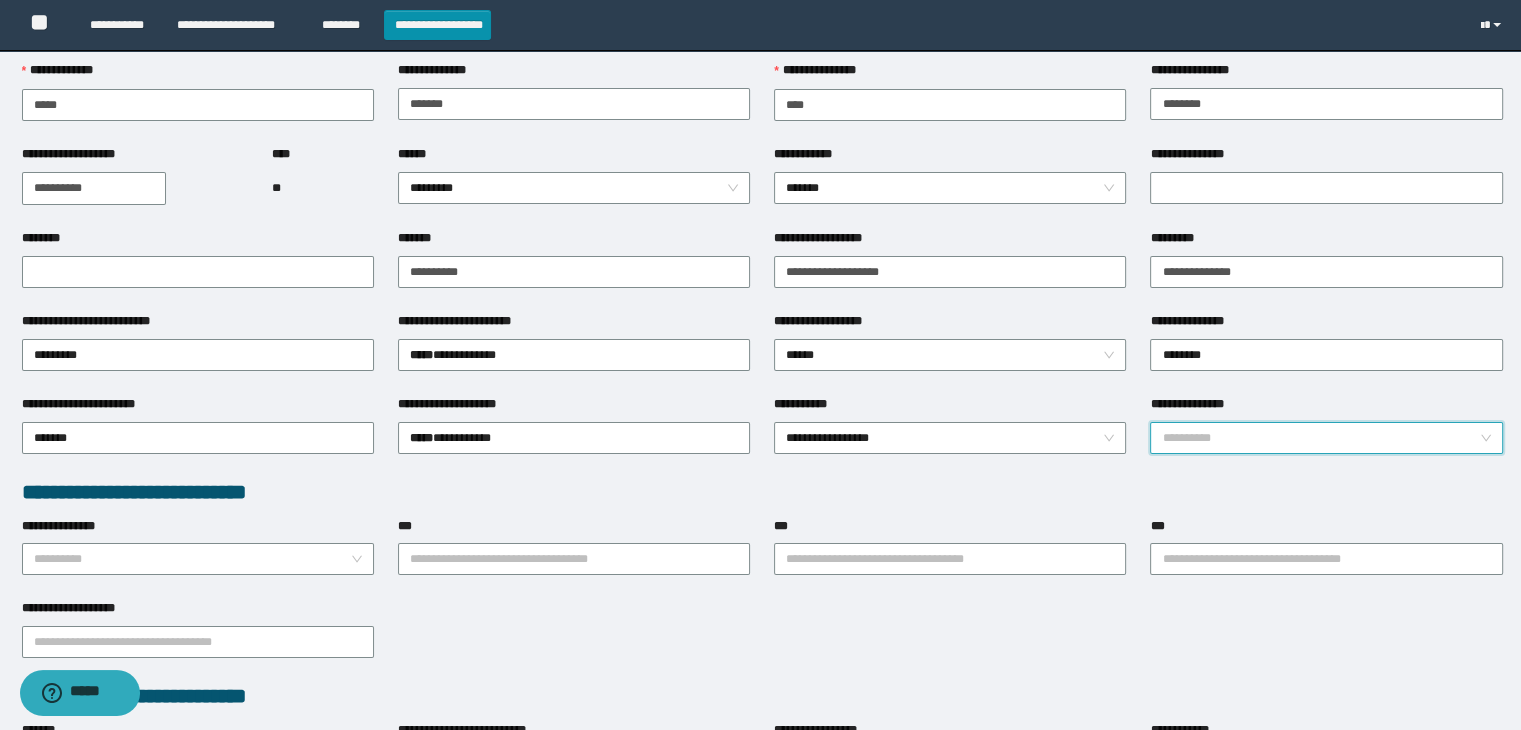 click on "**********" at bounding box center (1320, 438) 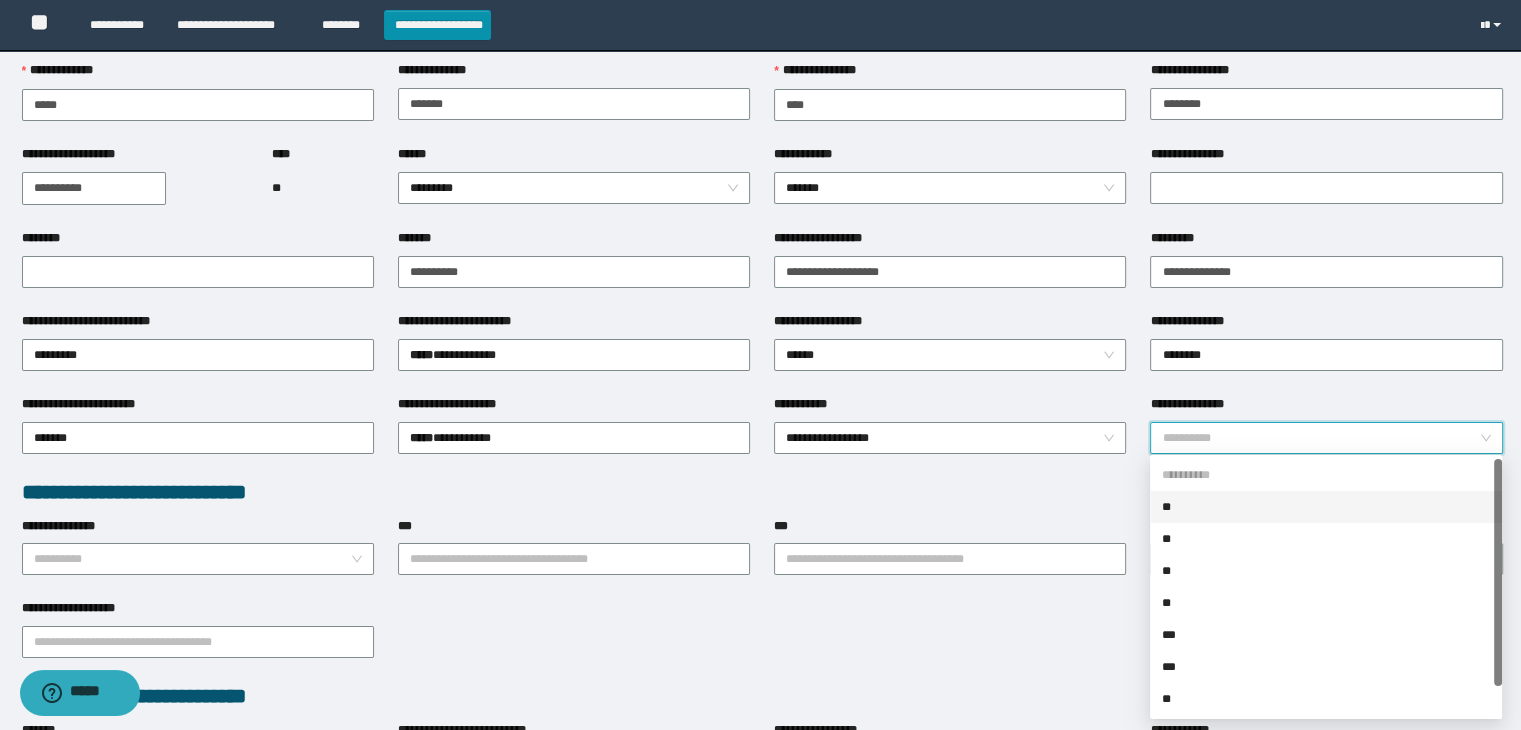 click on "**" at bounding box center (1326, 507) 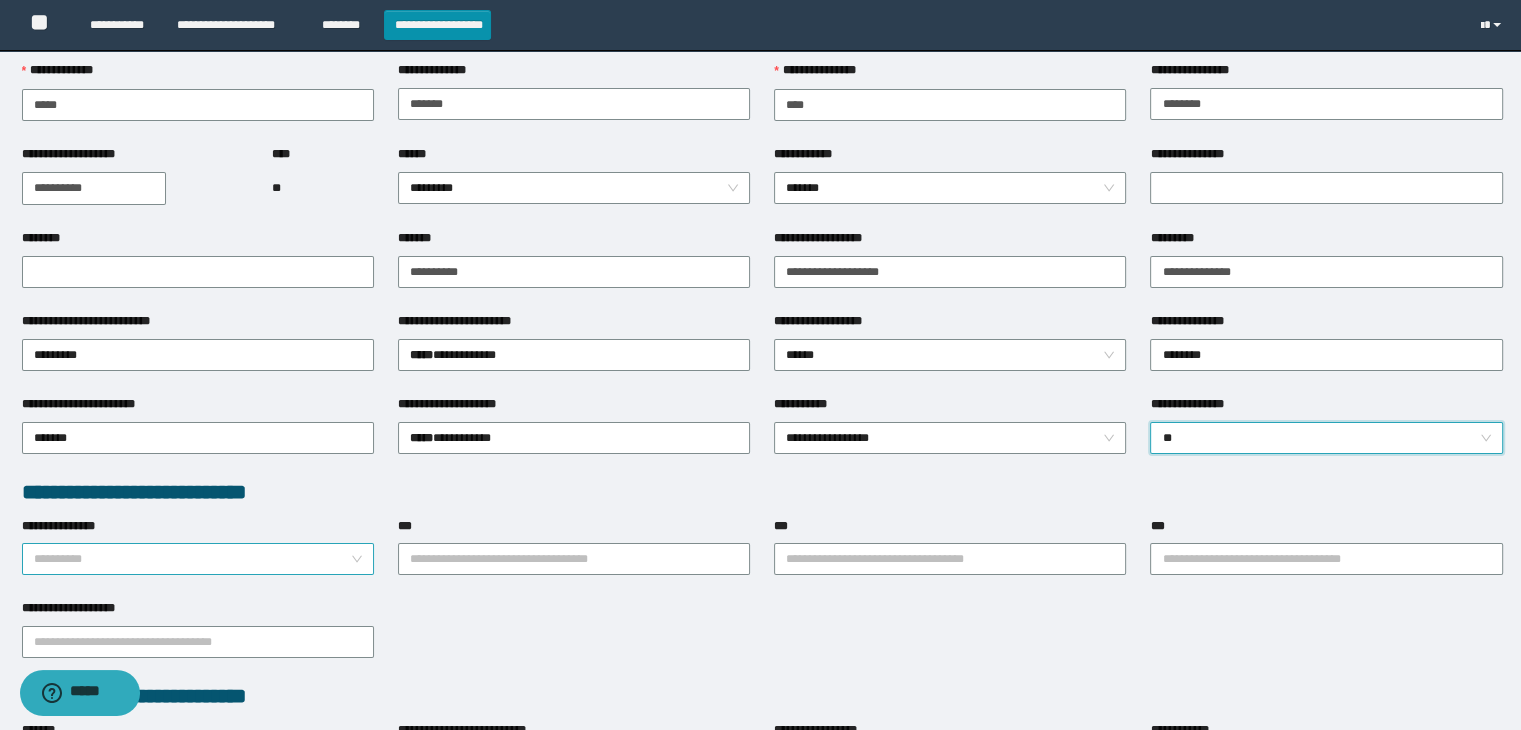click on "**********" at bounding box center [192, 559] 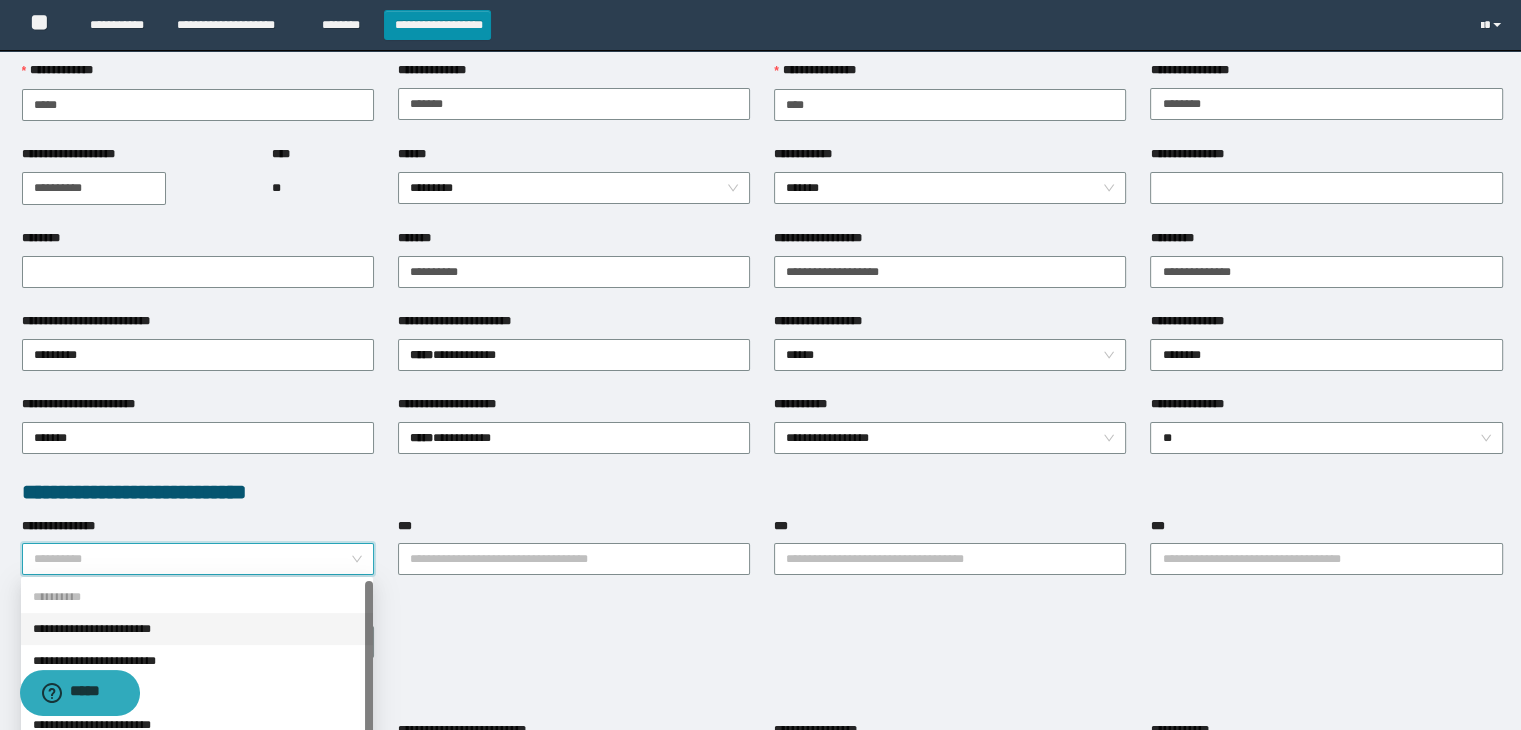 click on "**********" at bounding box center (197, 629) 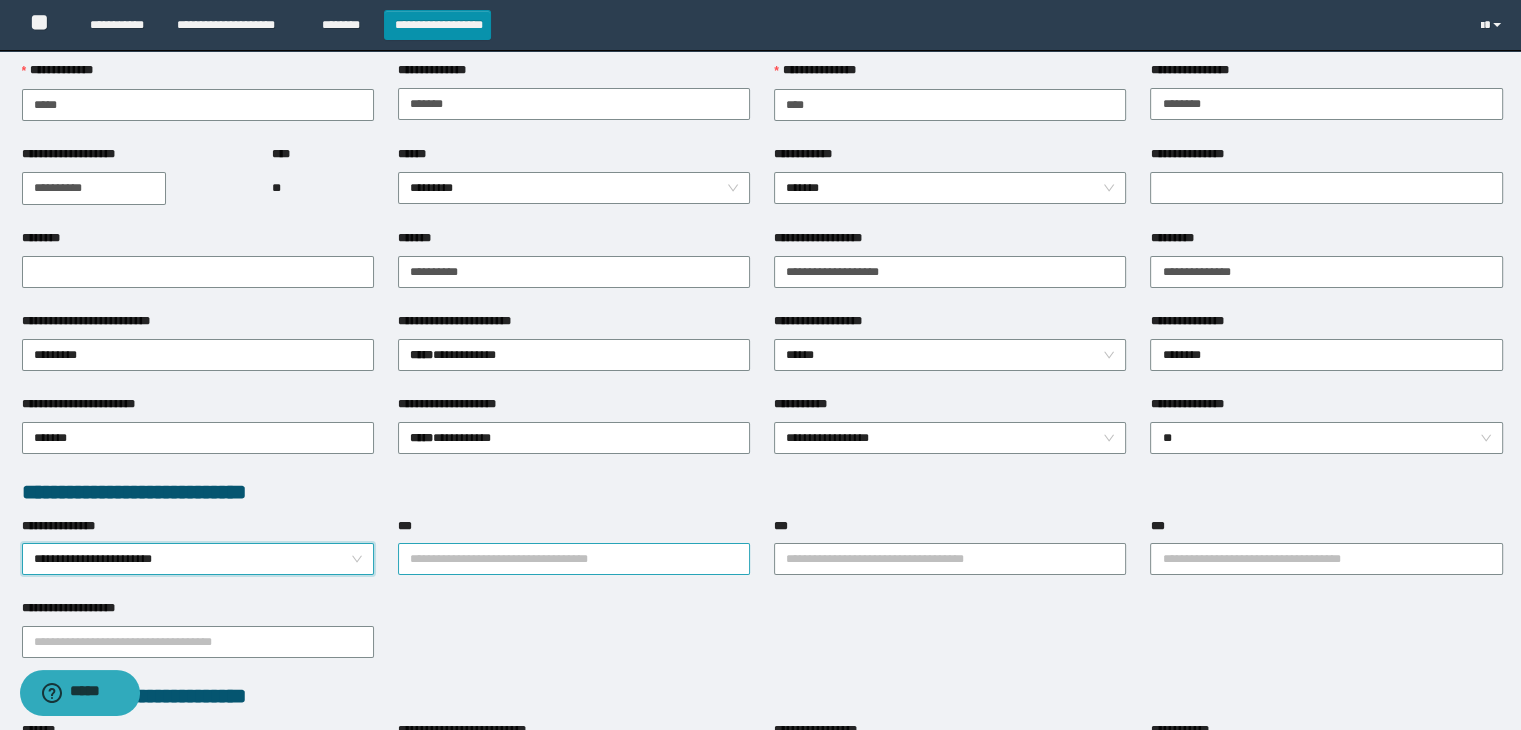click on "***" at bounding box center (574, 559) 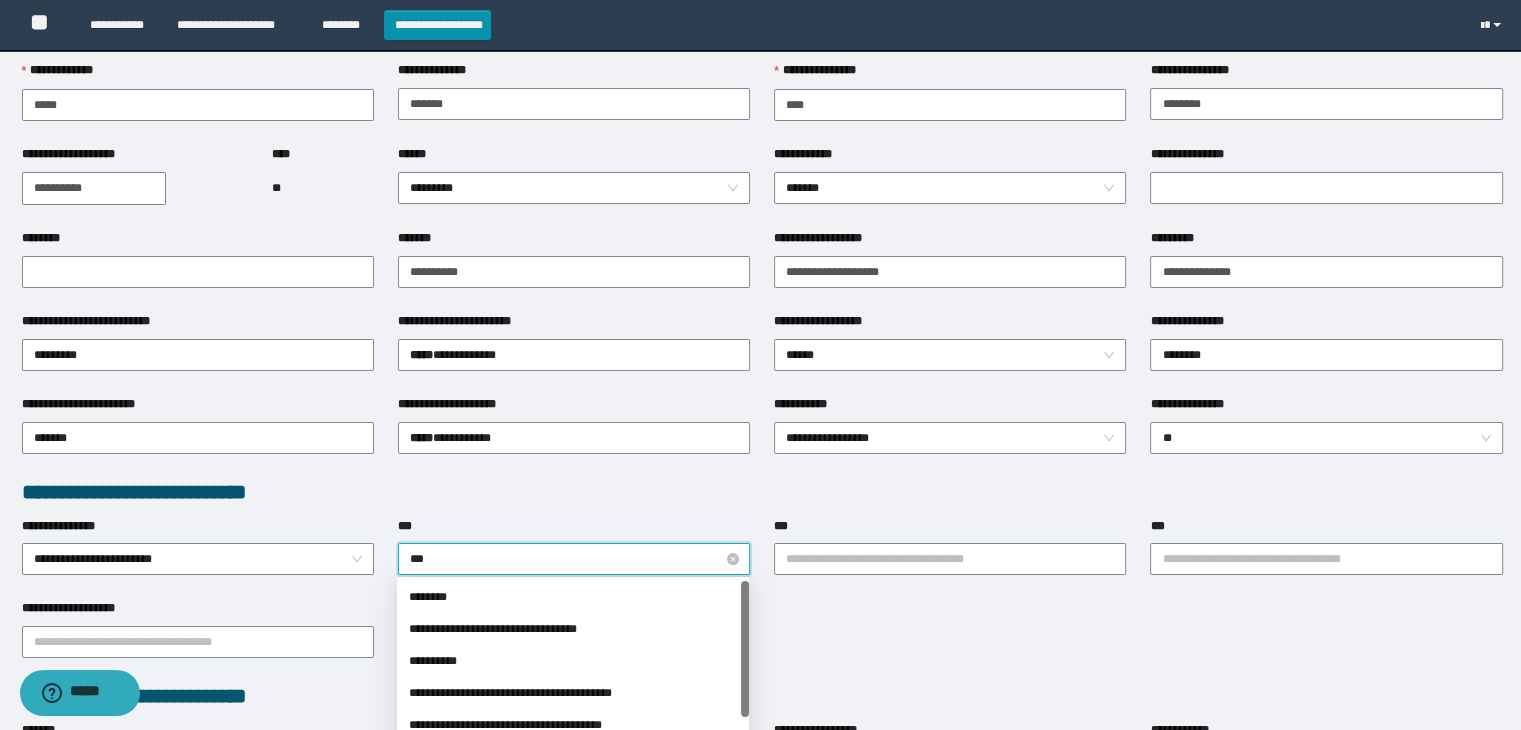type on "****" 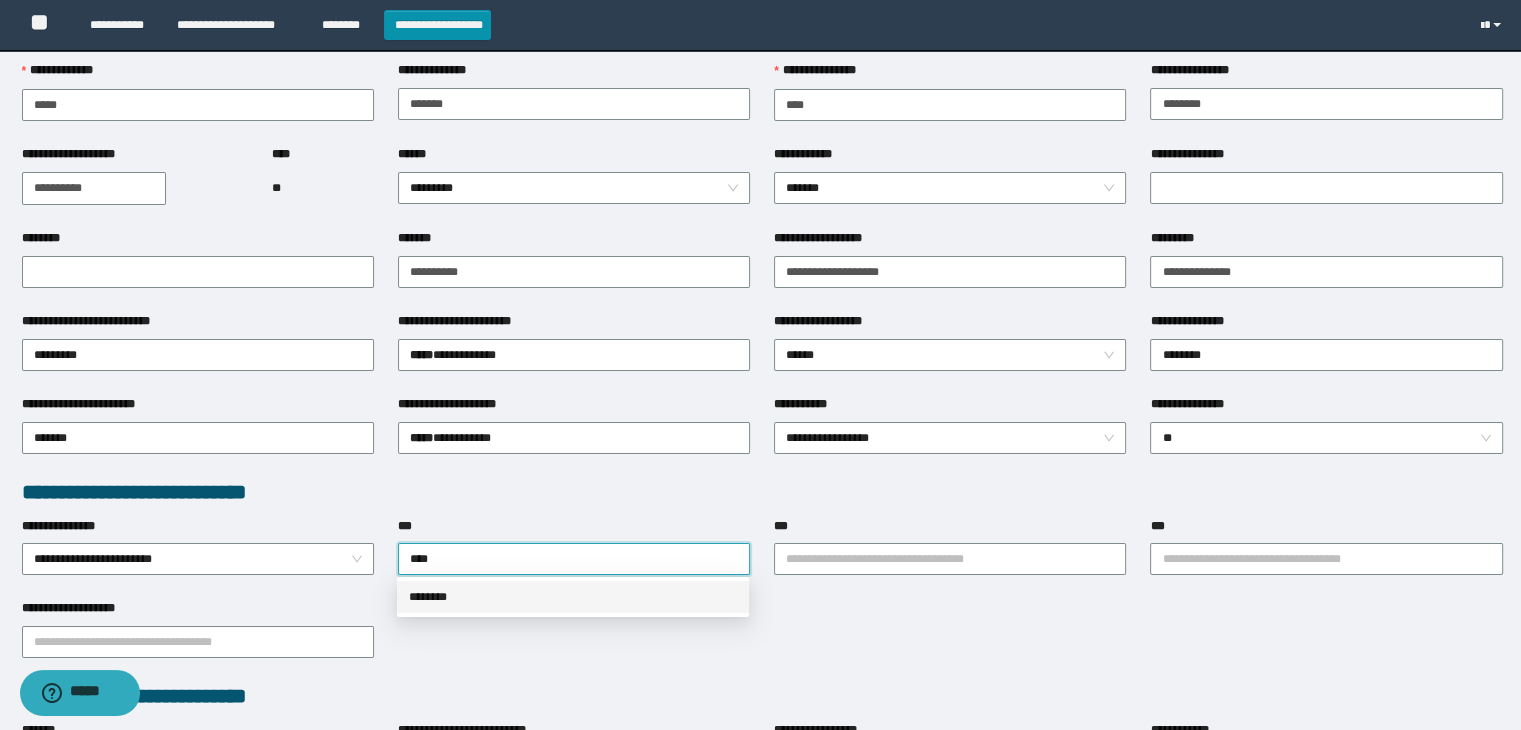 click on "********" at bounding box center [573, 597] 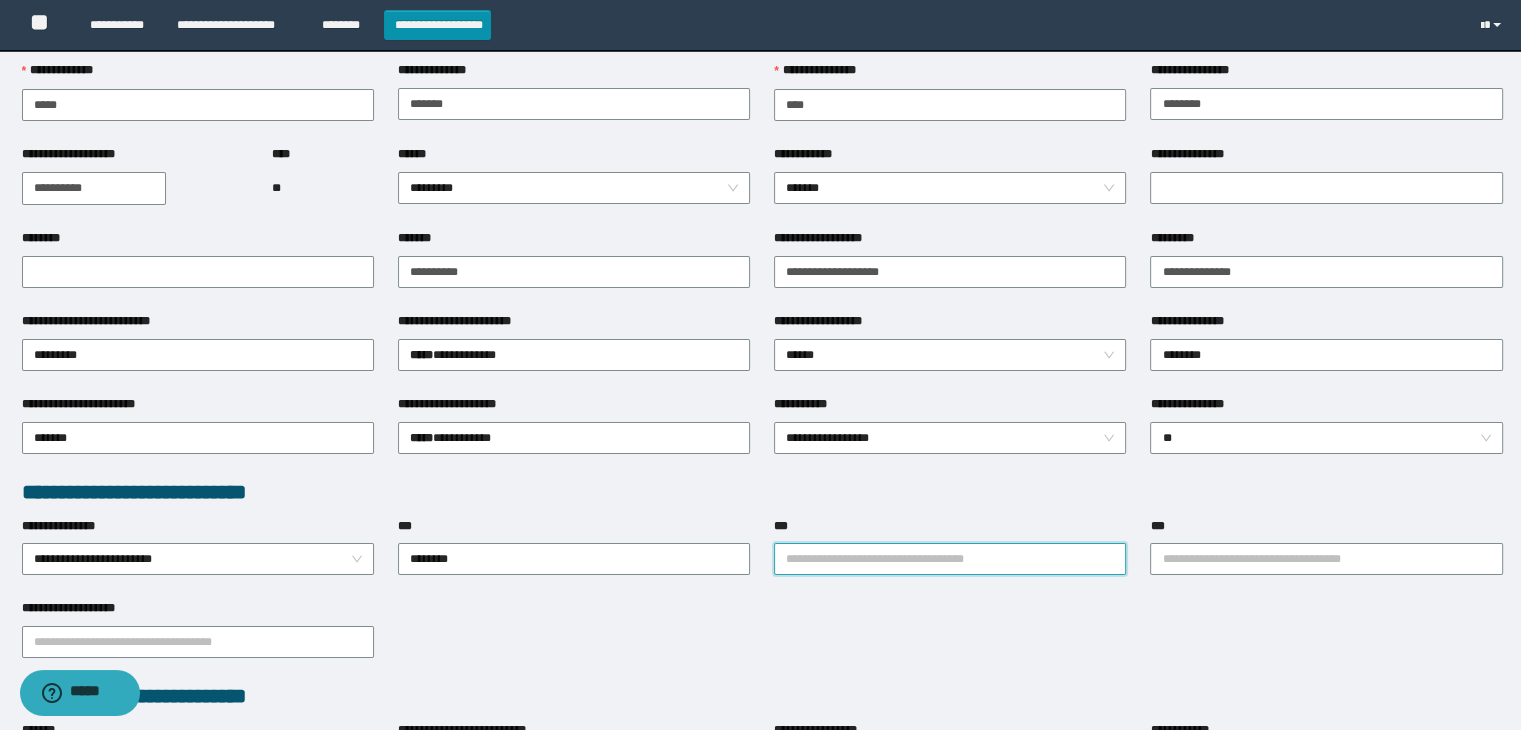 click on "***" at bounding box center [950, 559] 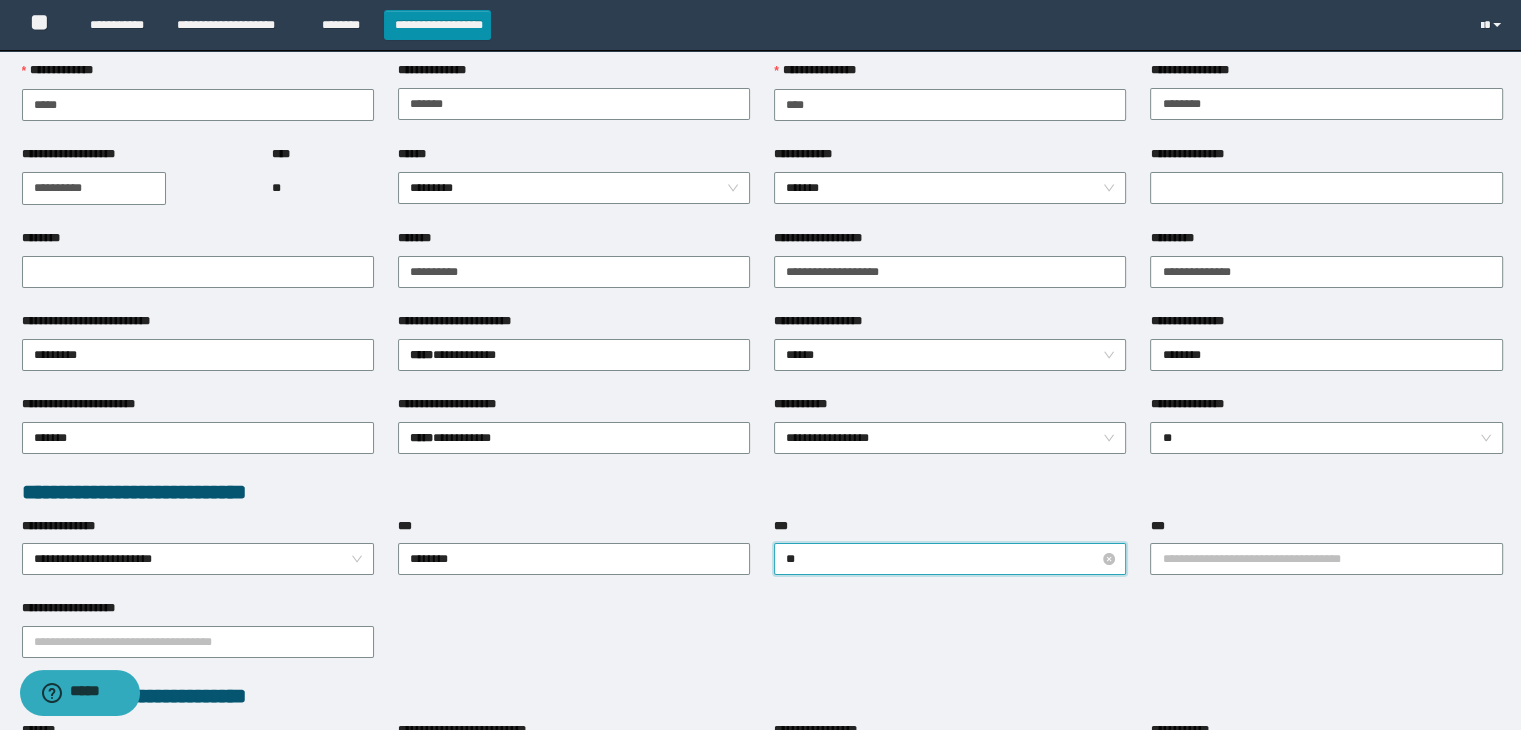 type on "***" 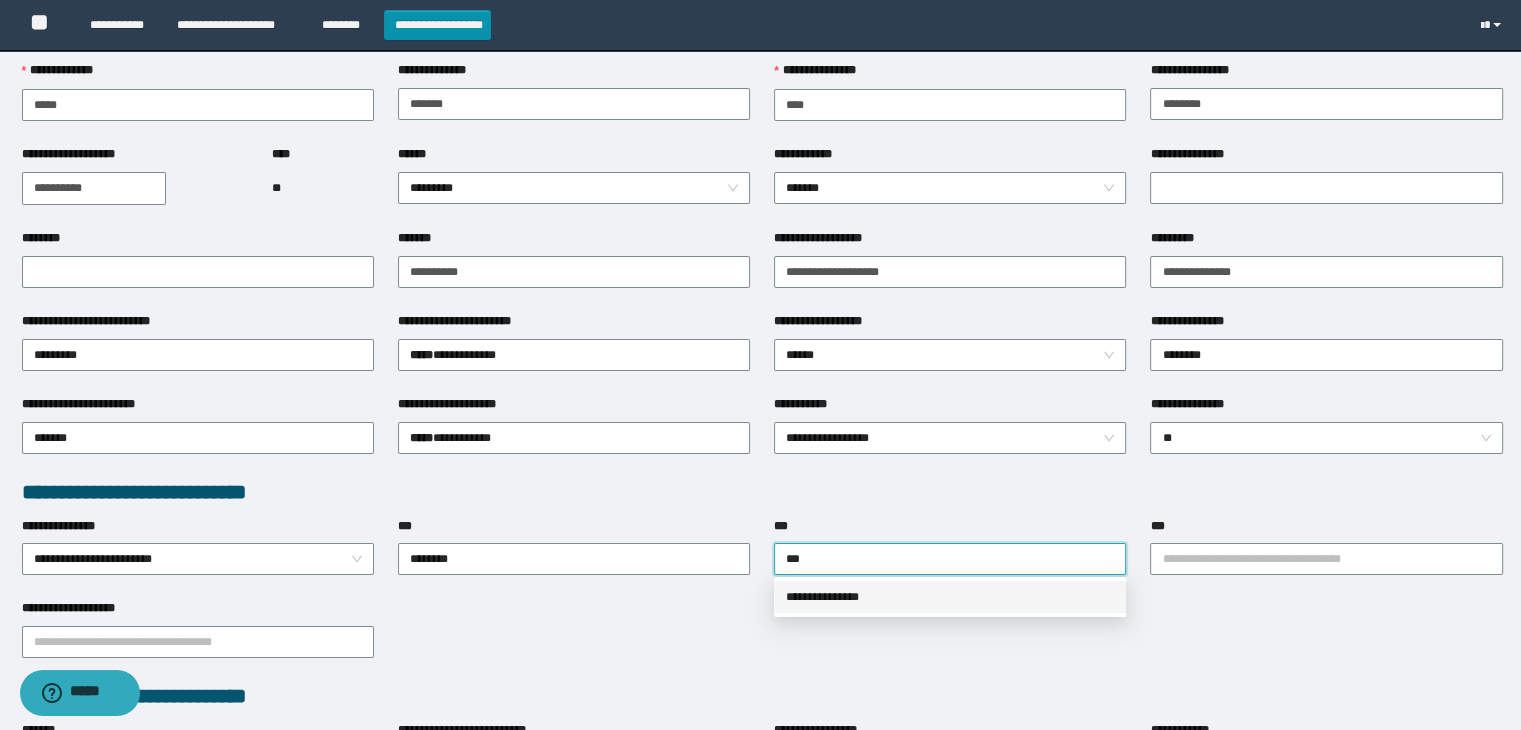 click on "**********" at bounding box center [950, 597] 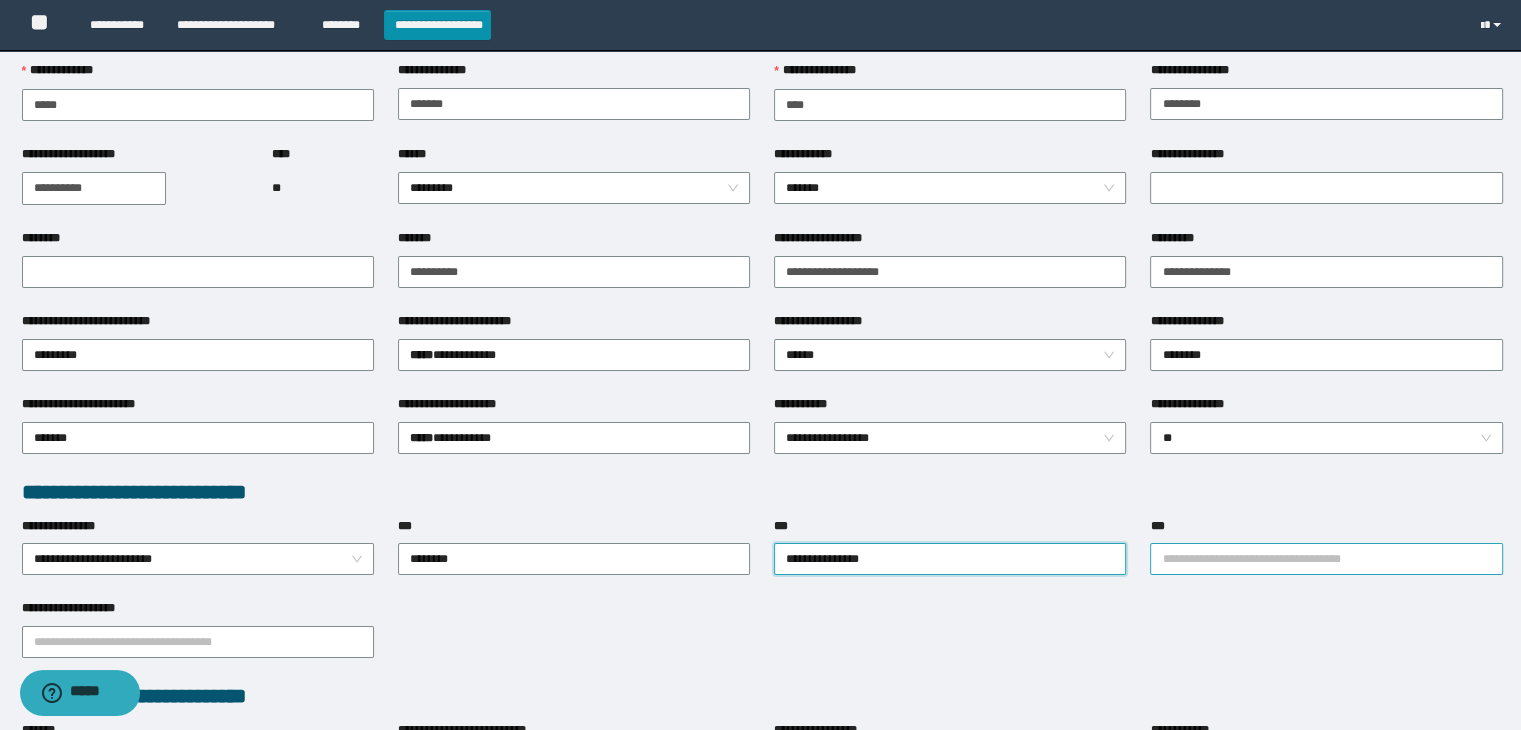 click on "***" at bounding box center (1326, 559) 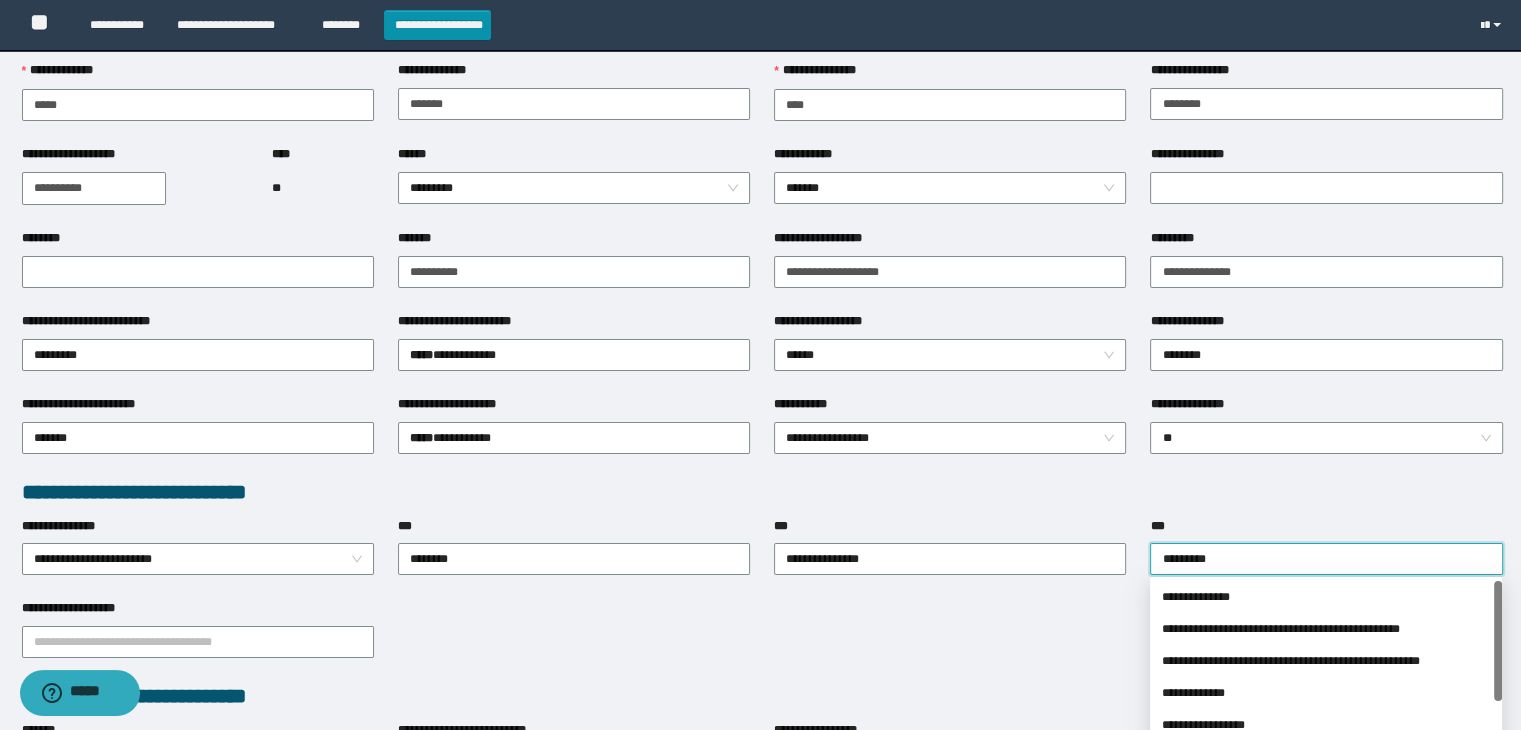type on "**********" 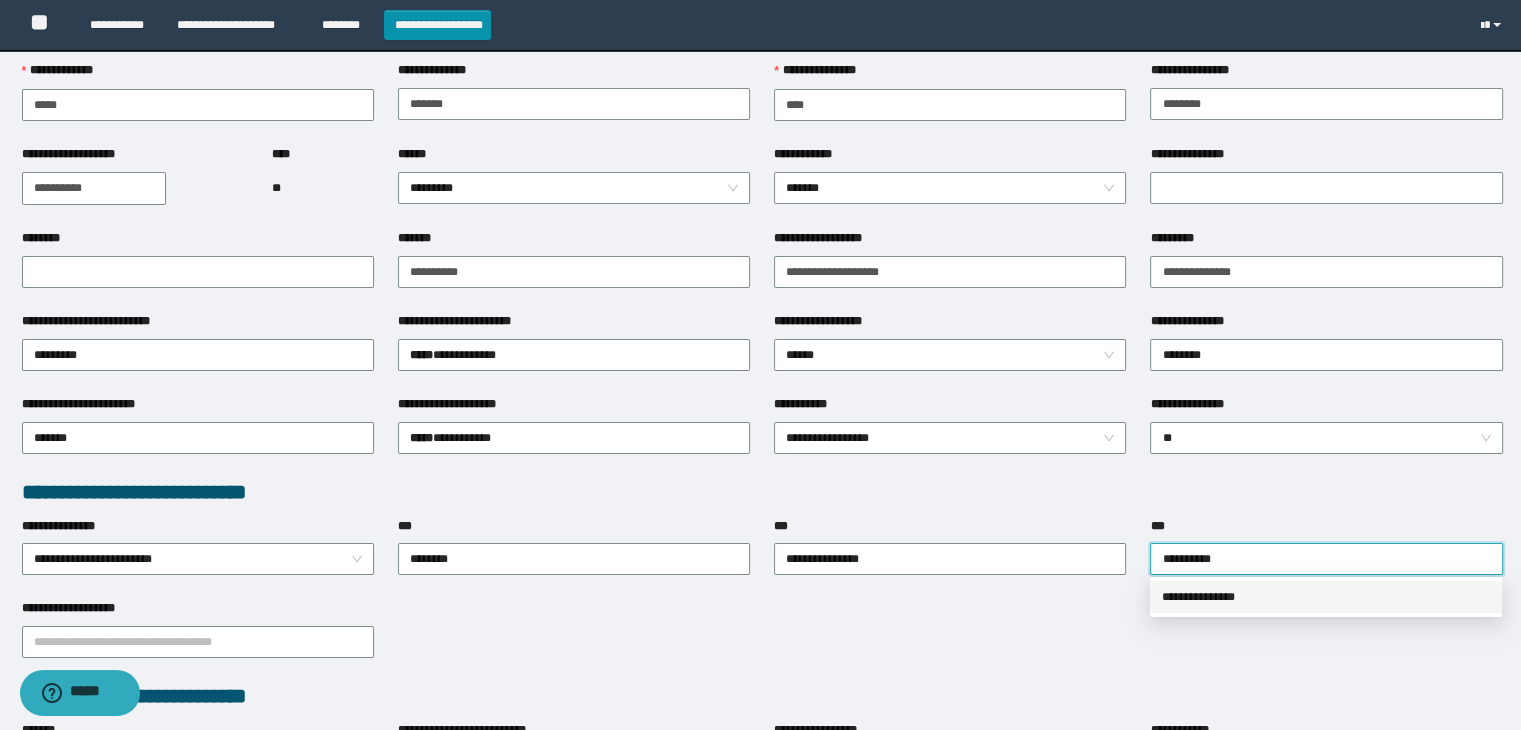 click on "**********" at bounding box center [1326, 597] 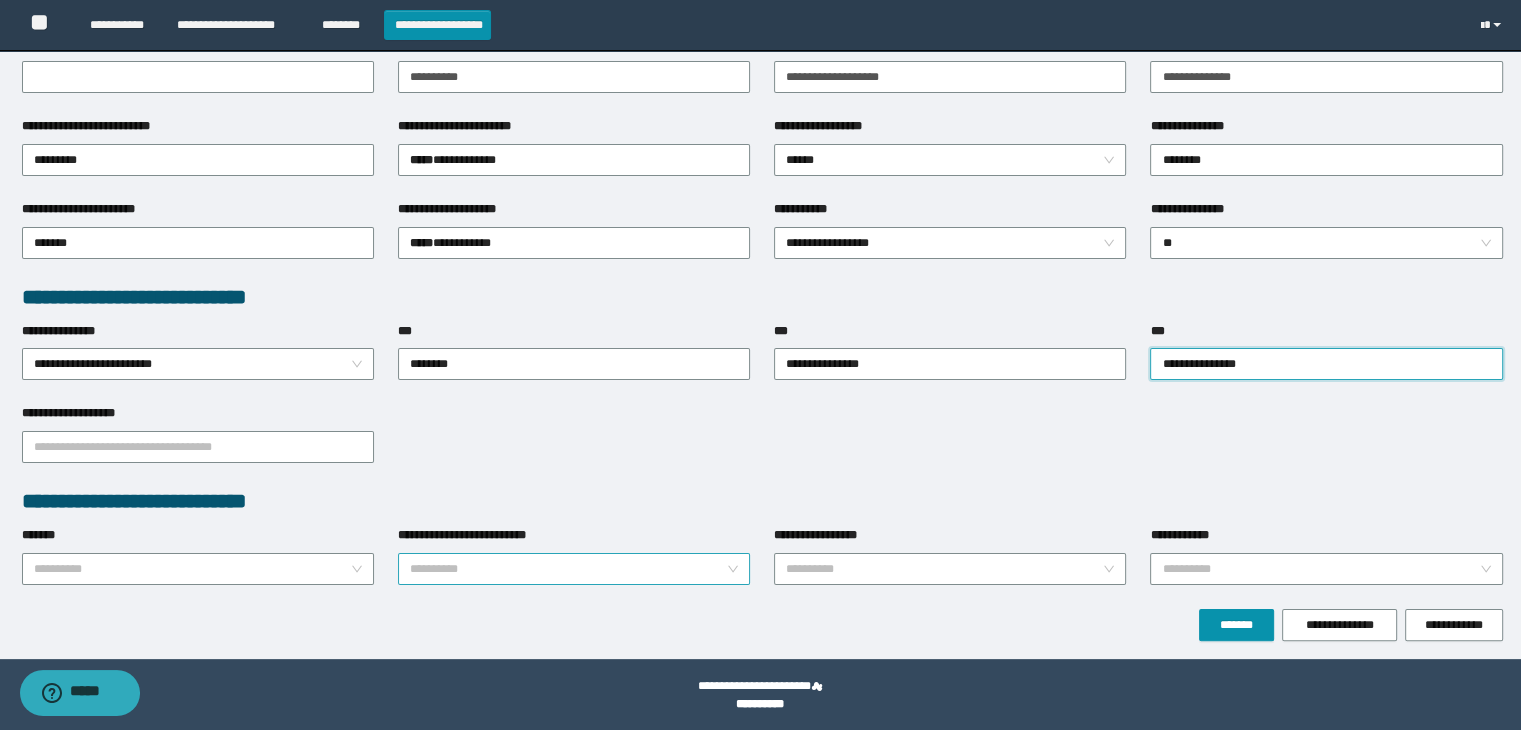 scroll, scrollTop: 329, scrollLeft: 0, axis: vertical 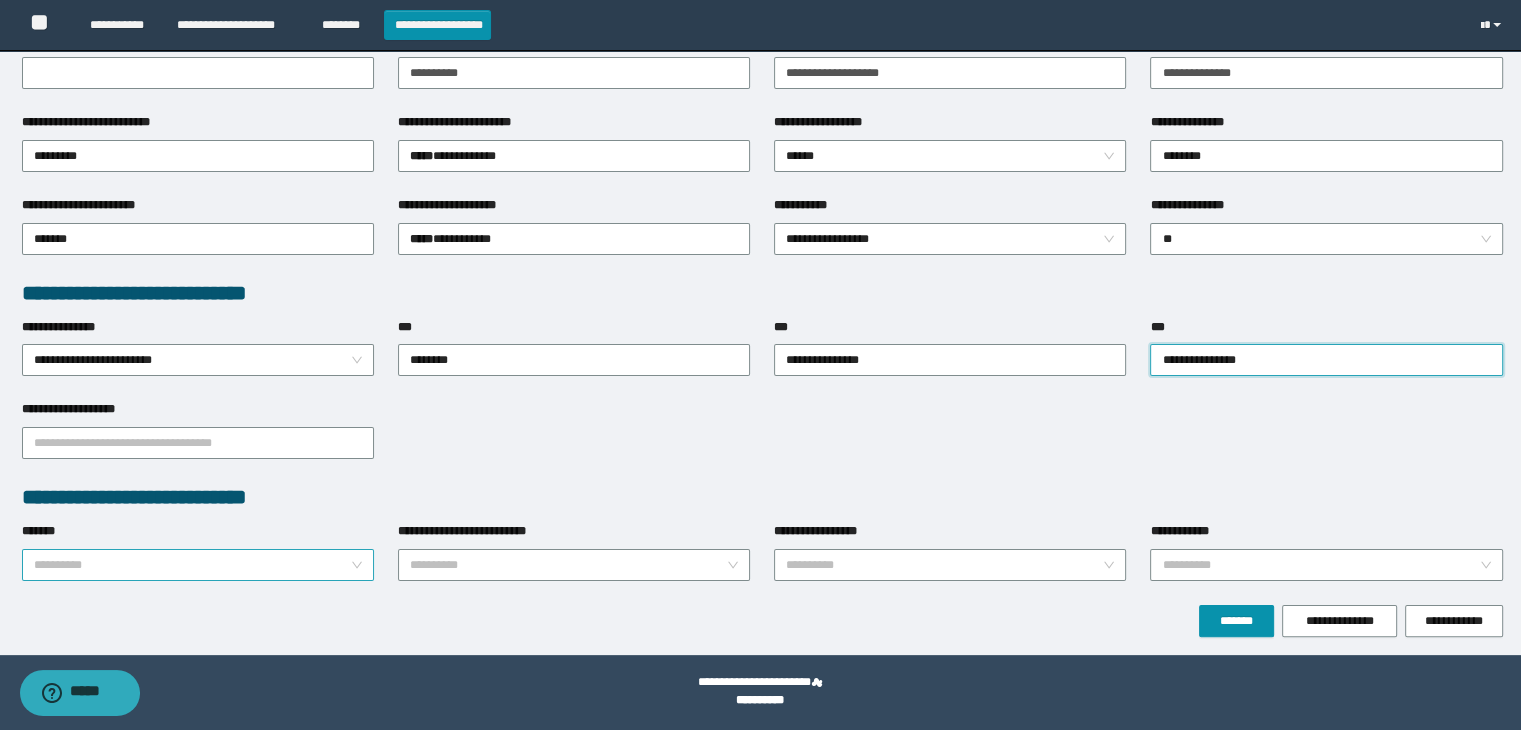 click on "**********" at bounding box center [198, 565] 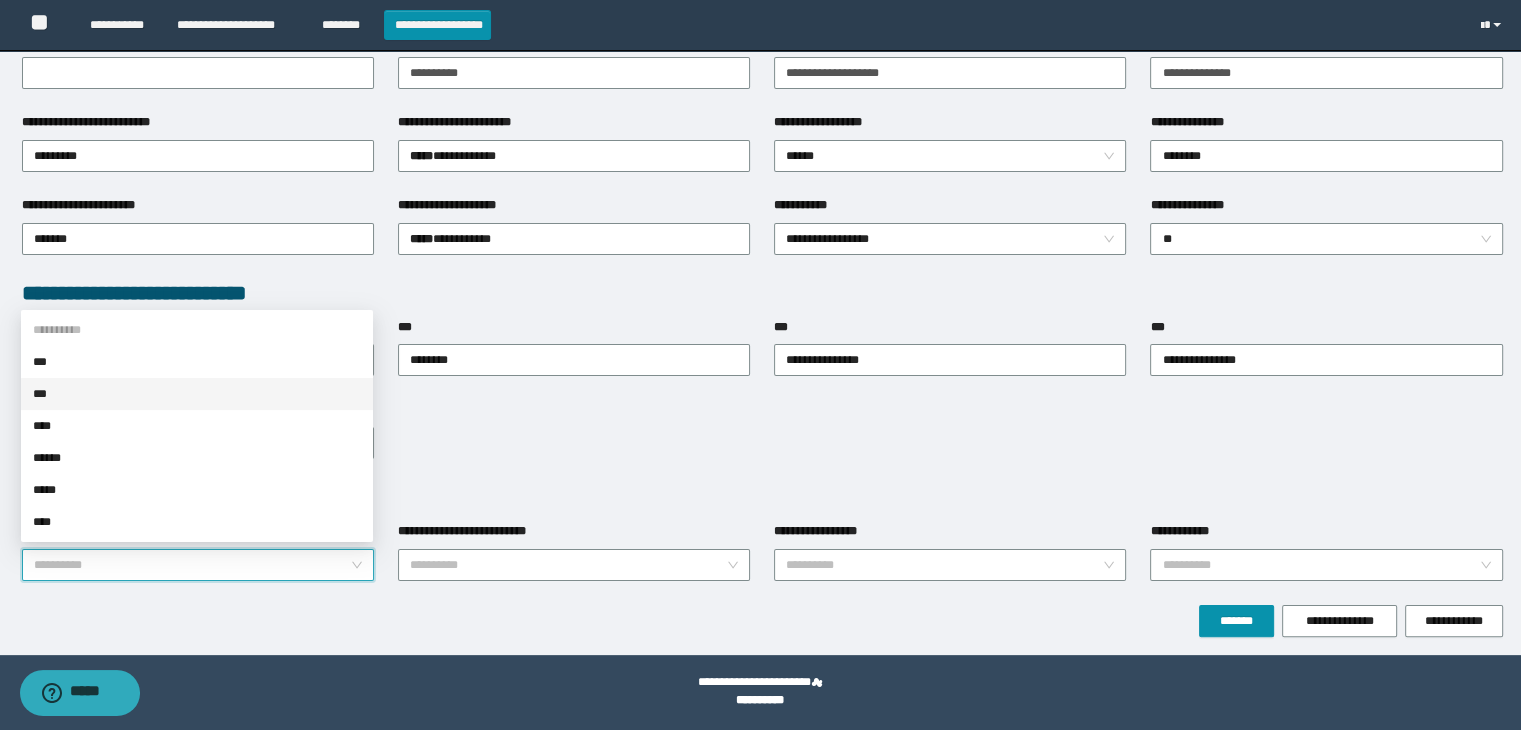 click on "***" at bounding box center (197, 394) 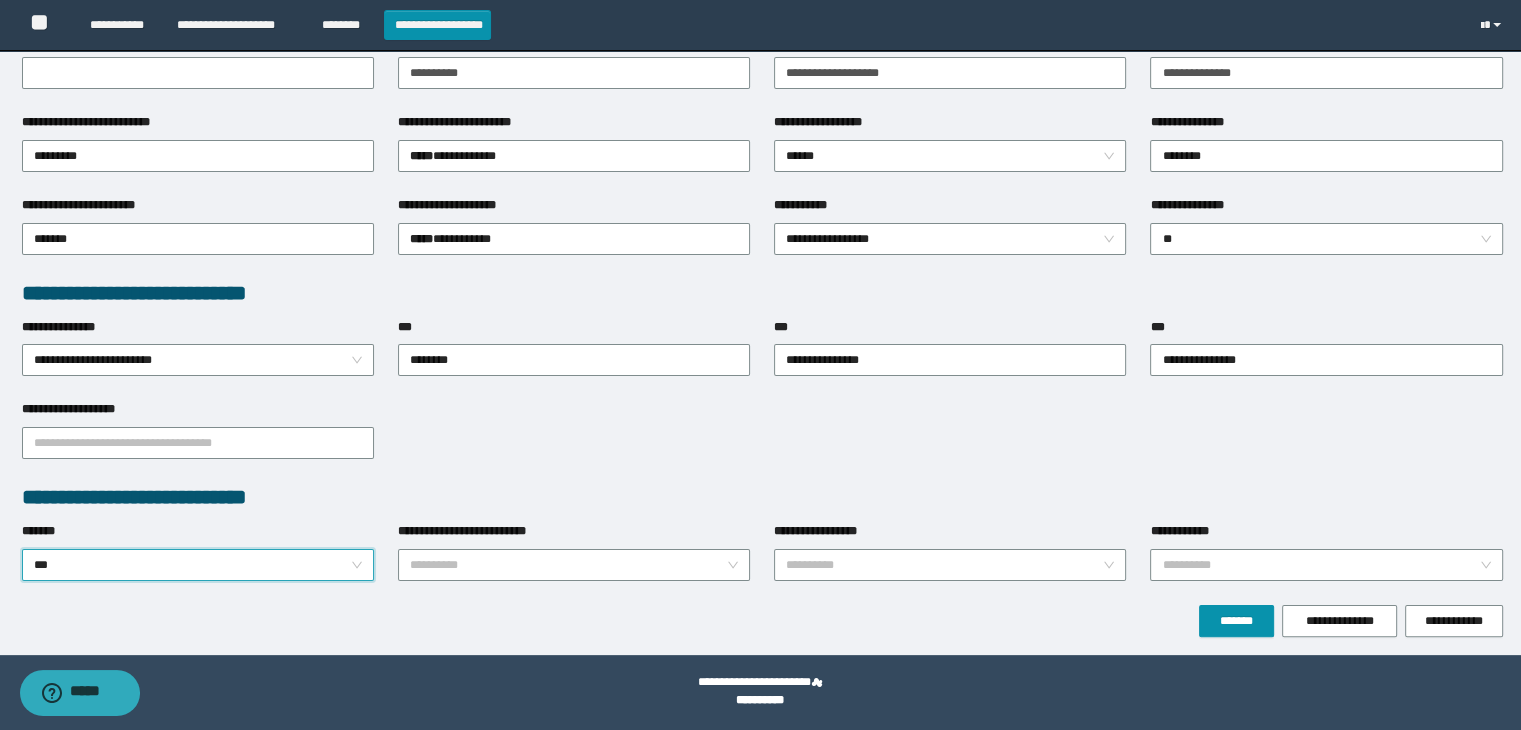 click on "**********" at bounding box center (762, 621) 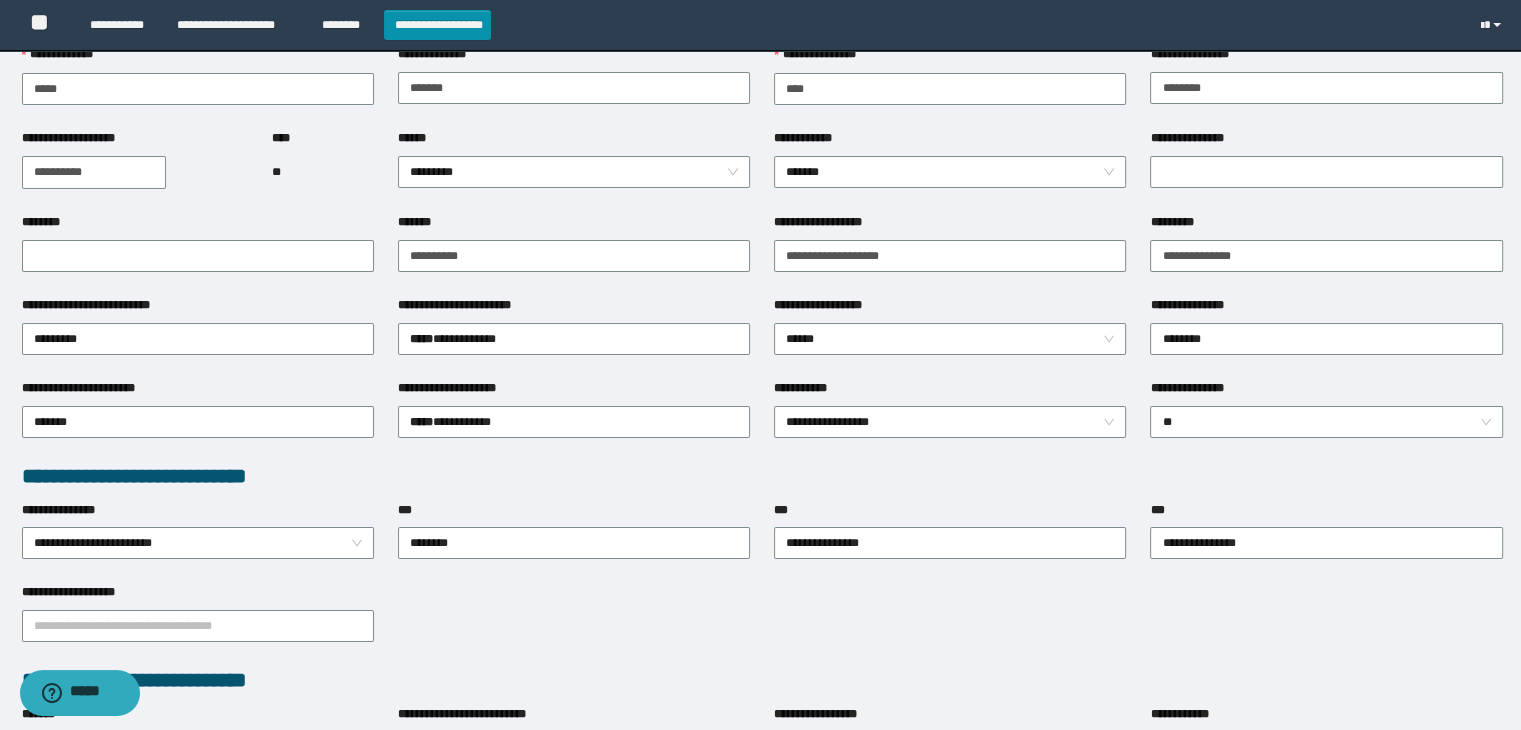 scroll, scrollTop: 329, scrollLeft: 0, axis: vertical 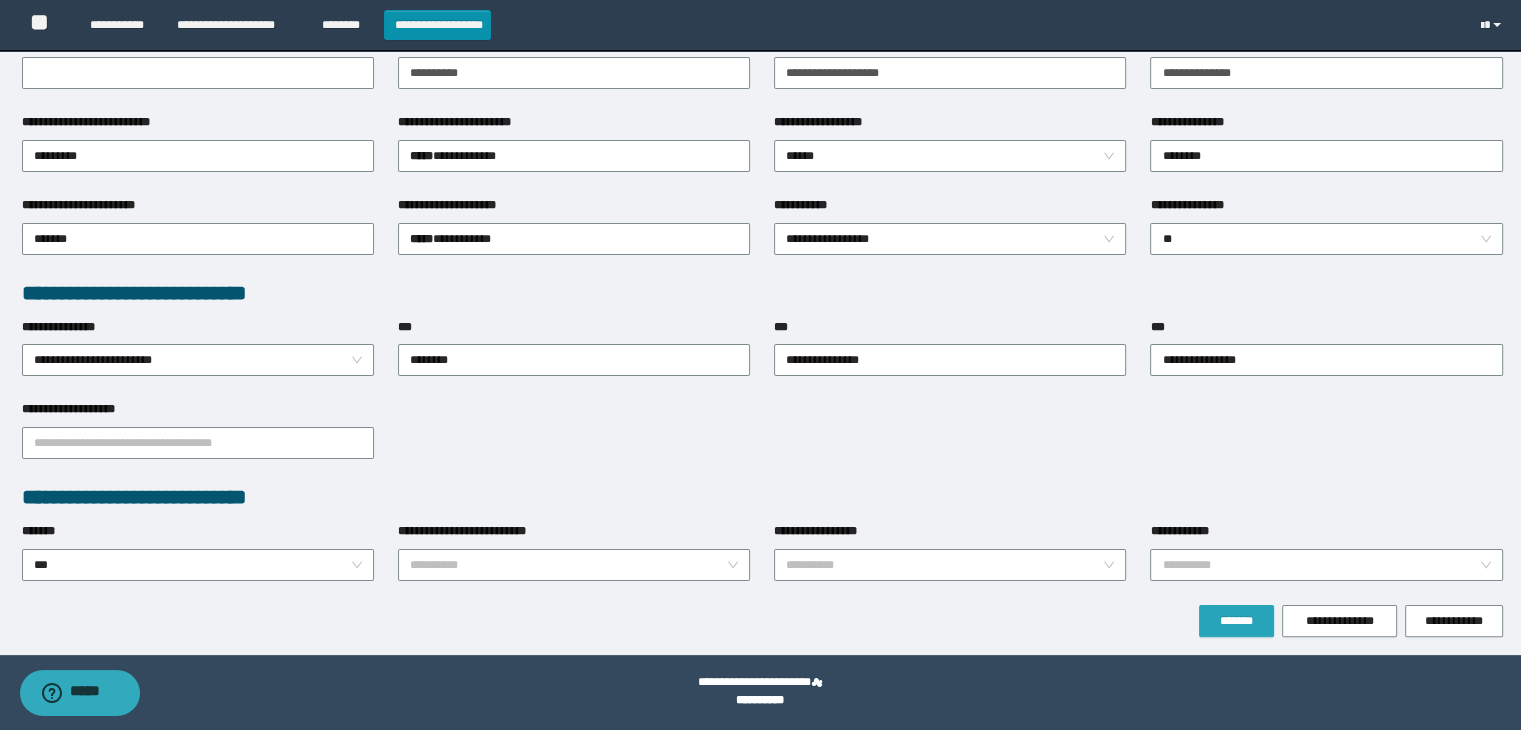 click on "*******" at bounding box center [1236, 621] 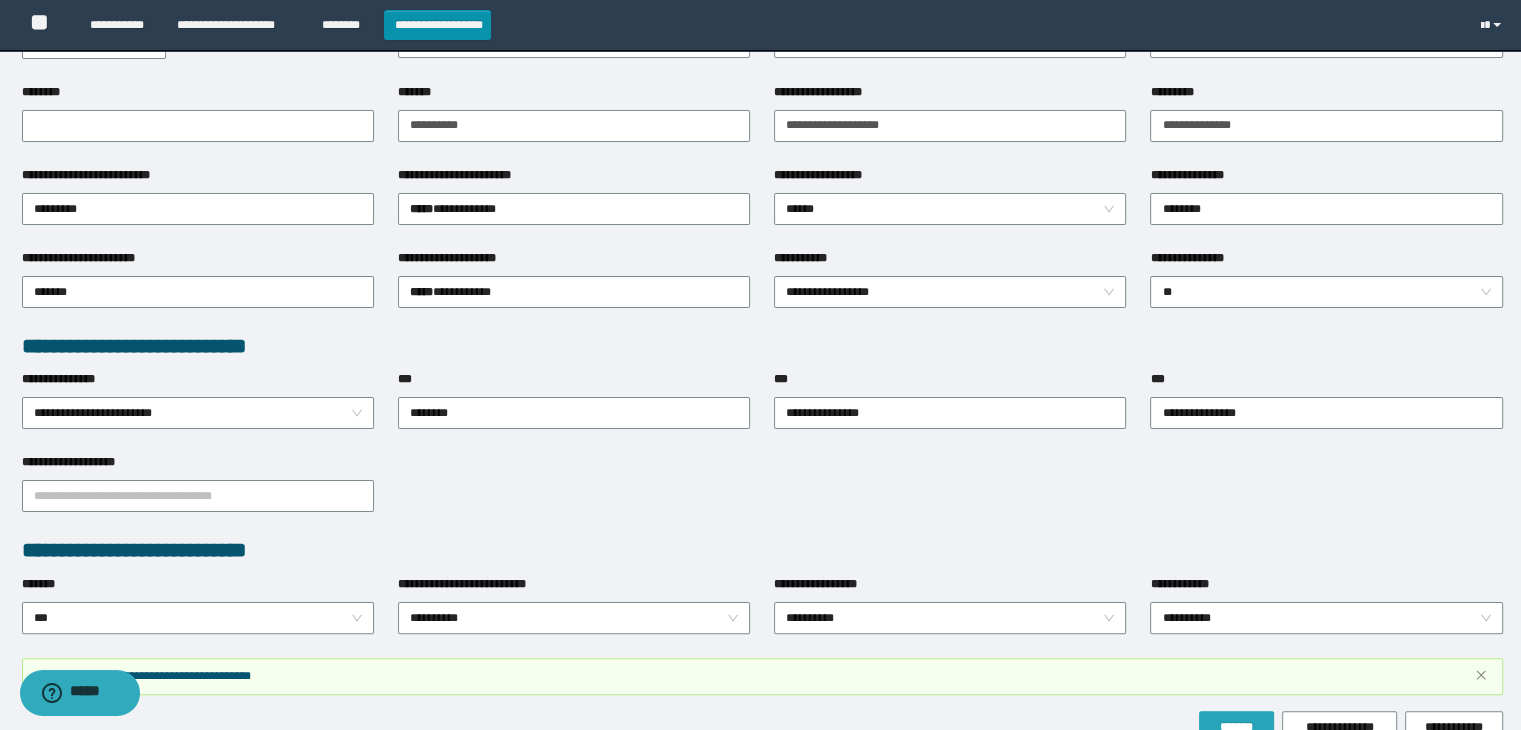 scroll, scrollTop: 382, scrollLeft: 0, axis: vertical 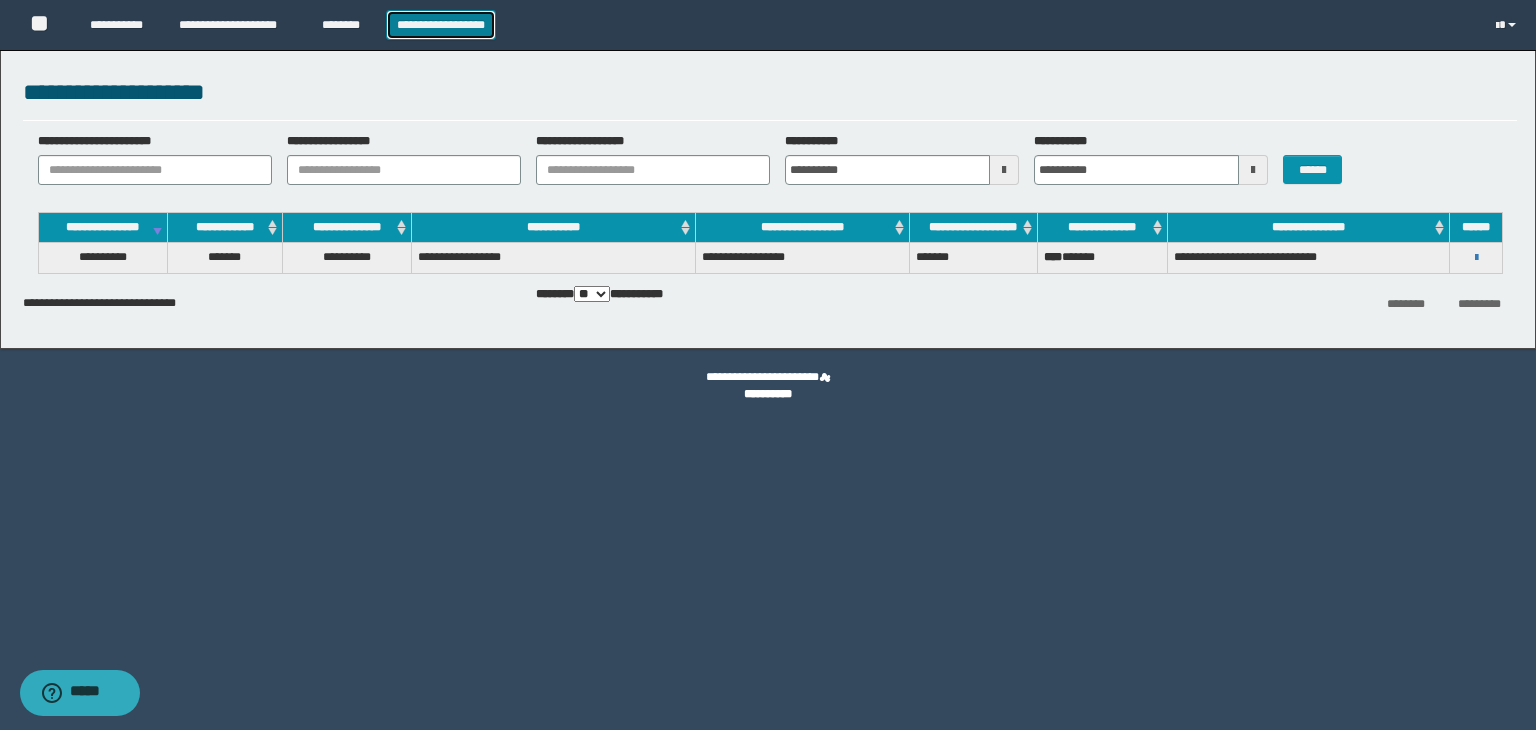 click on "**********" at bounding box center (441, 25) 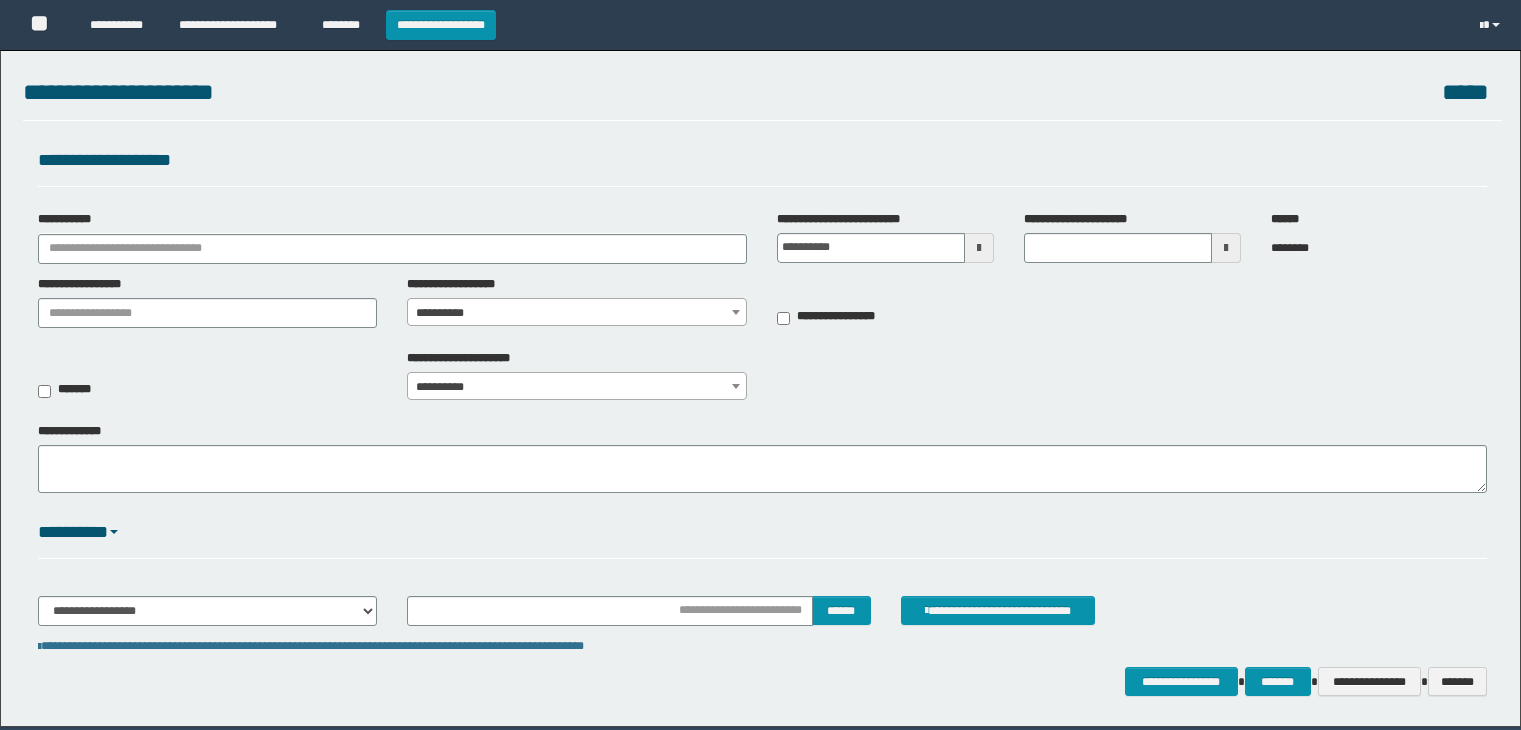 scroll, scrollTop: 0, scrollLeft: 0, axis: both 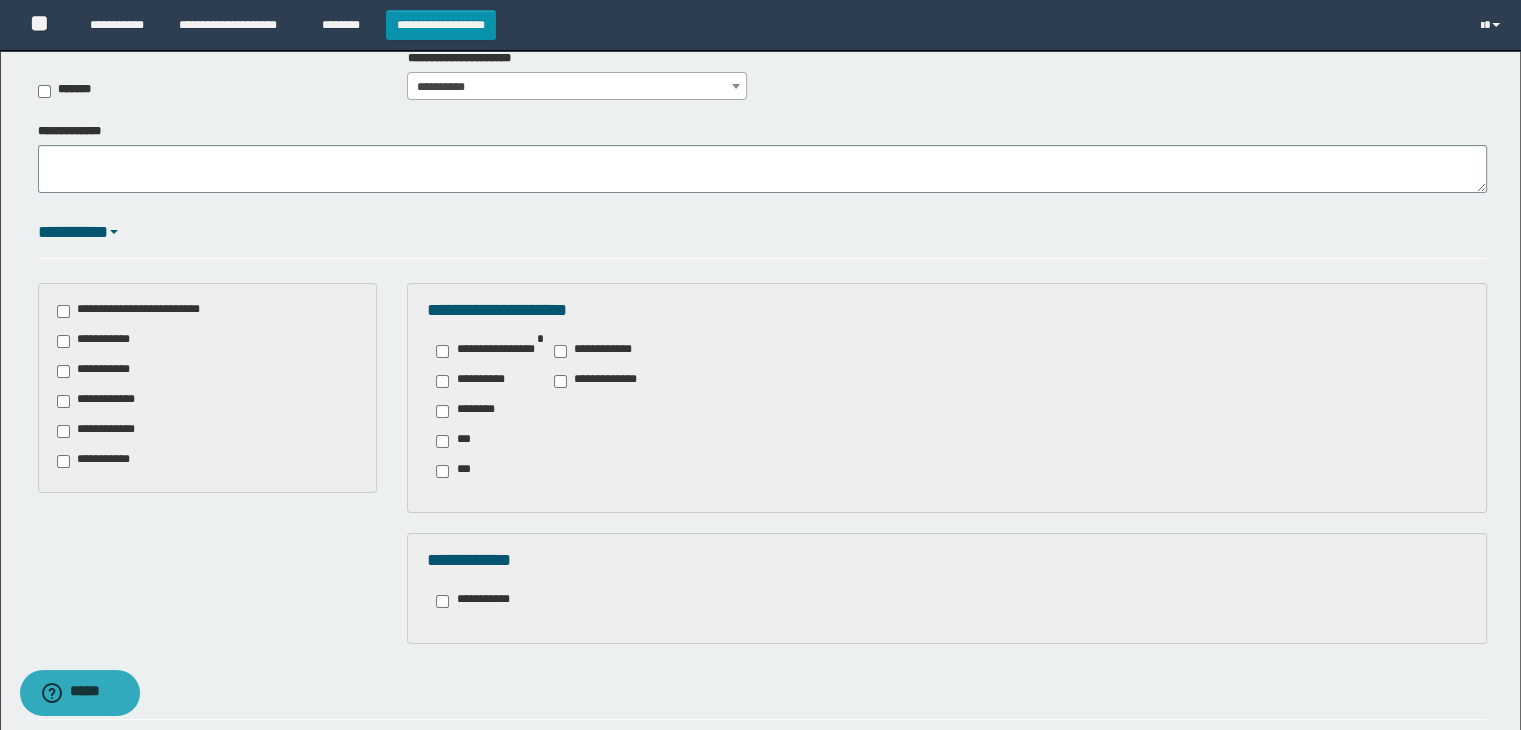 click on "**********" at bounding box center (97, 371) 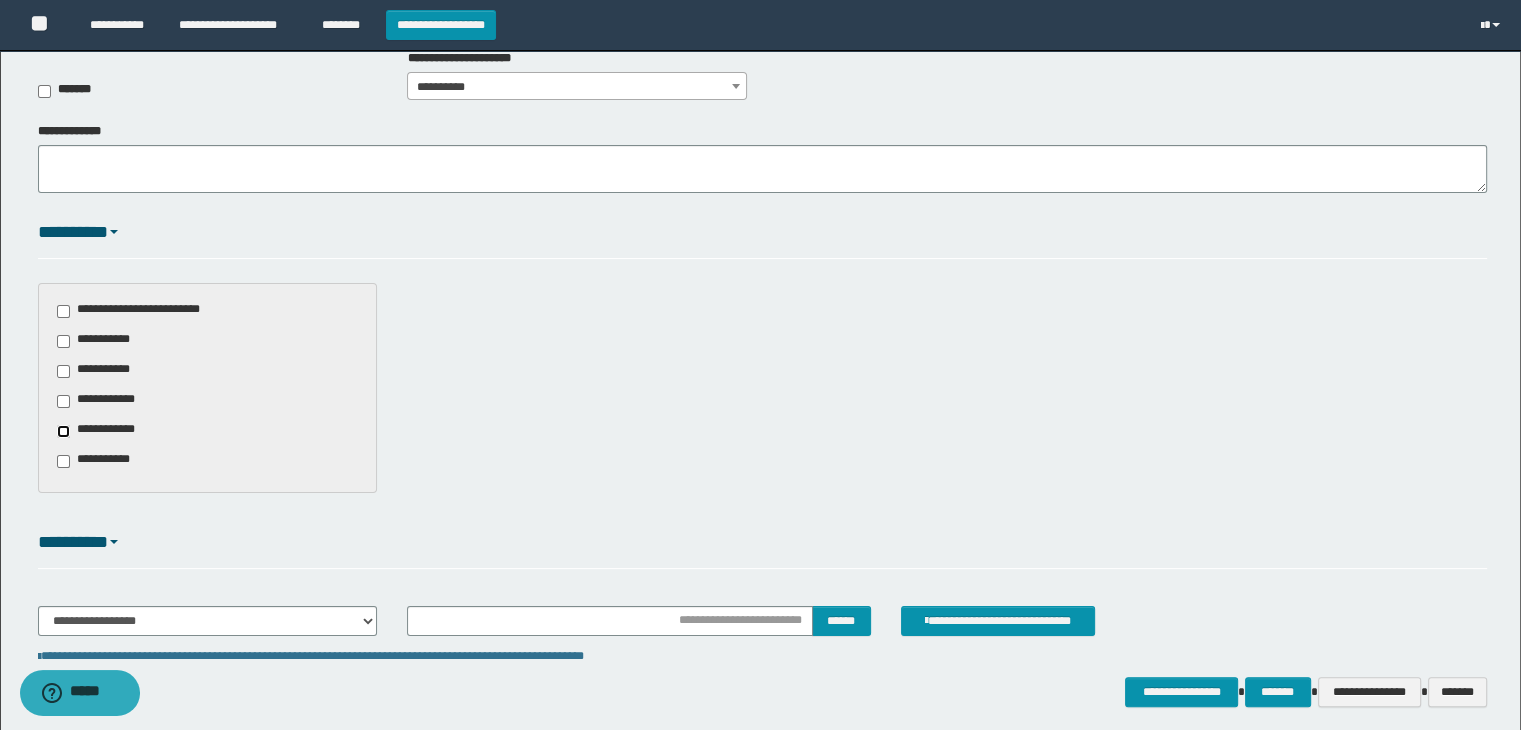 scroll, scrollTop: 382, scrollLeft: 0, axis: vertical 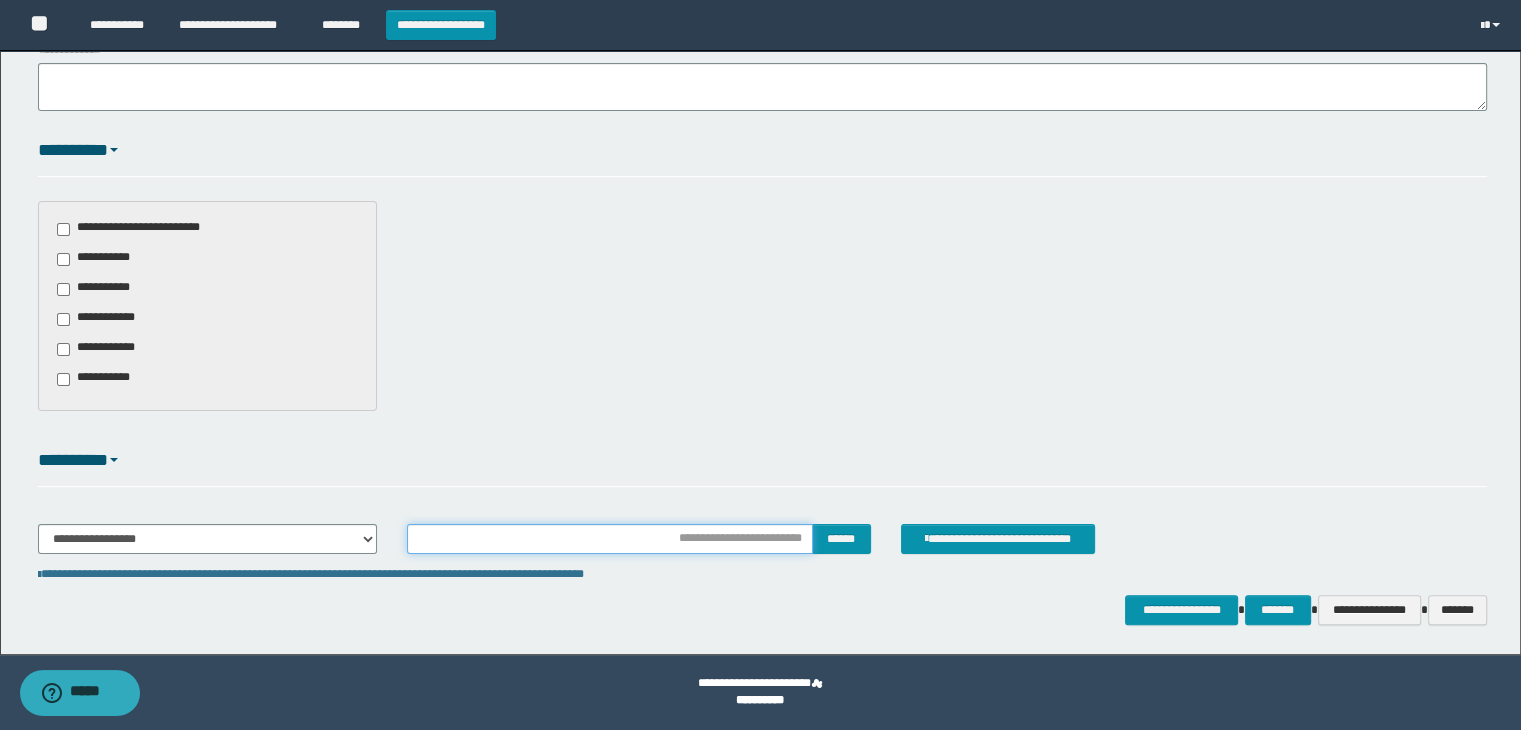 click at bounding box center (609, 539) 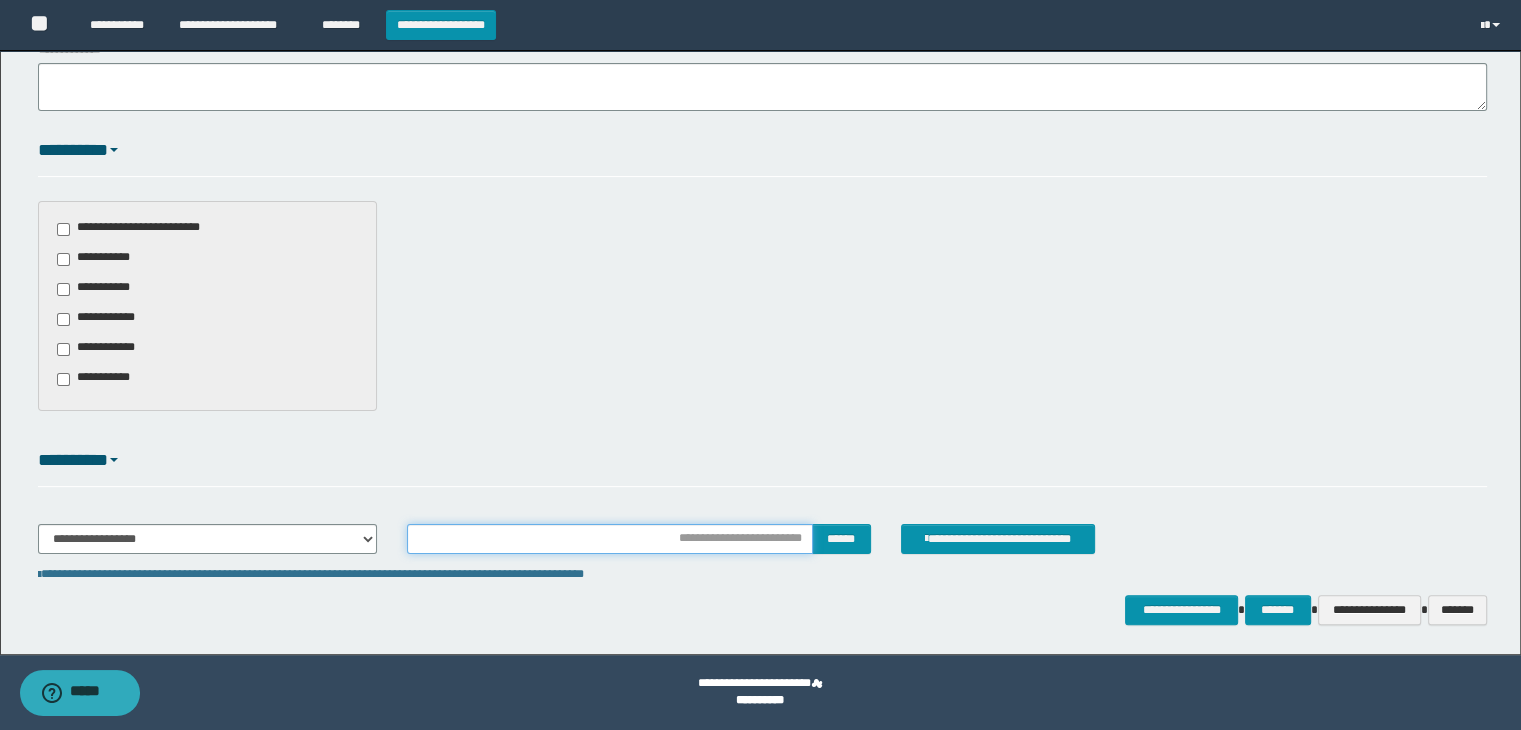click at bounding box center [609, 539] 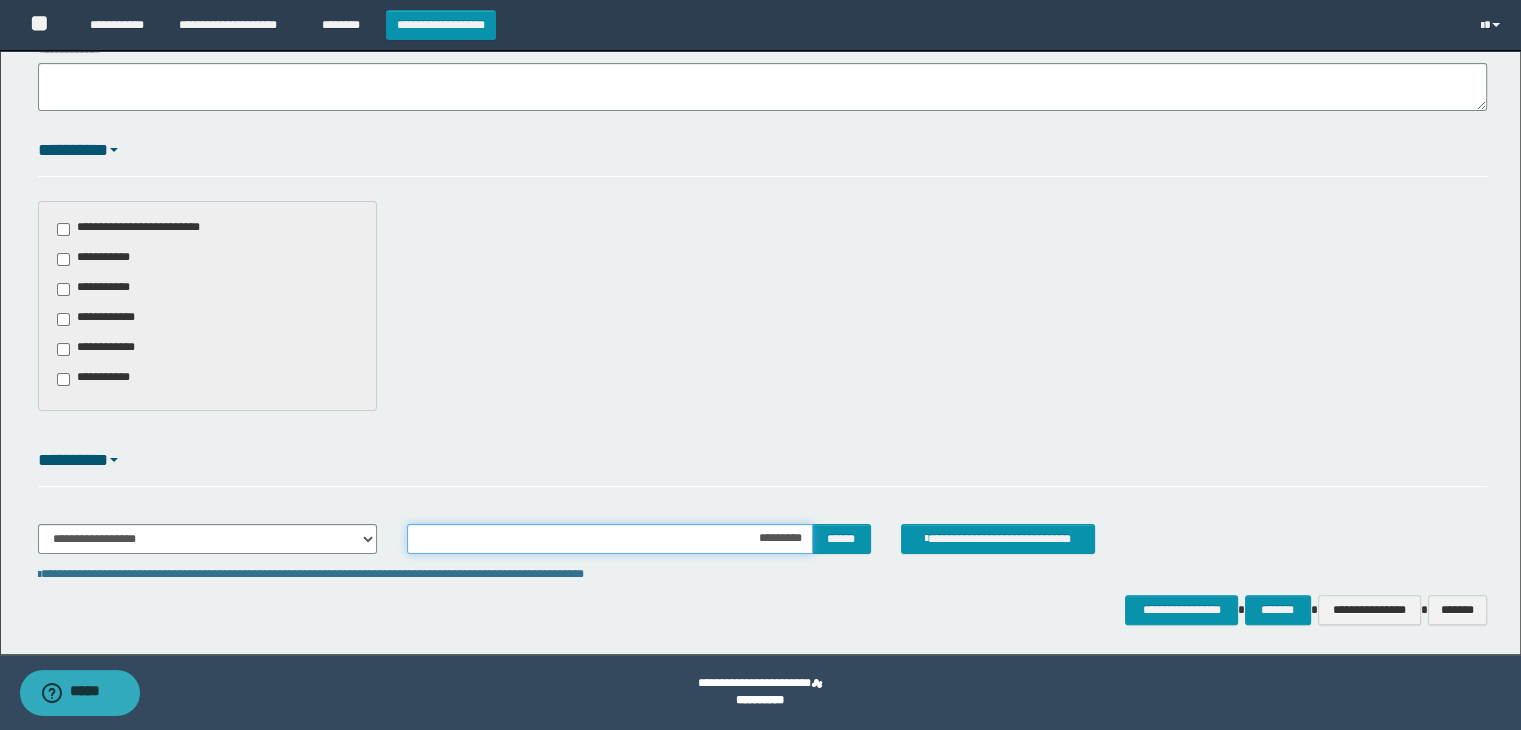 type on "**********" 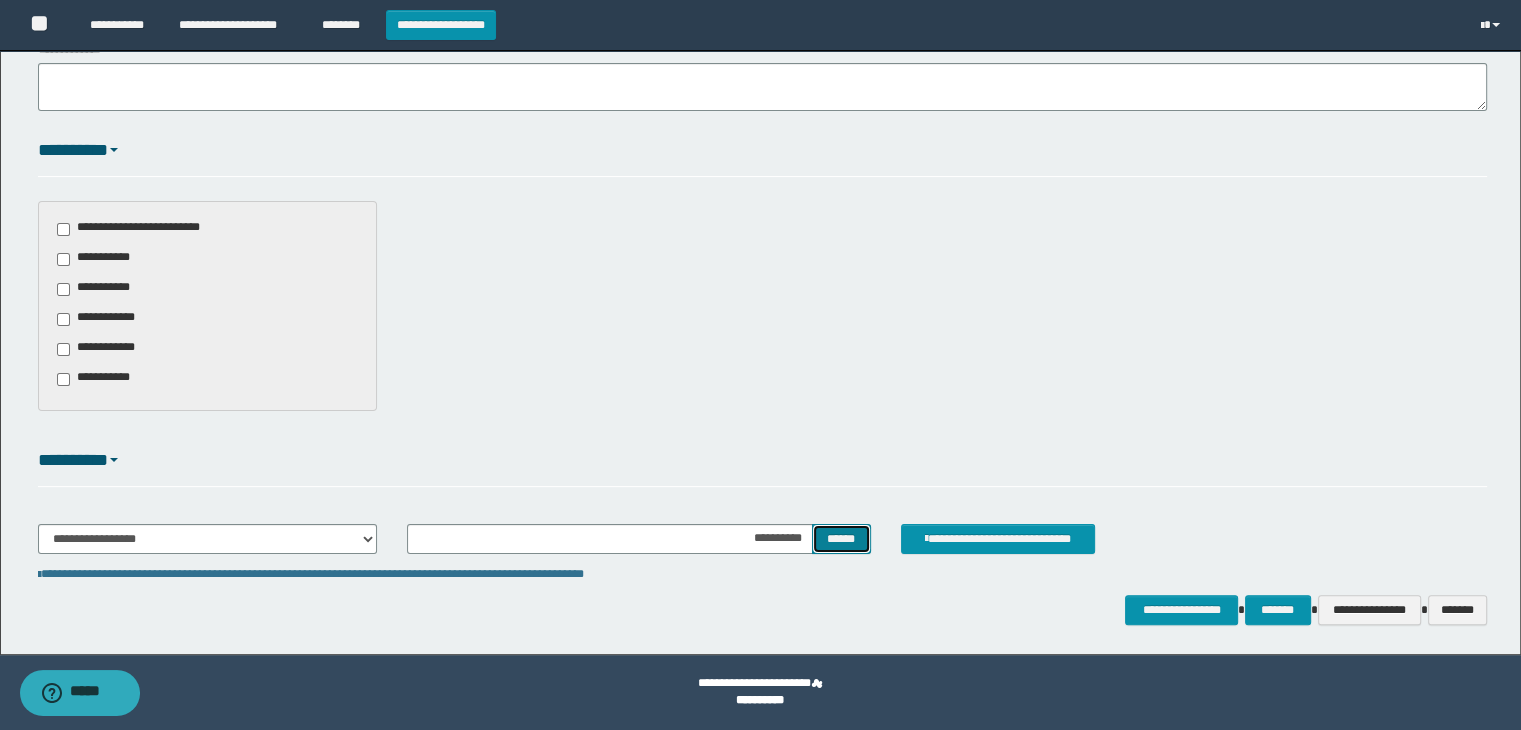 click on "******" at bounding box center [841, 539] 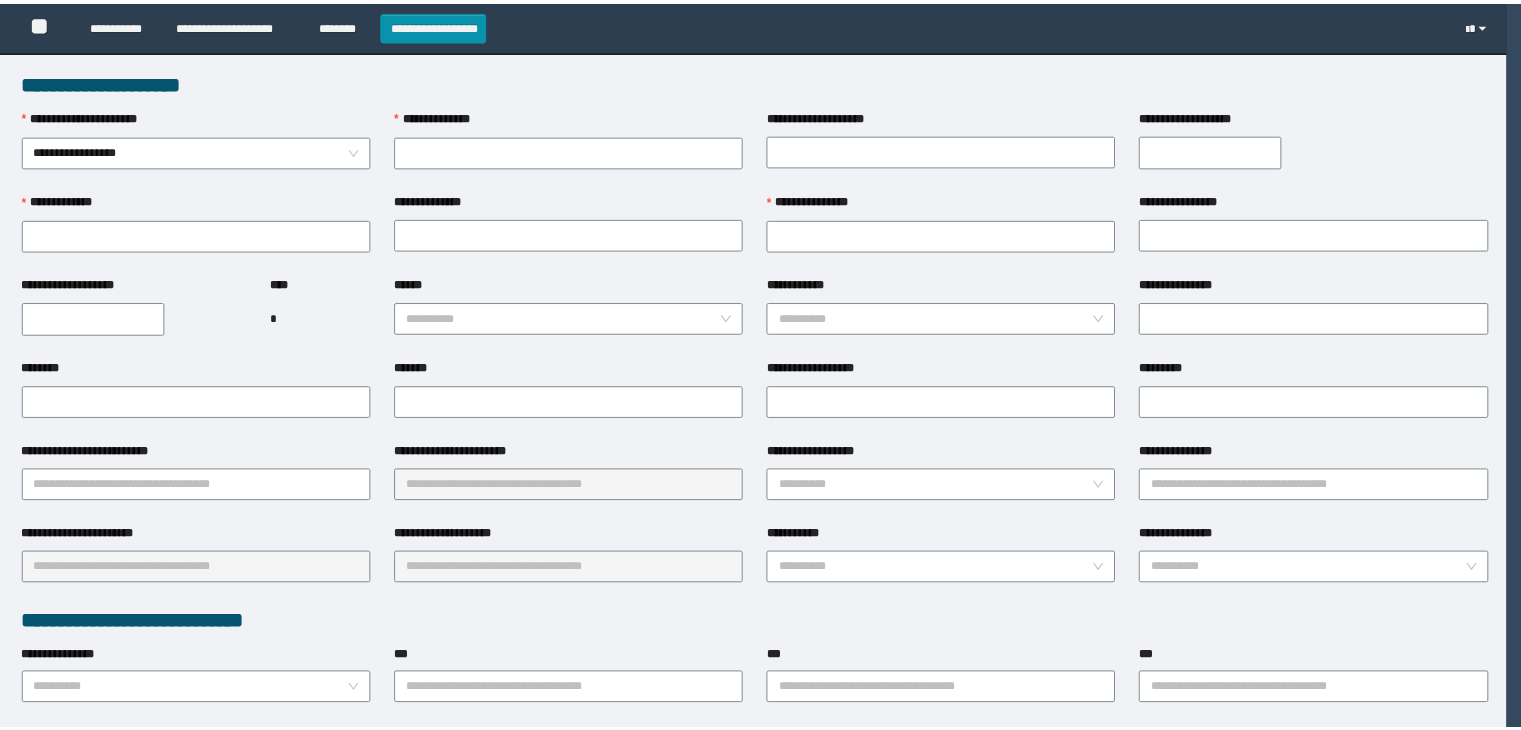 scroll, scrollTop: 0, scrollLeft: 0, axis: both 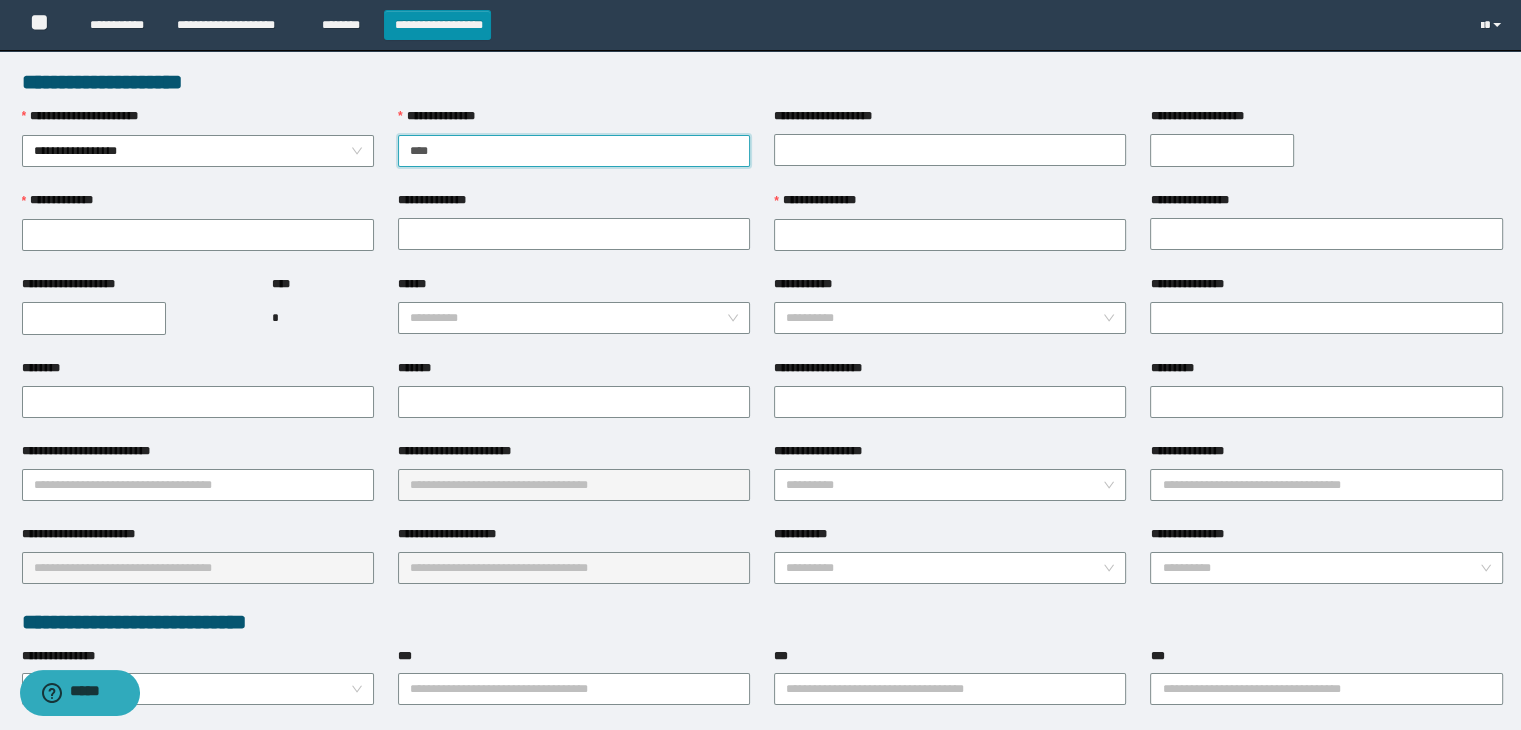 type on "**********" 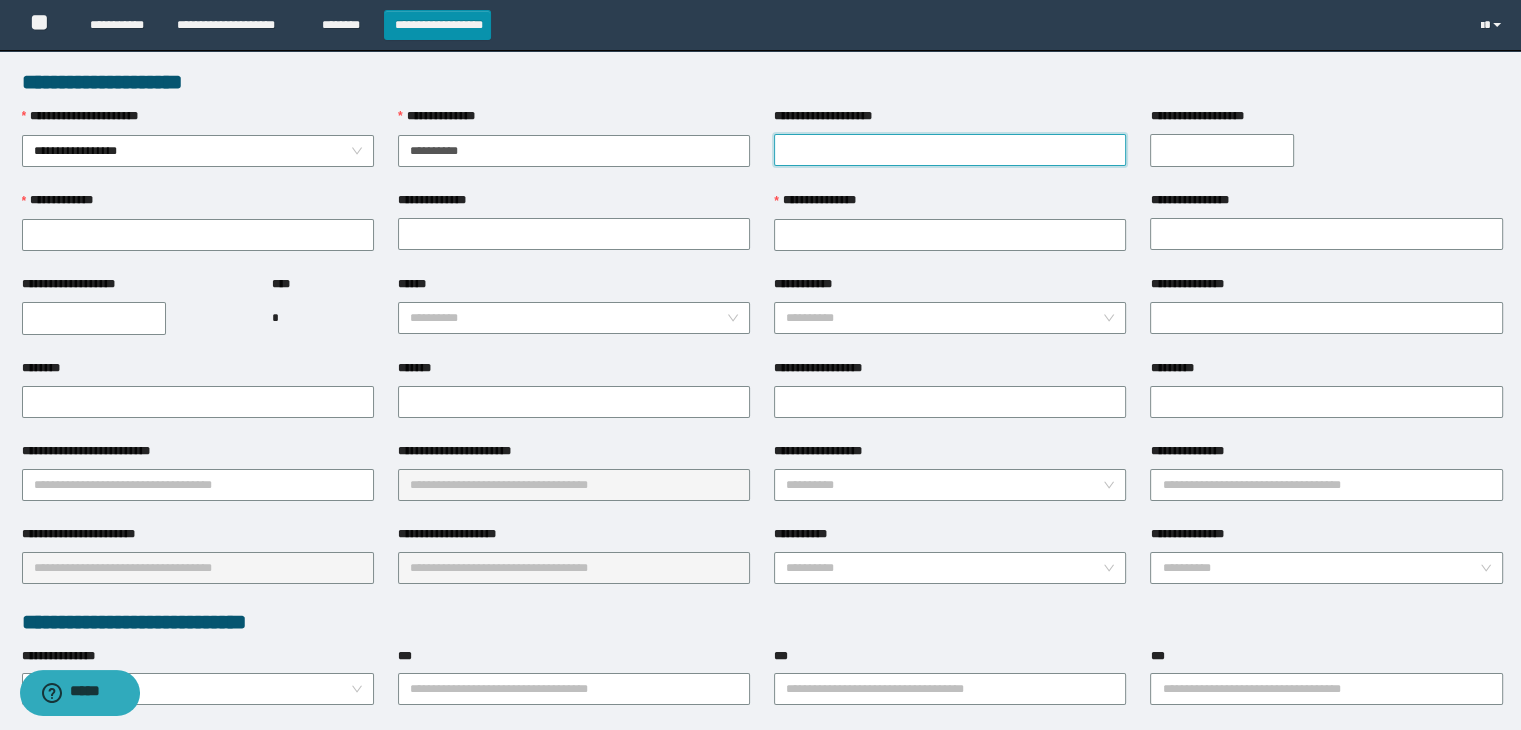 click on "**********" at bounding box center [950, 150] 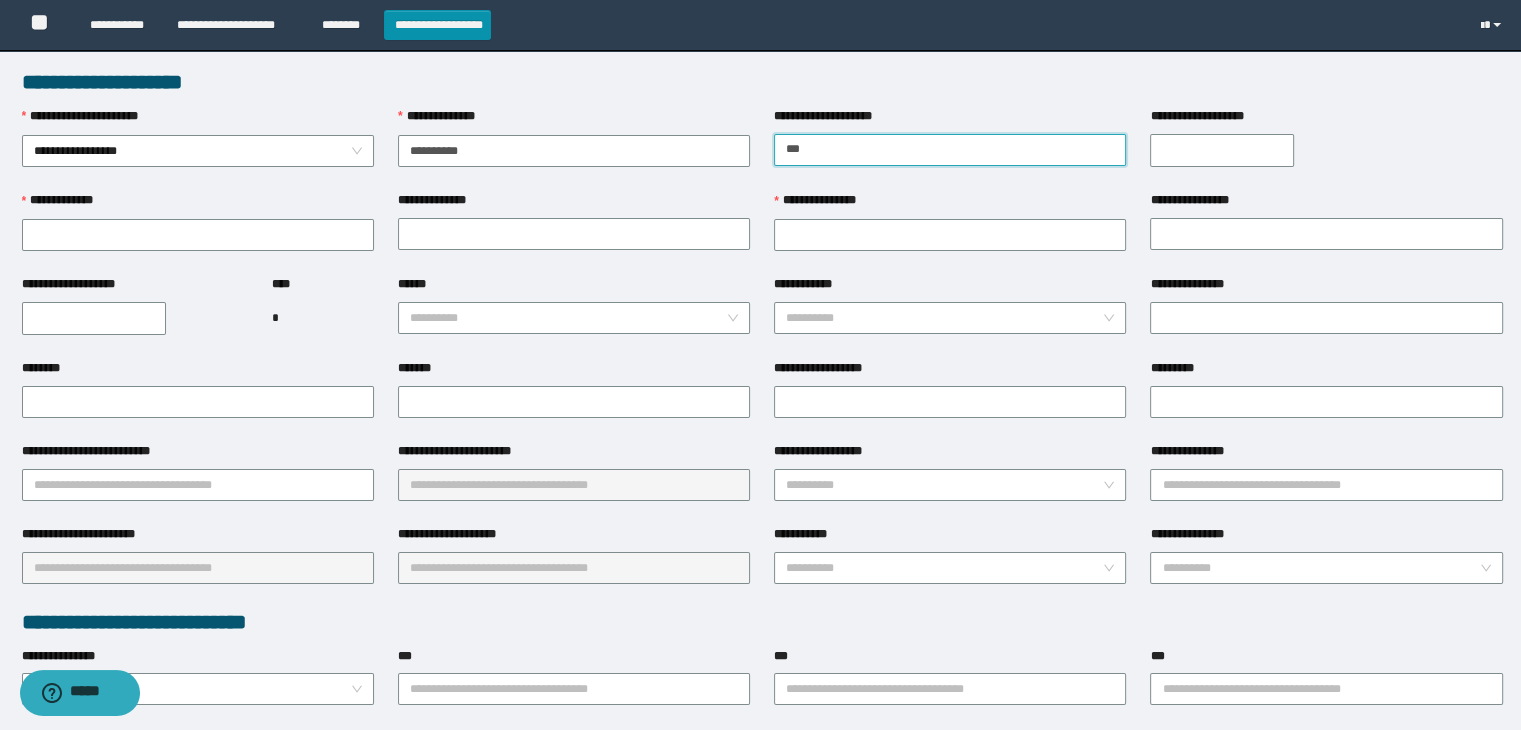 type on "*********" 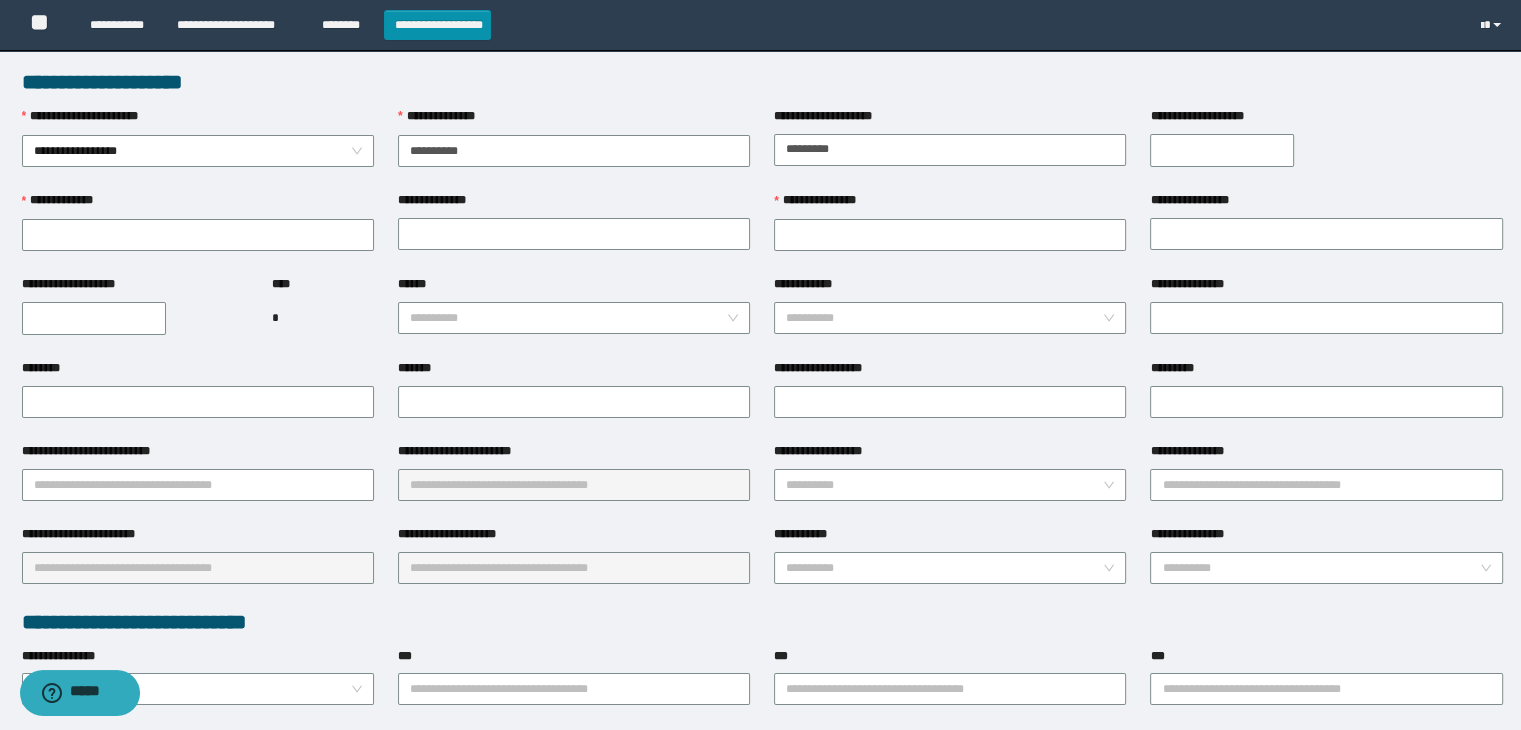 click on "**********" at bounding box center (1222, 150) 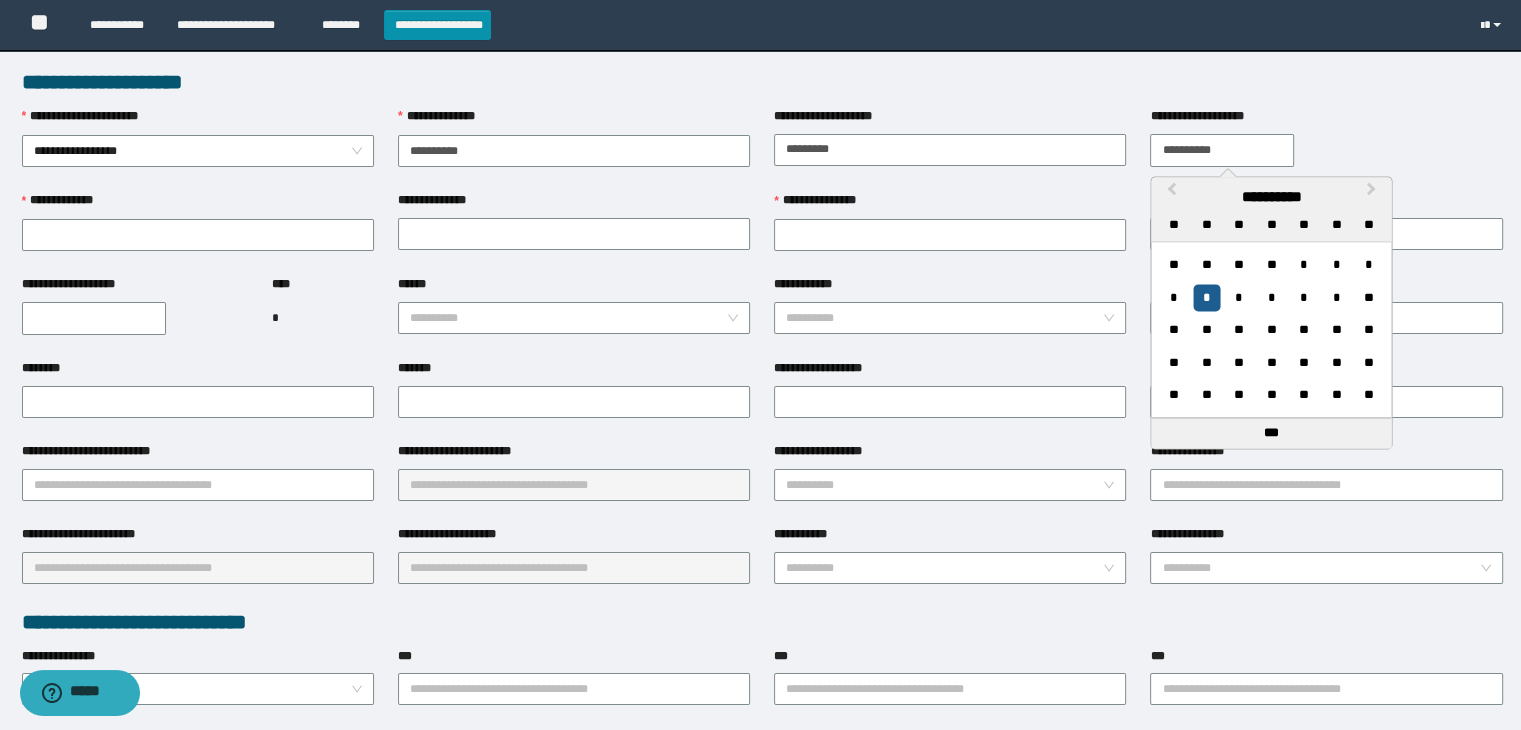type on "**********" 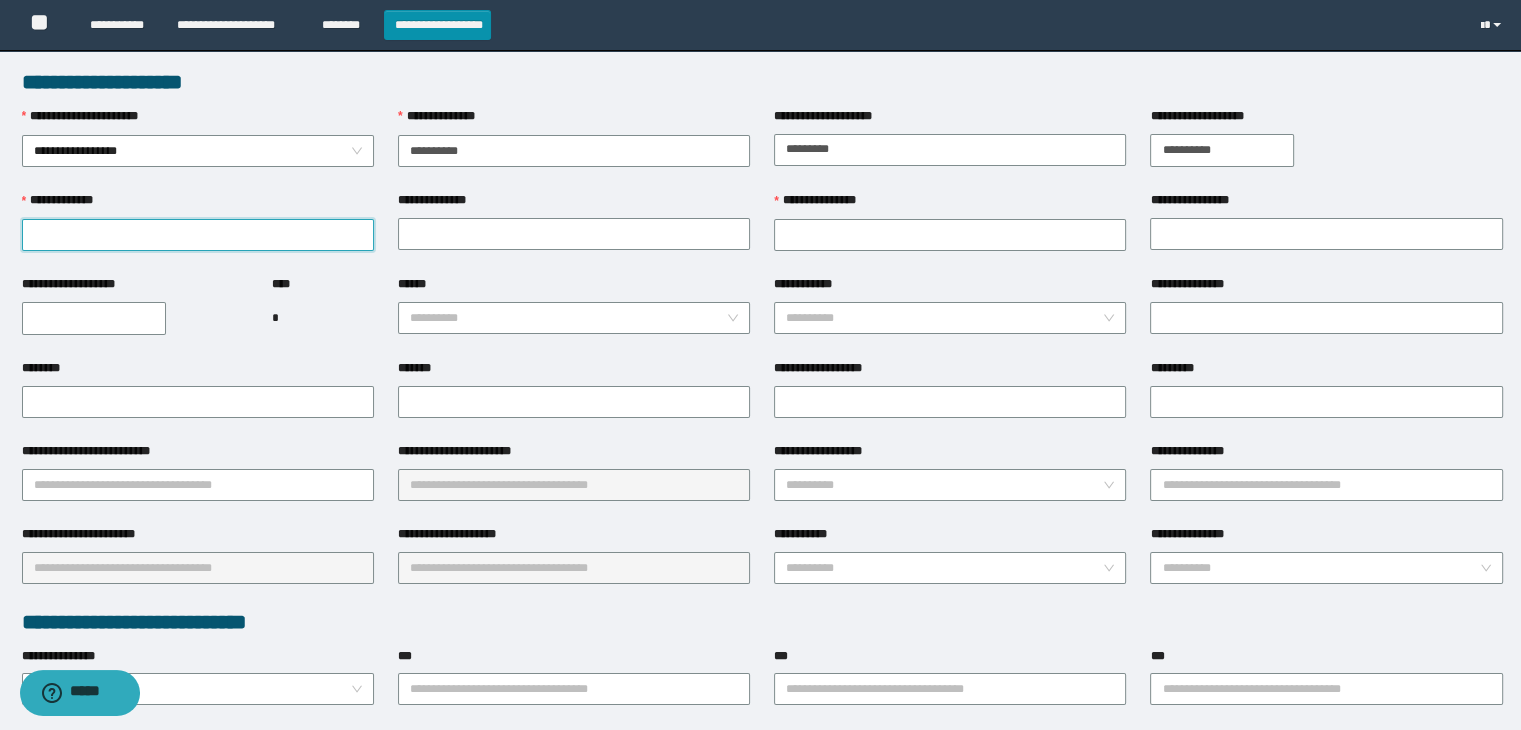 click on "**********" at bounding box center (198, 235) 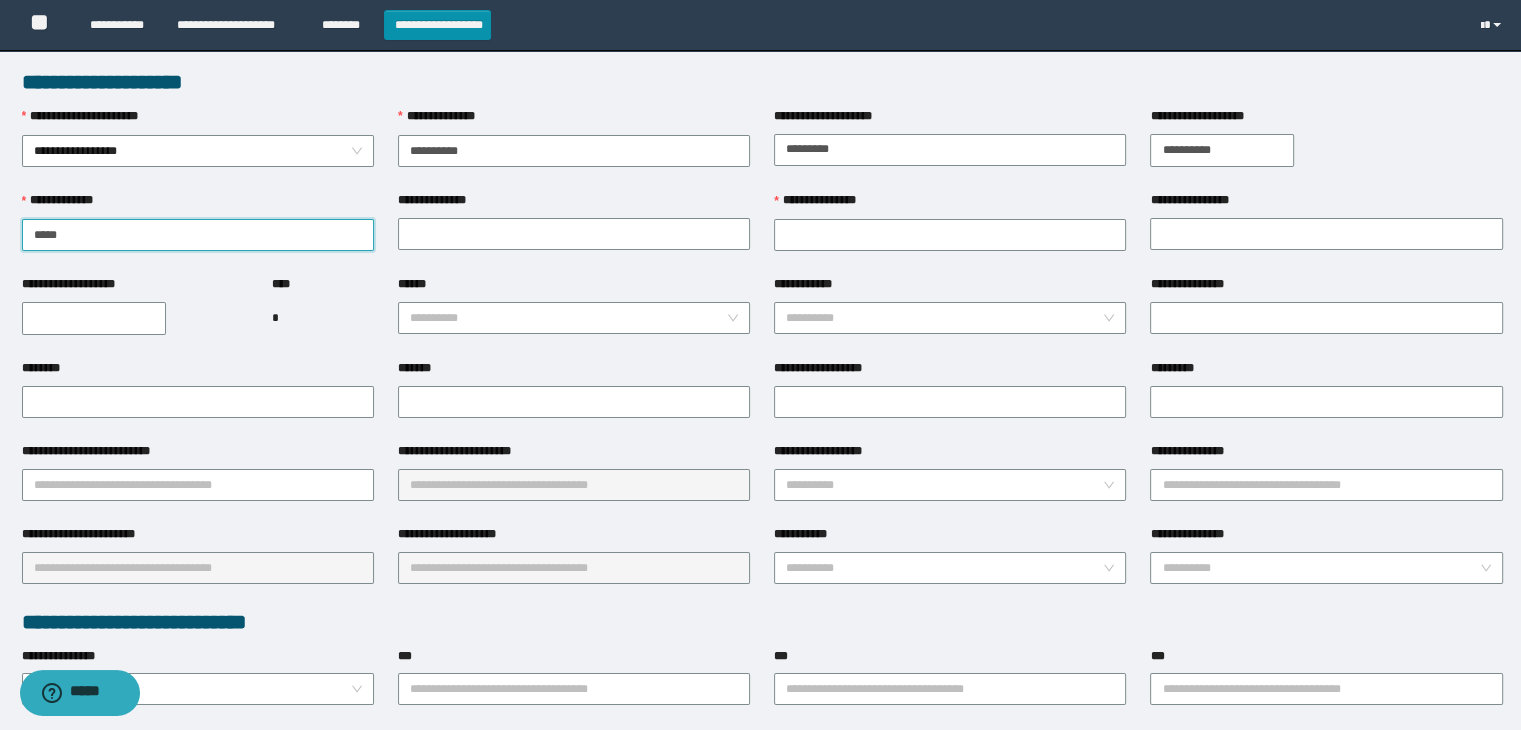 type on "*****" 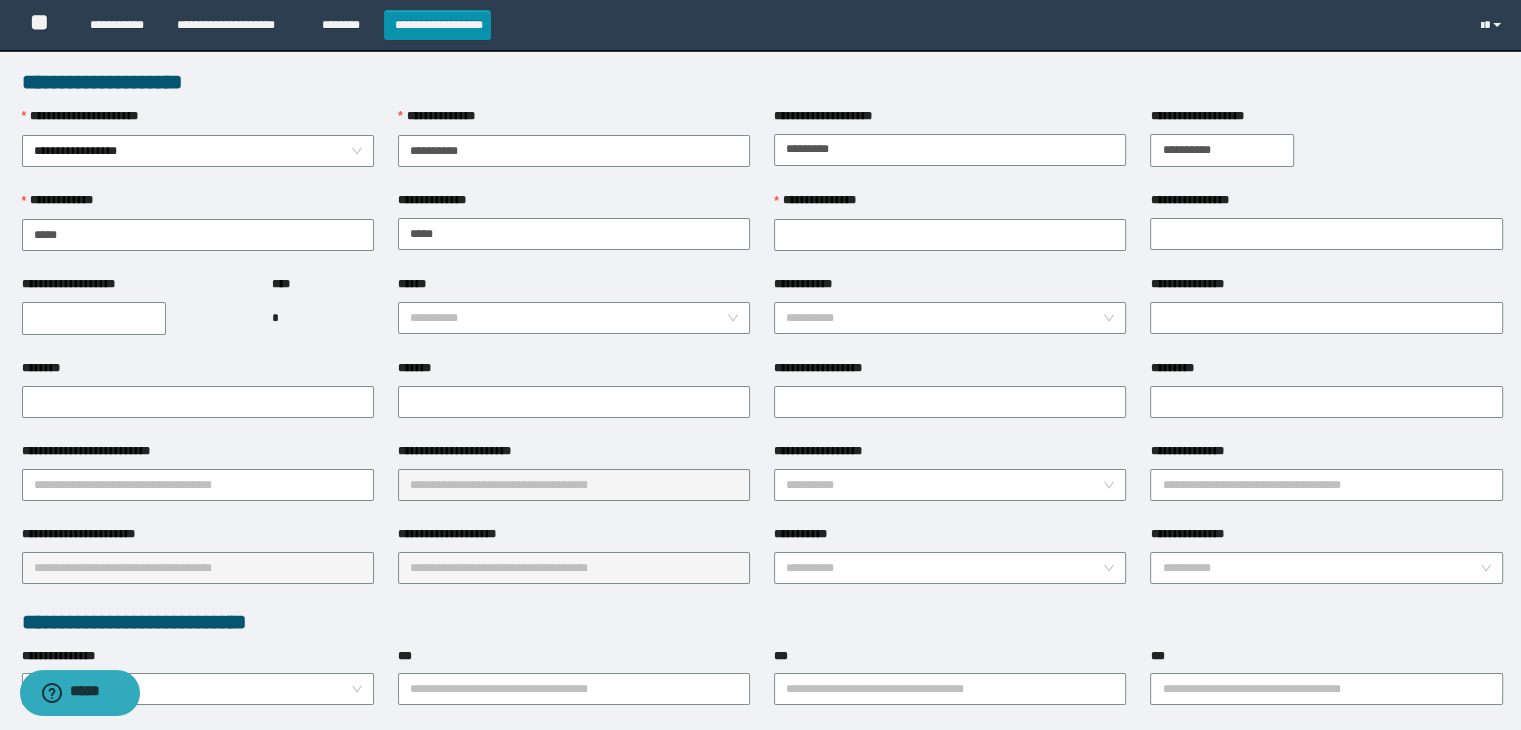 click on "**********" at bounding box center [574, 204] 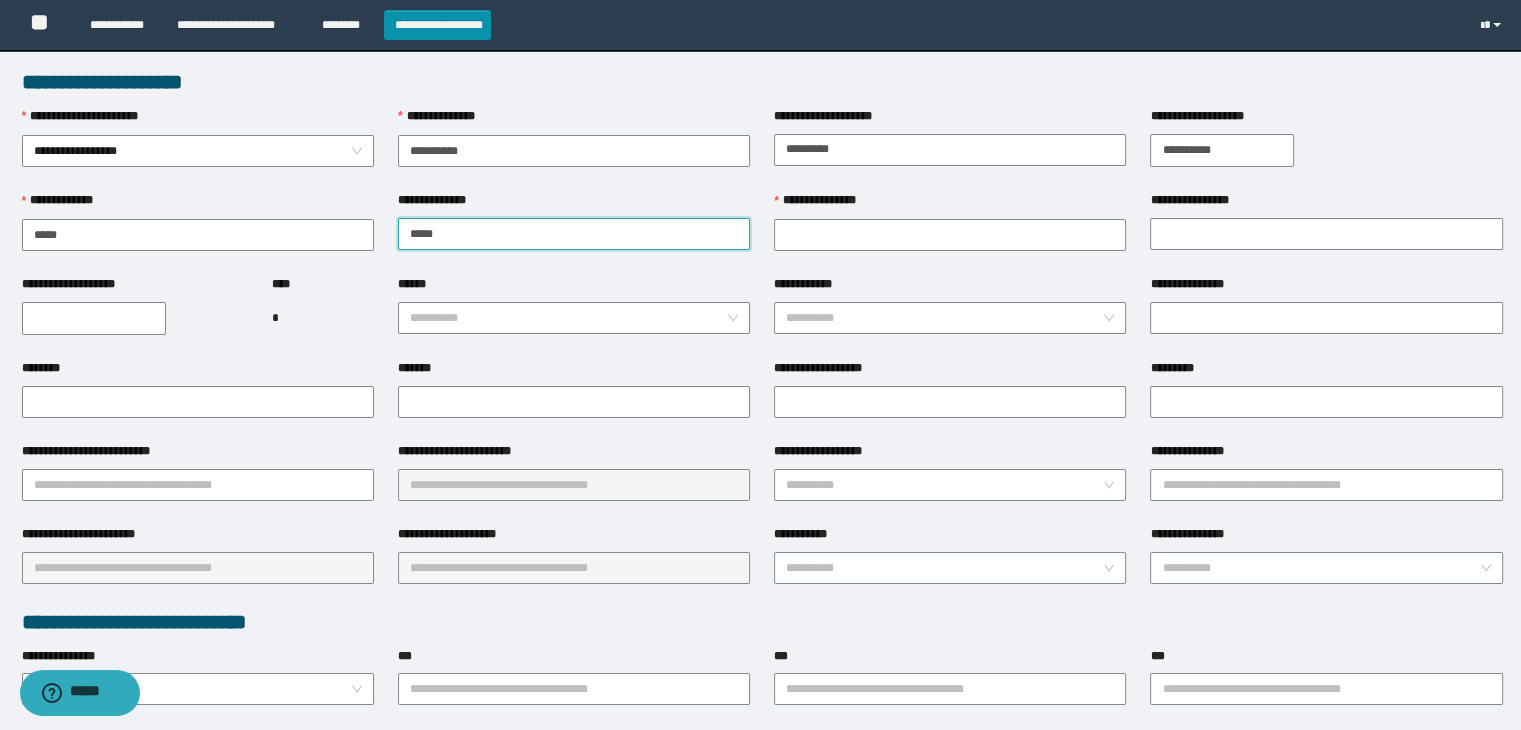 click on "*****" at bounding box center [574, 234] 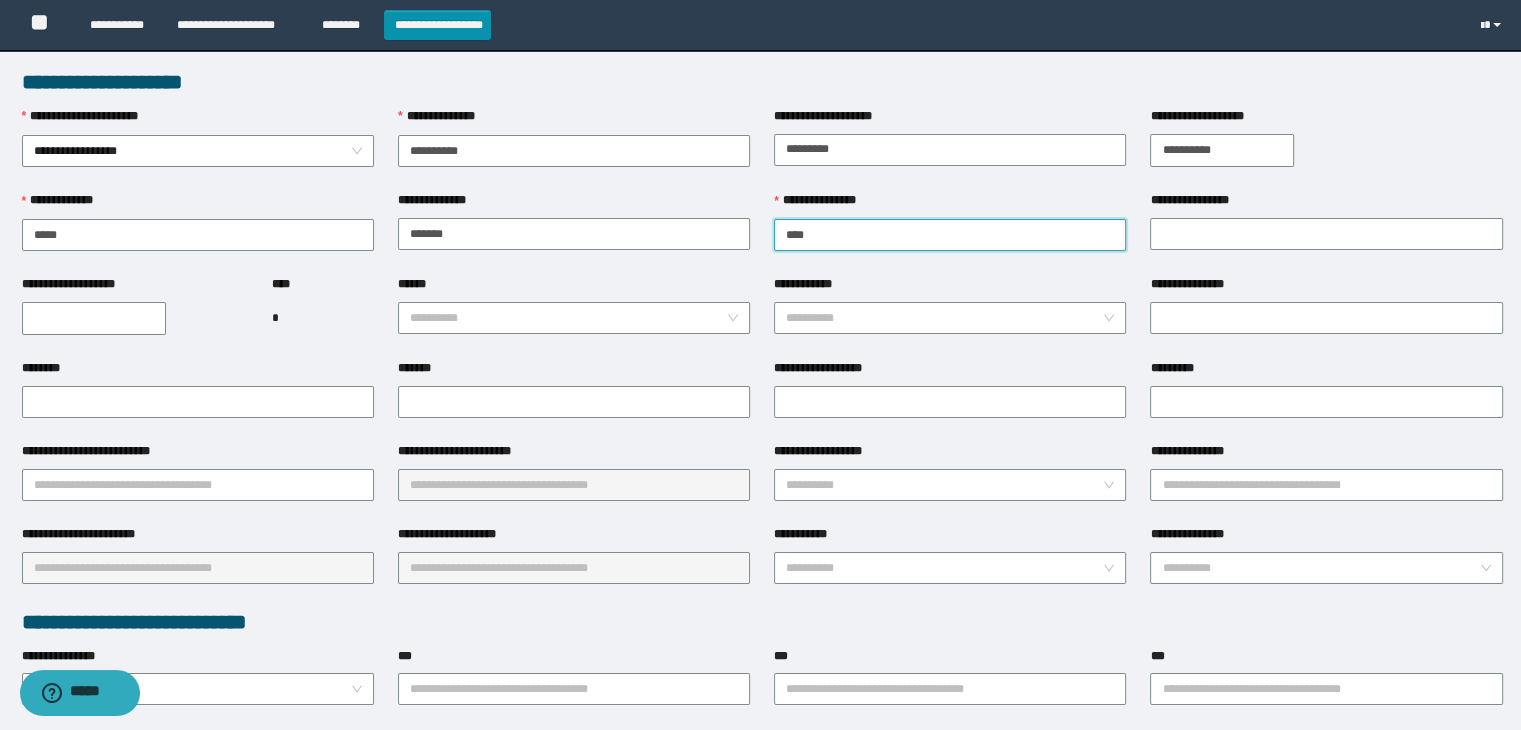 type on "****" 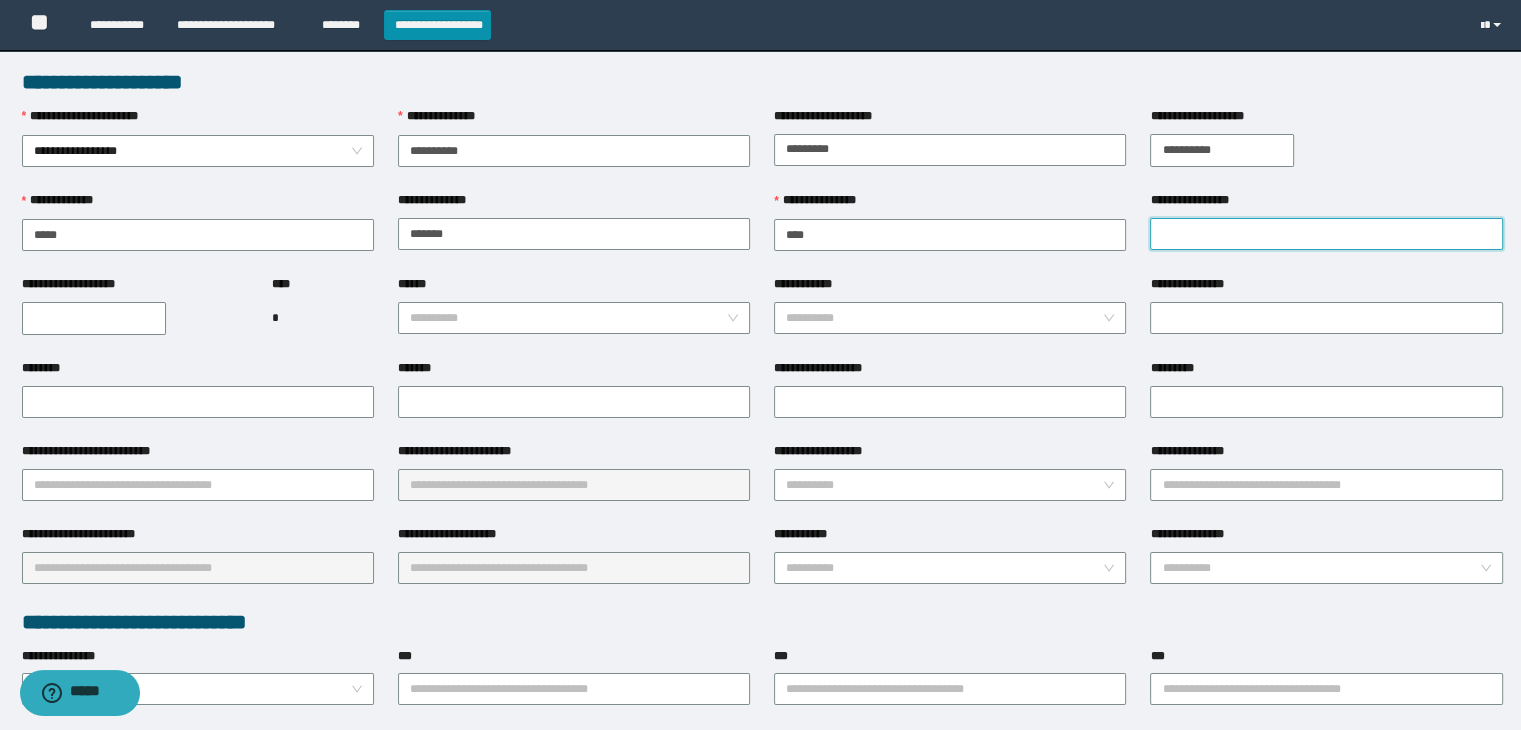 type on "*" 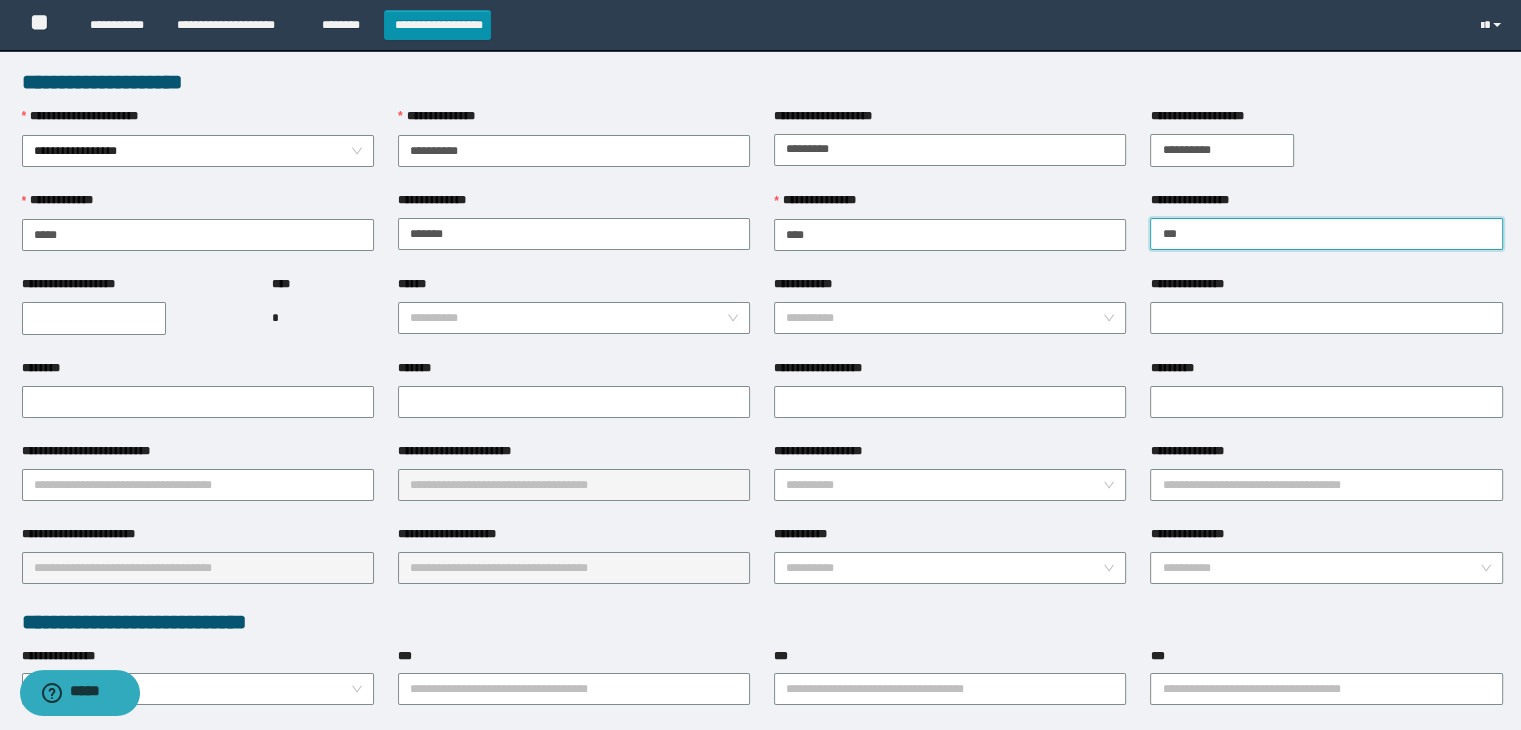 type on "********" 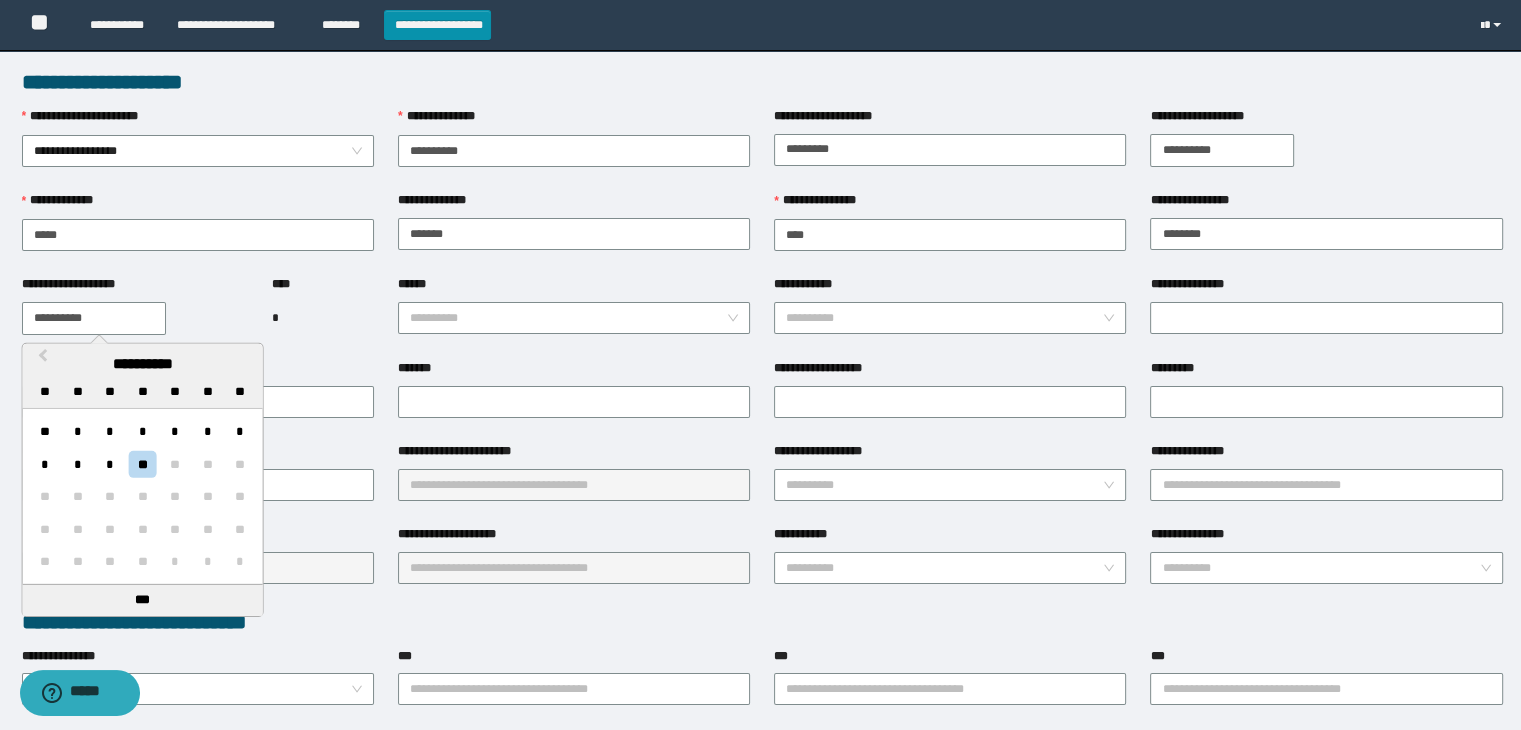 click on "**********" at bounding box center [94, 318] 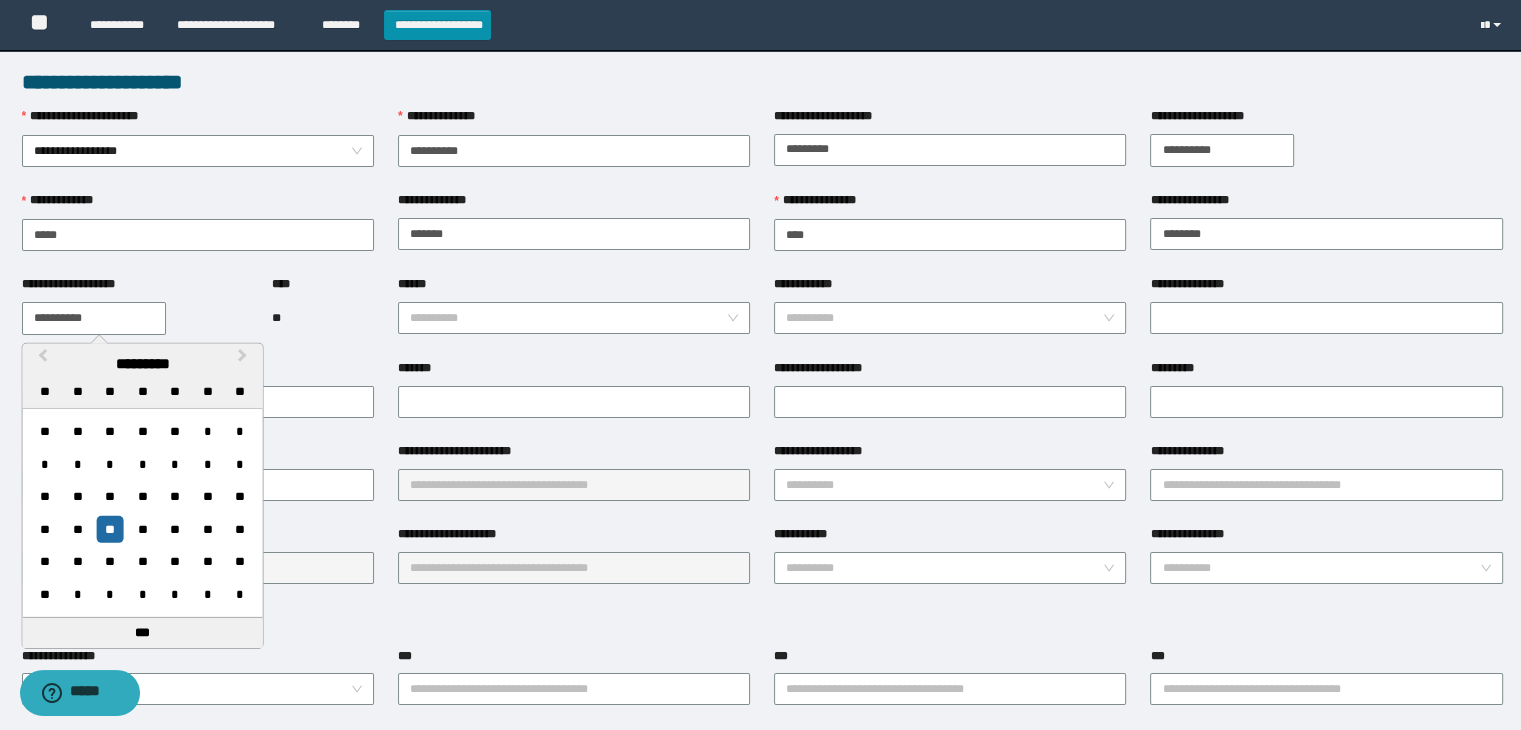type on "**********" 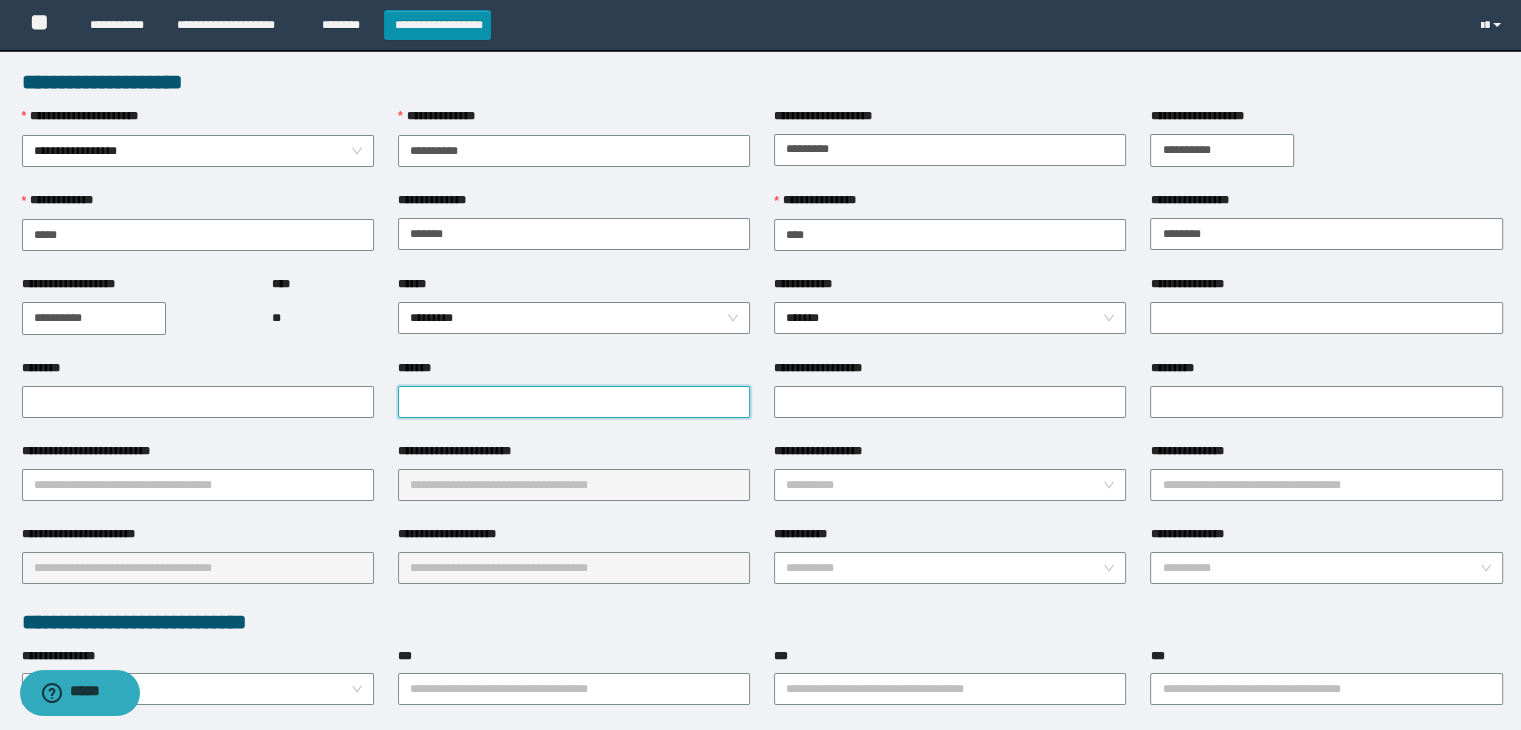 click on "*******" at bounding box center (574, 402) 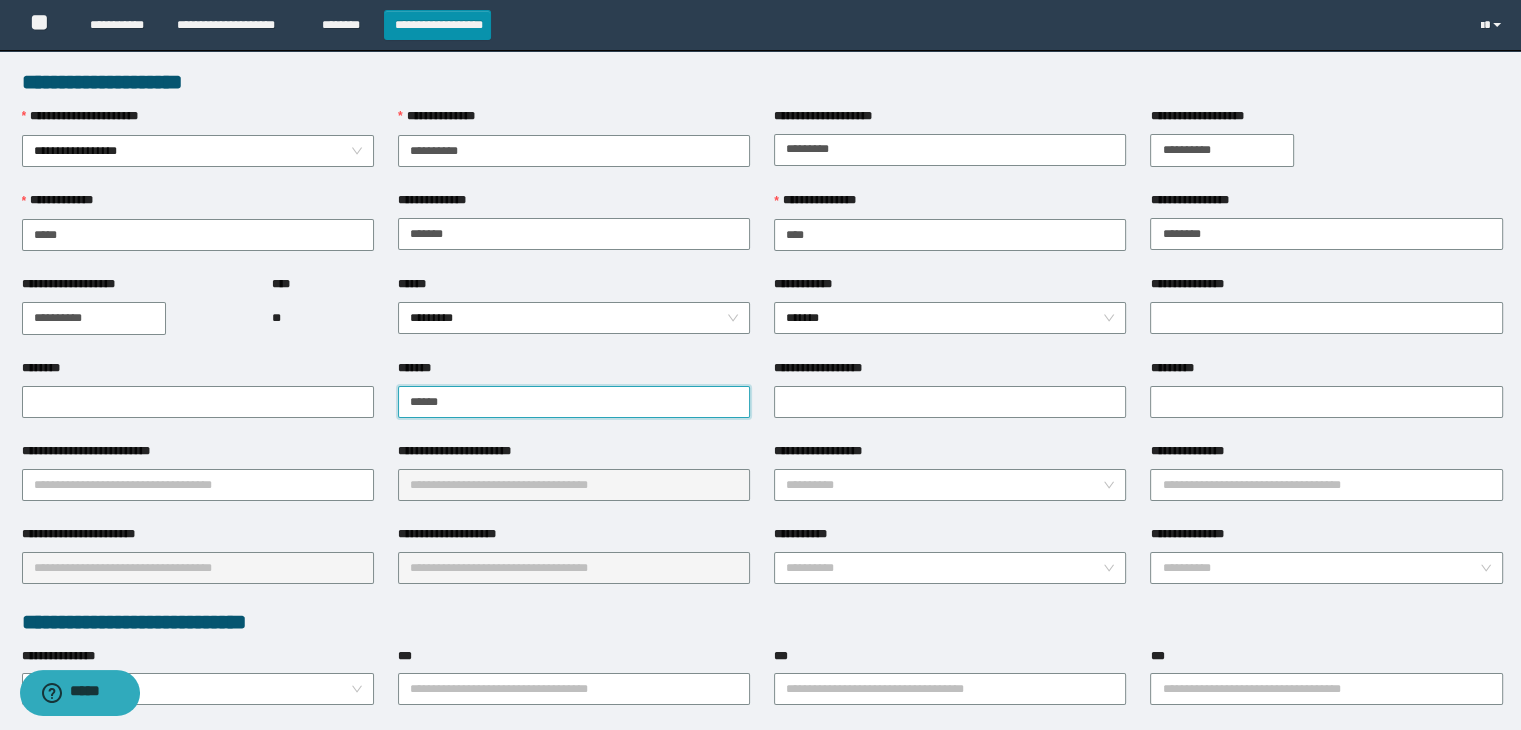 type on "**********" 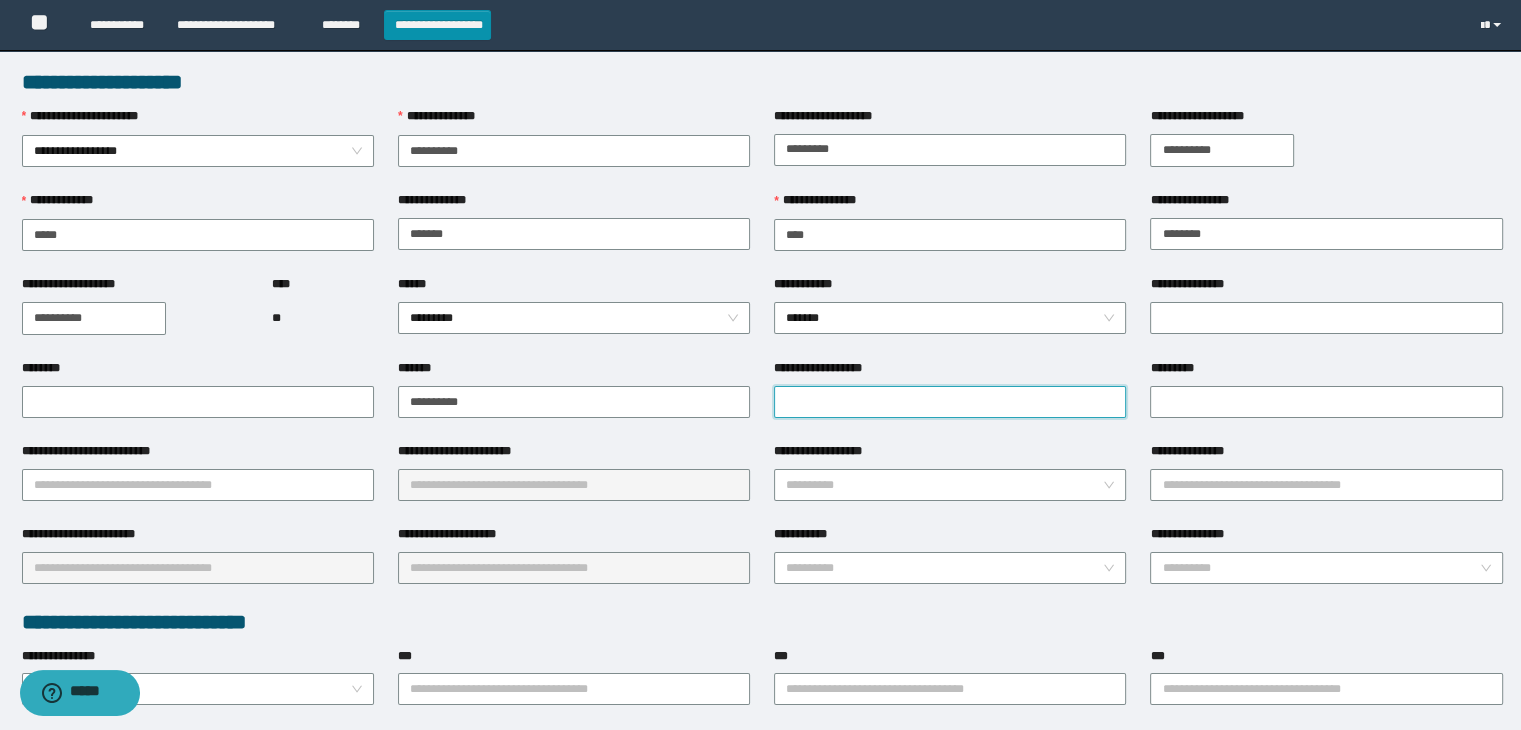 click on "**********" at bounding box center [950, 402] 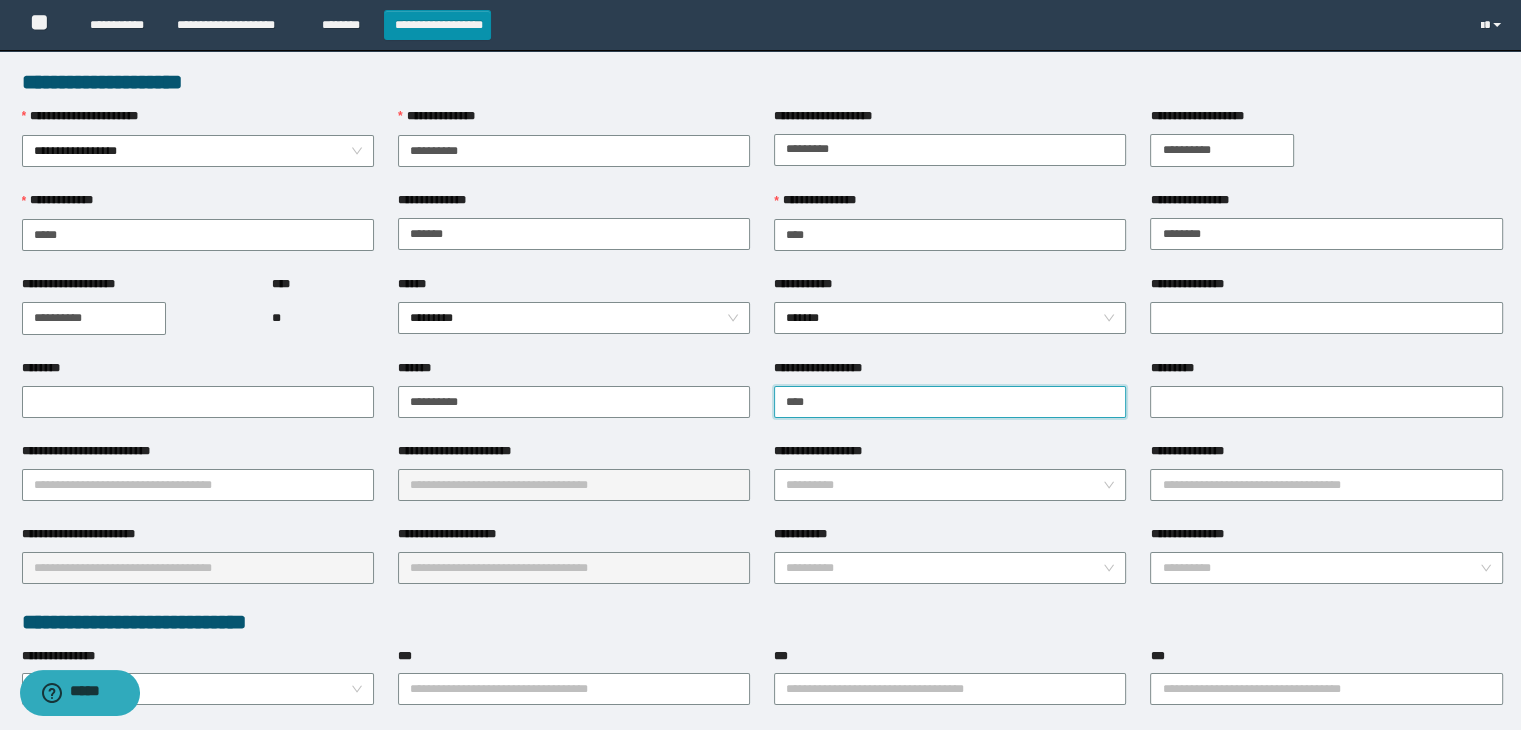 type on "**********" 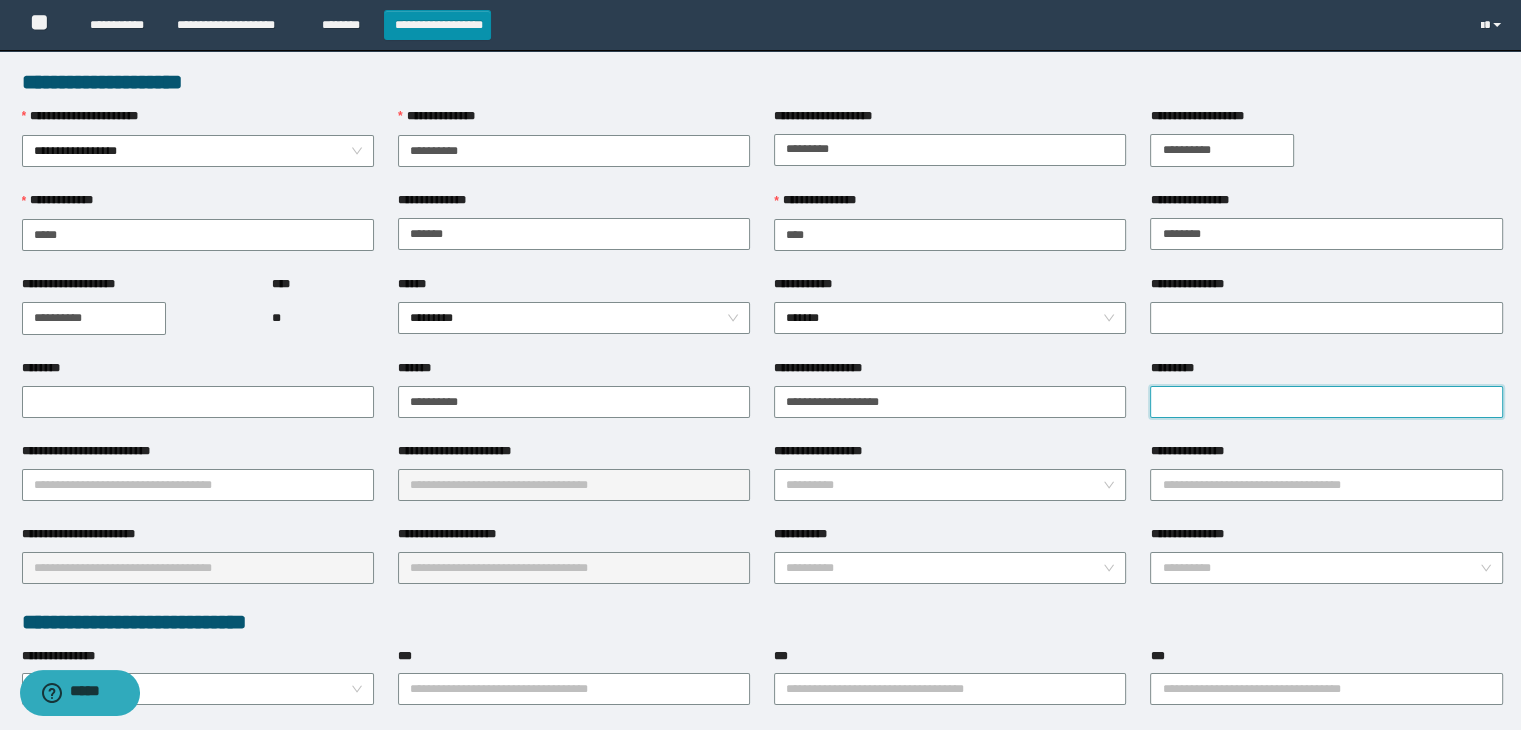 drag, startPoint x: 1226, startPoint y: 401, endPoint x: 1192, endPoint y: 402, distance: 34.0147 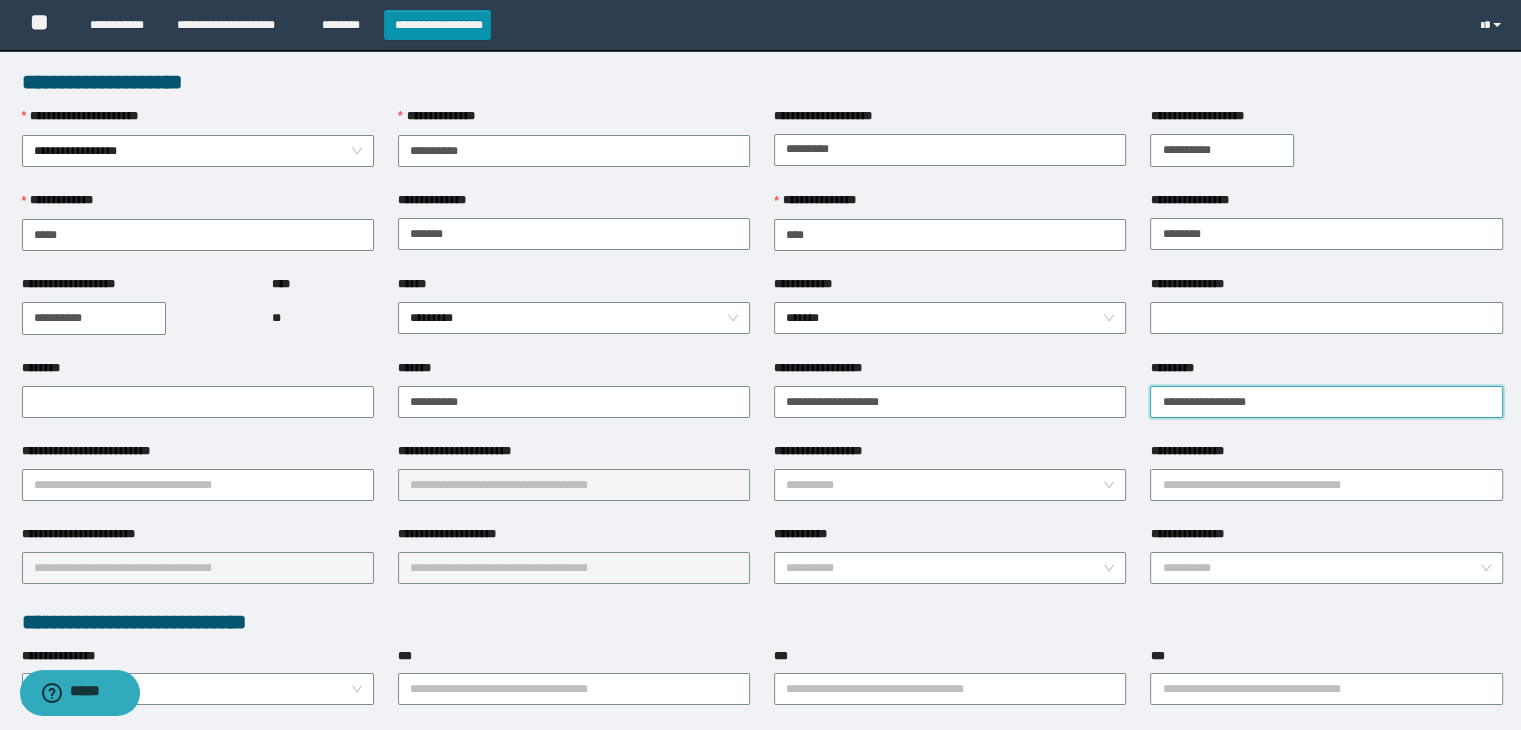 type on "**********" 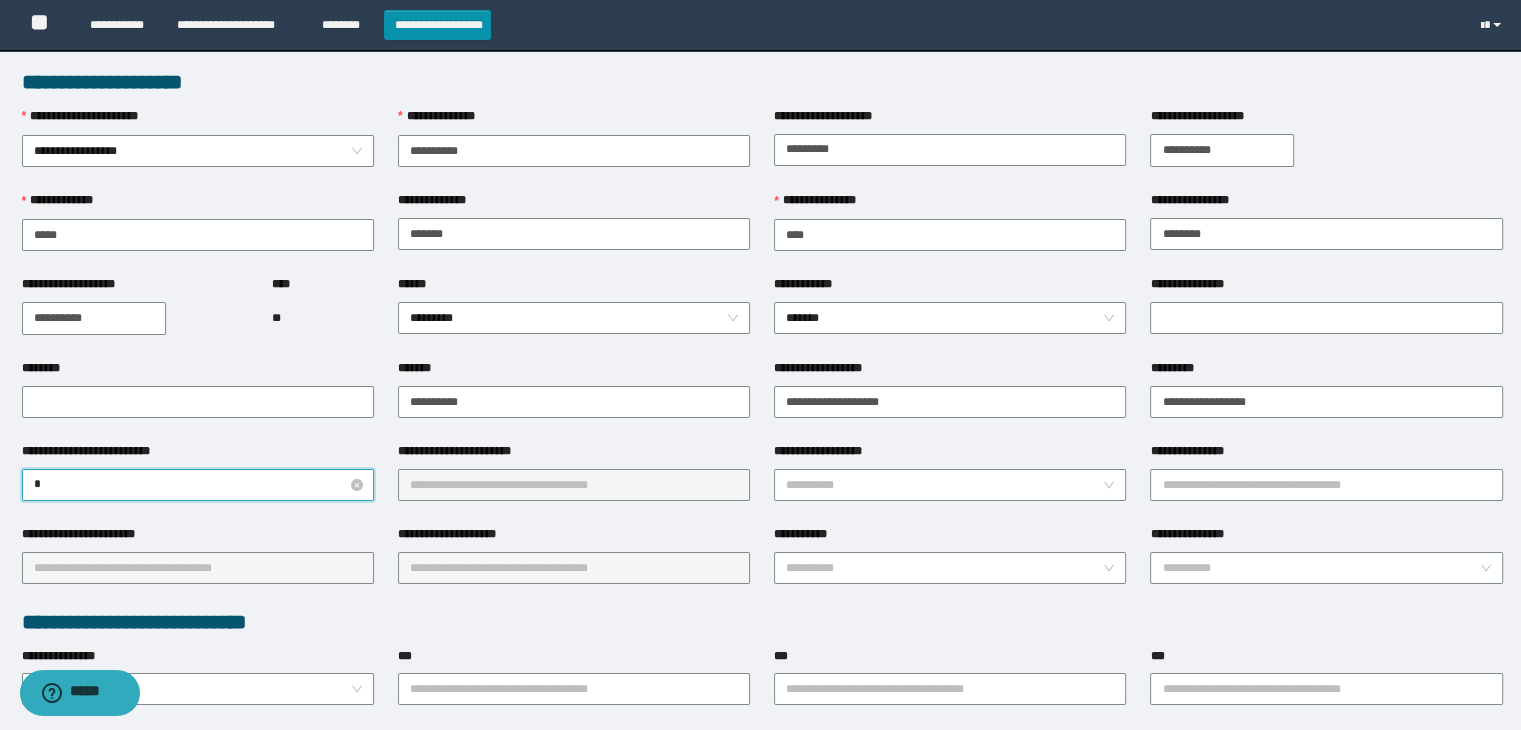type on "**" 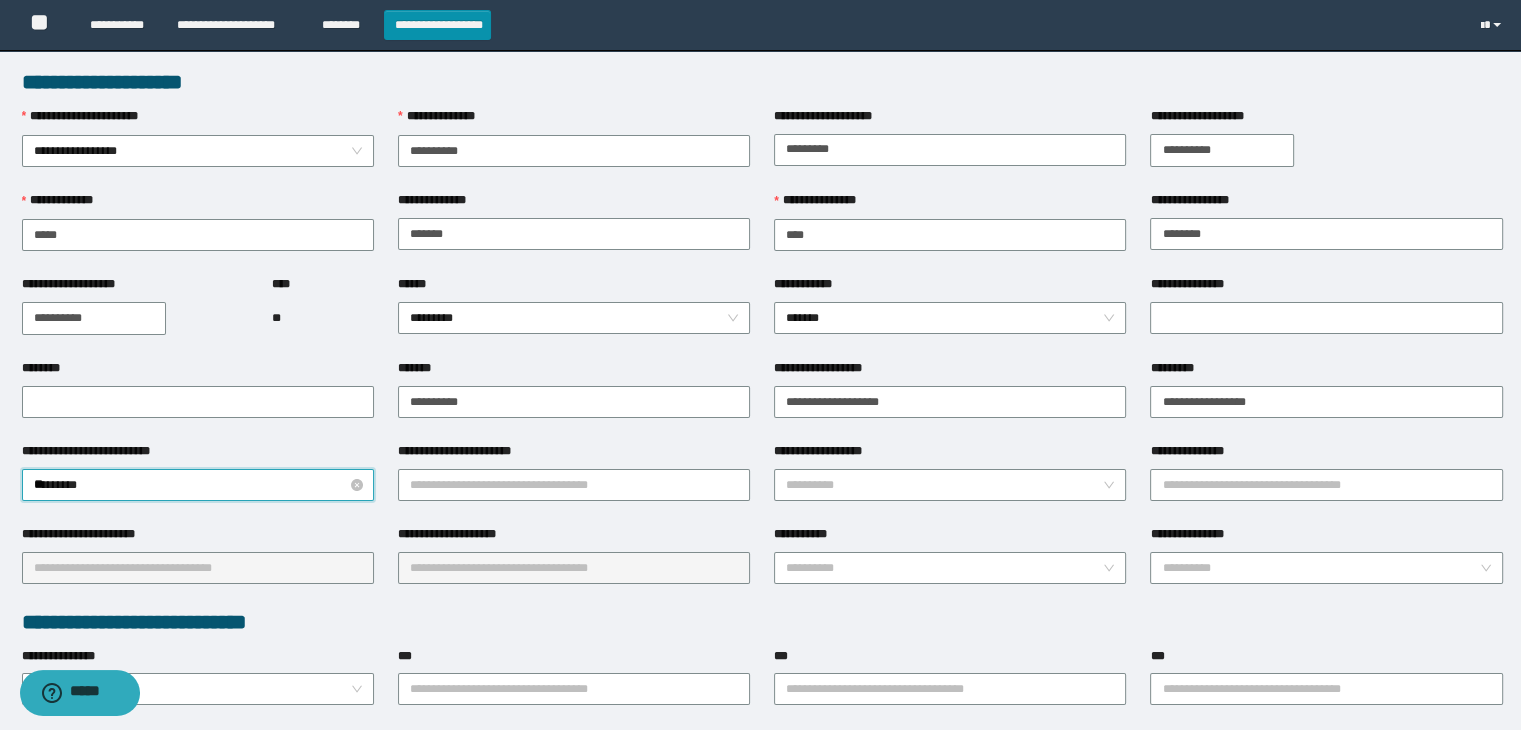 type 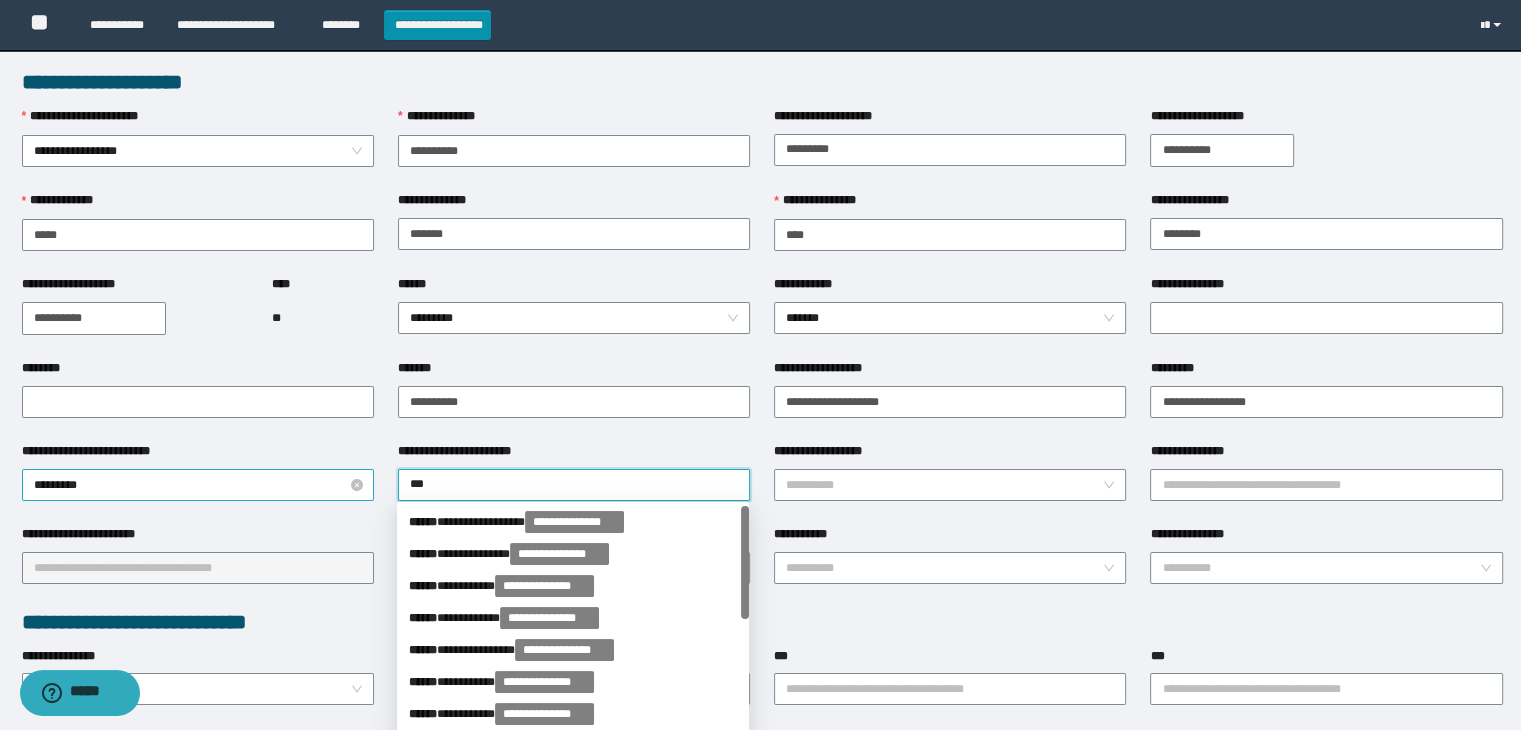 type on "****" 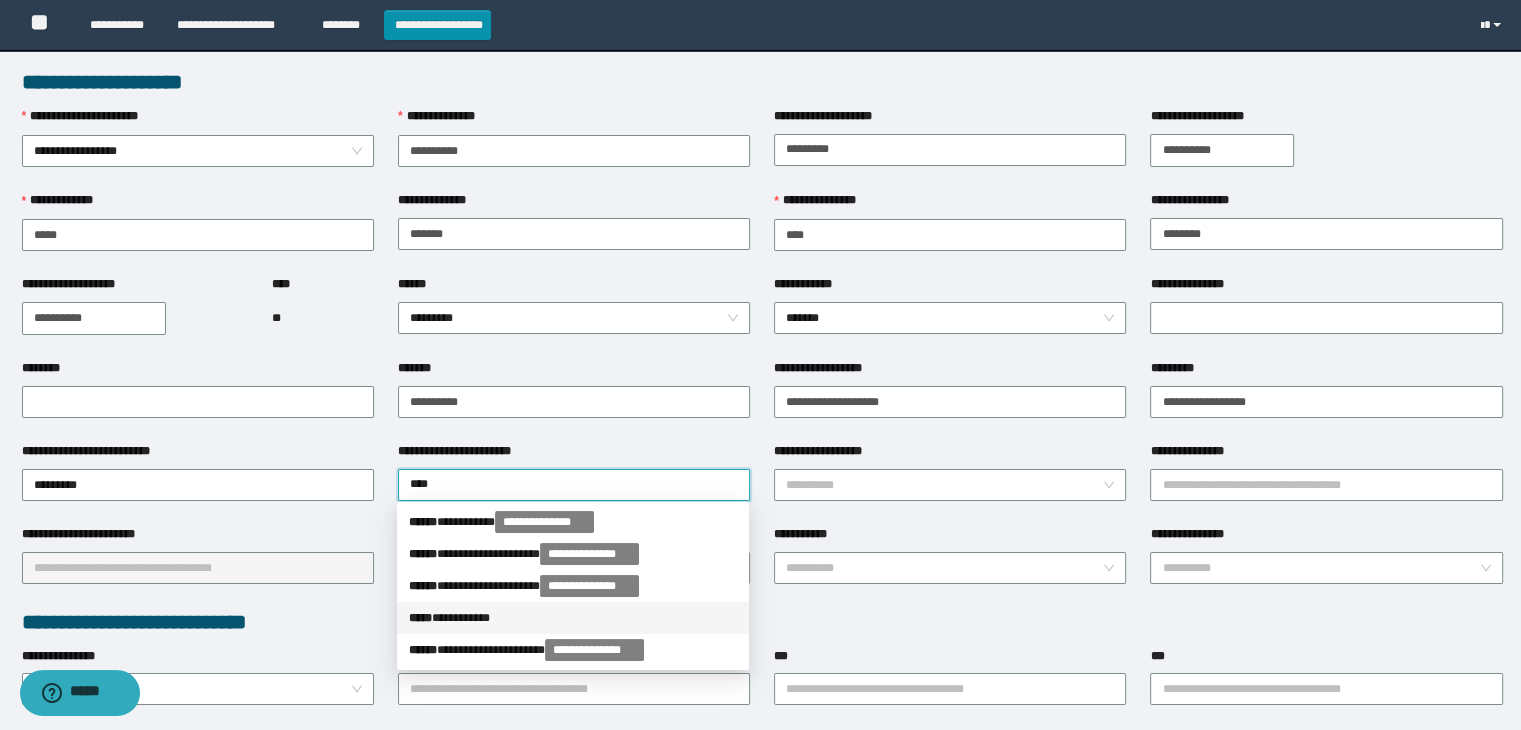 click on "***** * *********" at bounding box center (573, 618) 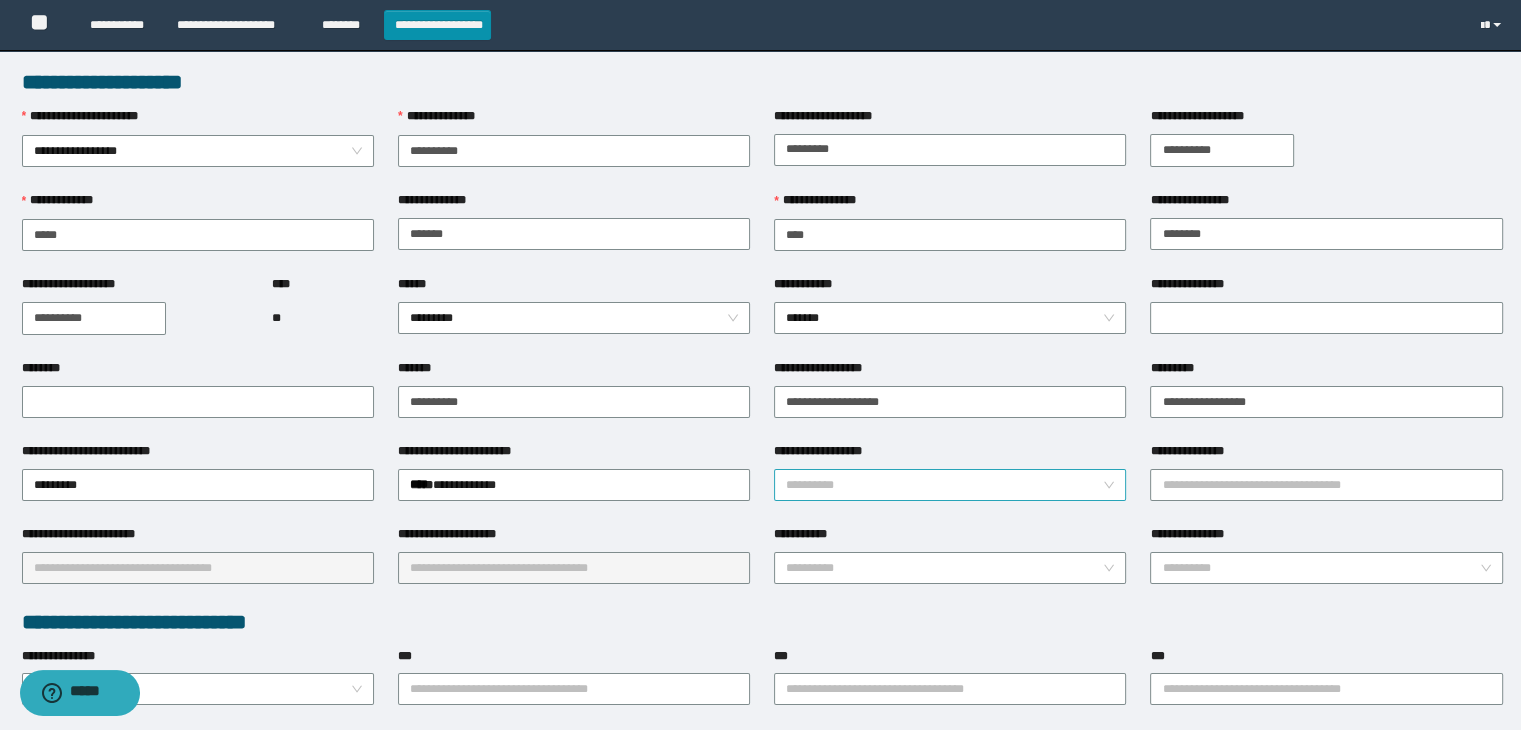 click on "**********" at bounding box center (944, 485) 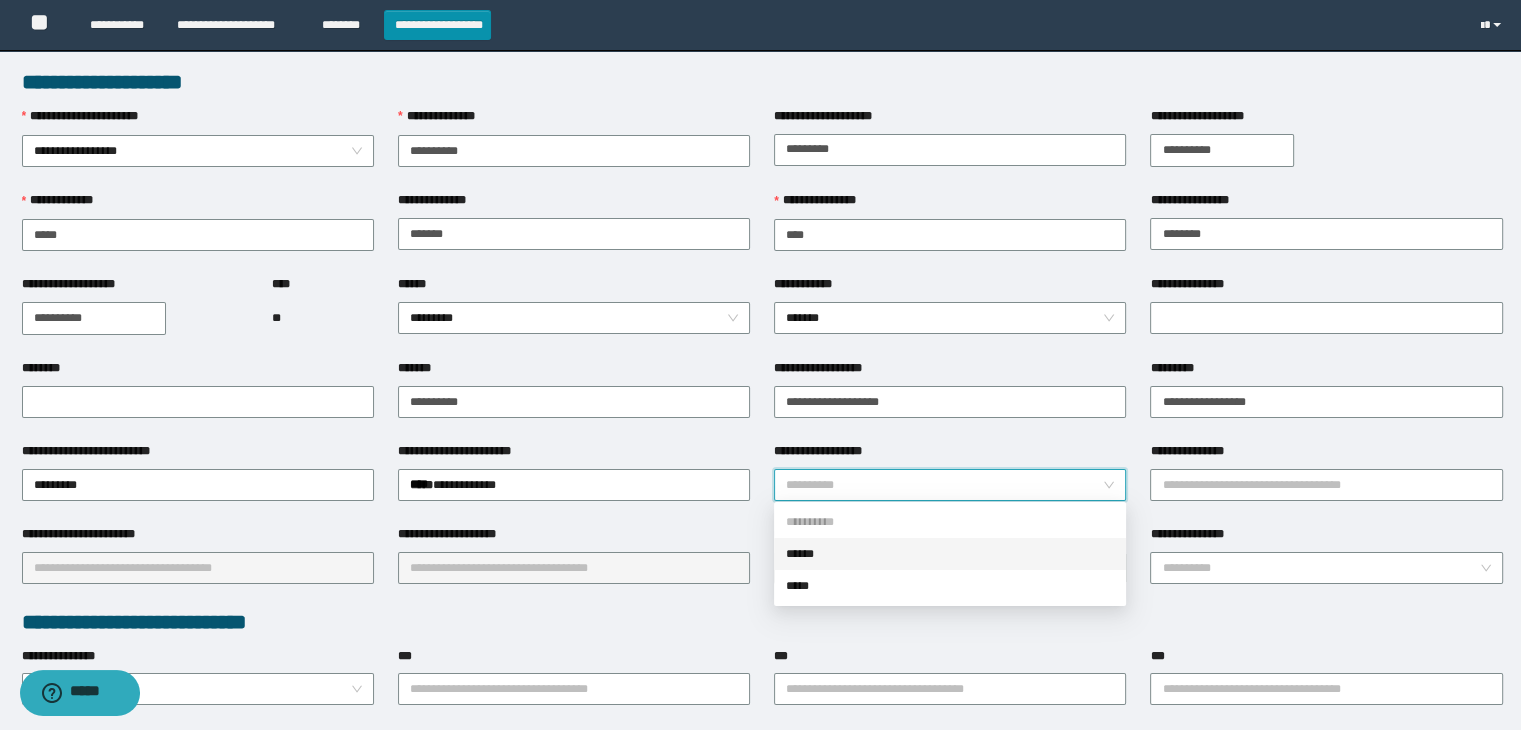 click on "******" at bounding box center (950, 554) 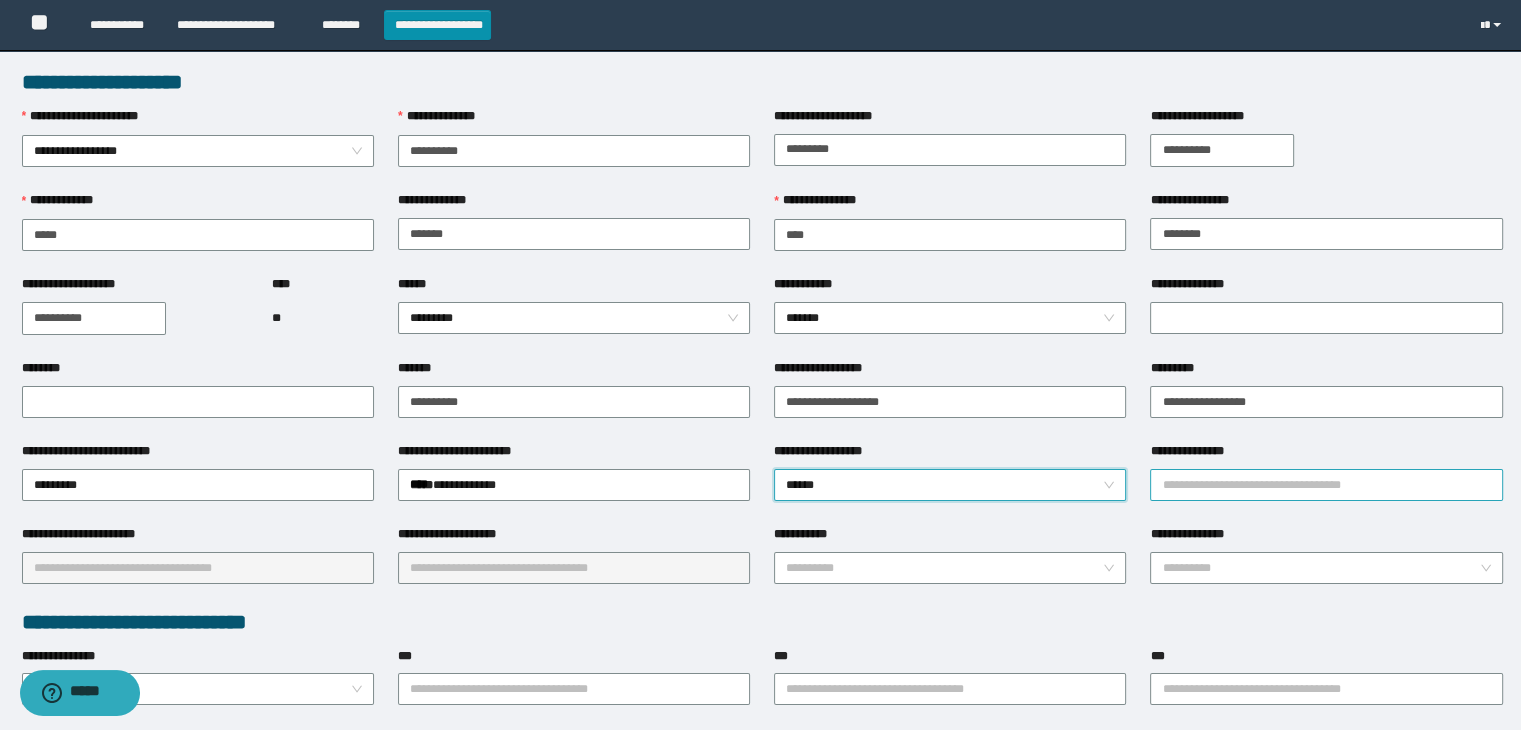 click on "**********" at bounding box center [1326, 485] 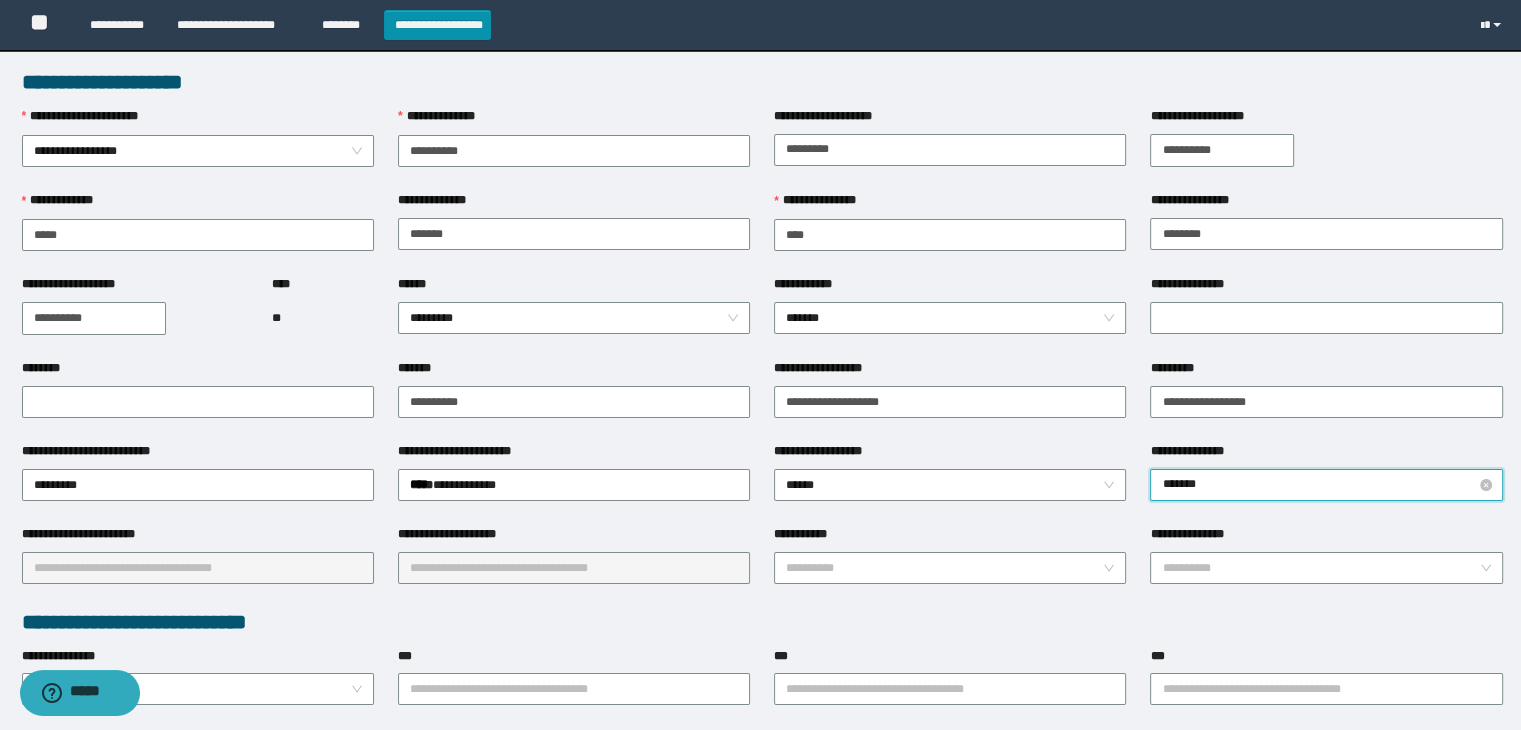 type on "********" 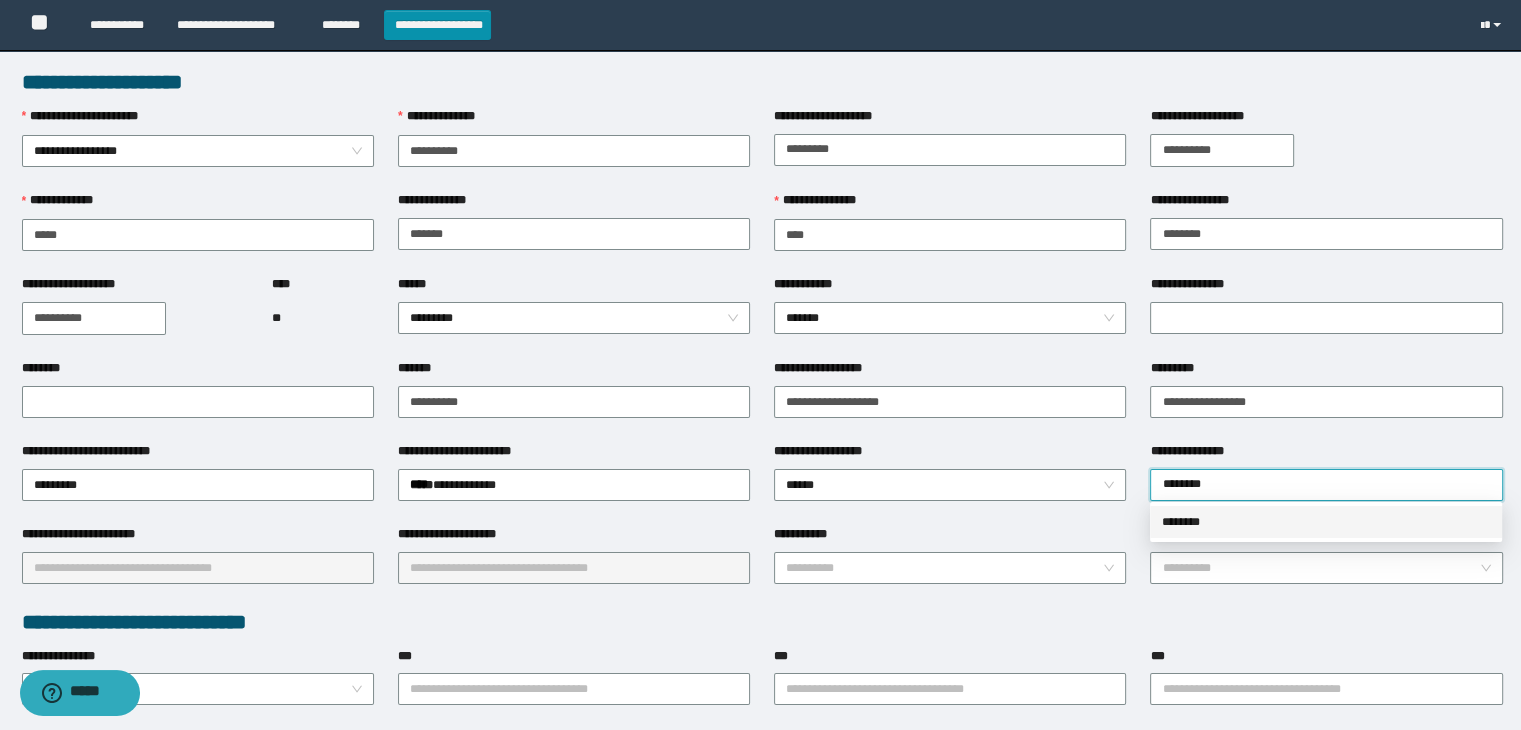click on "********" at bounding box center (1326, 522) 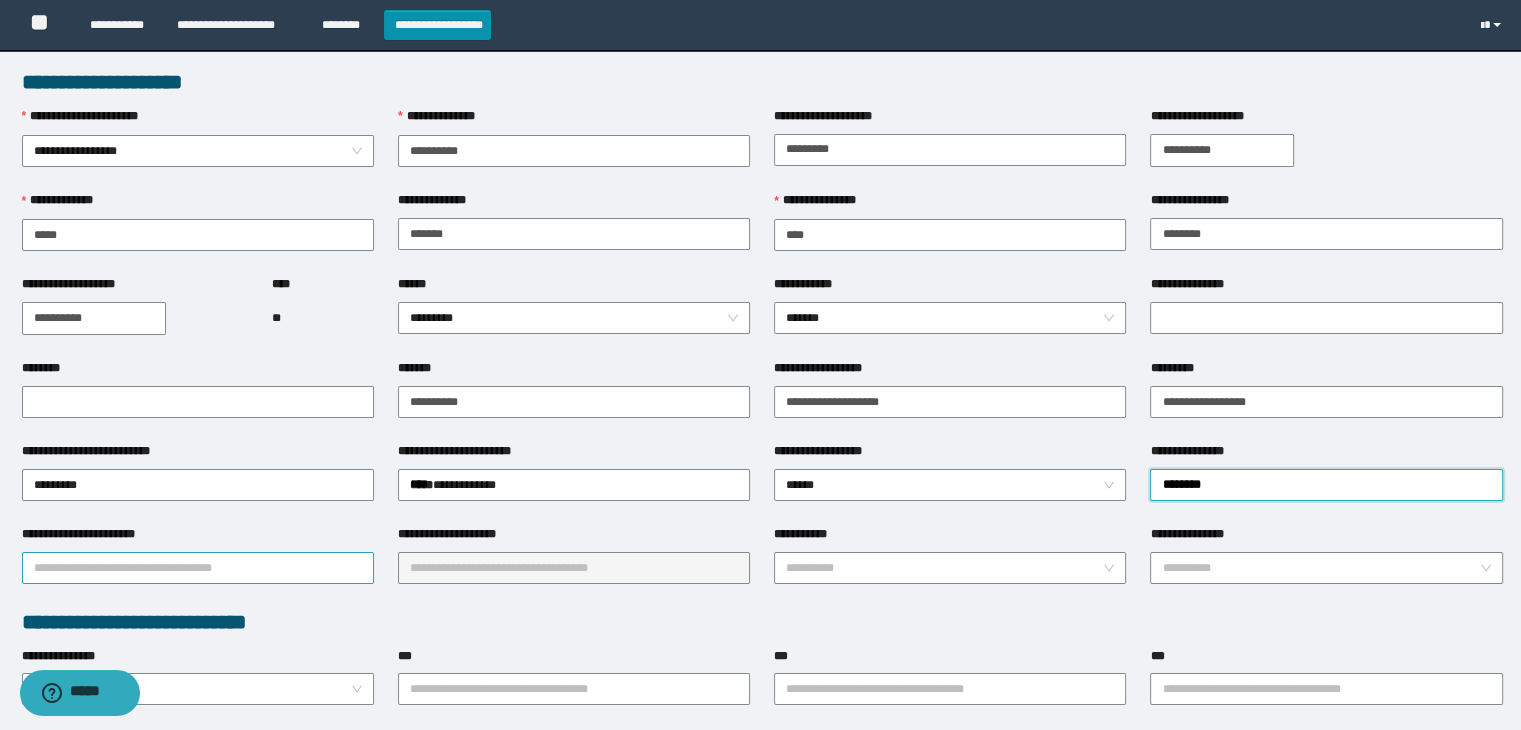 click on "**********" at bounding box center (198, 568) 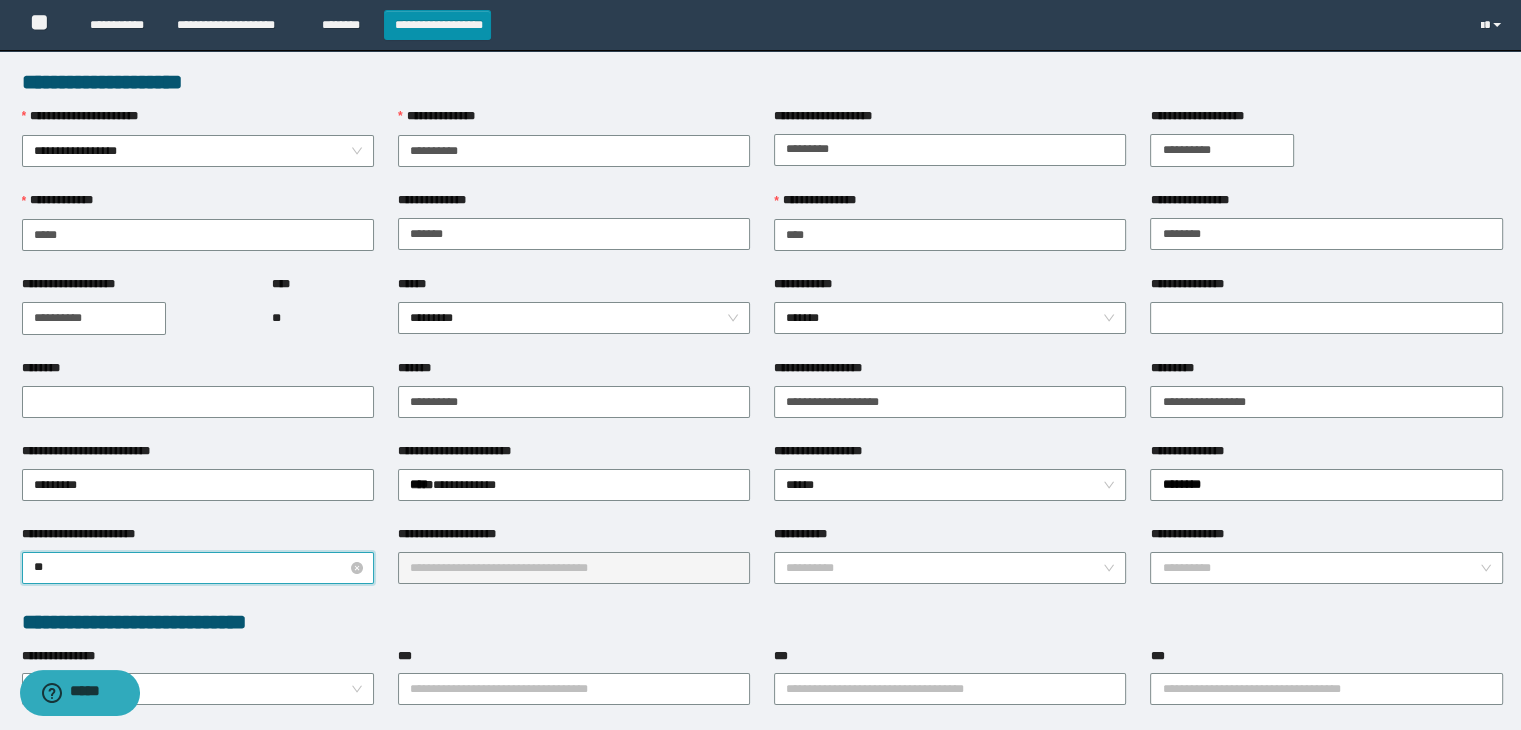 type on "***" 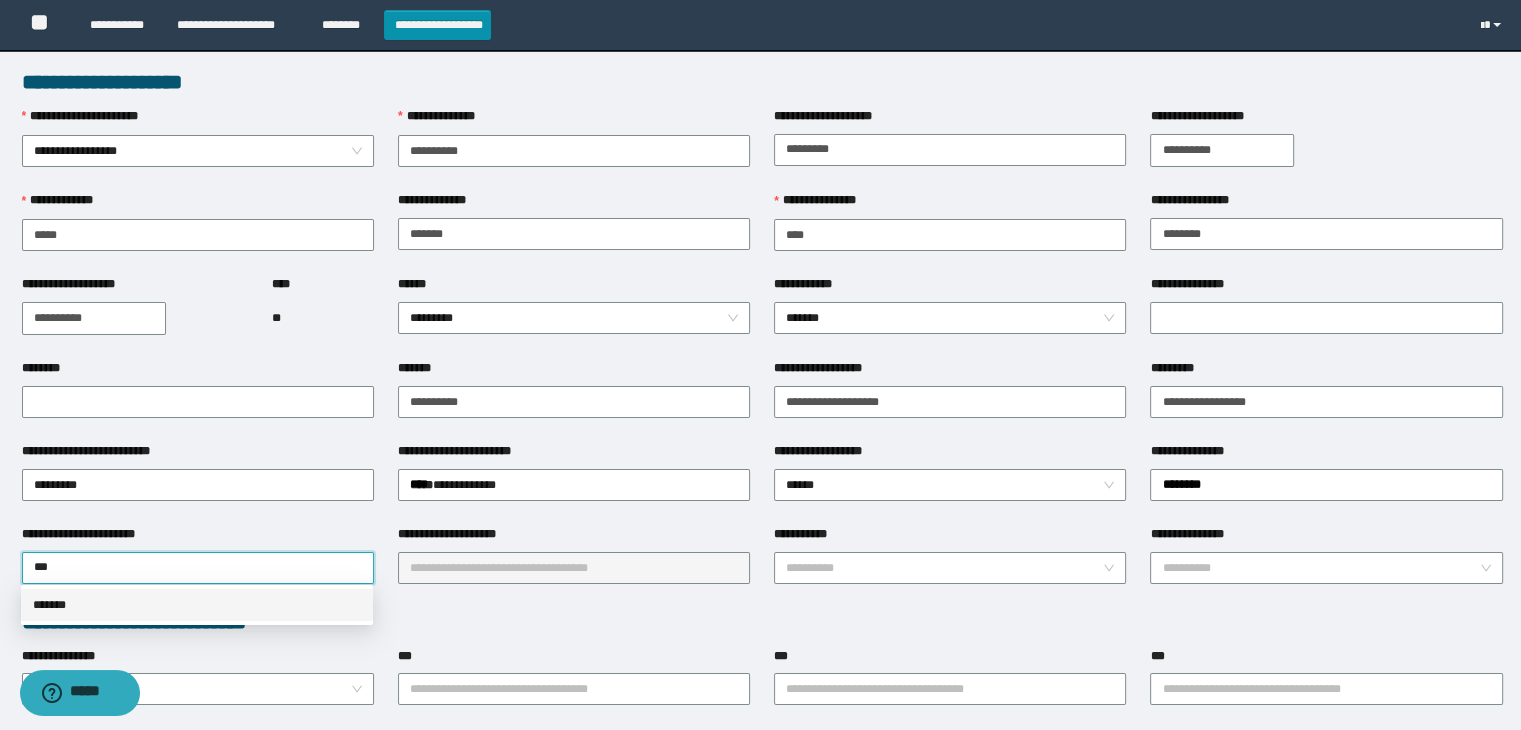 click on "*******" at bounding box center [197, 605] 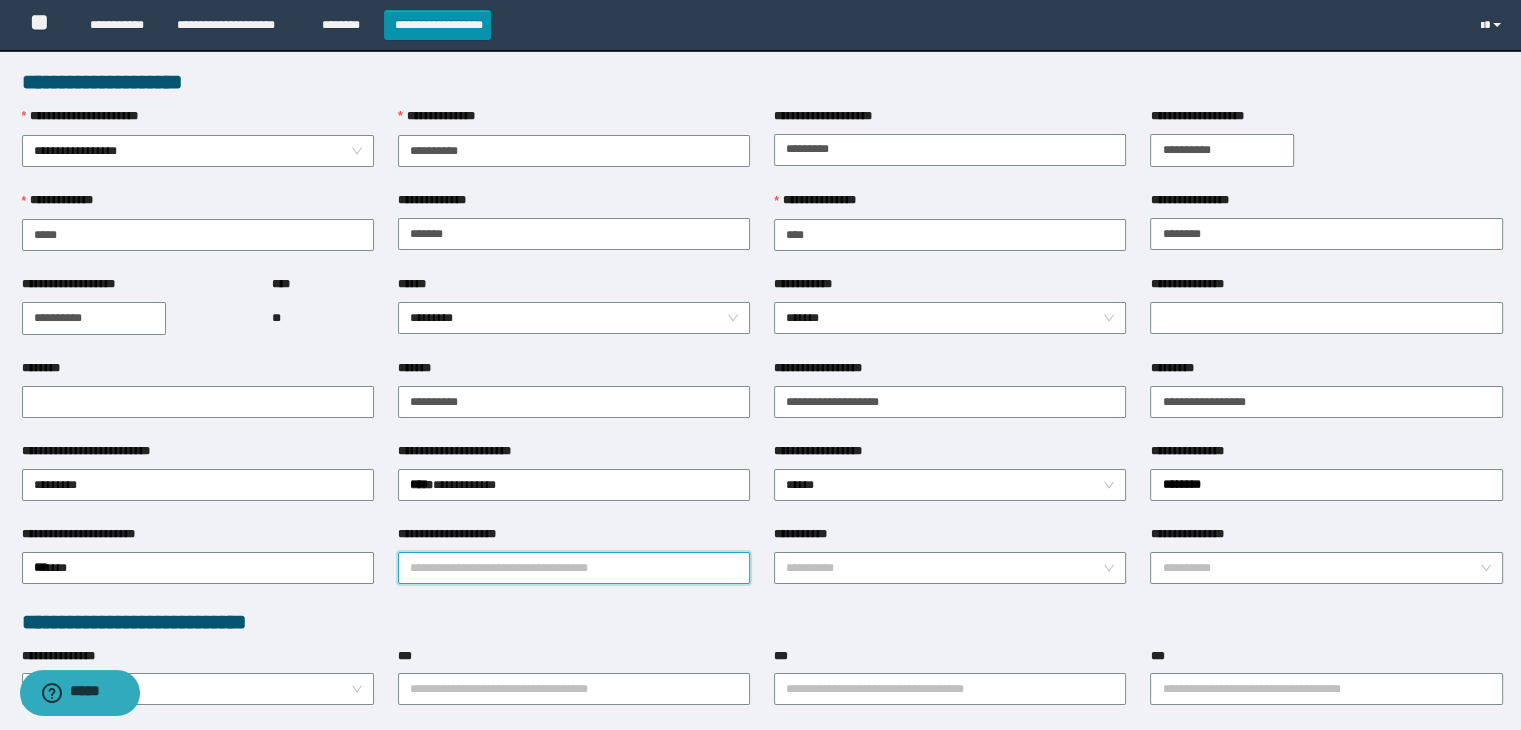 click on "**********" at bounding box center (574, 568) 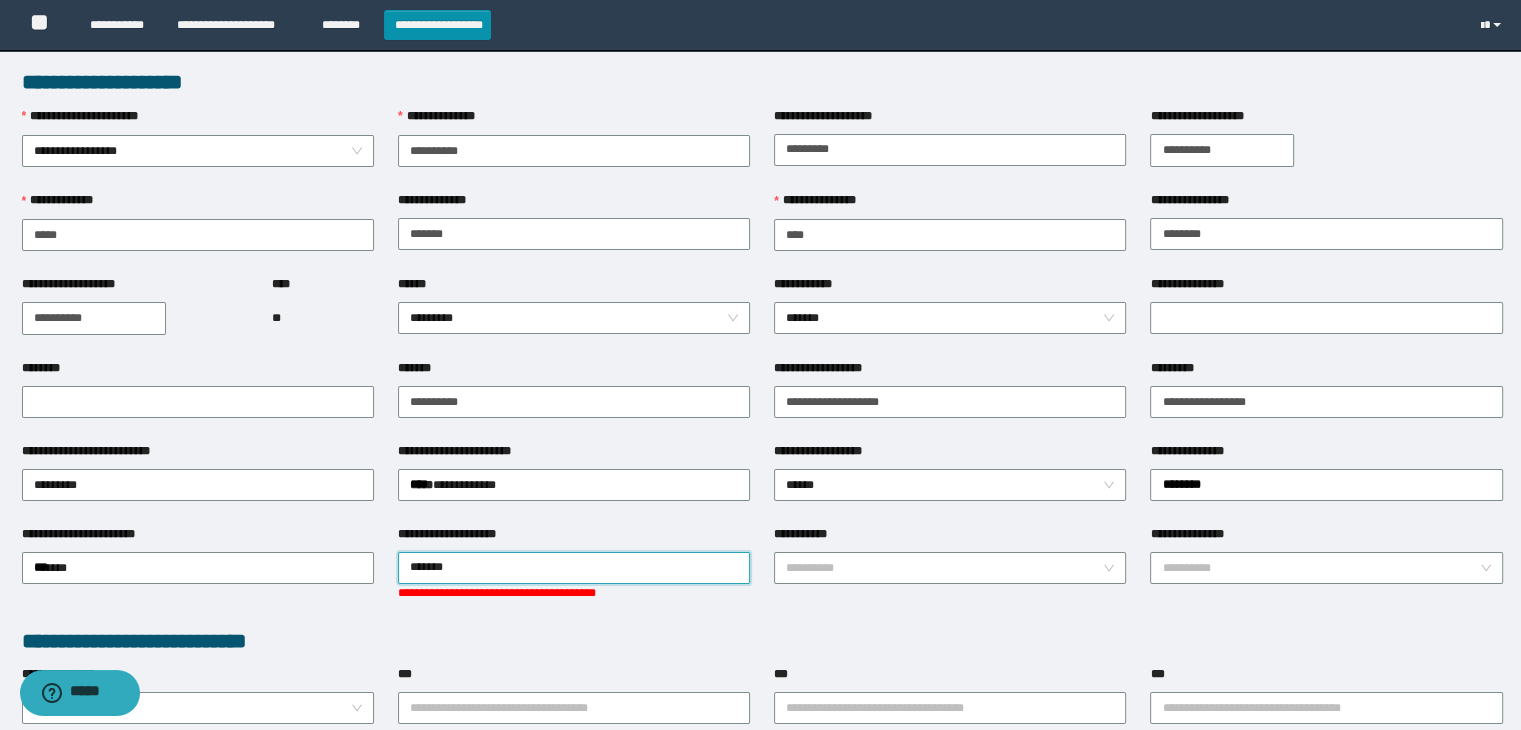type on "********" 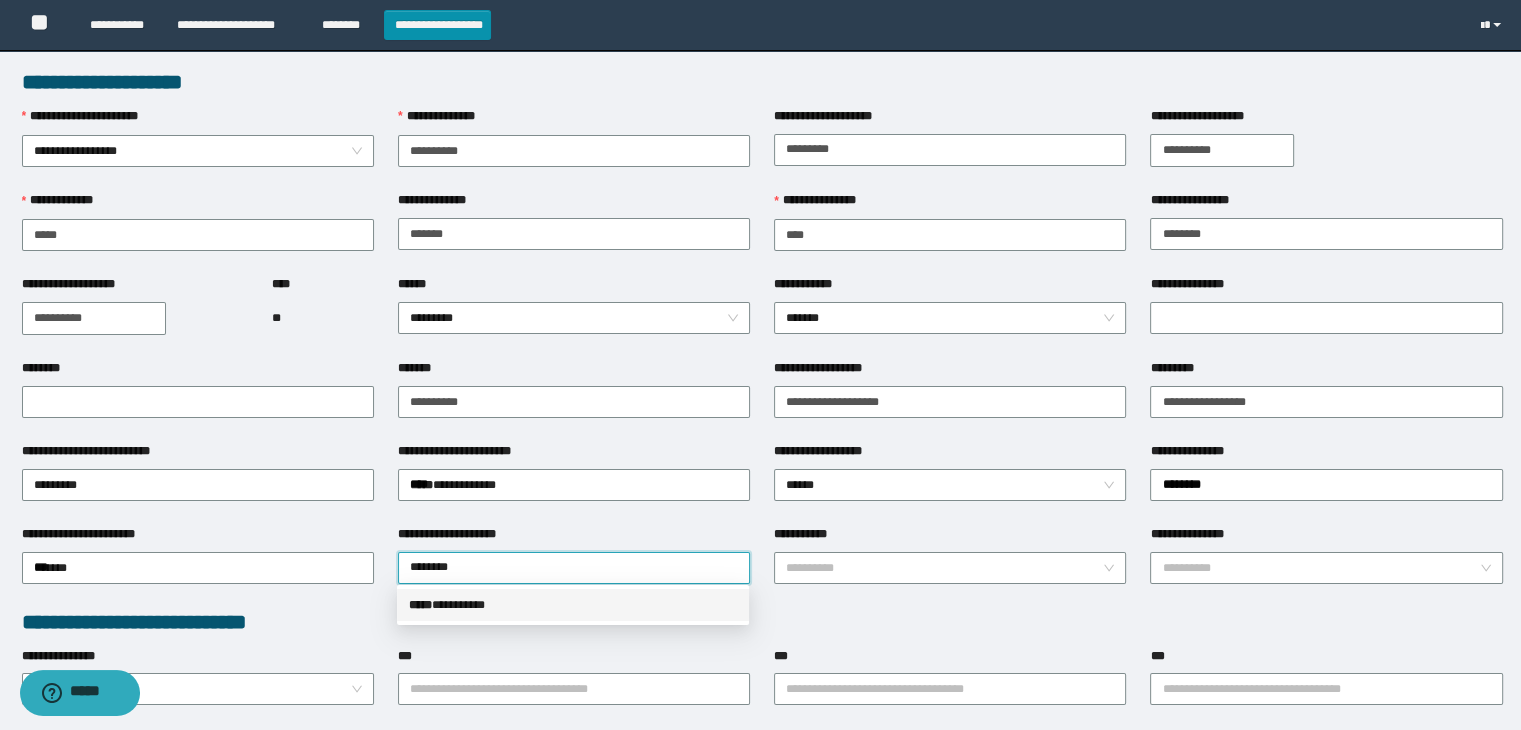 click on "***** * ********" at bounding box center [573, 605] 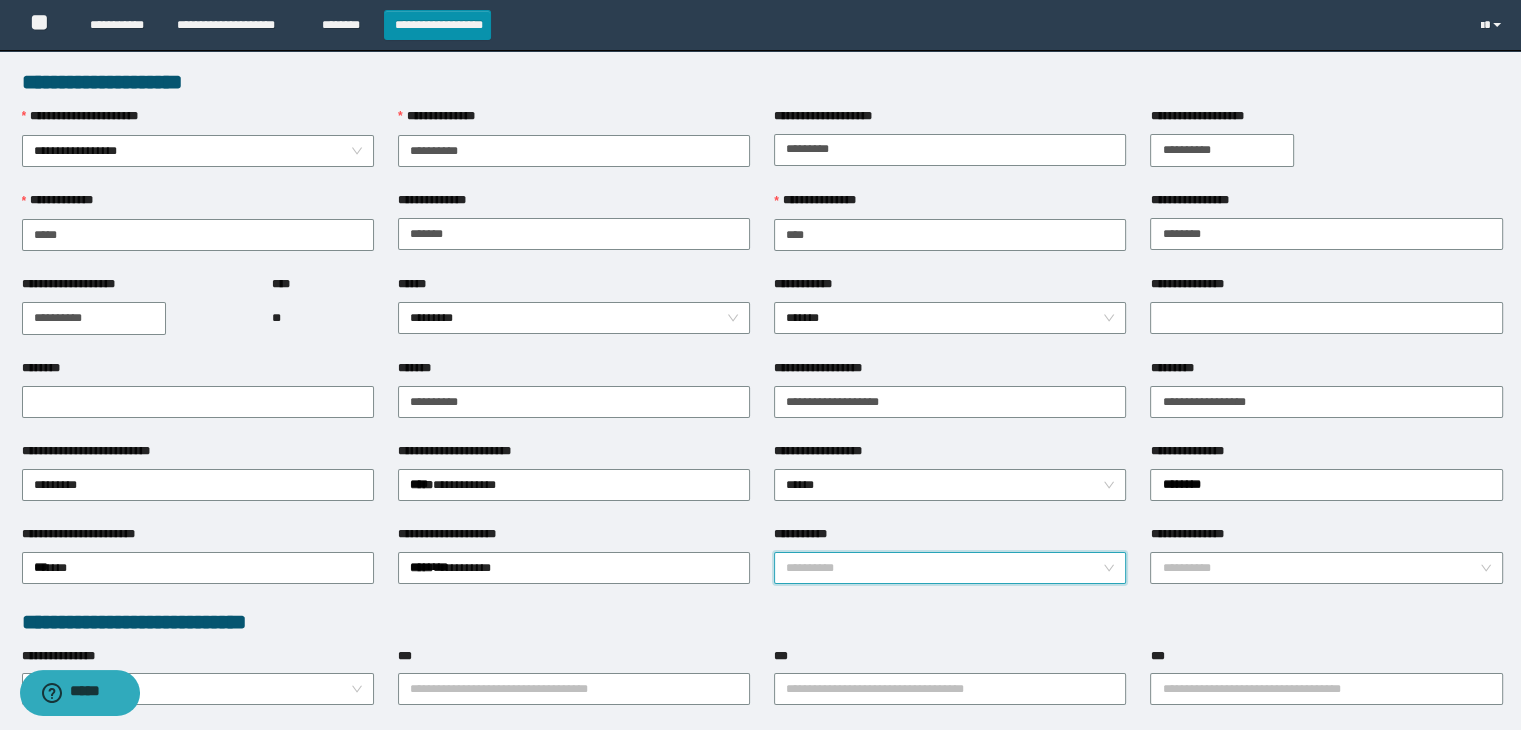 click on "**********" at bounding box center [944, 568] 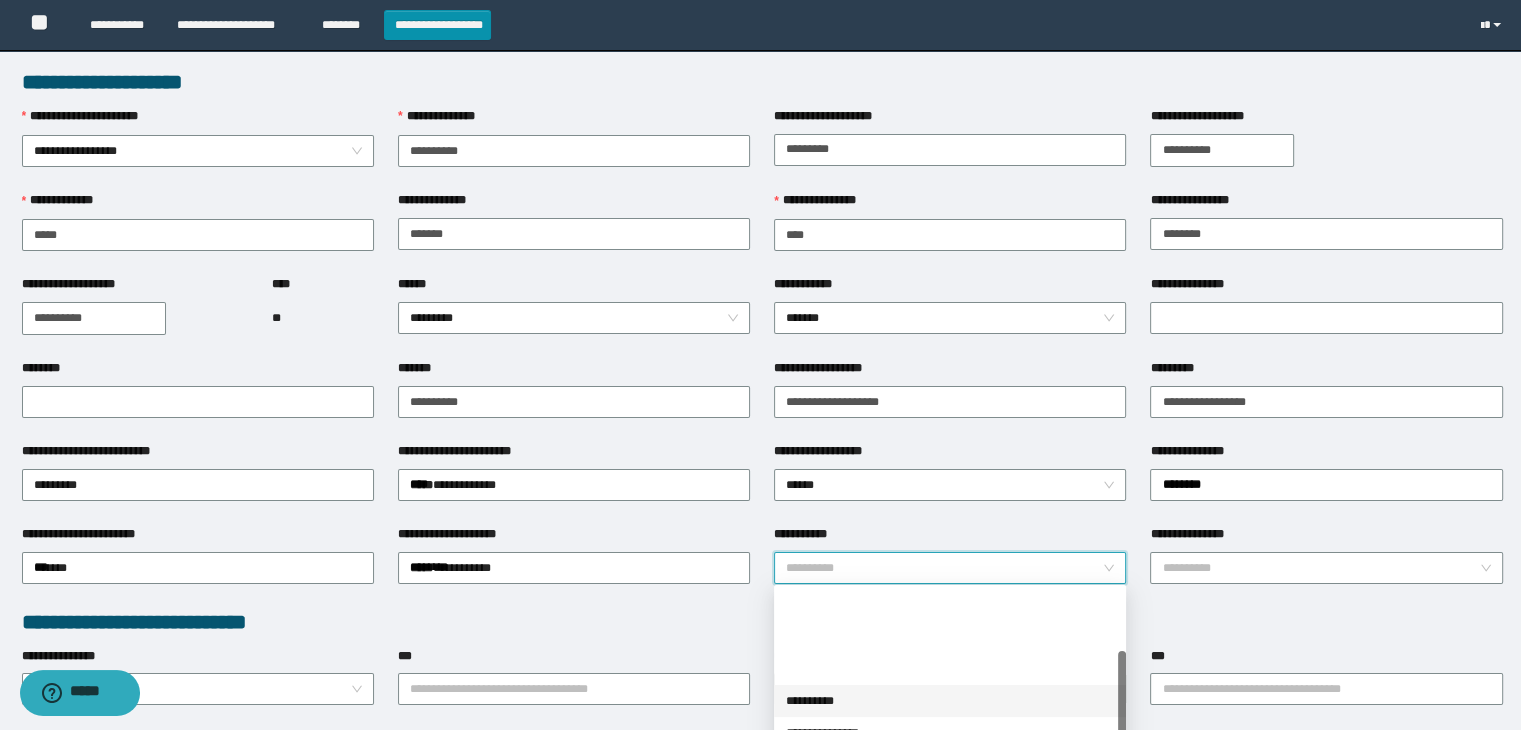 scroll, scrollTop: 100, scrollLeft: 0, axis: vertical 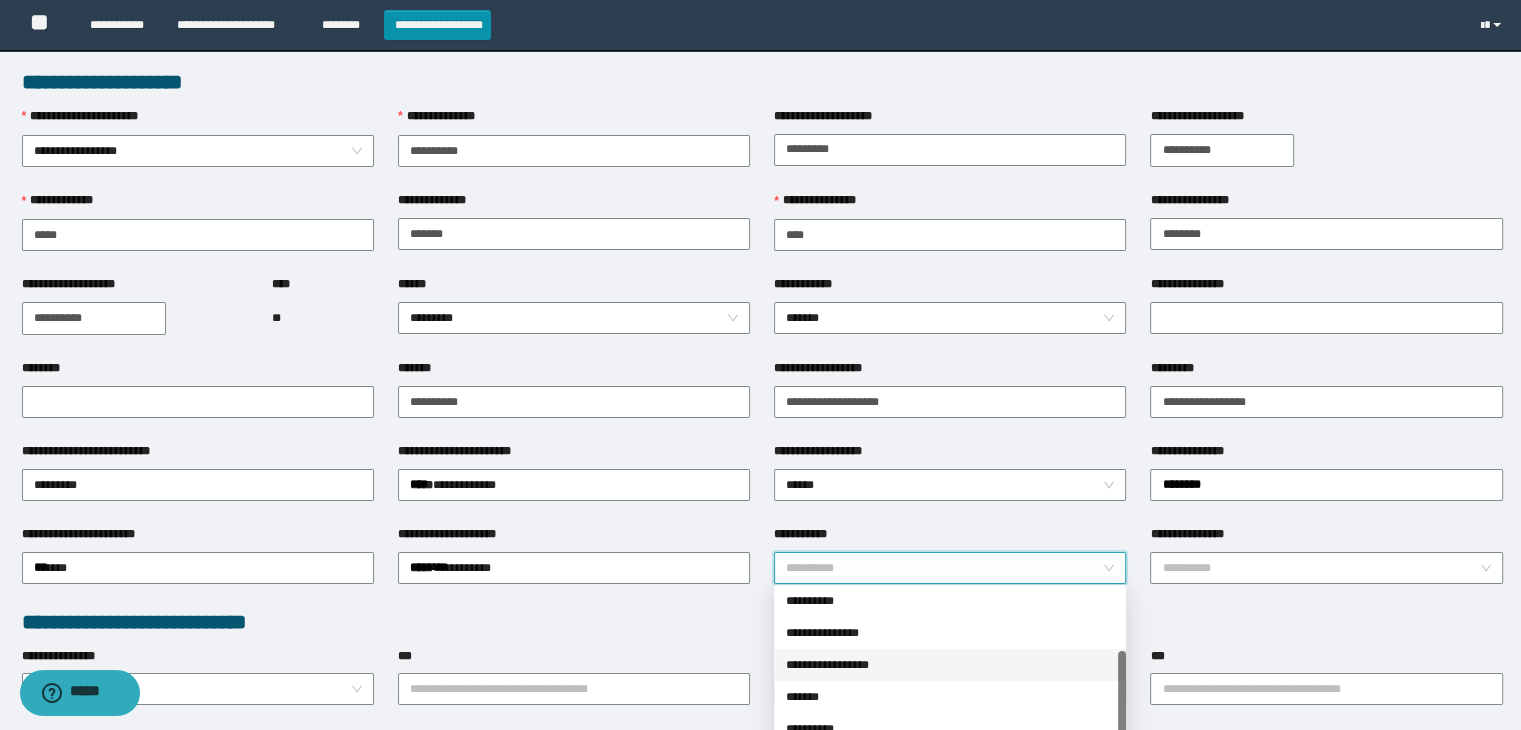 click on "**********" at bounding box center [950, 665] 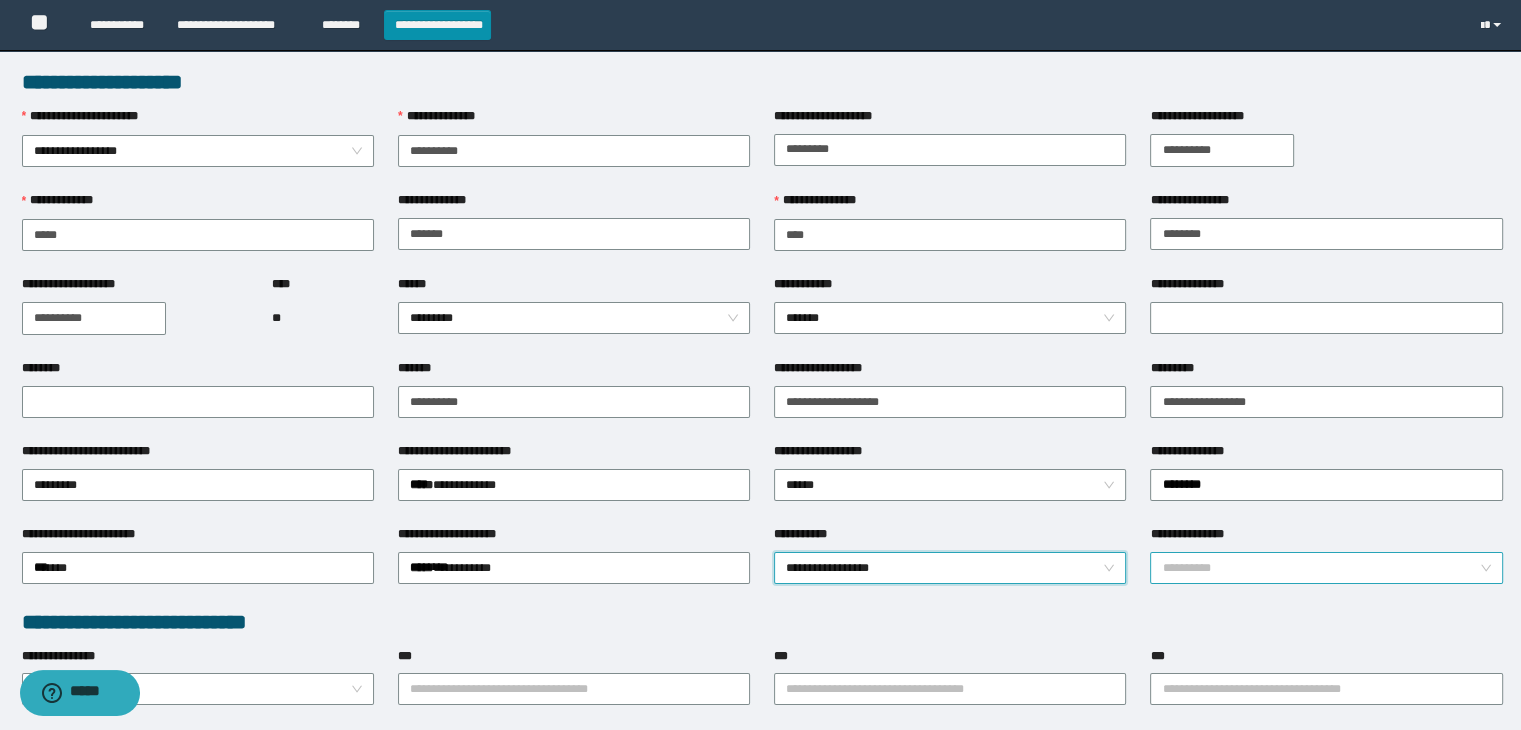 click on "**********" at bounding box center [1320, 568] 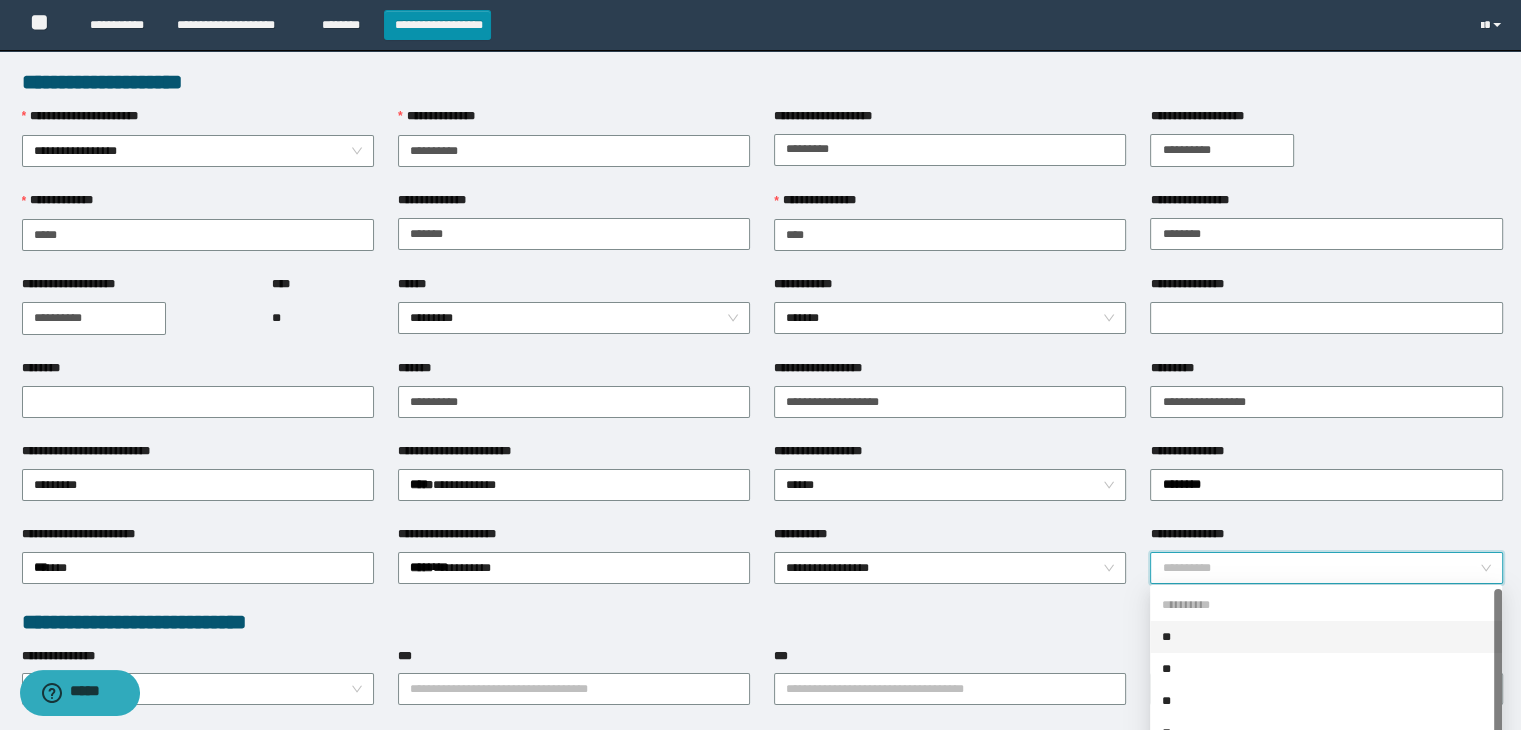 click on "**" at bounding box center (1326, 637) 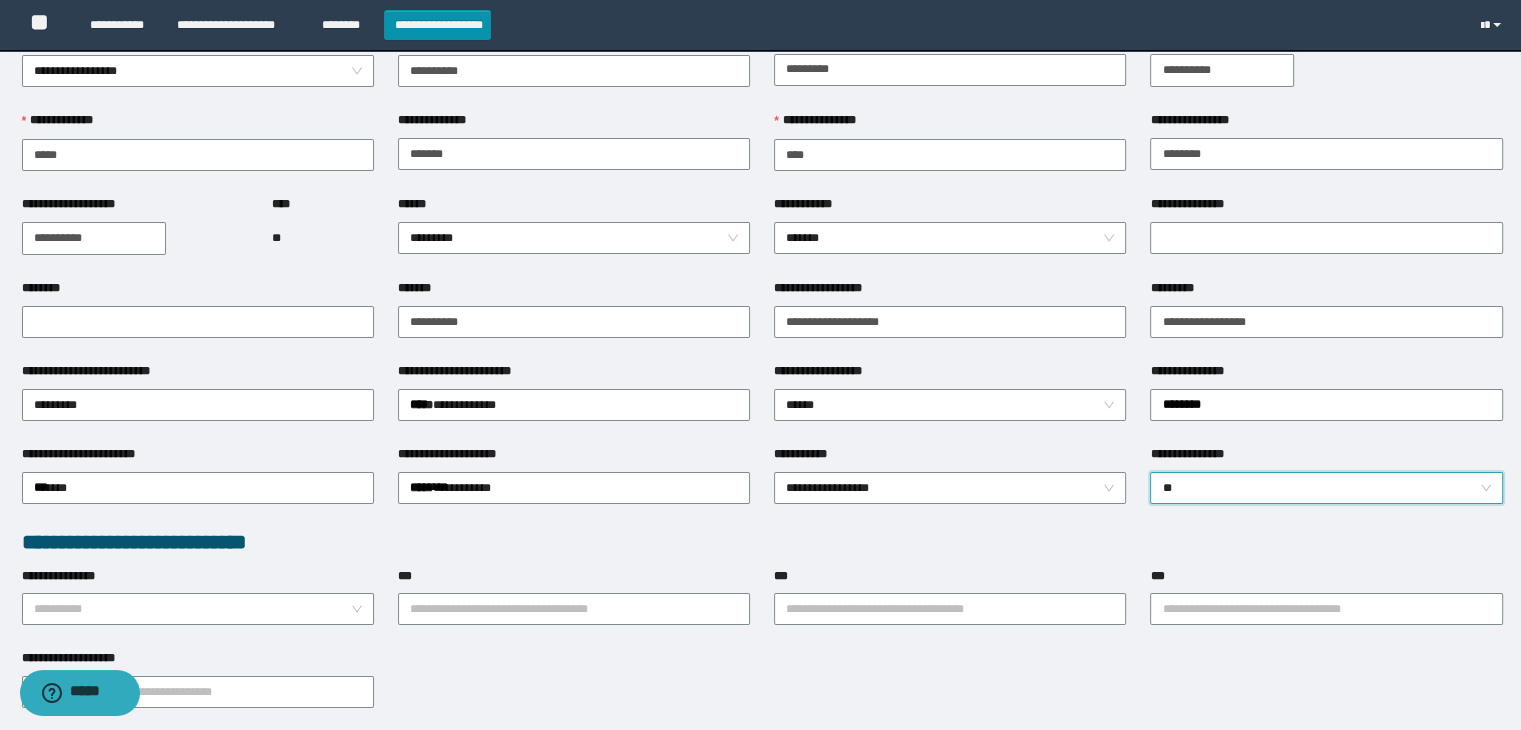 scroll, scrollTop: 300, scrollLeft: 0, axis: vertical 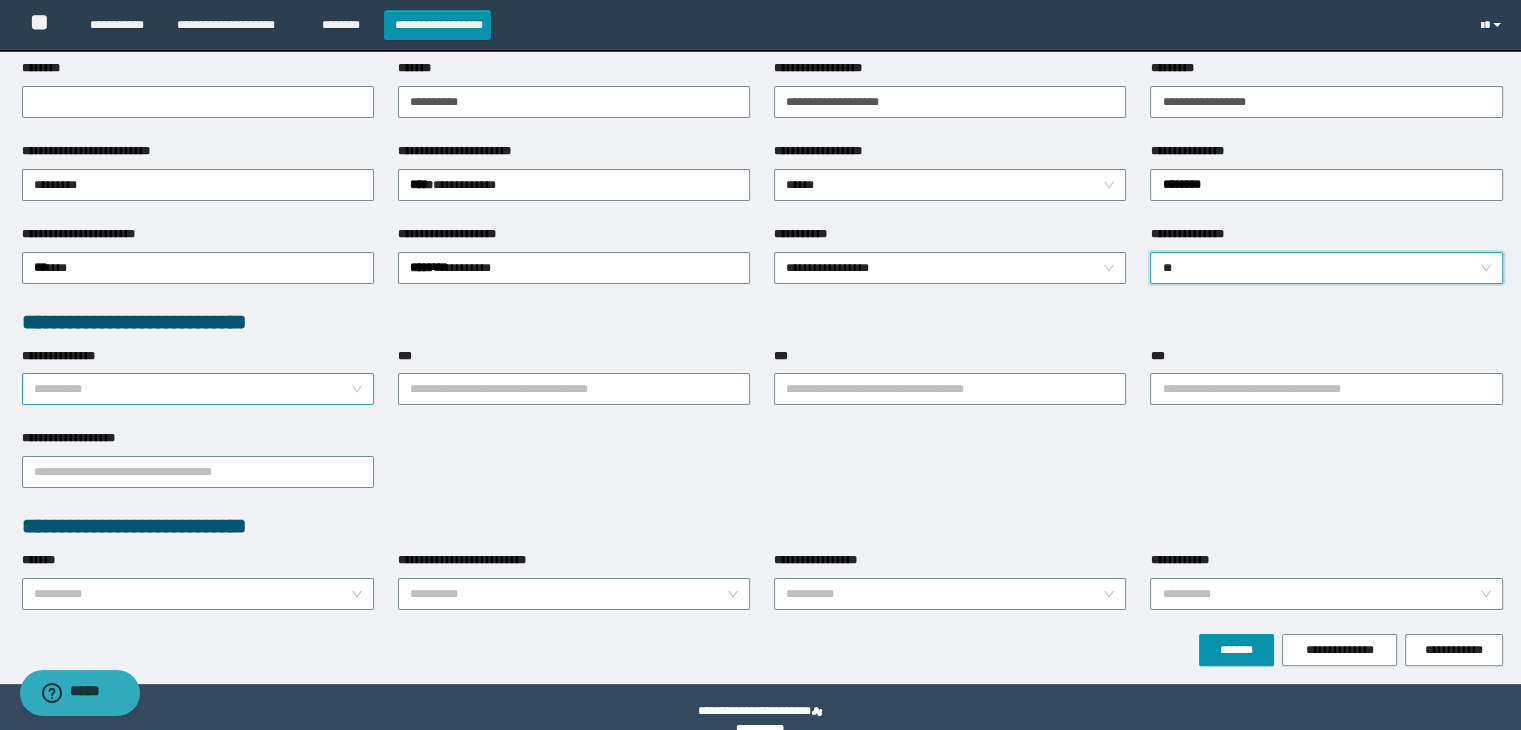 click on "**********" at bounding box center [192, 389] 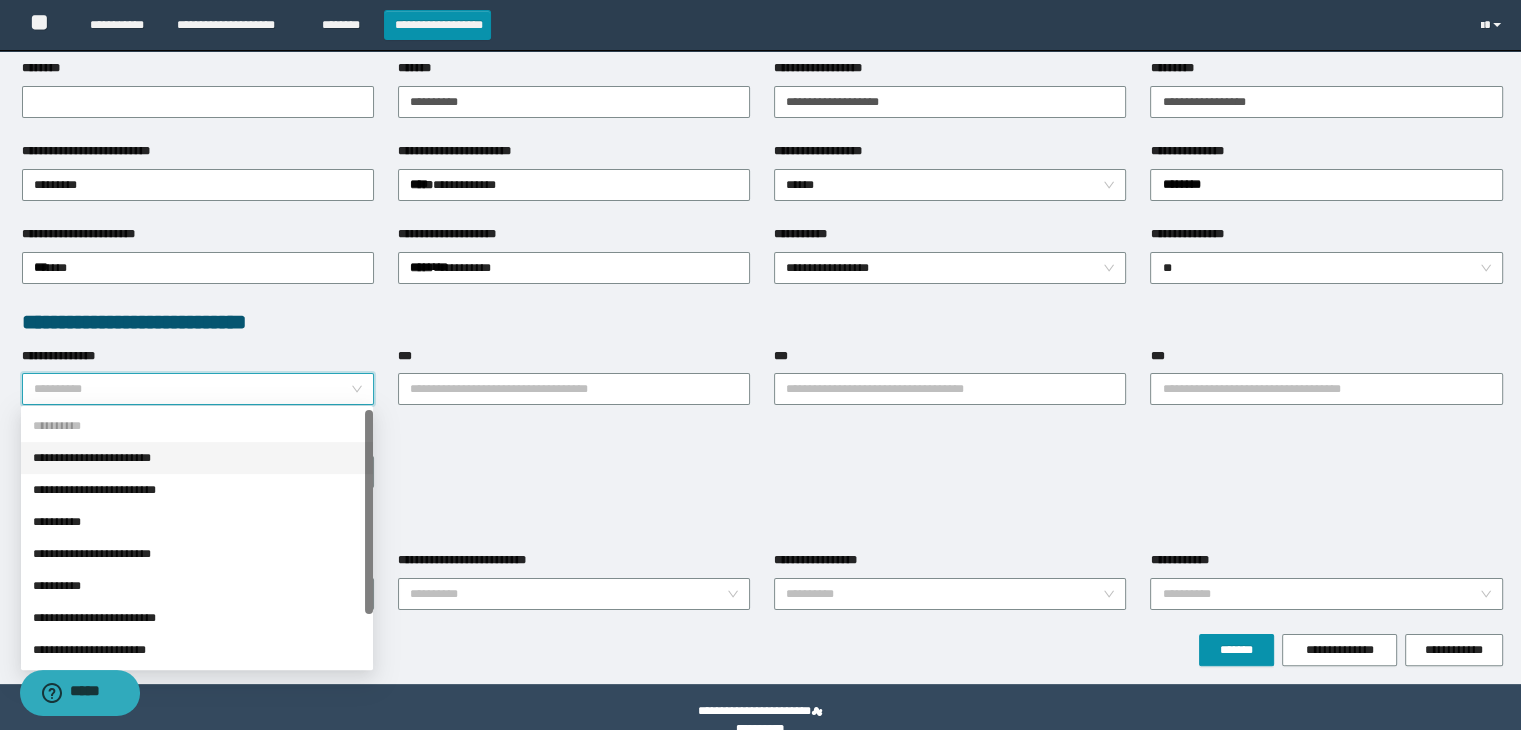 click on "**********" at bounding box center [197, 458] 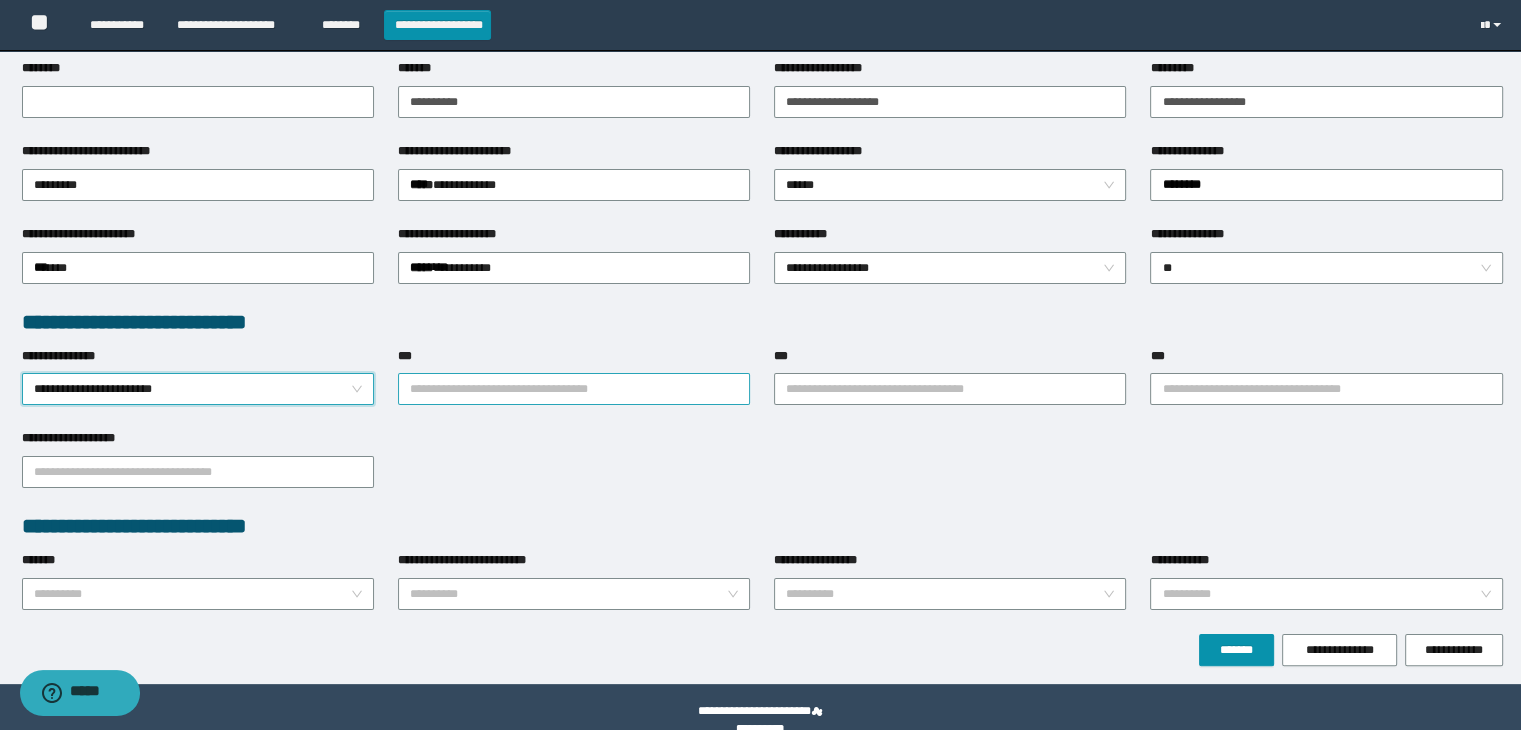 click on "***" at bounding box center (574, 389) 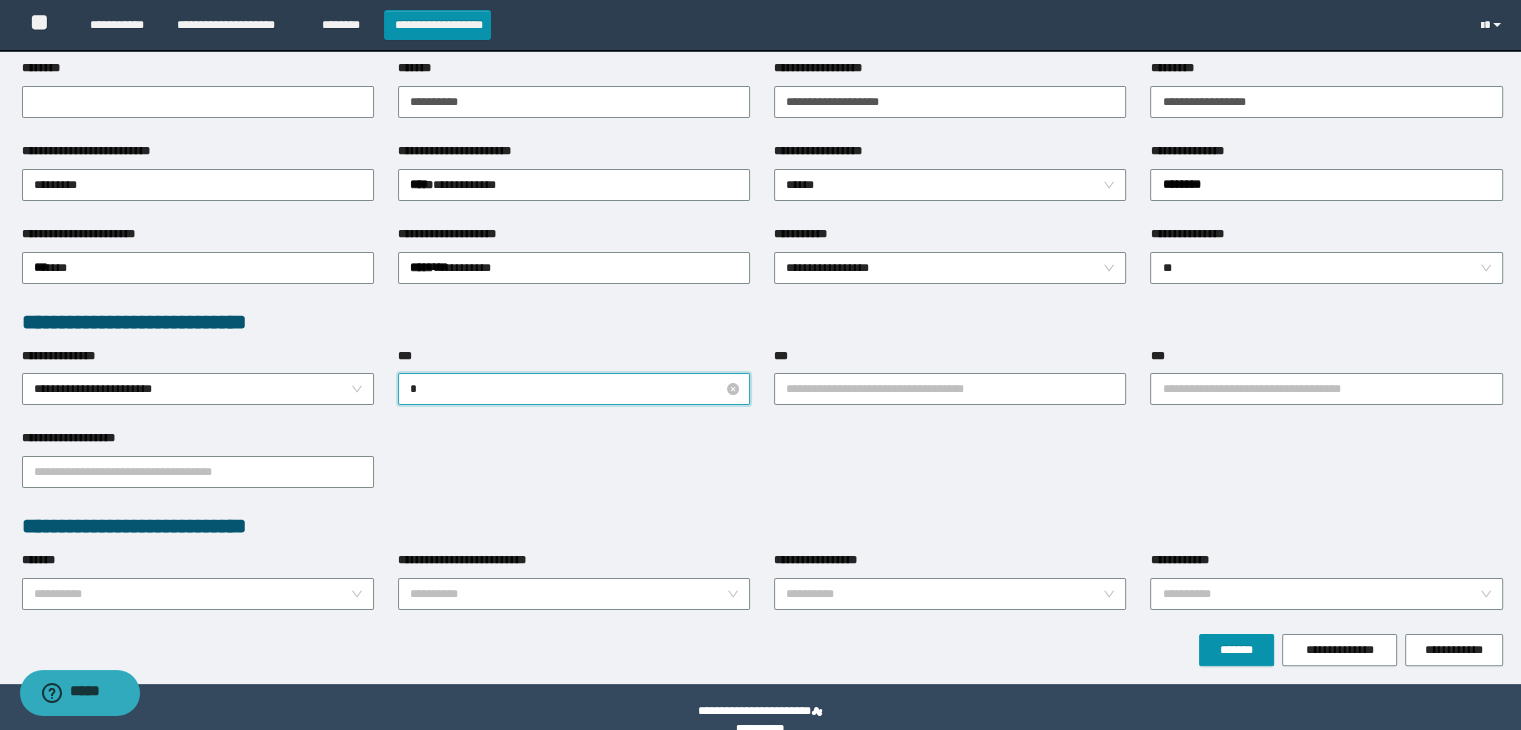 type on "**" 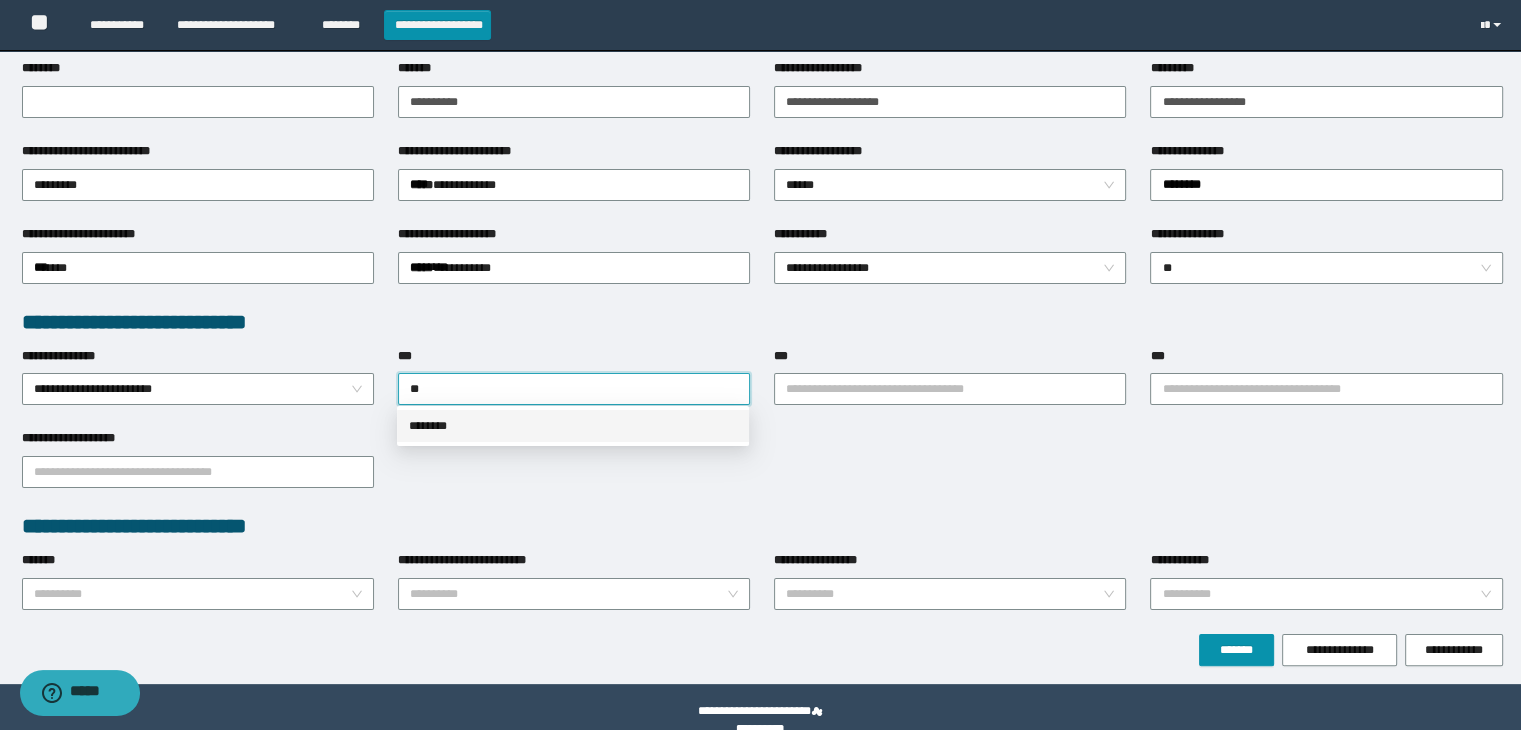 click on "********" at bounding box center [573, 426] 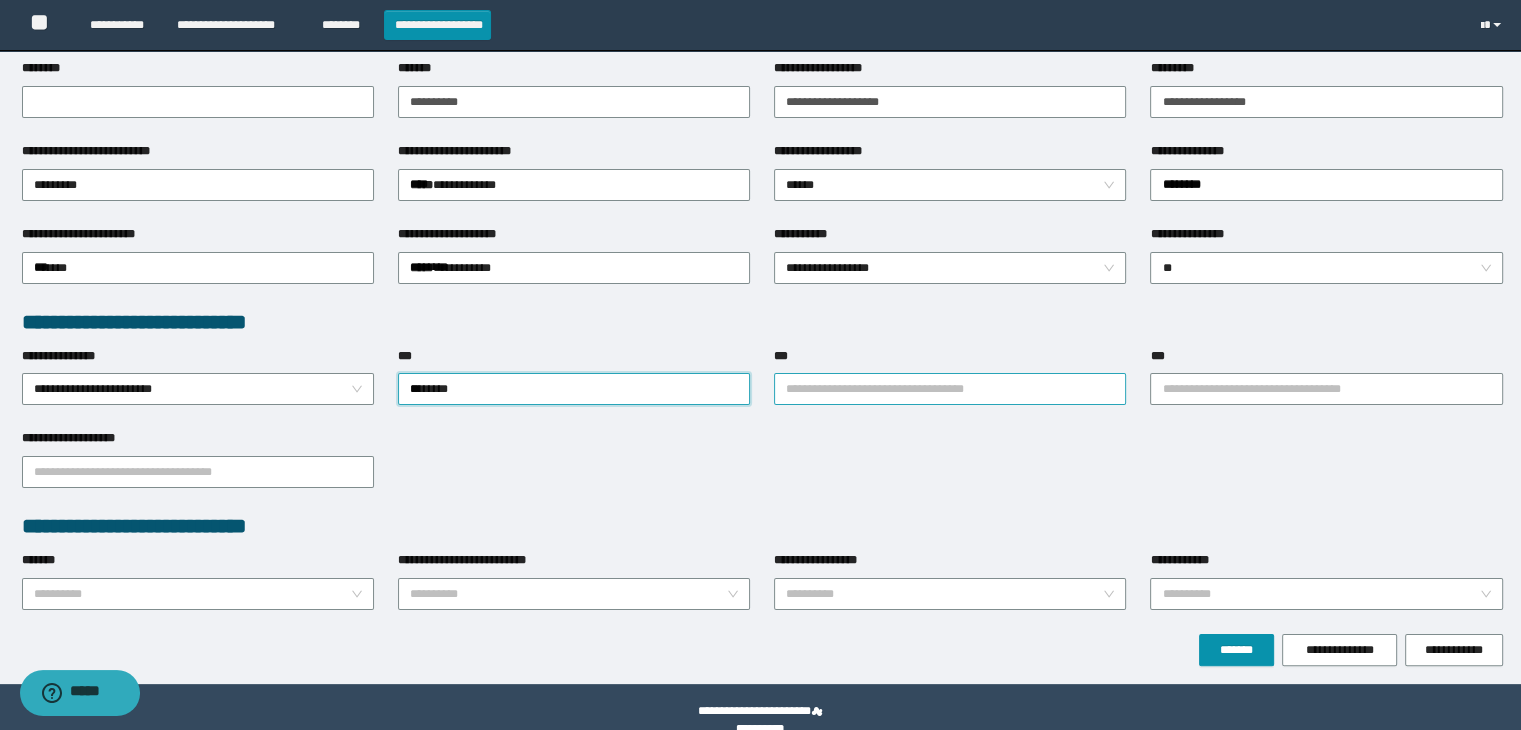 click on "***" at bounding box center [950, 389] 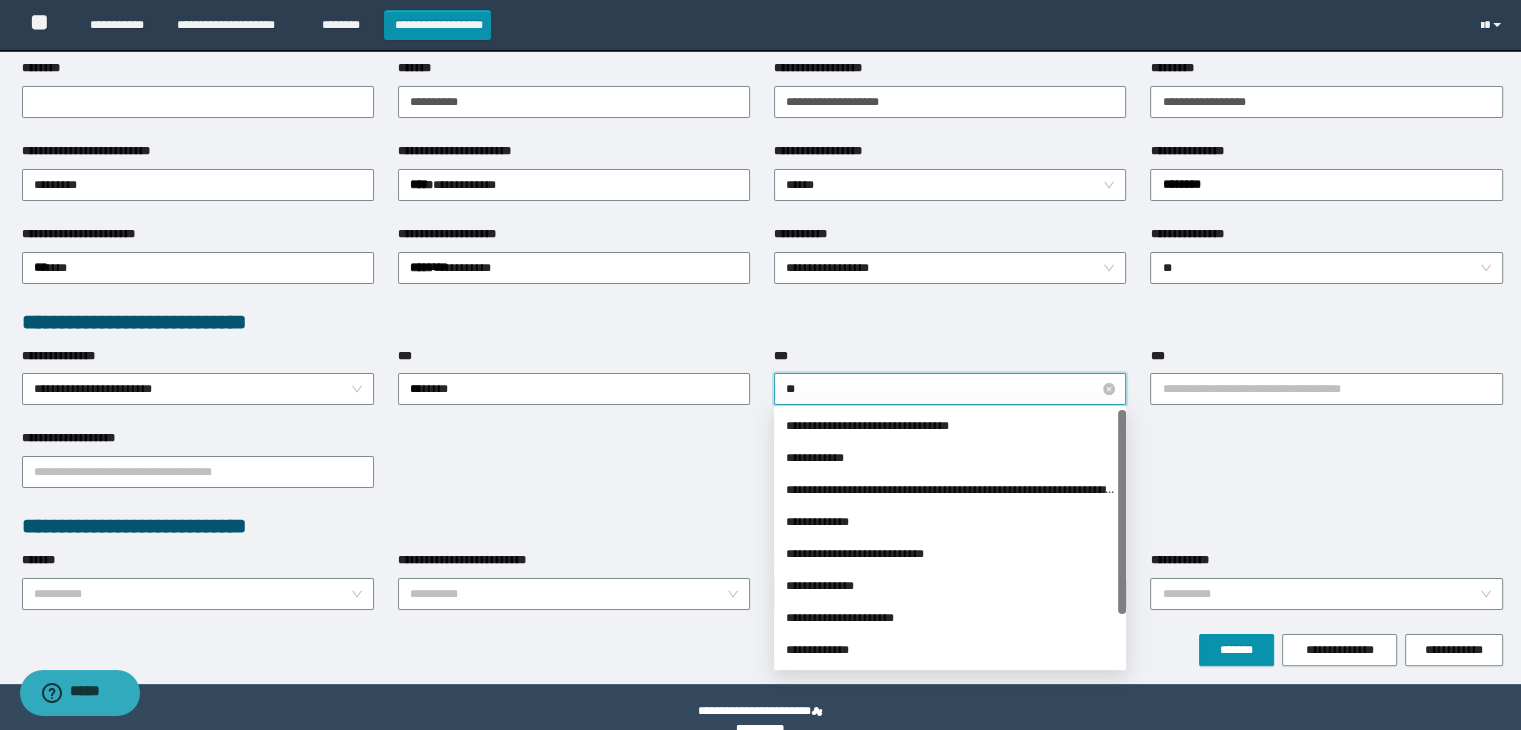 type on "***" 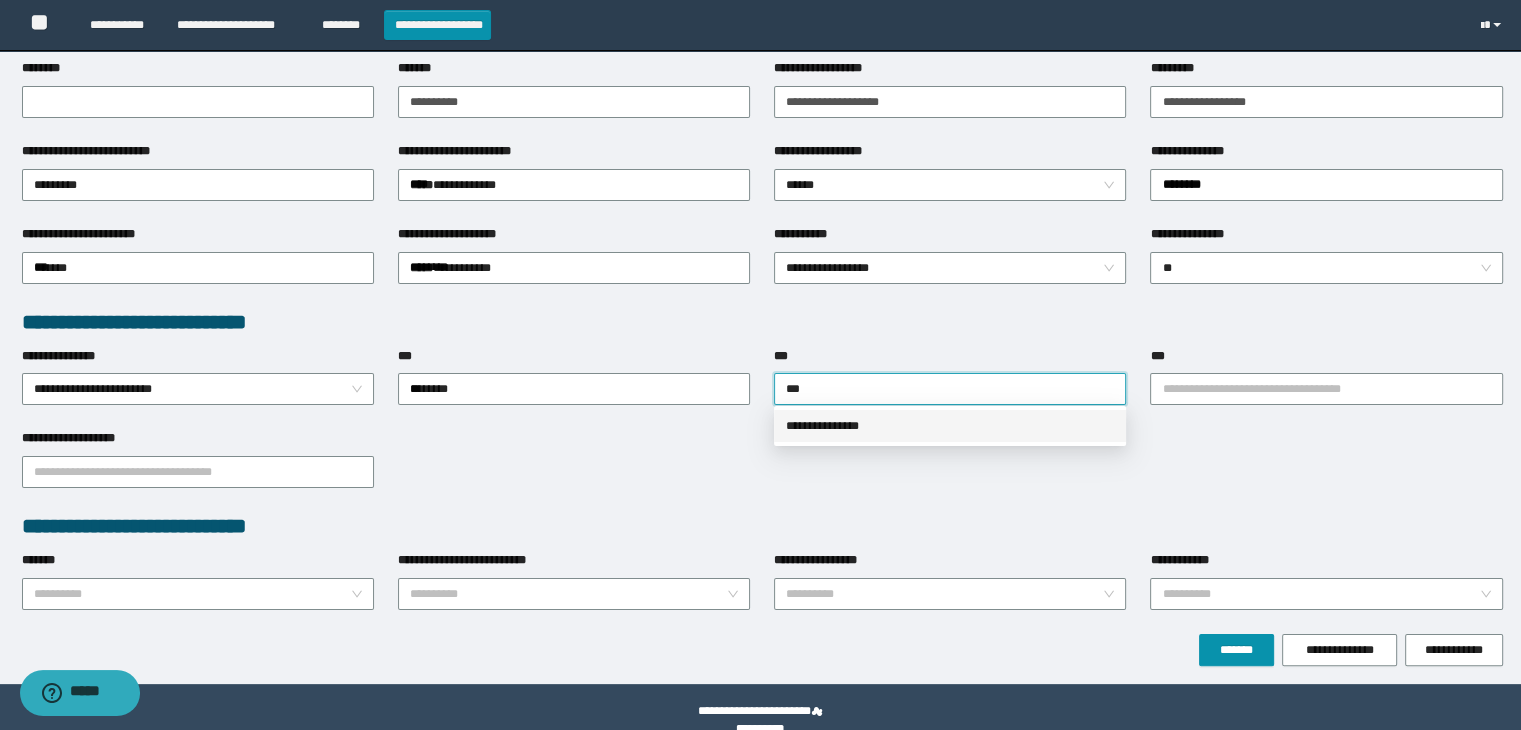 click on "**********" at bounding box center [950, 426] 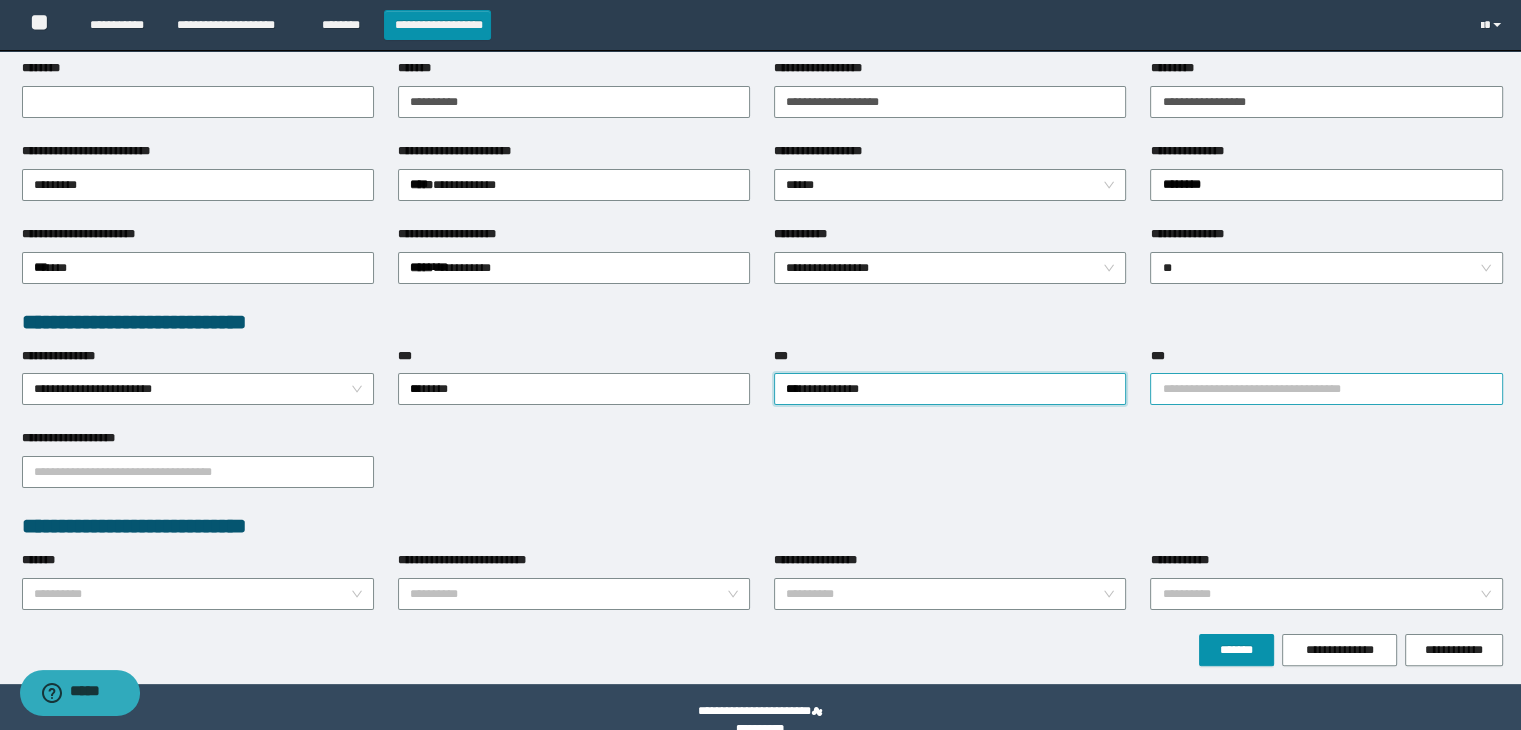 click on "***" at bounding box center (1326, 389) 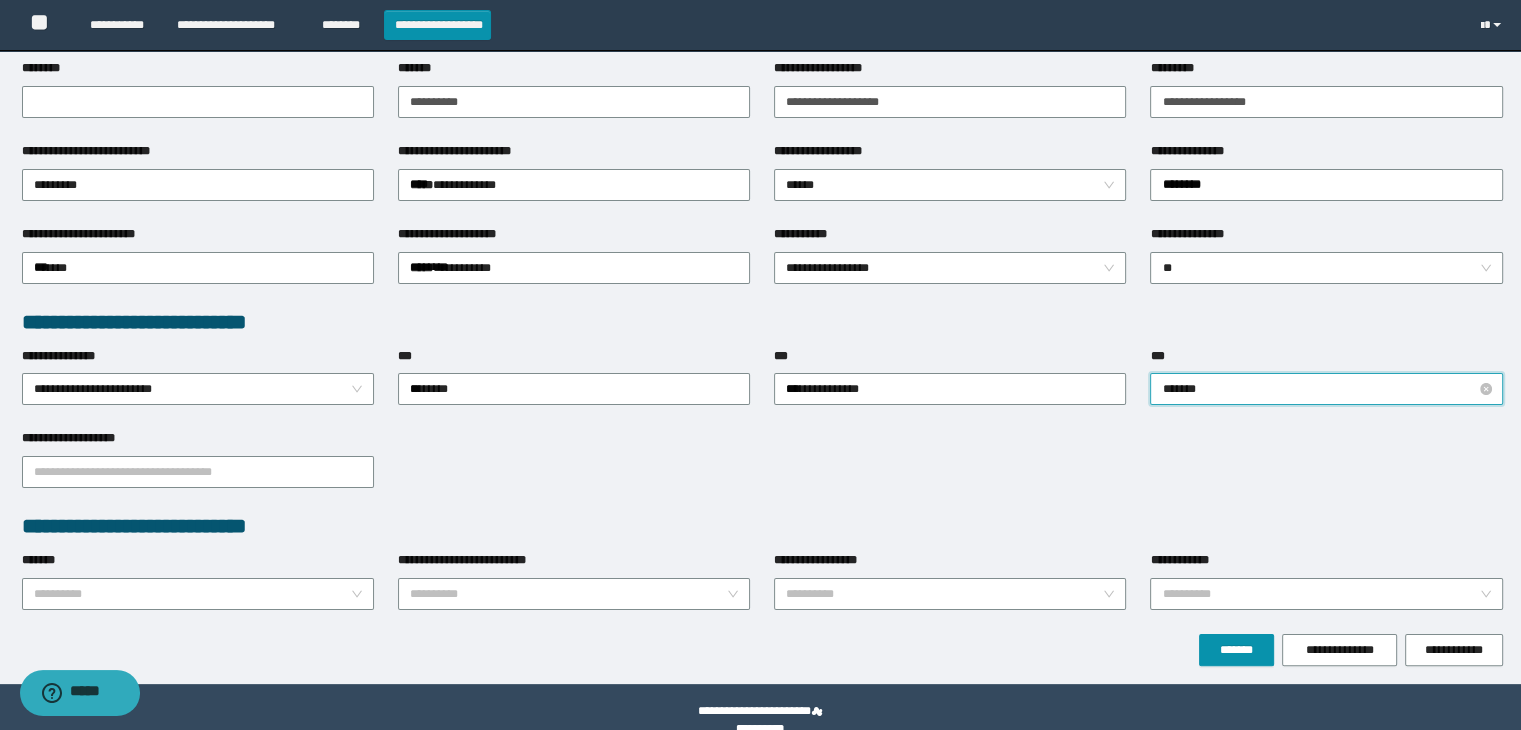 type on "********" 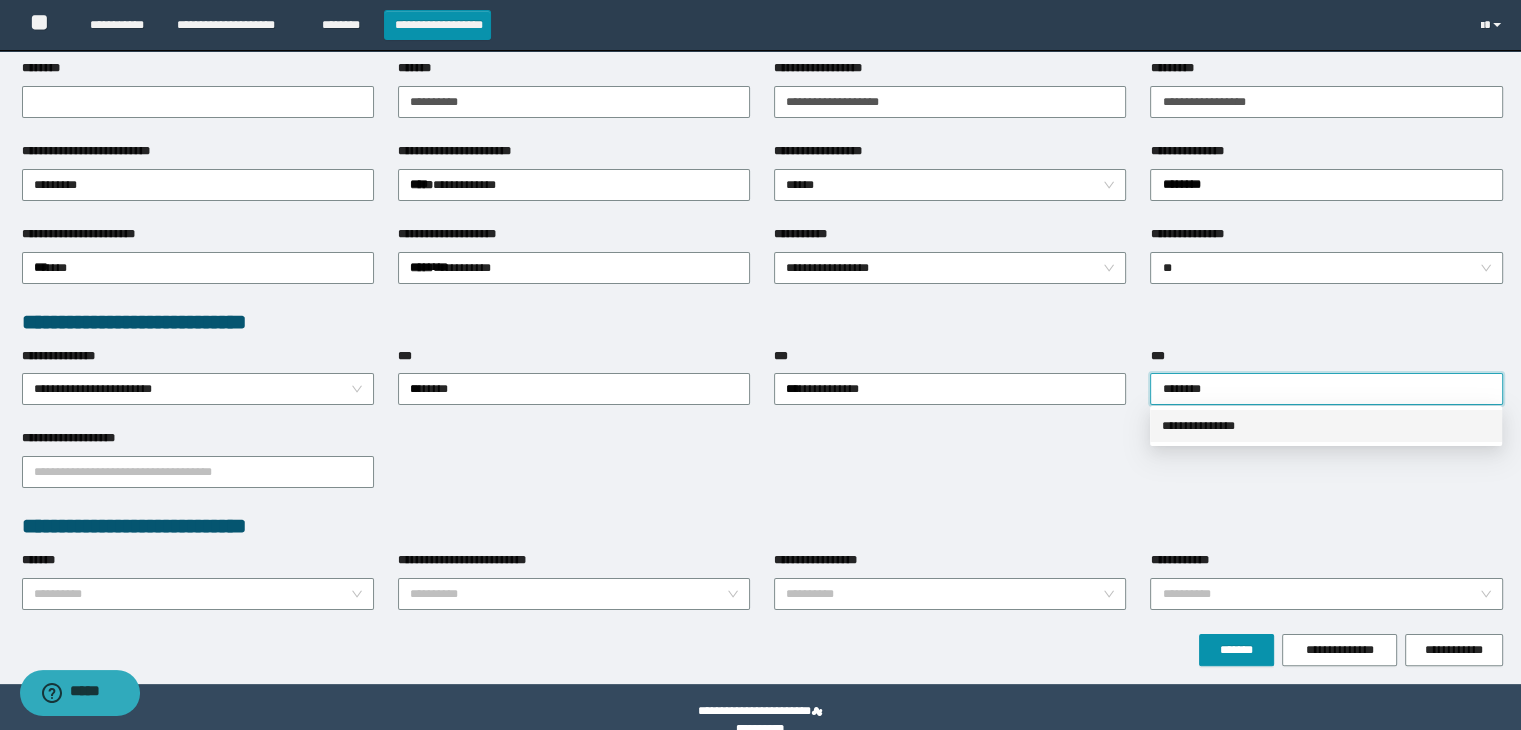 click on "**********" at bounding box center [1326, 426] 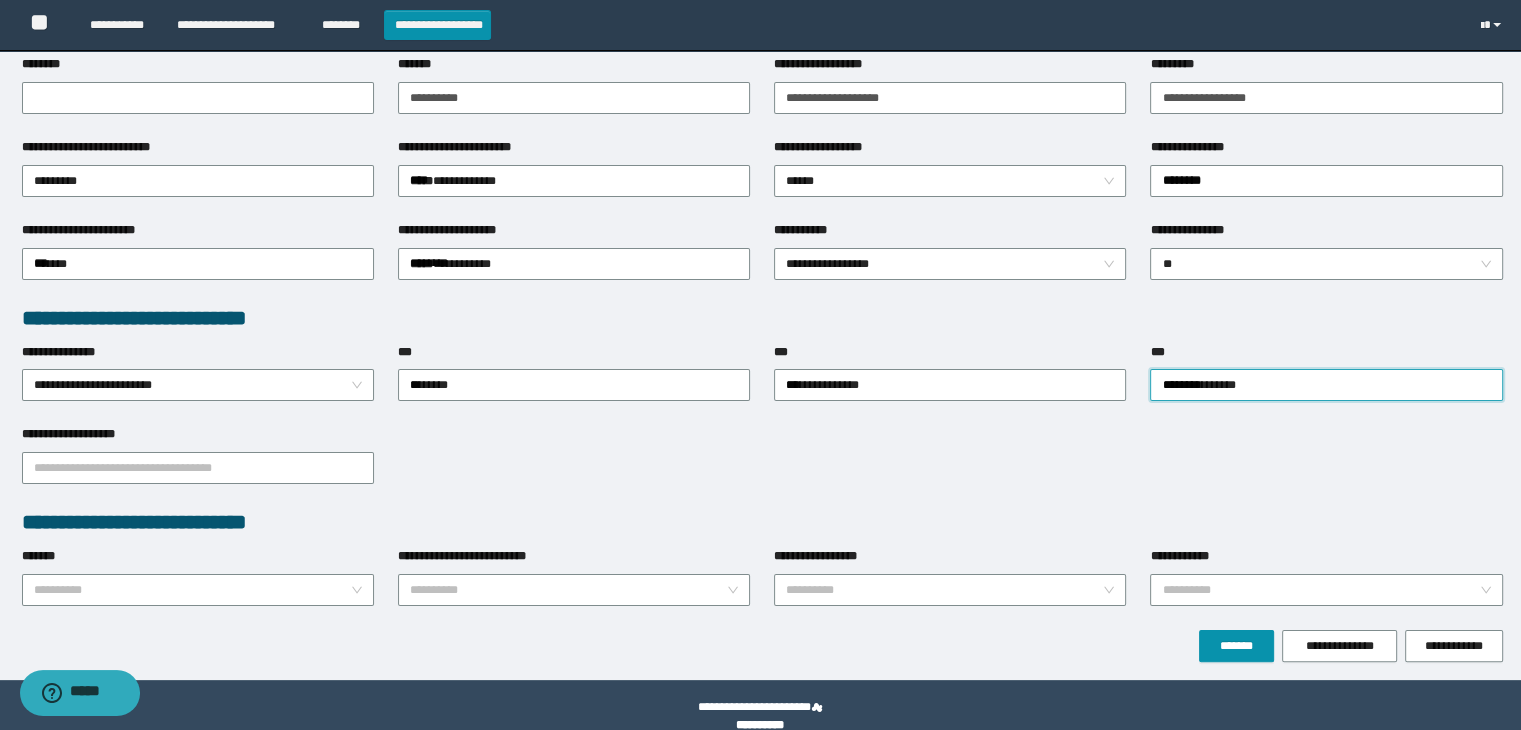 scroll, scrollTop: 329, scrollLeft: 0, axis: vertical 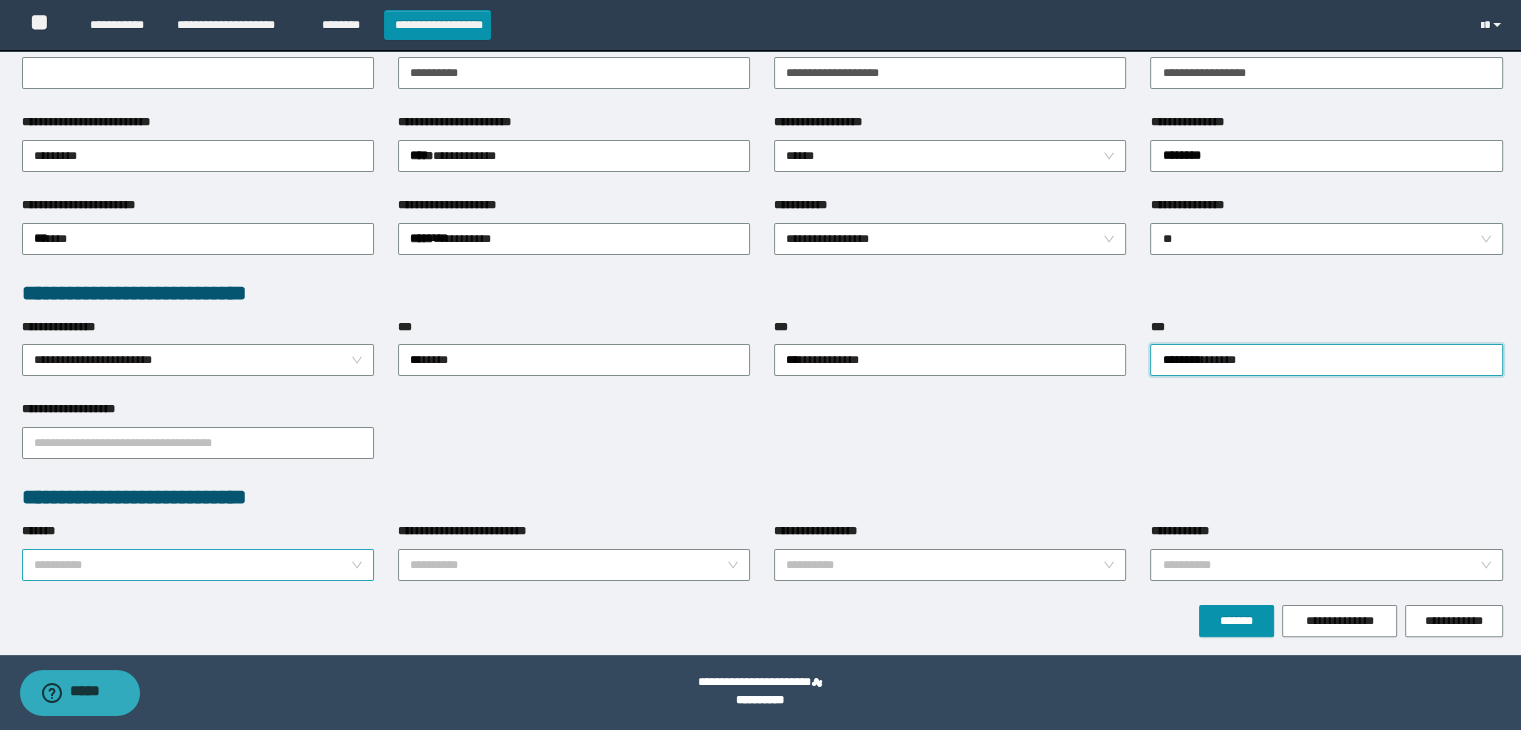click on "**********" at bounding box center (198, 565) 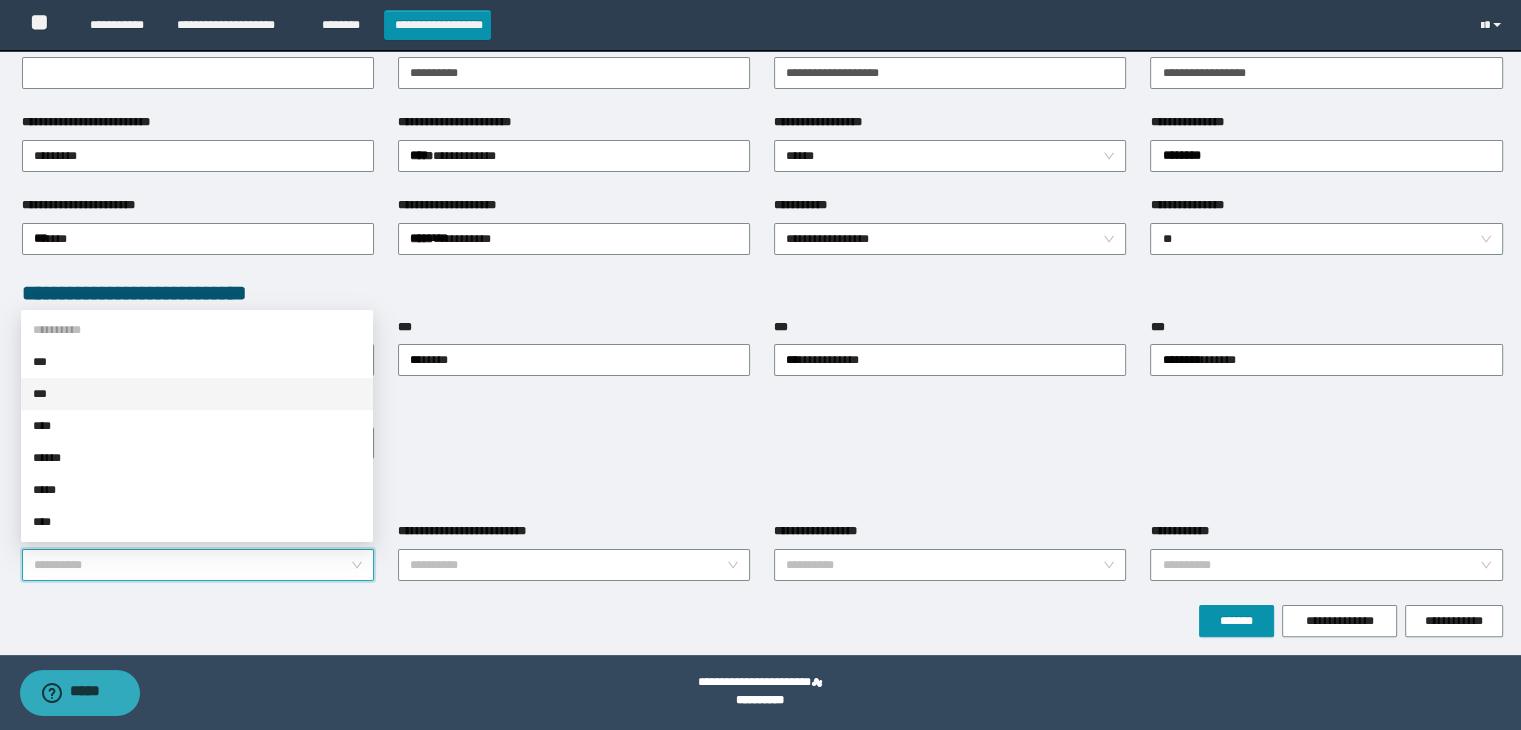 click on "***" at bounding box center (197, 394) 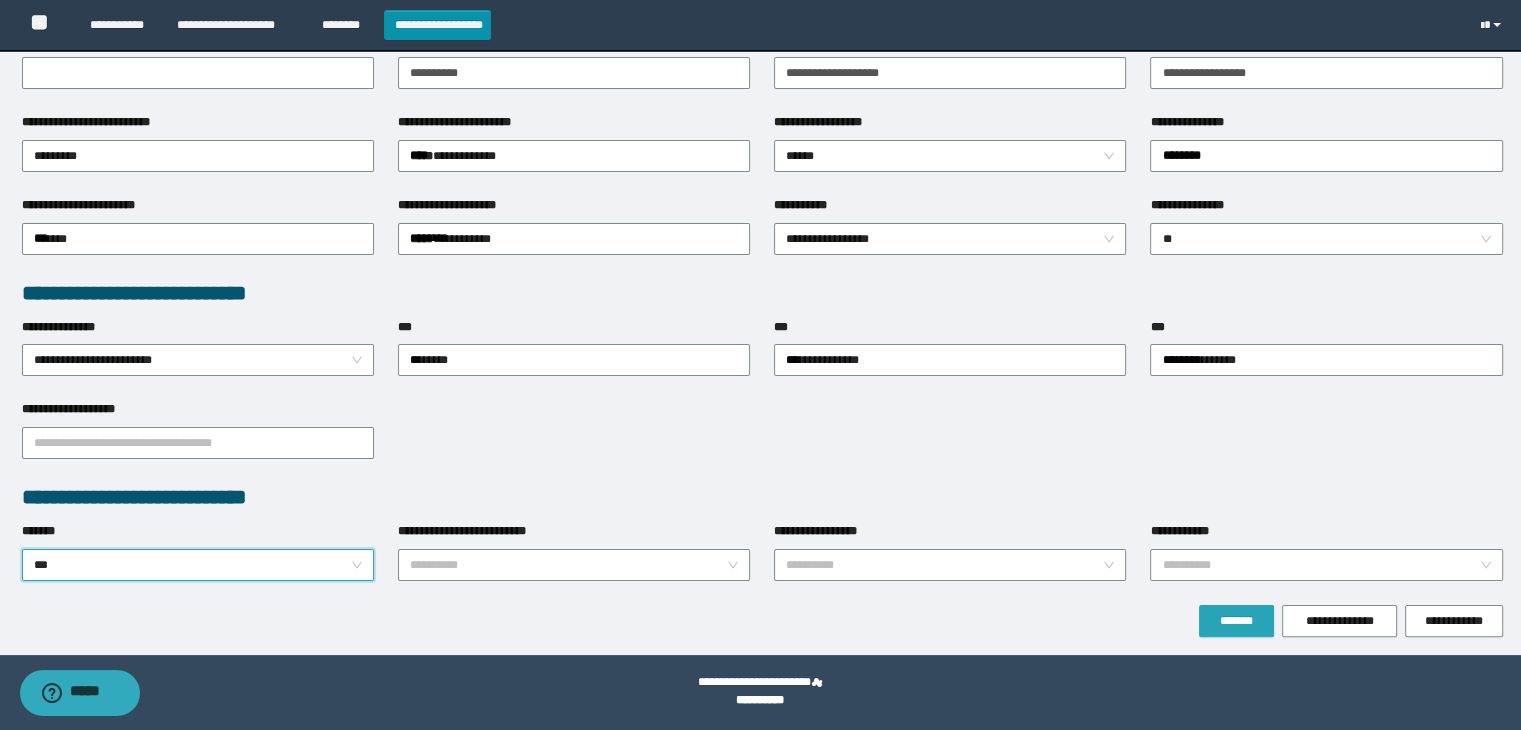 click on "*******" at bounding box center (1236, 621) 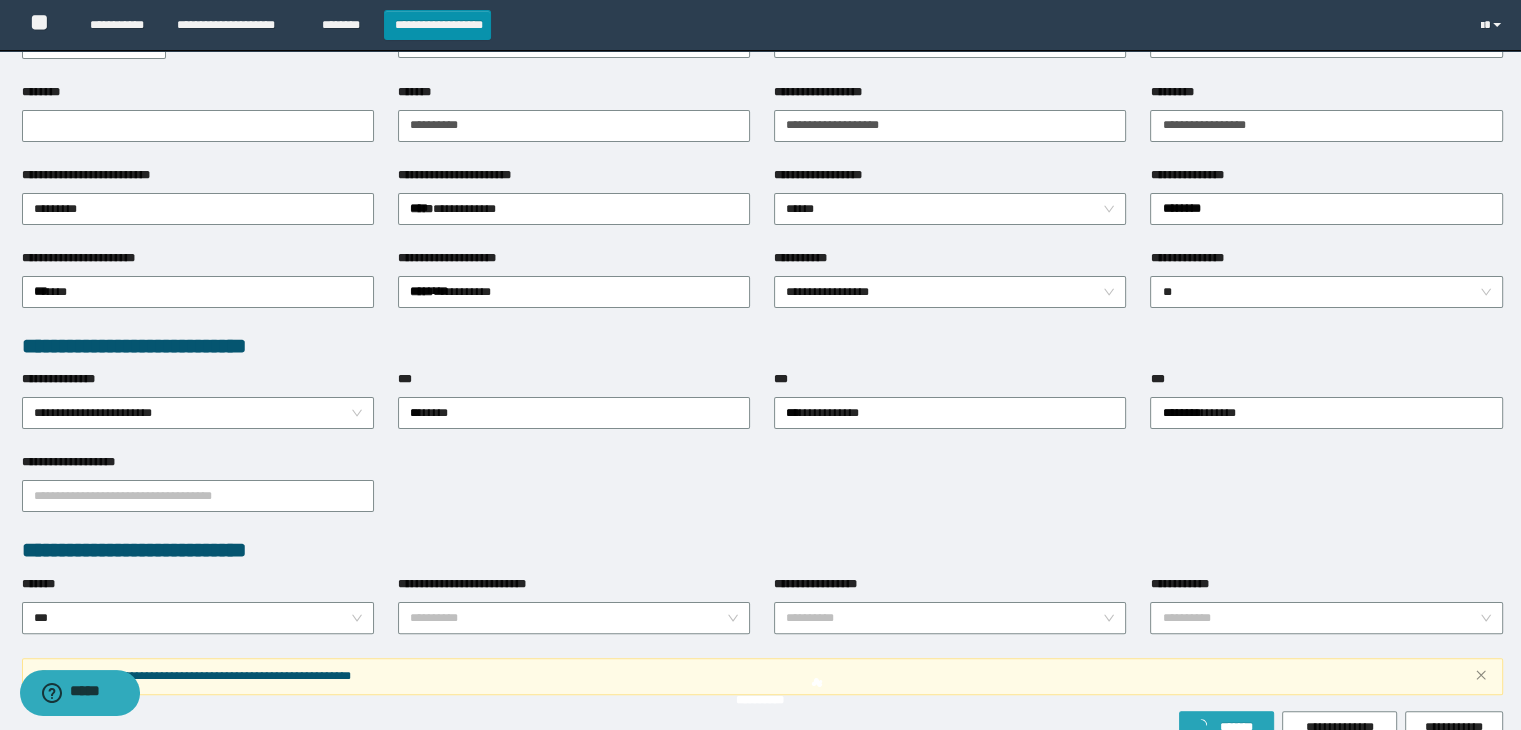 scroll, scrollTop: 382, scrollLeft: 0, axis: vertical 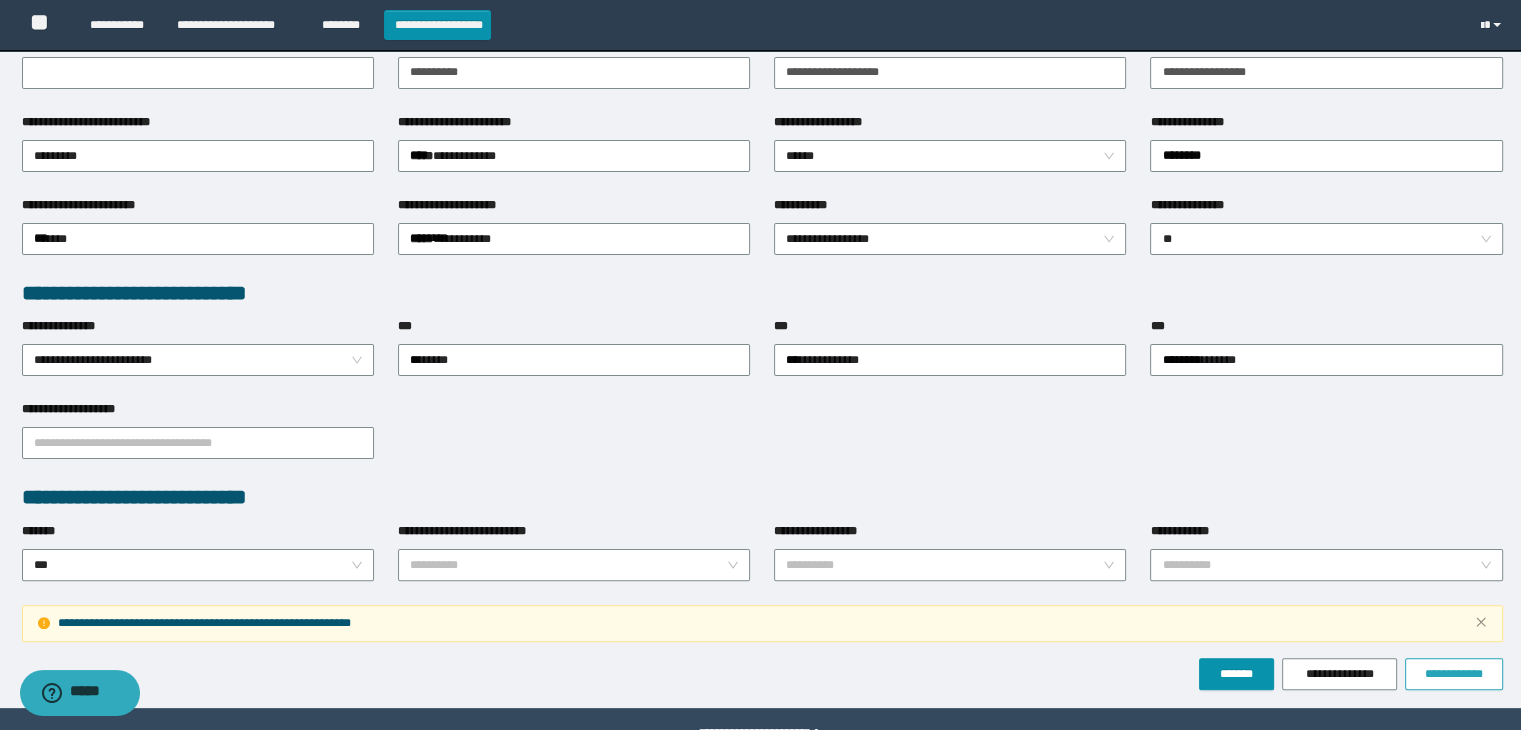 click on "**********" at bounding box center (1454, 674) 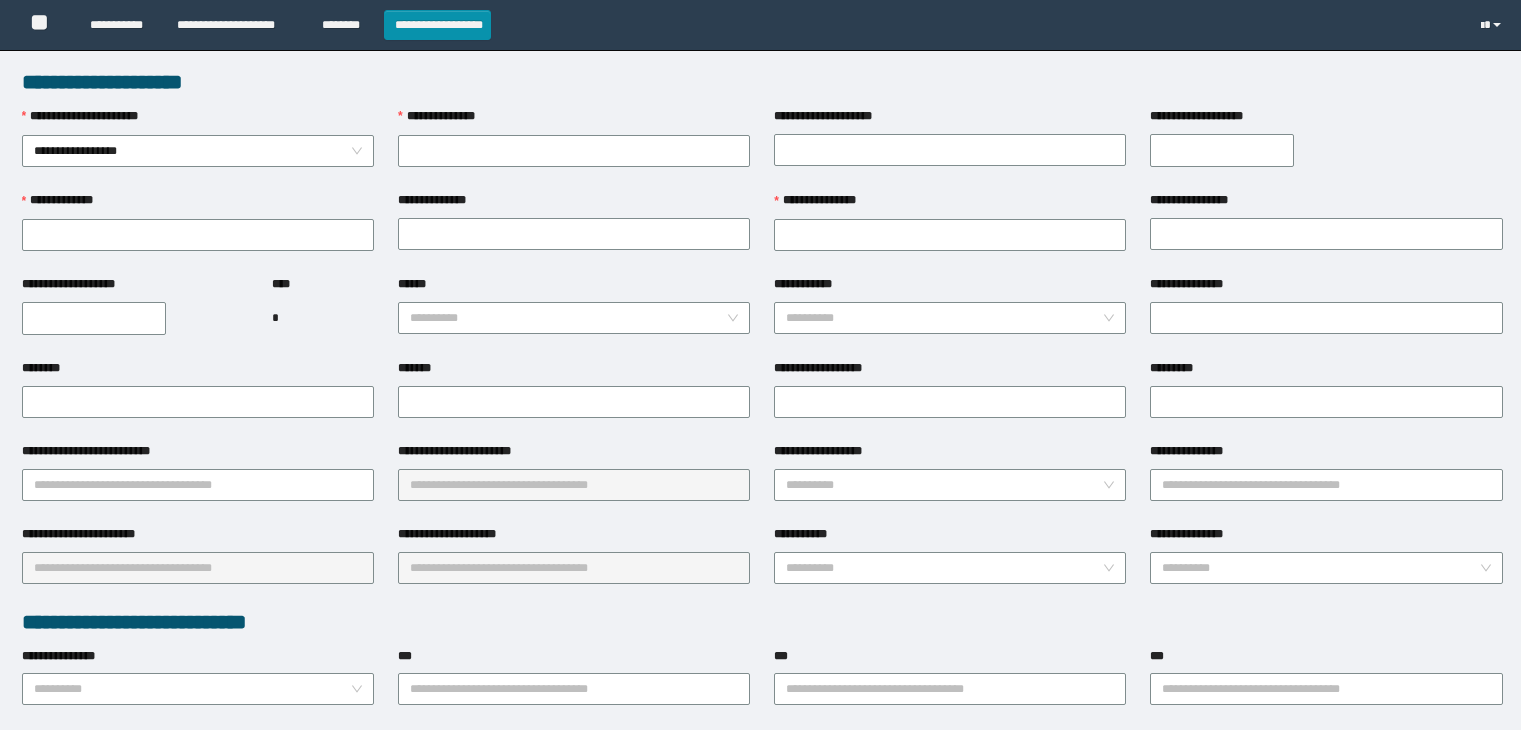 scroll, scrollTop: 0, scrollLeft: 0, axis: both 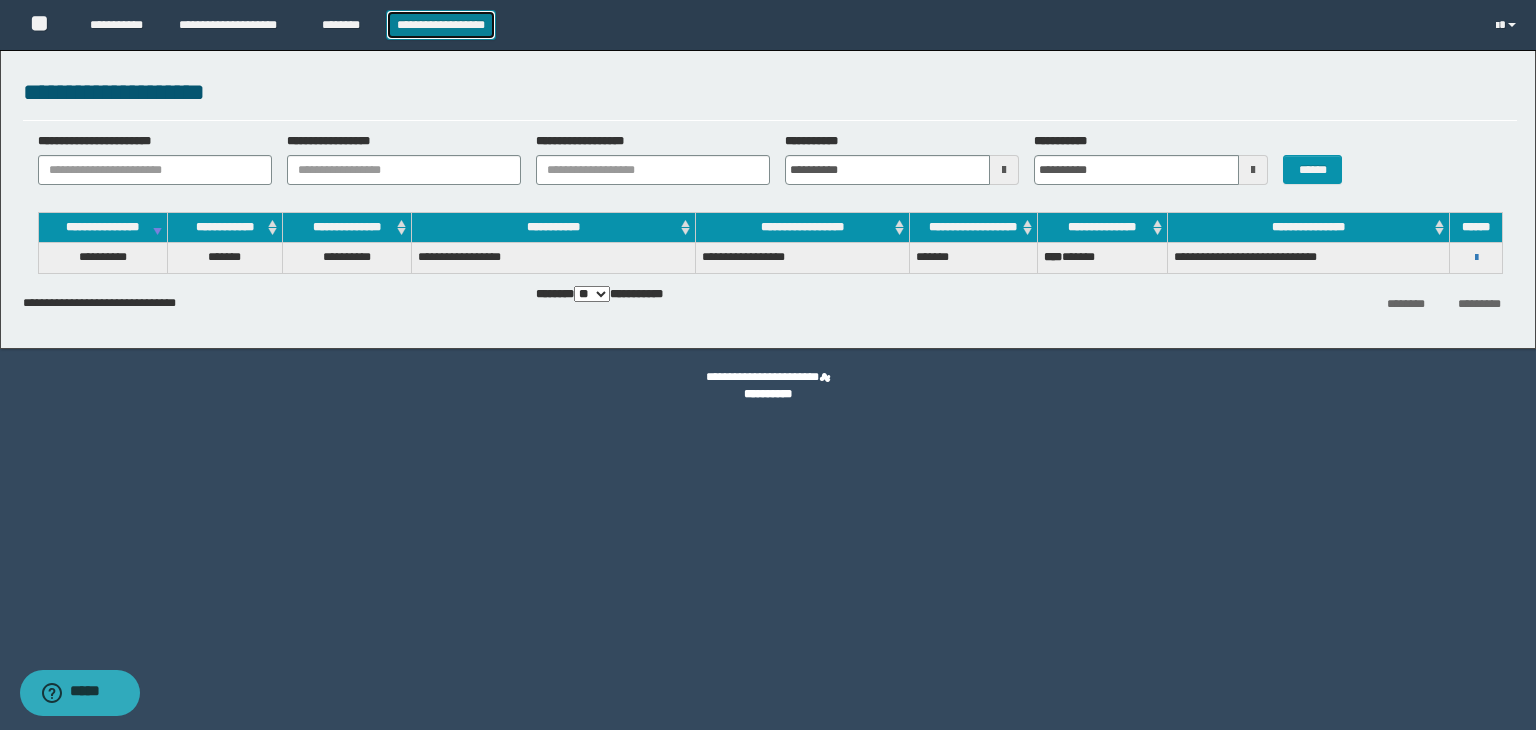 click on "**********" at bounding box center [441, 25] 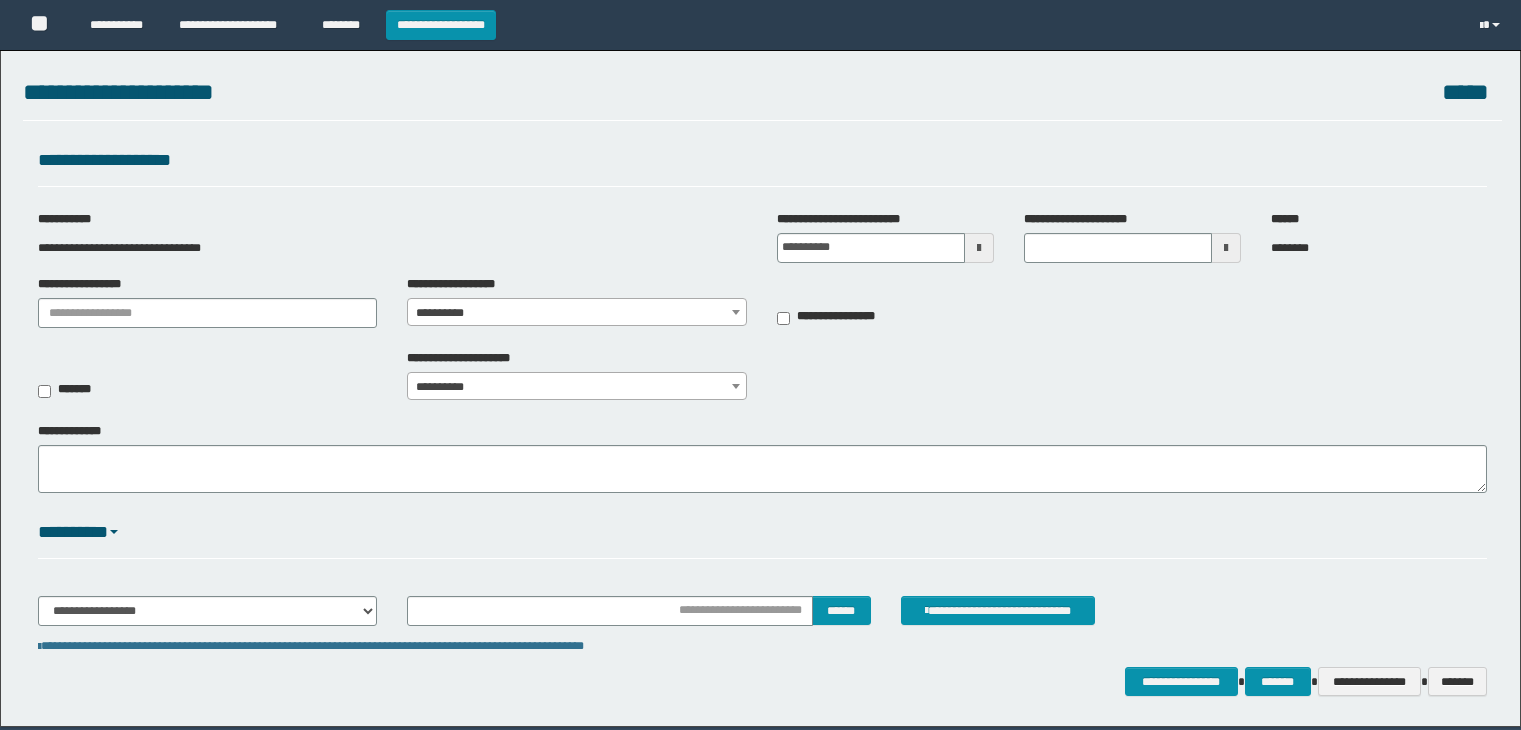 scroll, scrollTop: 0, scrollLeft: 0, axis: both 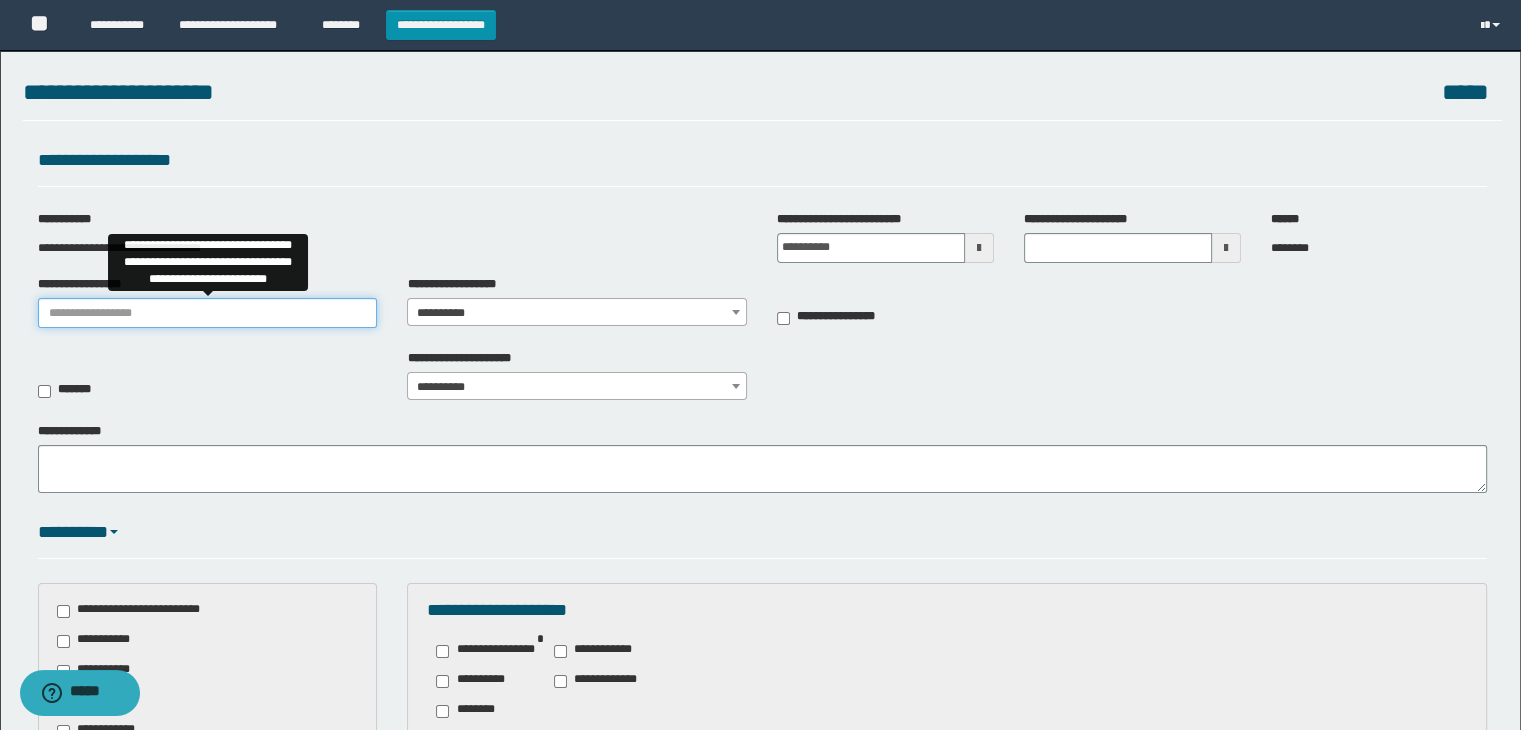 click on "**********" at bounding box center [208, 313] 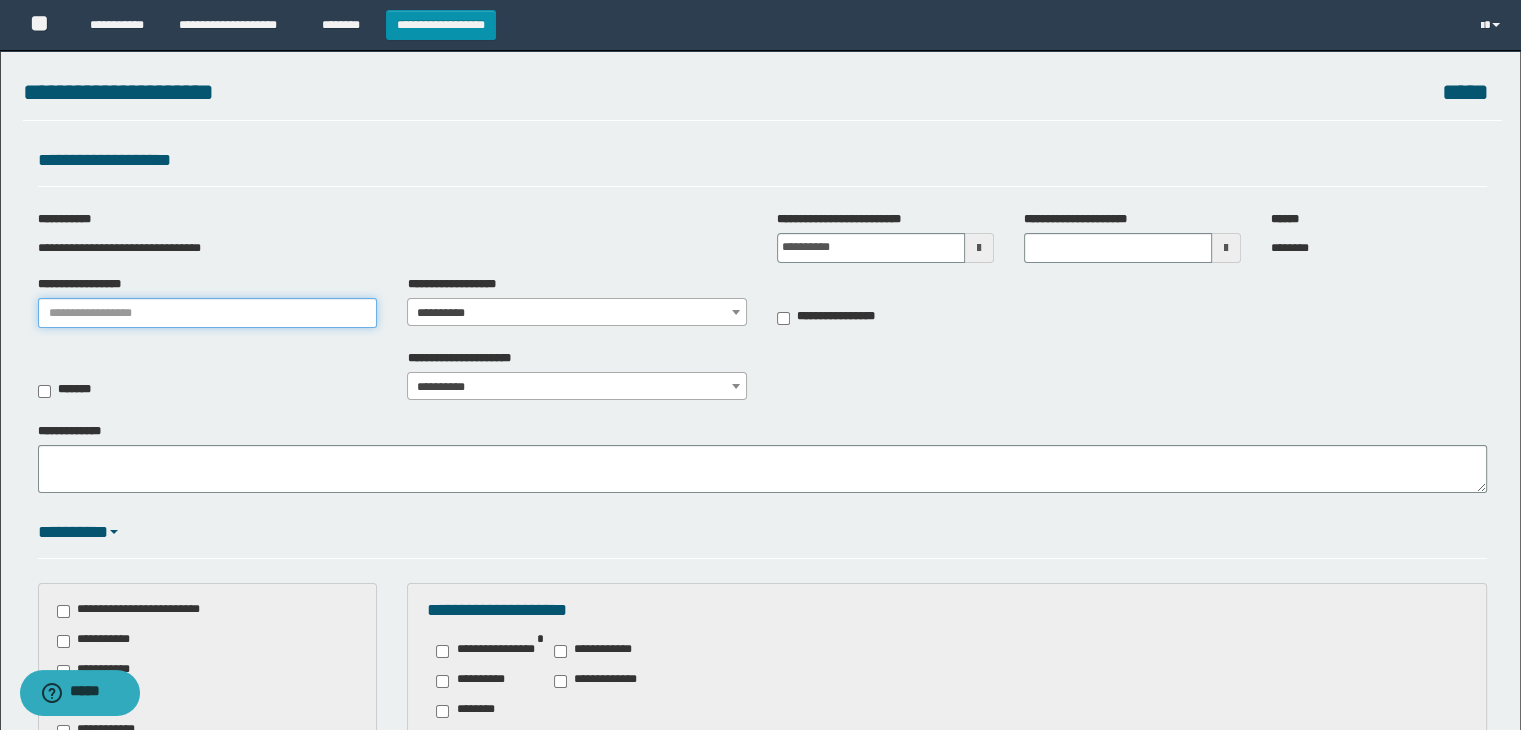 type on "**********" 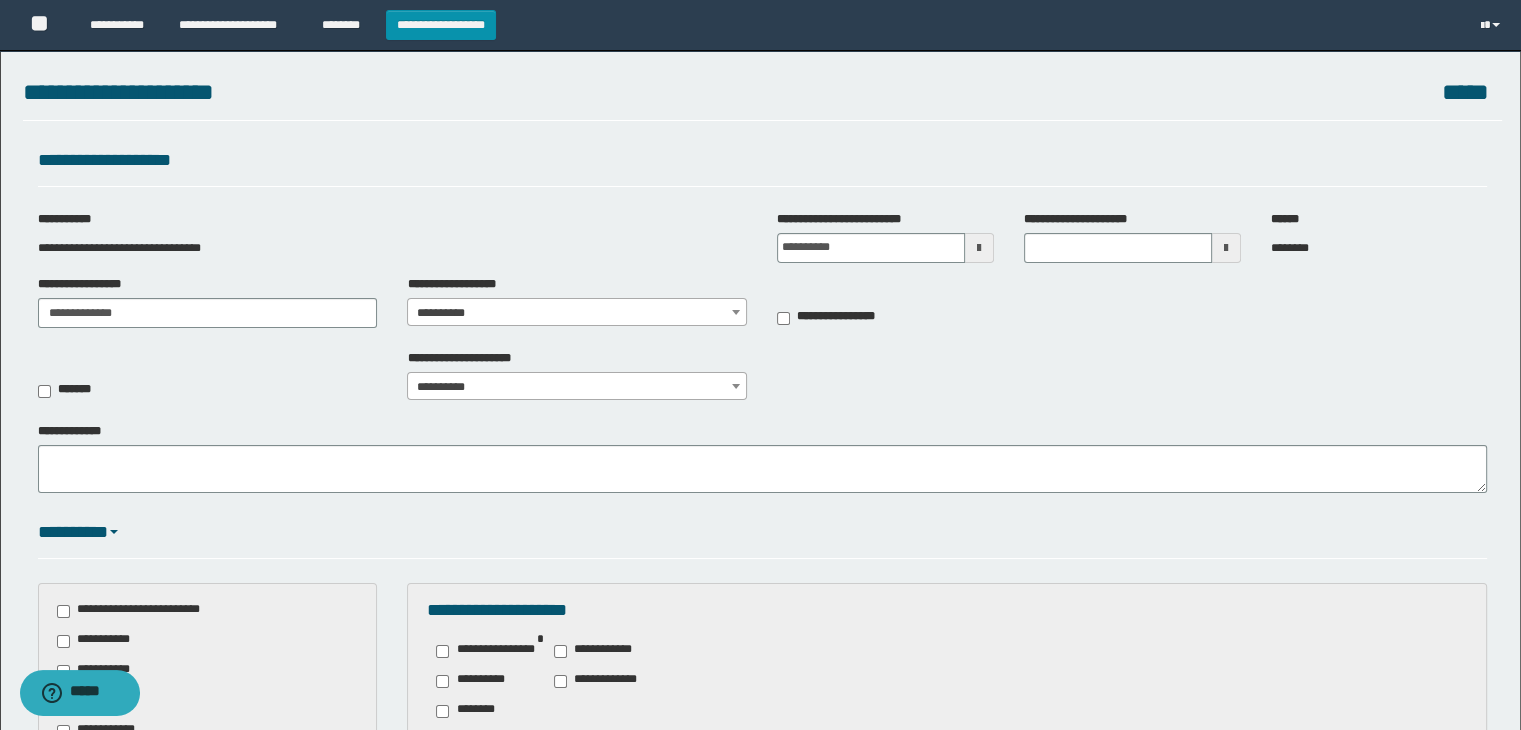 click on "**********" at bounding box center [577, 313] 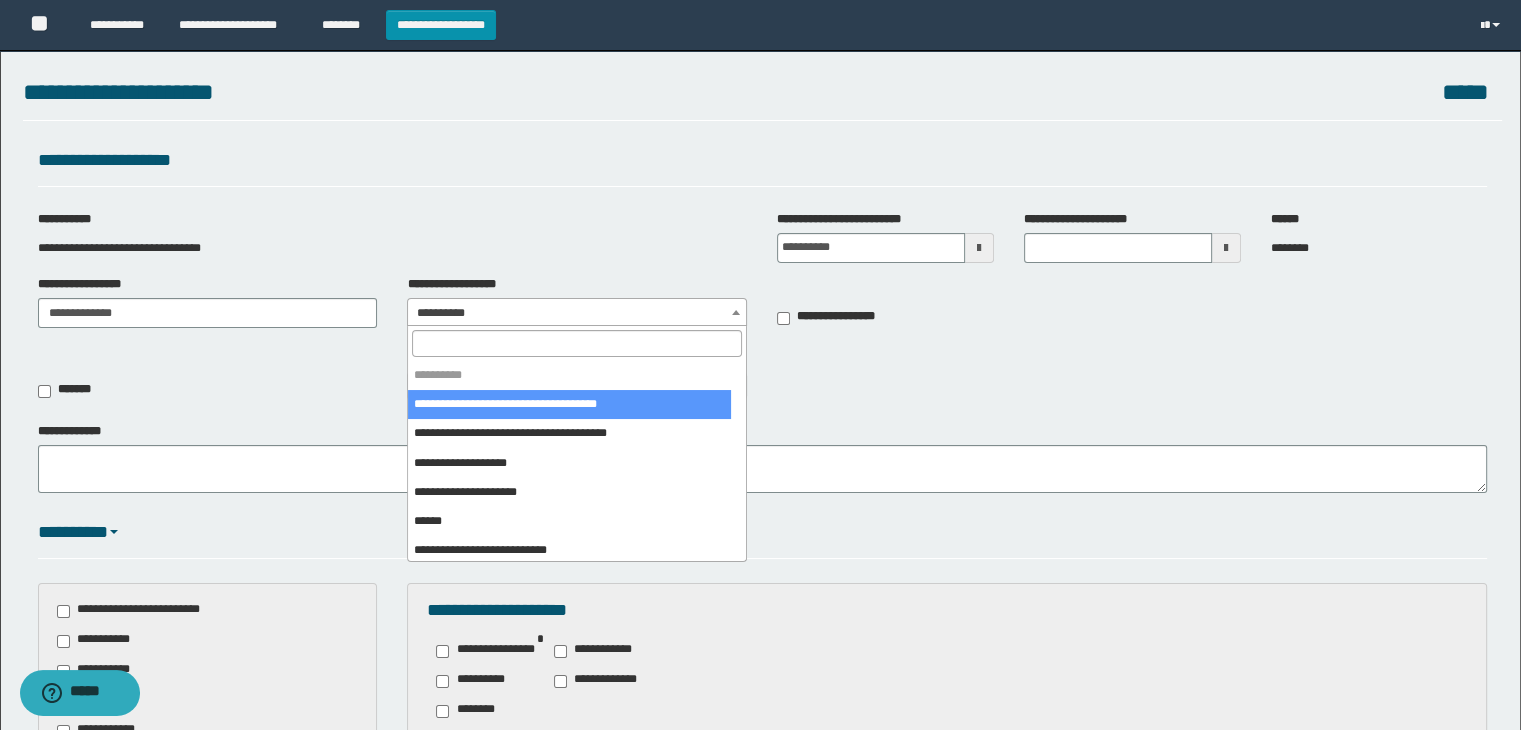 click at bounding box center (577, 343) 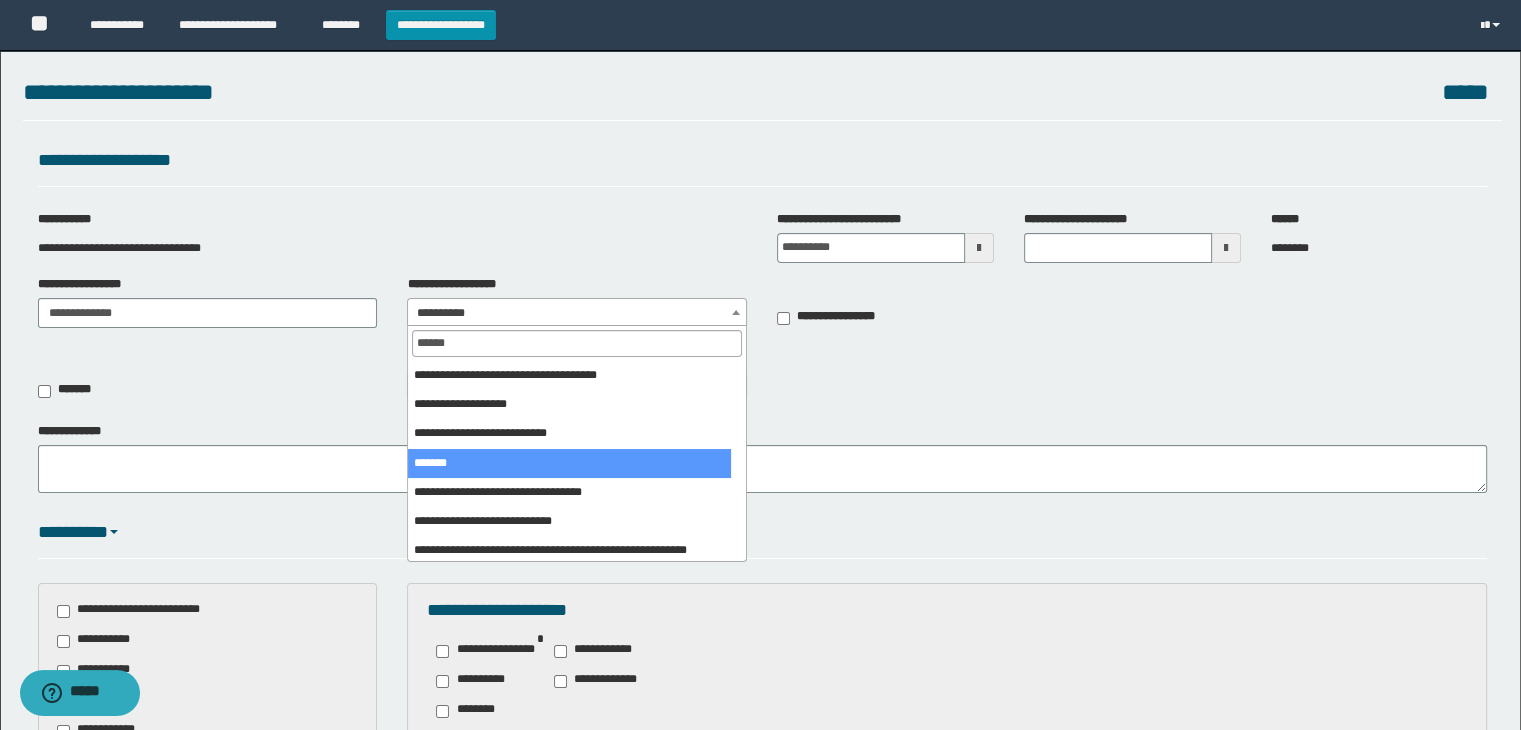 type on "******" 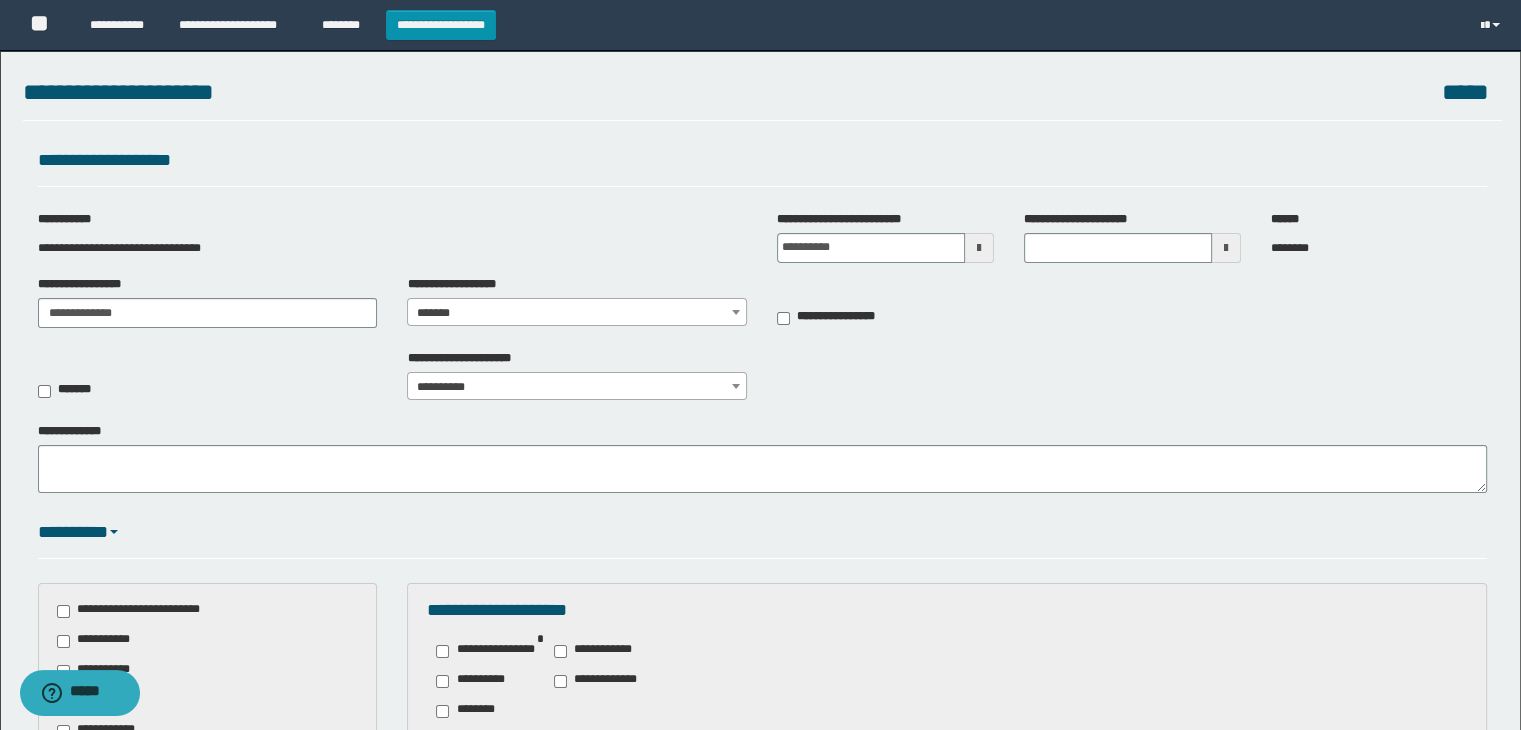 click on "**********" at bounding box center (577, 387) 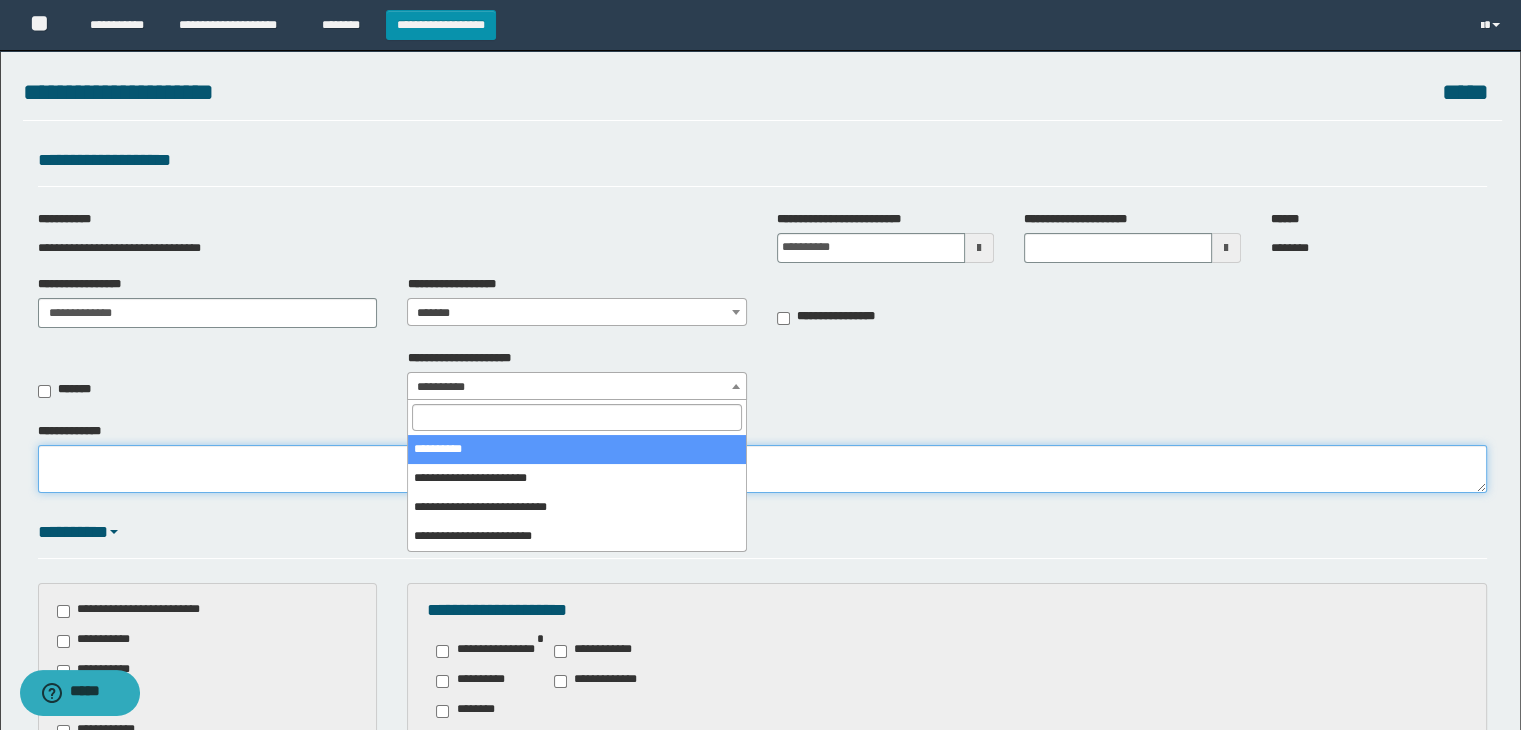 click on "**********" at bounding box center [763, 469] 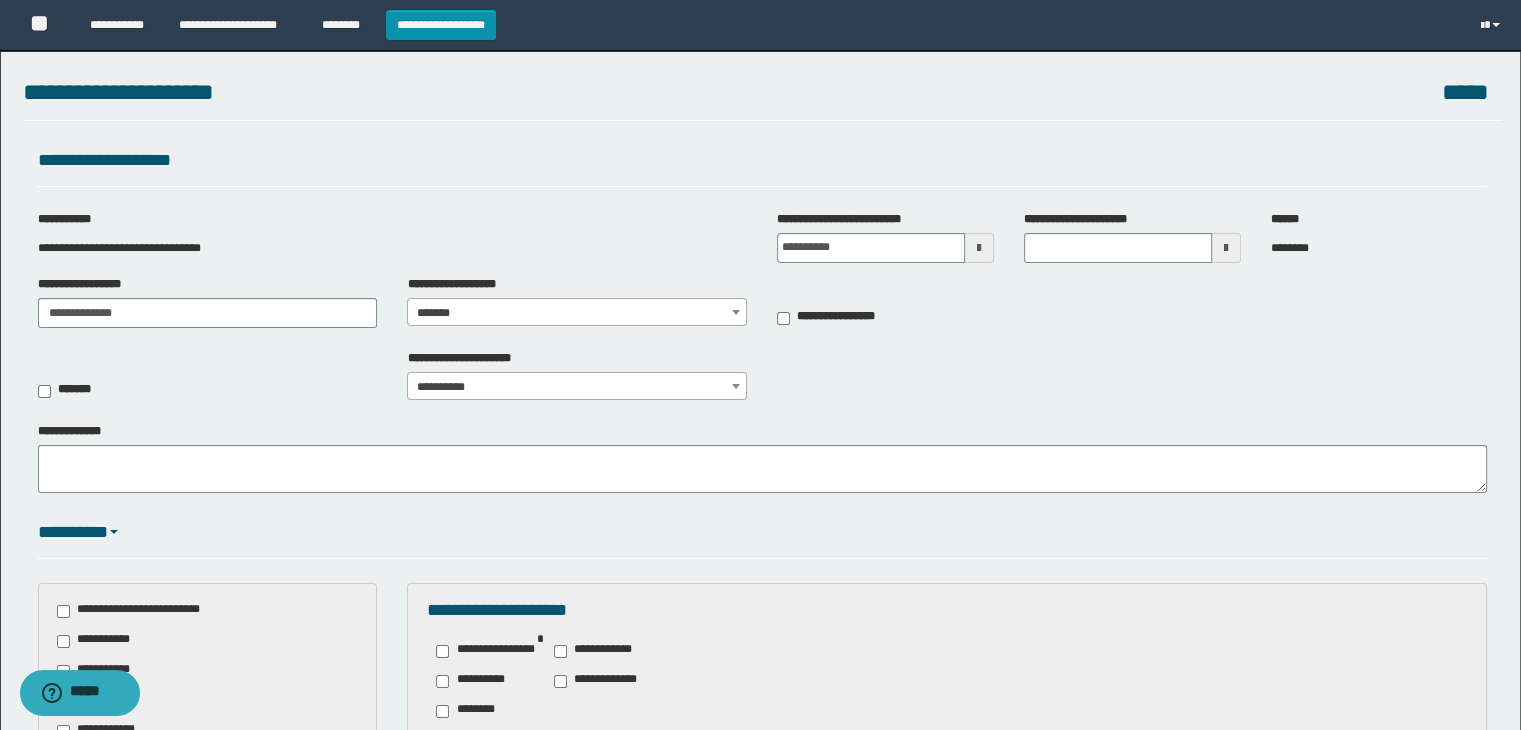 click at bounding box center [979, 248] 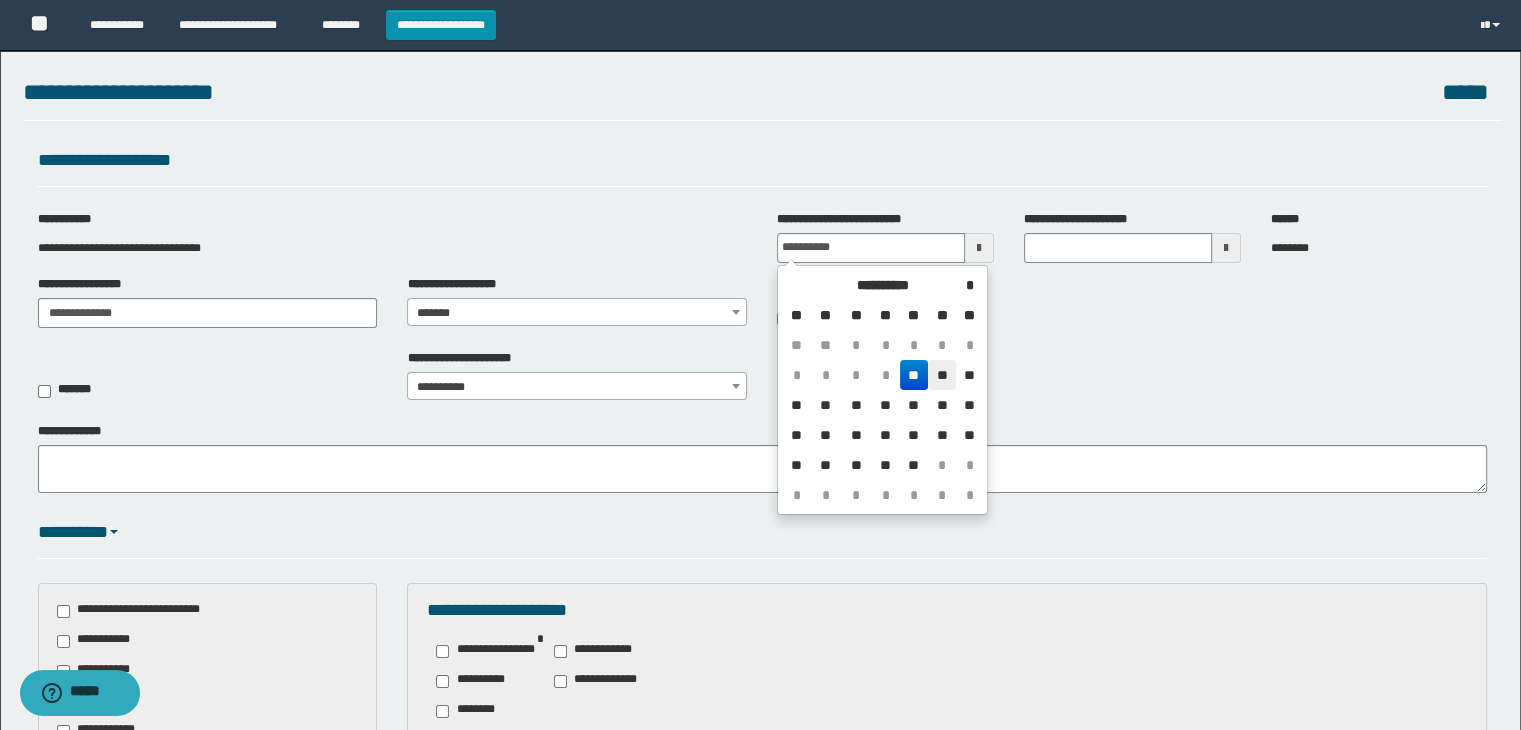 click on "**" at bounding box center (942, 375) 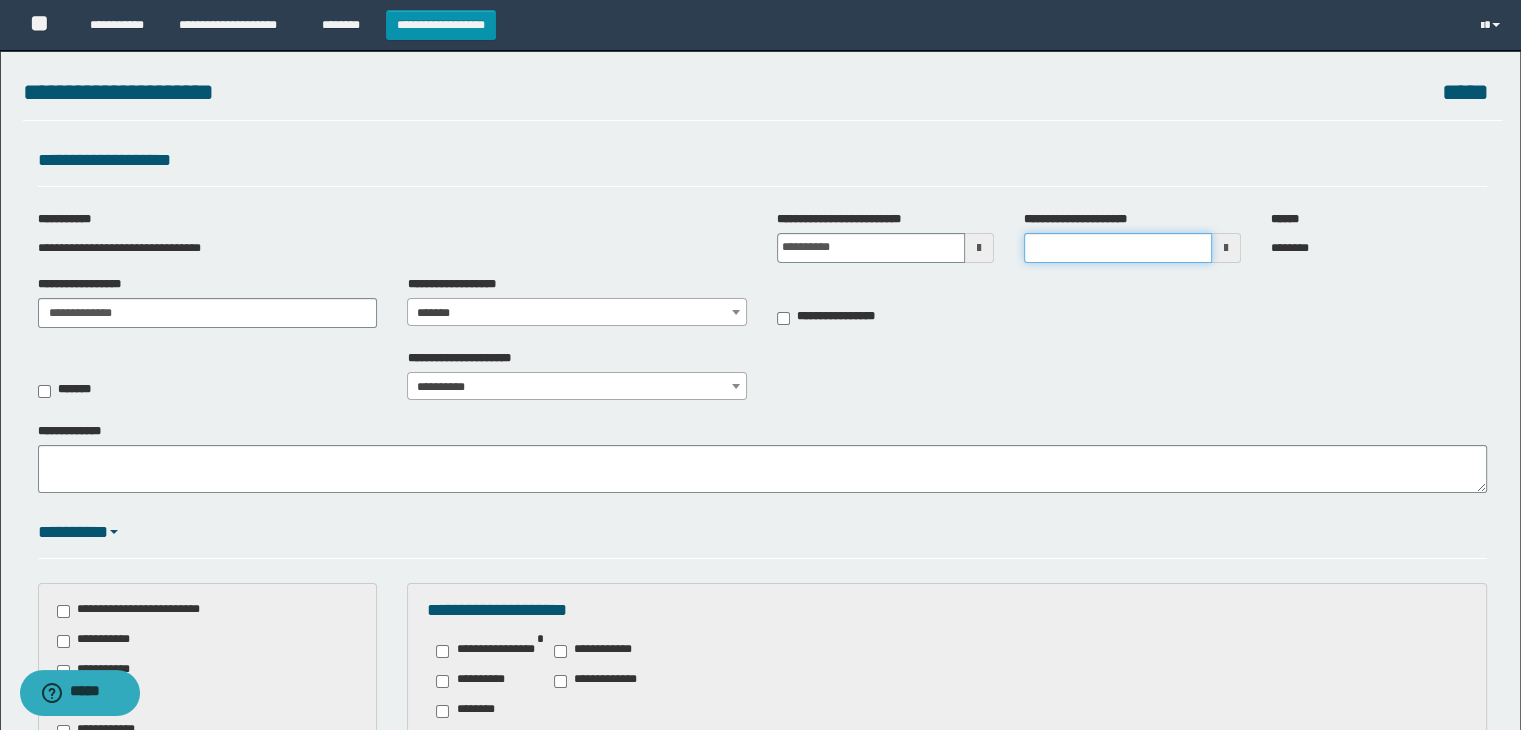 click on "**********" at bounding box center [1118, 248] 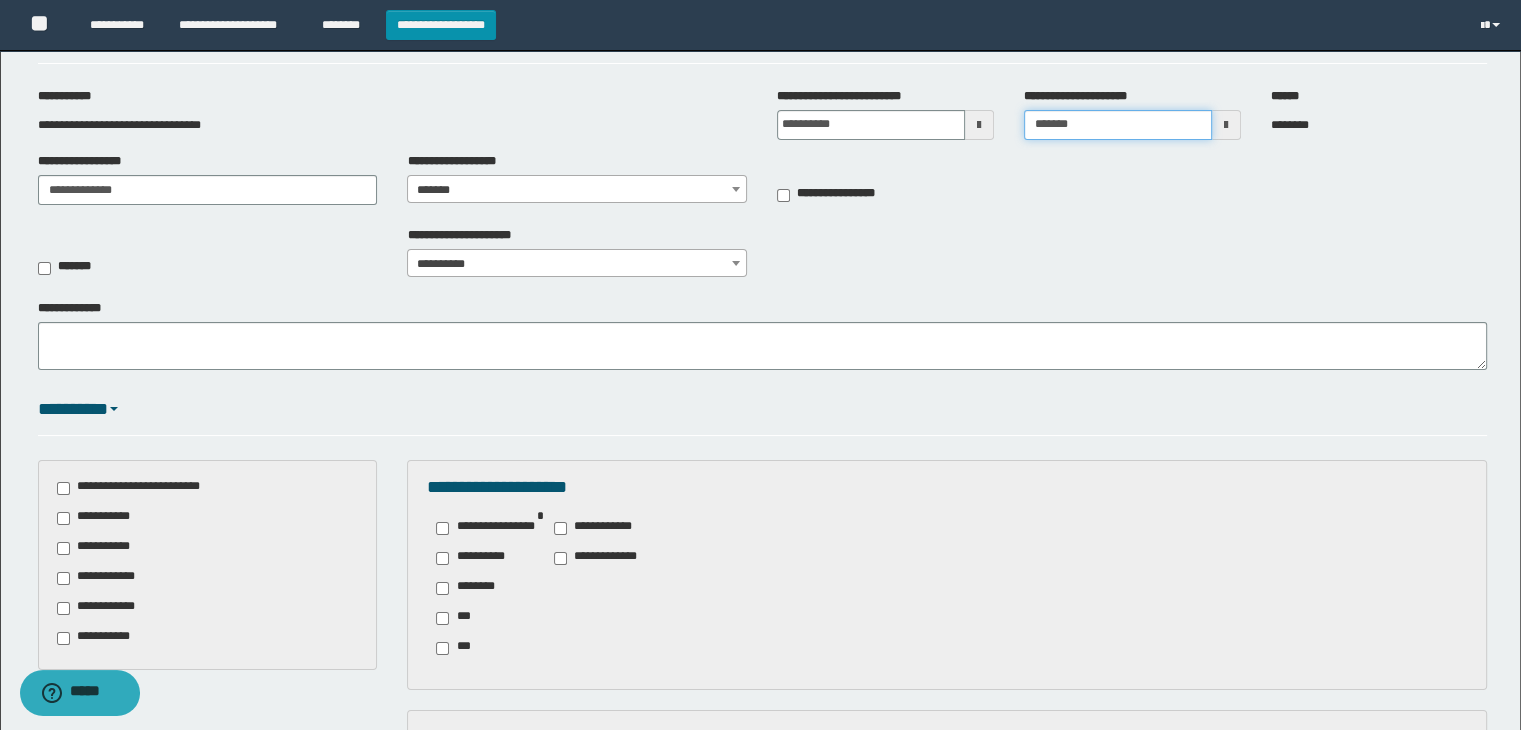 scroll, scrollTop: 200, scrollLeft: 0, axis: vertical 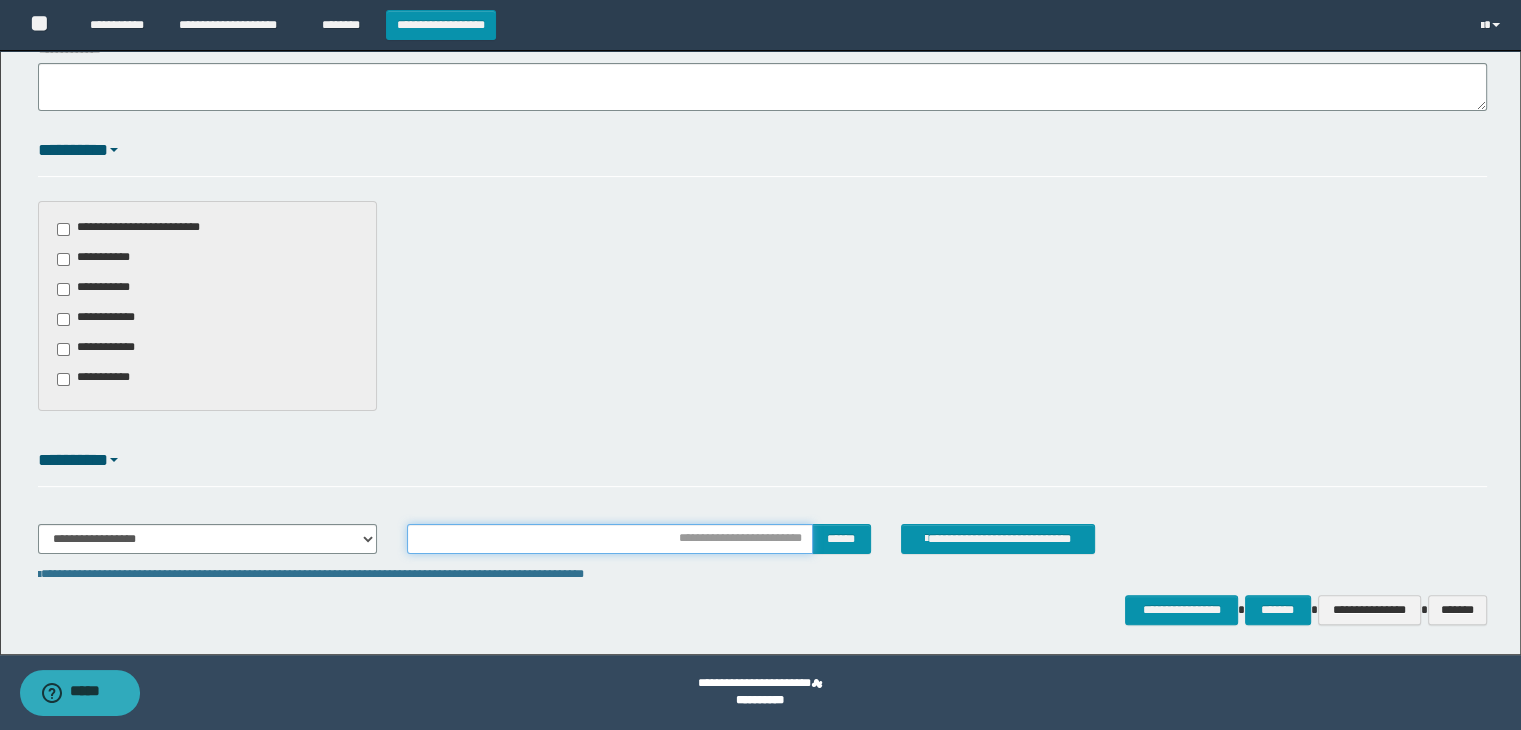 click at bounding box center (609, 539) 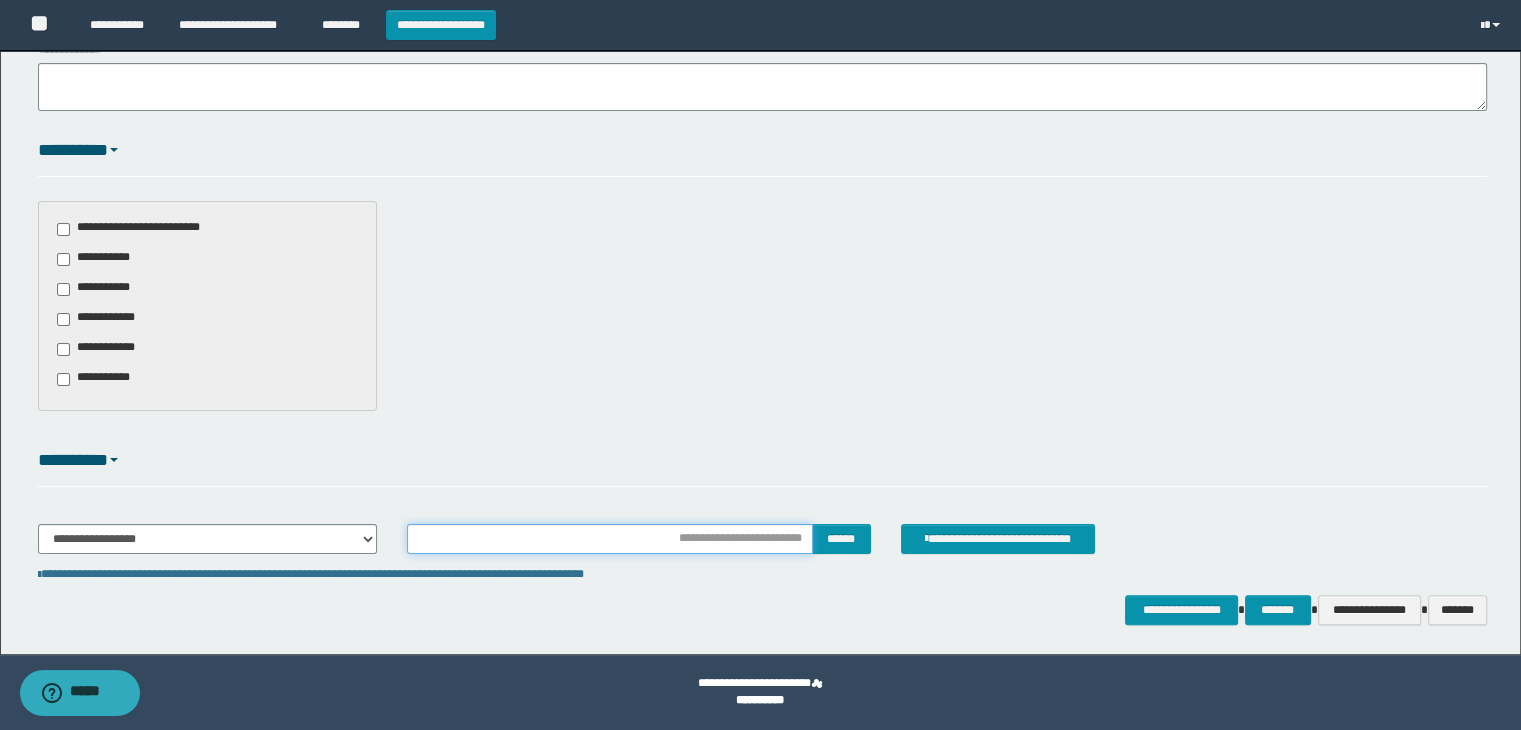click at bounding box center (609, 539) 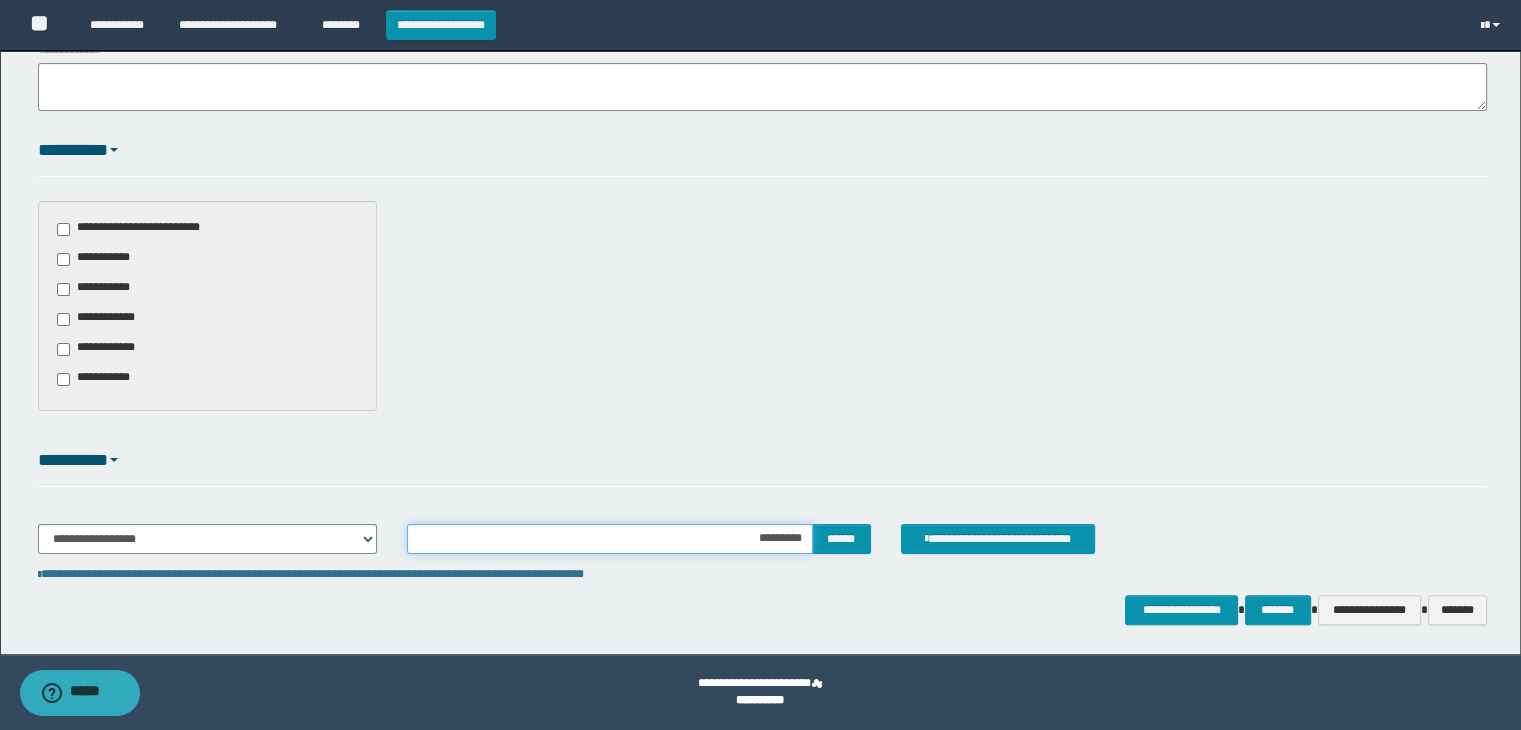type on "**********" 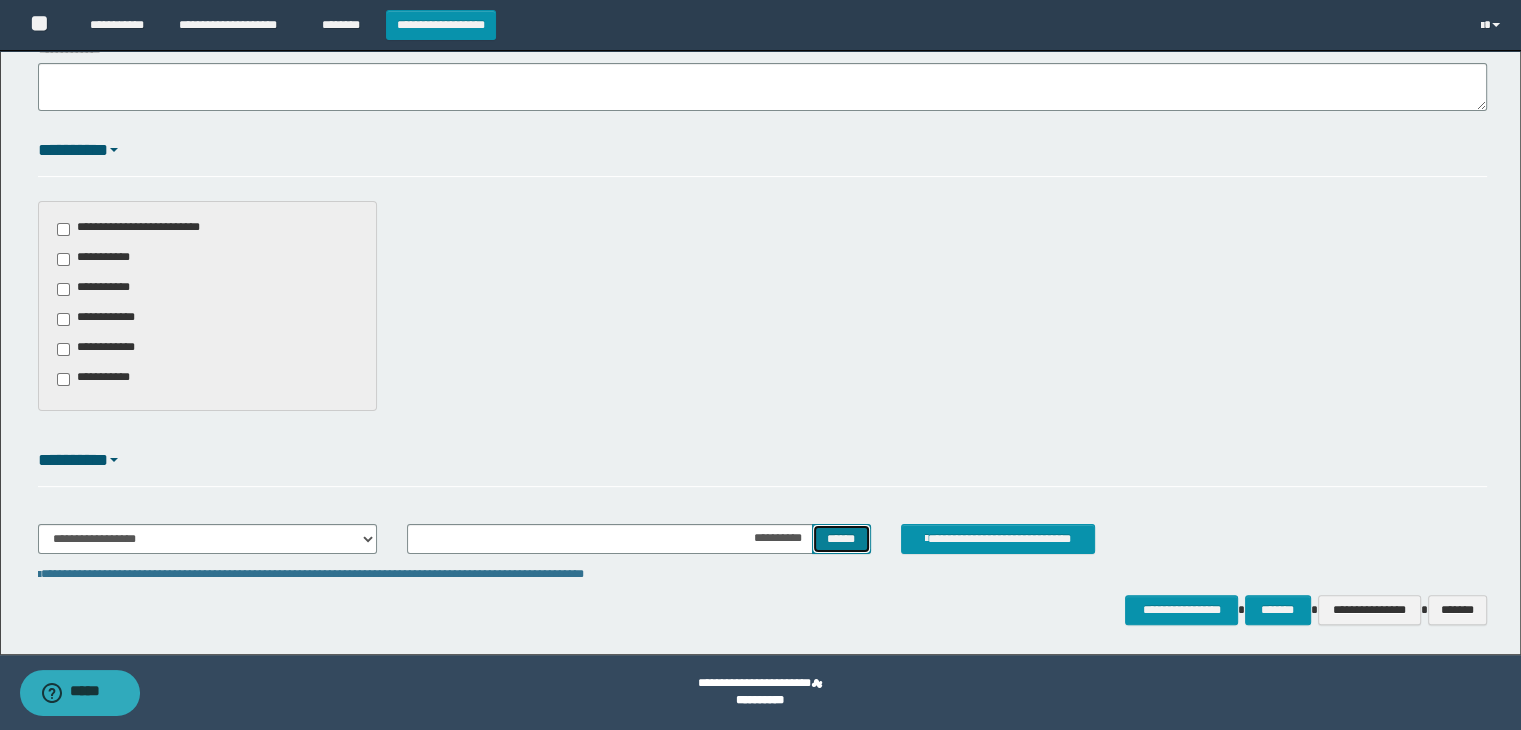 click on "******" at bounding box center [841, 539] 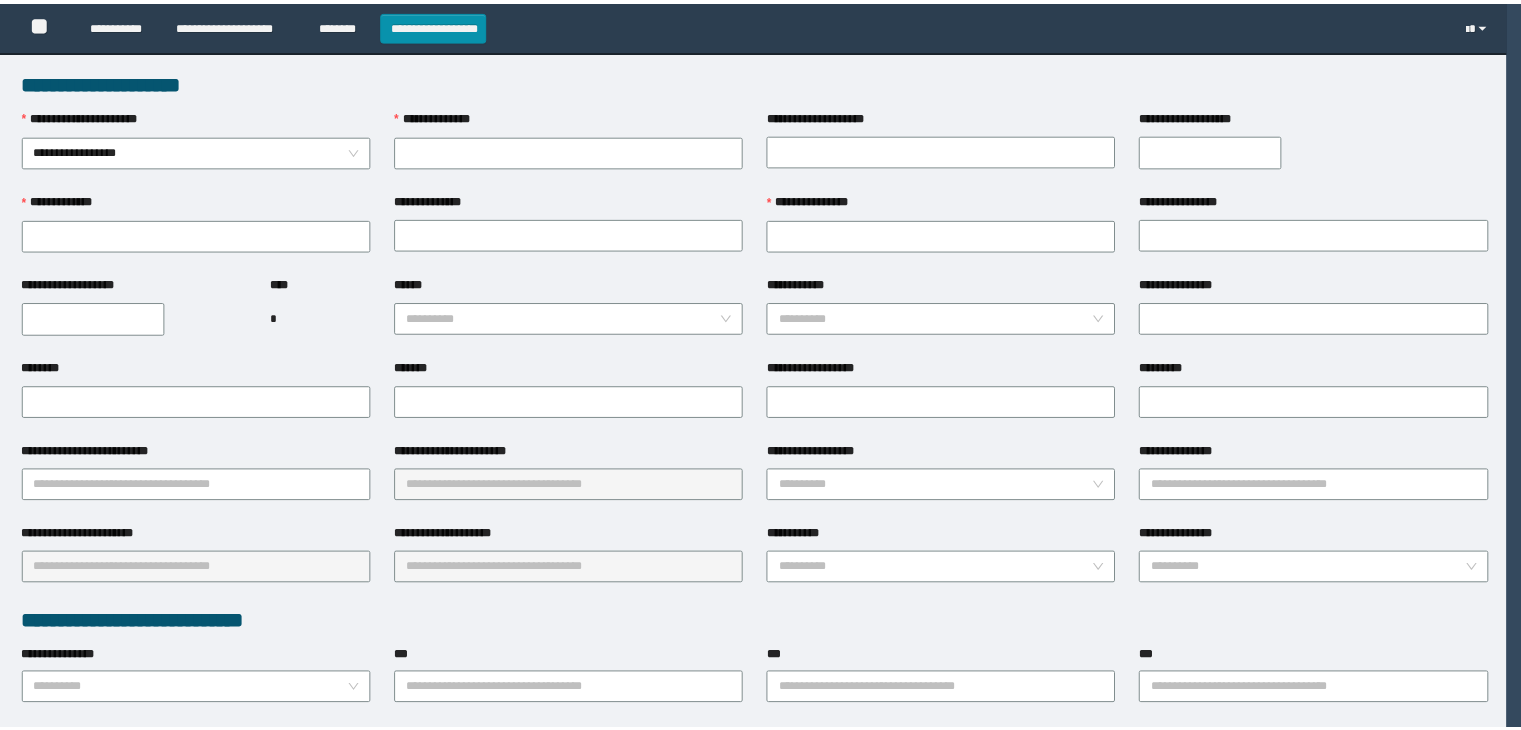 scroll, scrollTop: 0, scrollLeft: 0, axis: both 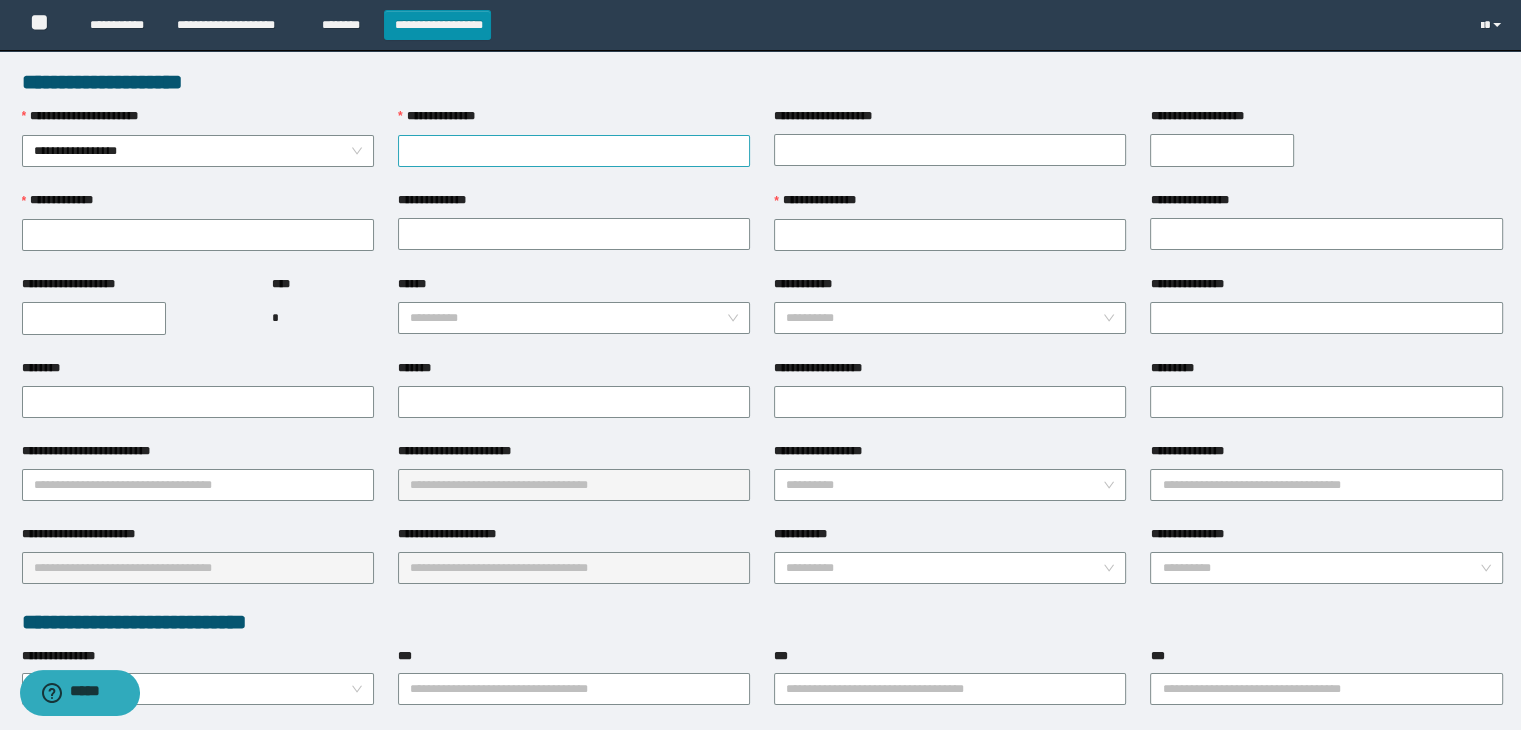 click on "**********" at bounding box center [574, 151] 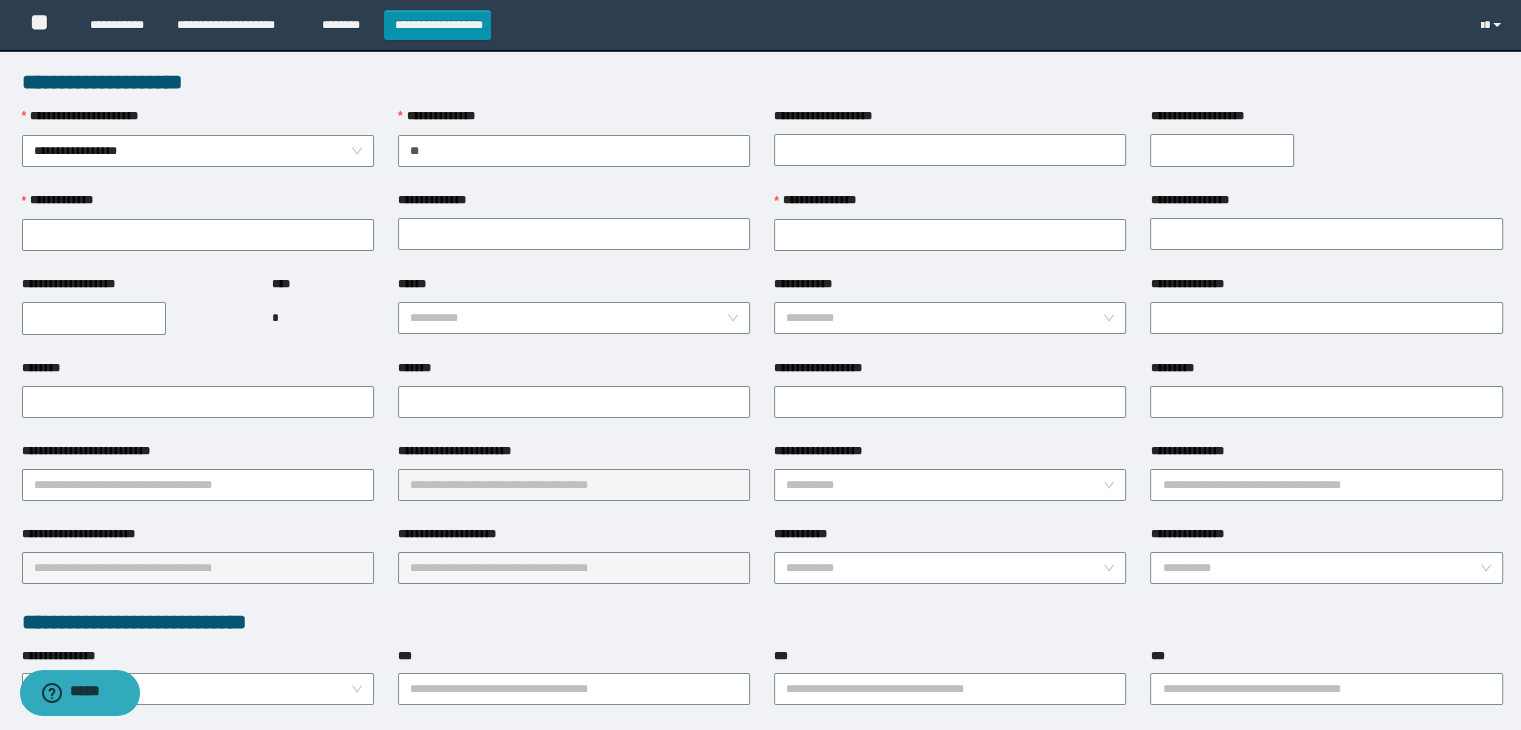 type on "**********" 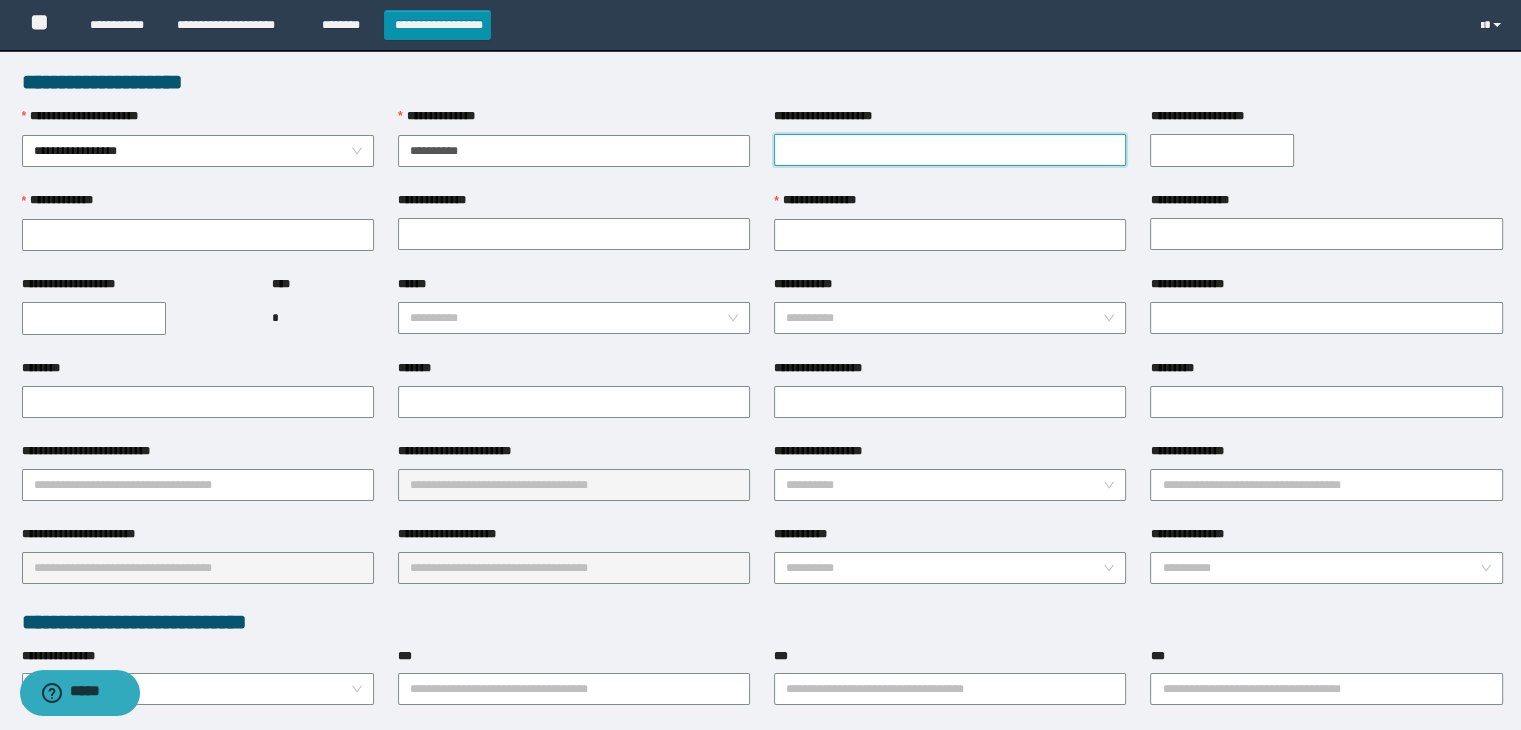 click on "**********" at bounding box center (950, 150) 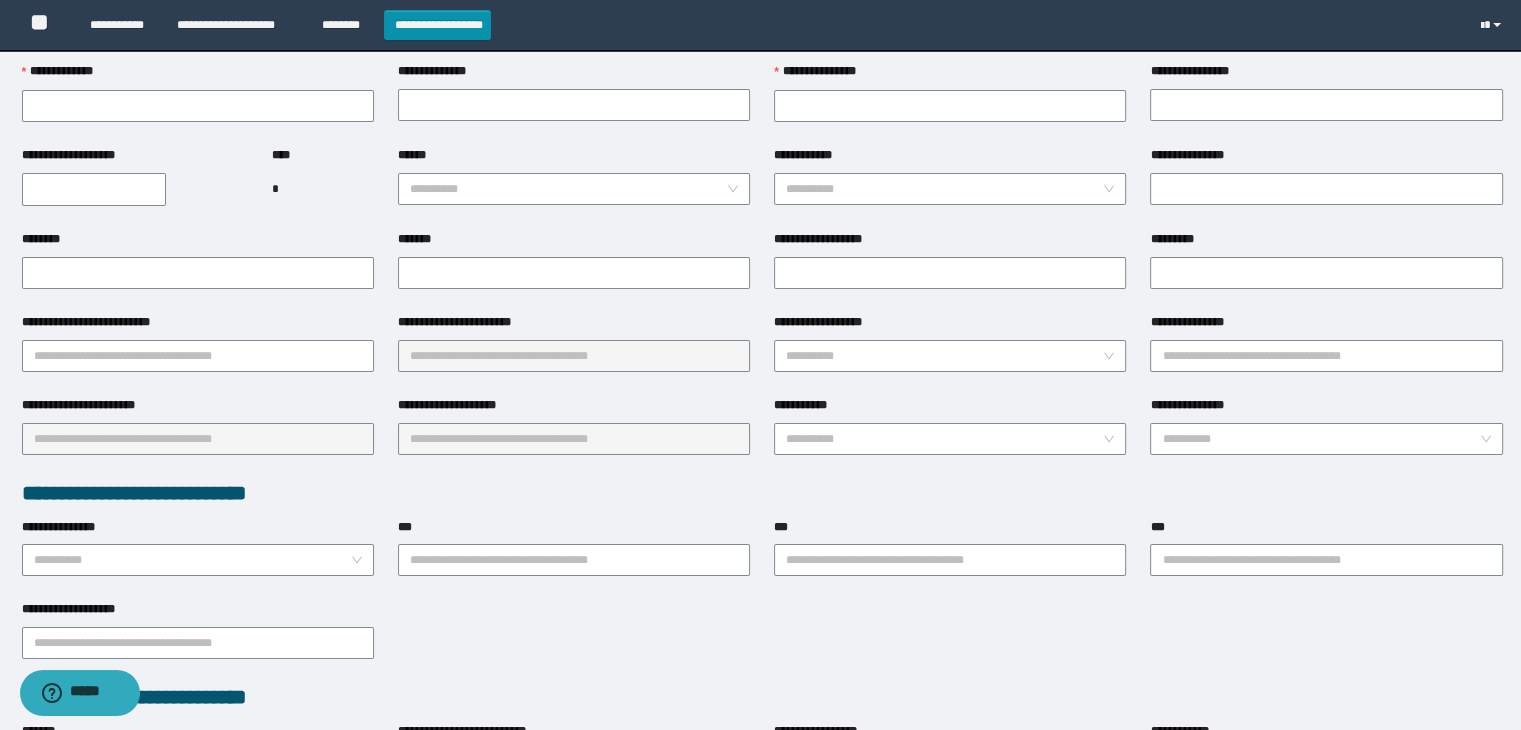 scroll, scrollTop: 329, scrollLeft: 0, axis: vertical 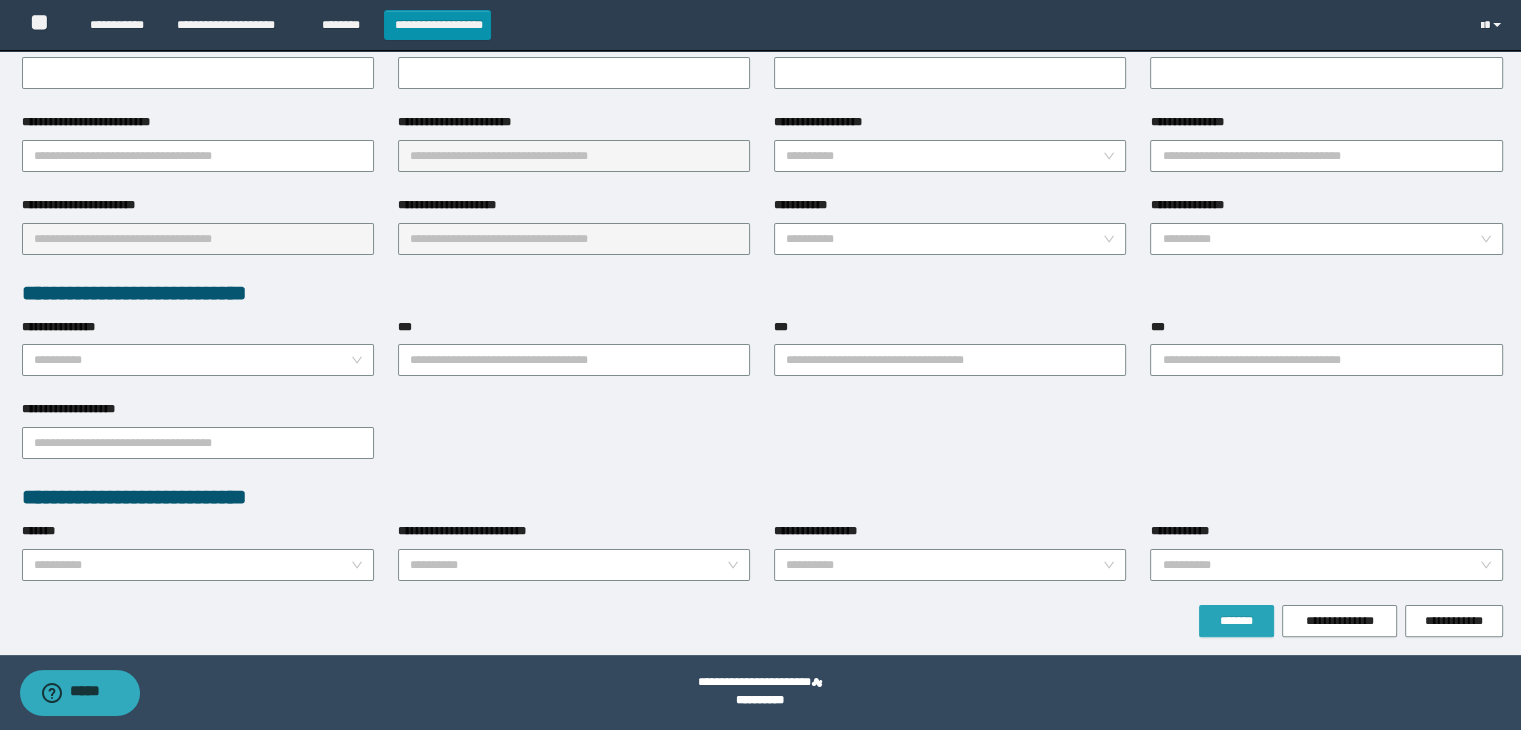 click on "*******" at bounding box center (1236, 621) 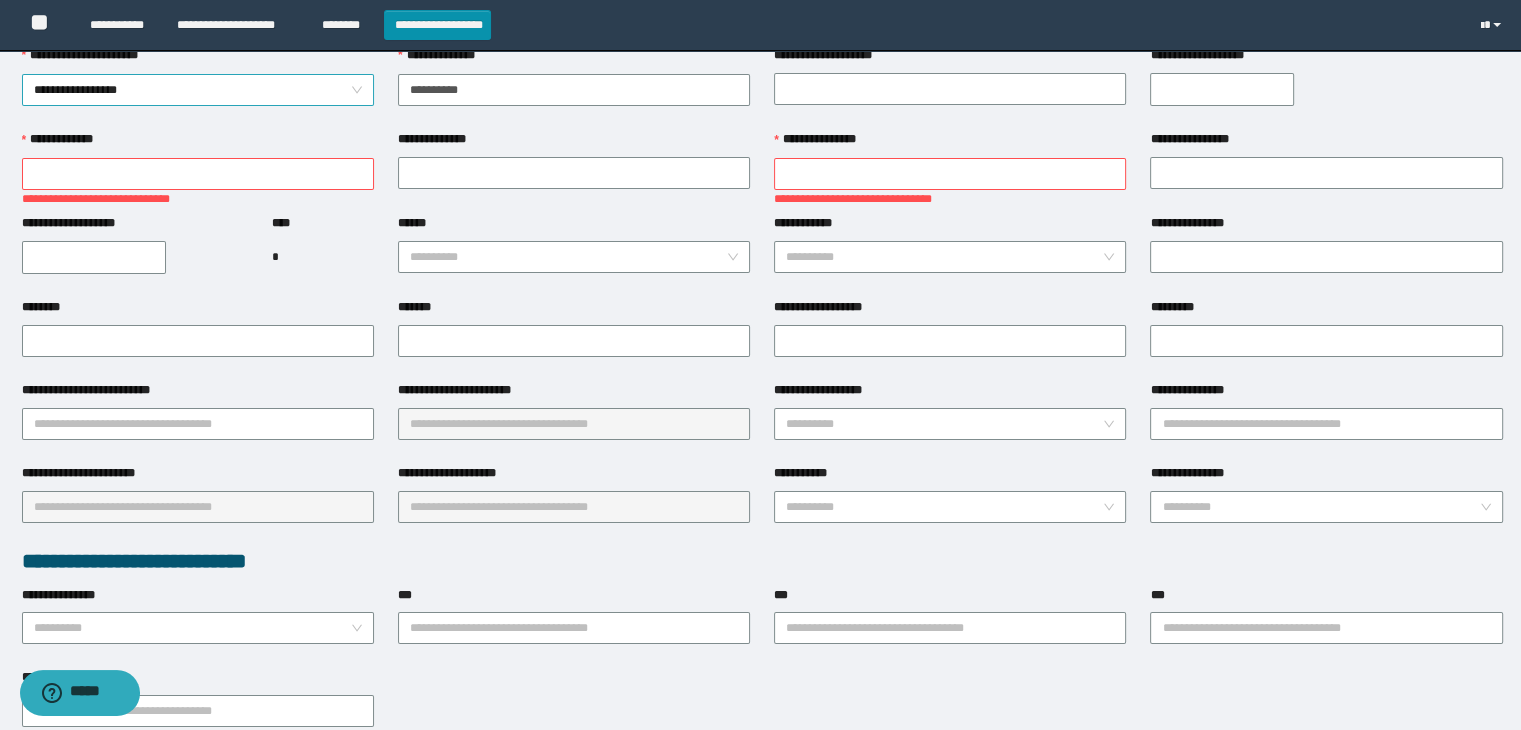 scroll, scrollTop: 0, scrollLeft: 0, axis: both 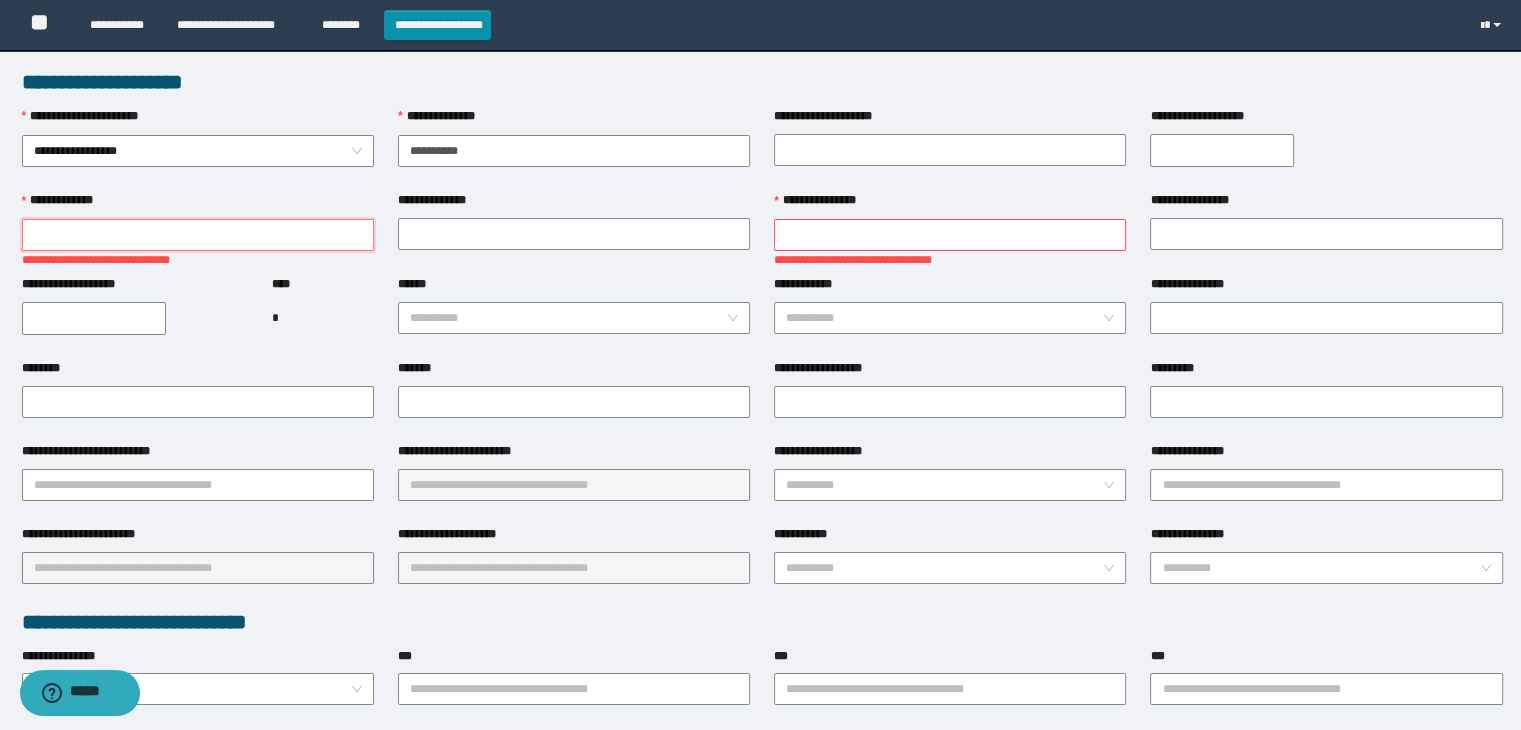 click on "**********" at bounding box center (198, 235) 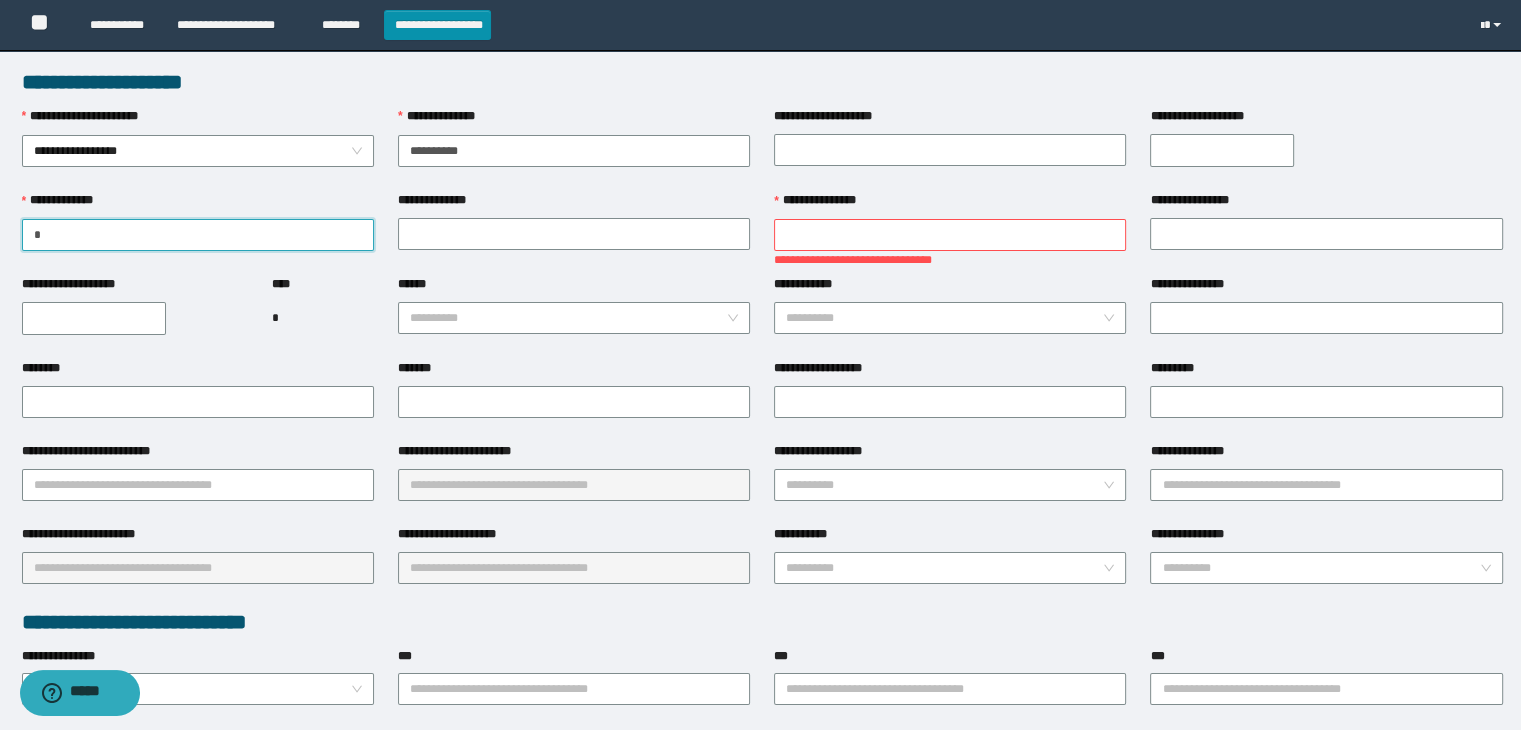 type on "*****" 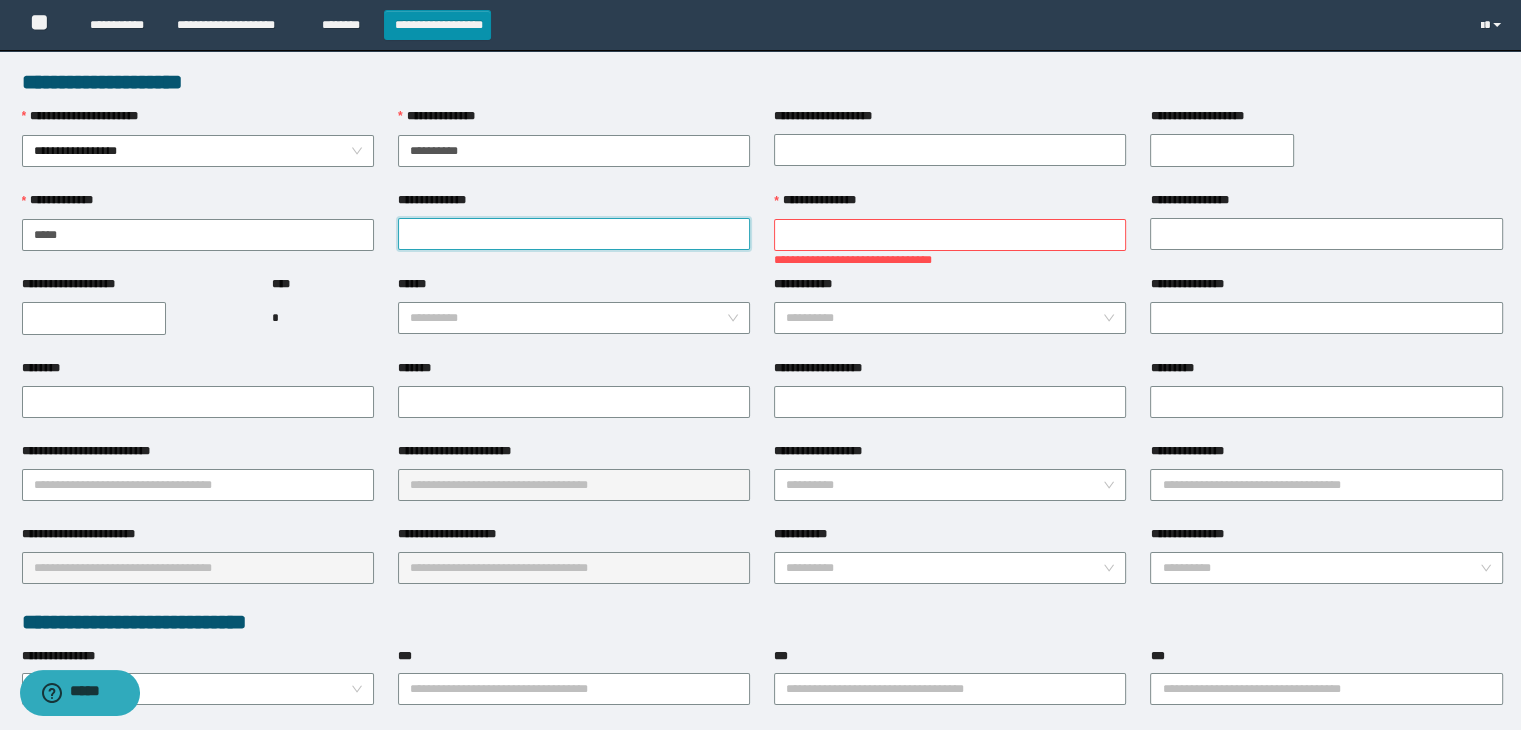 click on "**********" at bounding box center [574, 234] 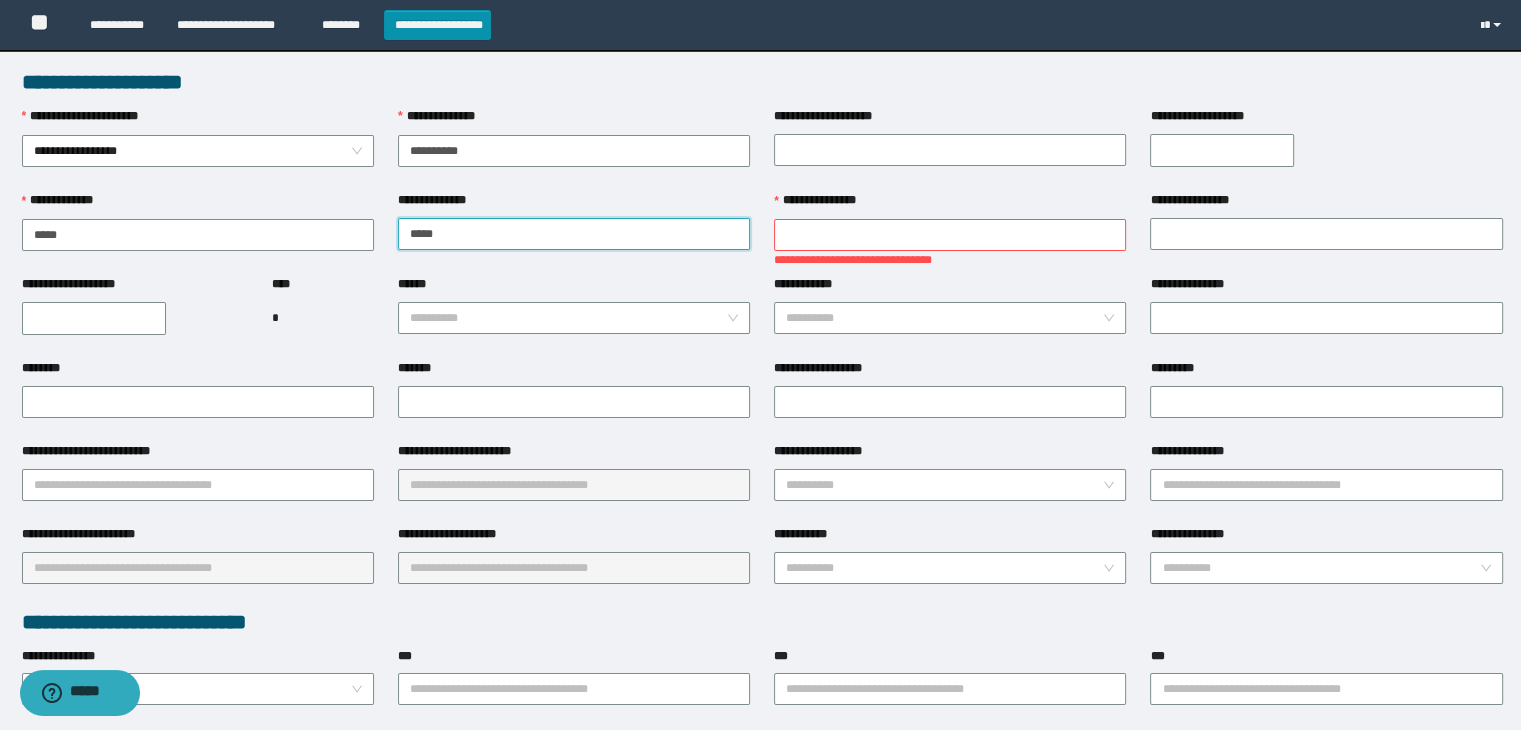 type on "*******" 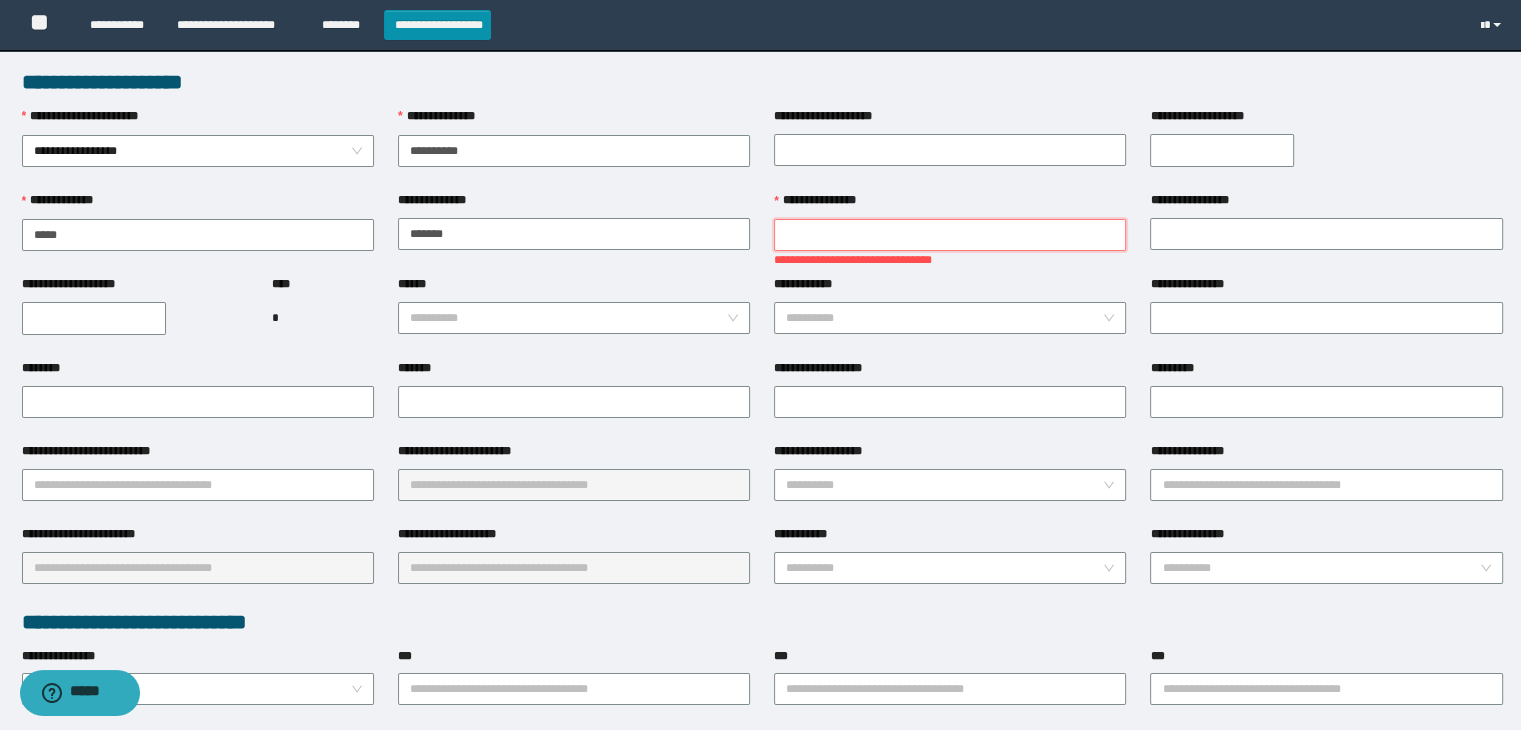 click on "**********" at bounding box center (950, 235) 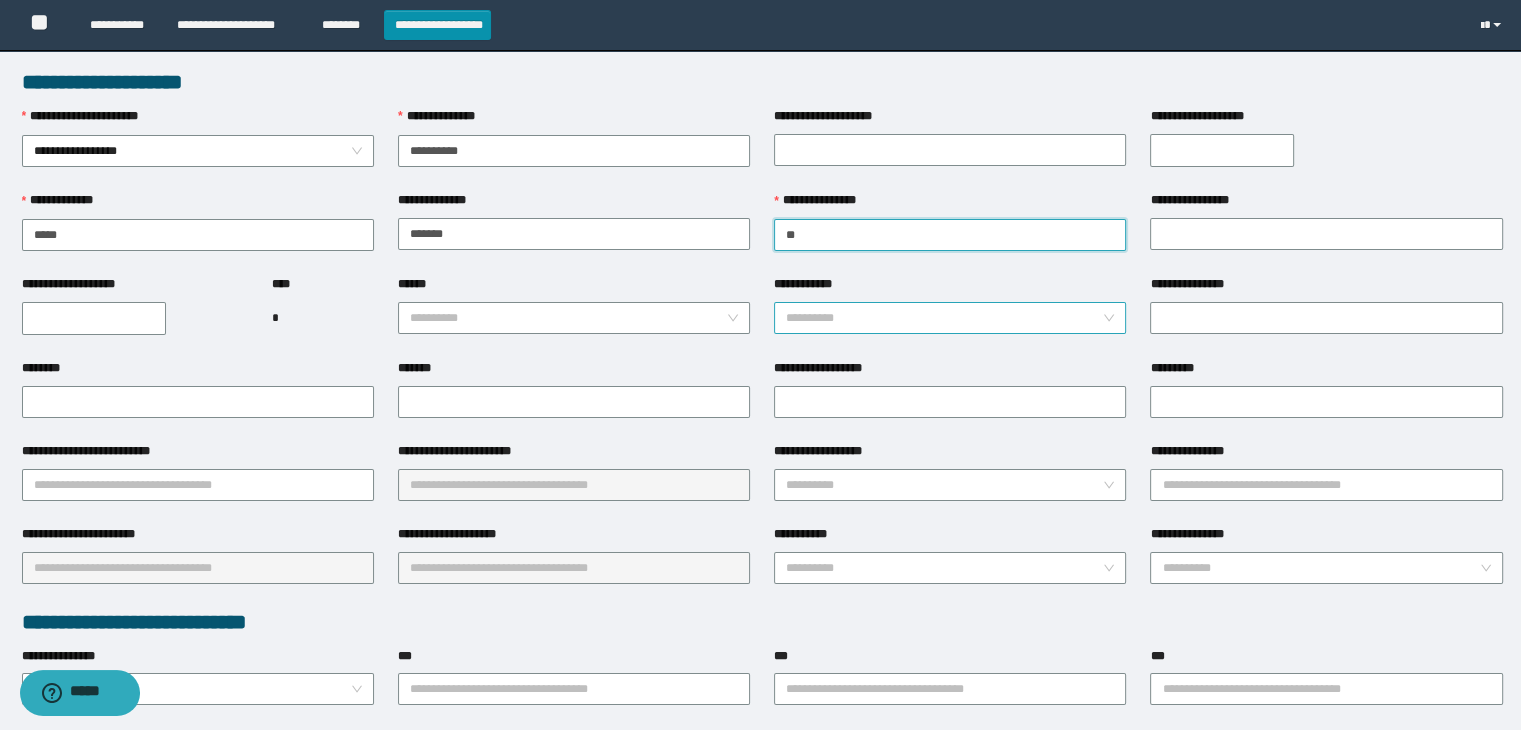 type on "****" 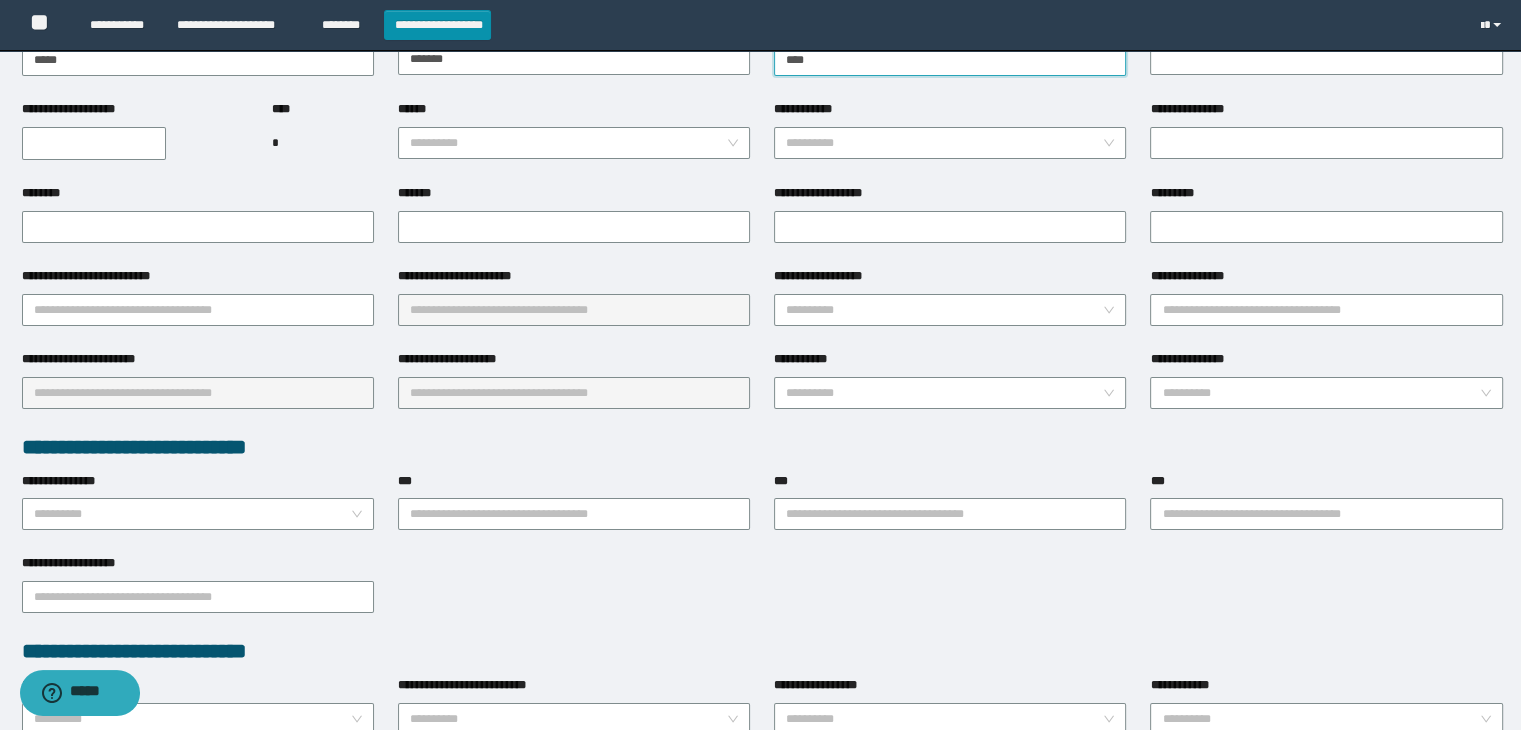 scroll, scrollTop: 329, scrollLeft: 0, axis: vertical 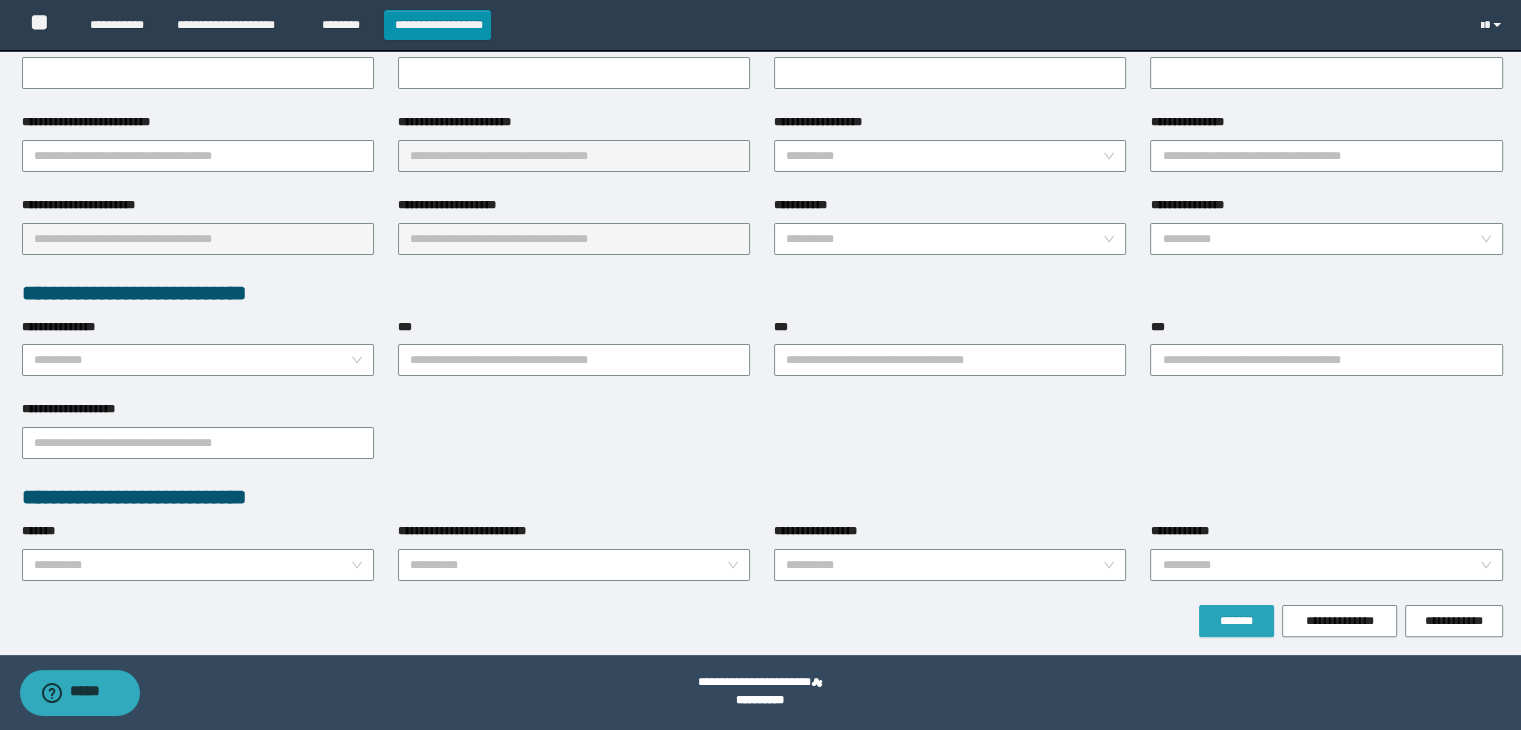 click on "*******" at bounding box center (1236, 621) 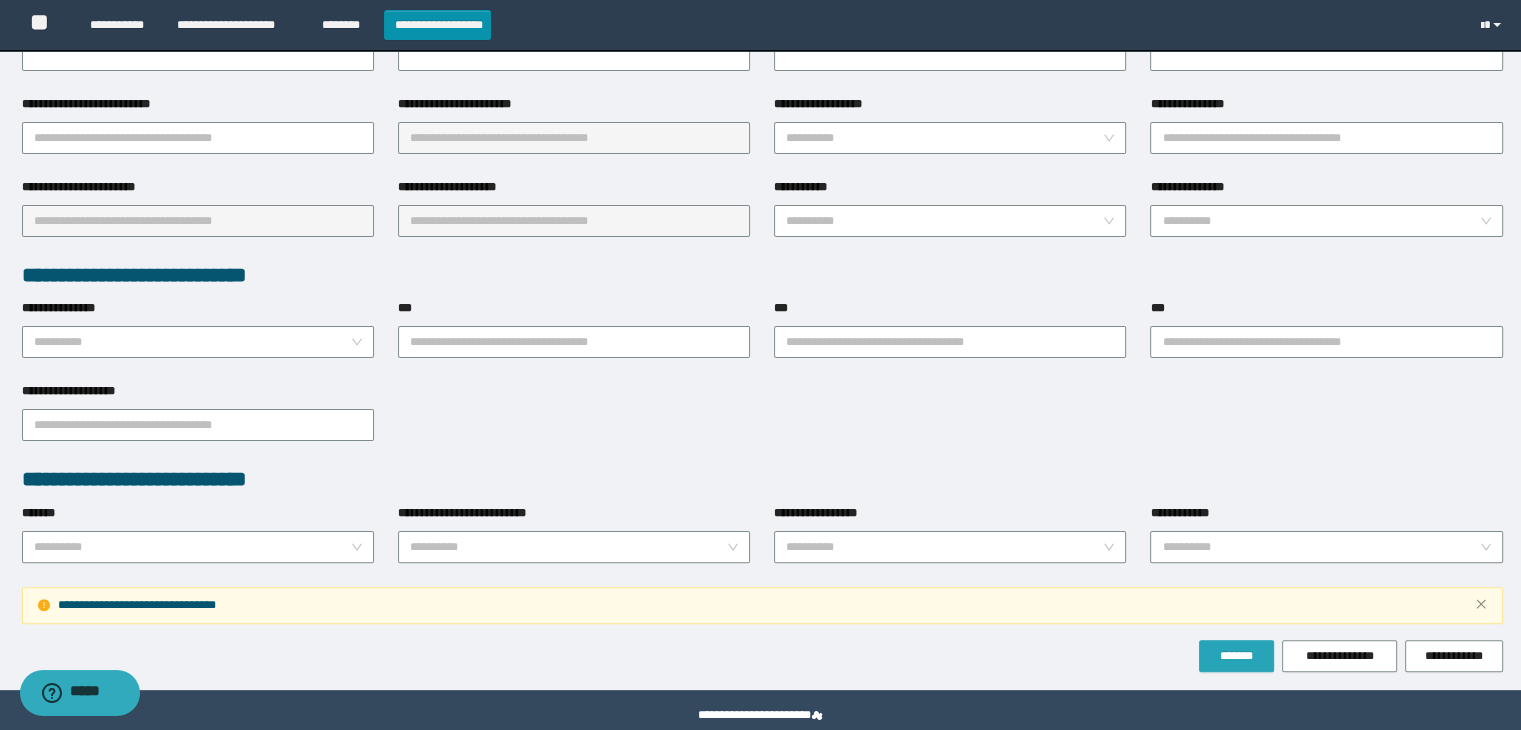 scroll, scrollTop: 0, scrollLeft: 0, axis: both 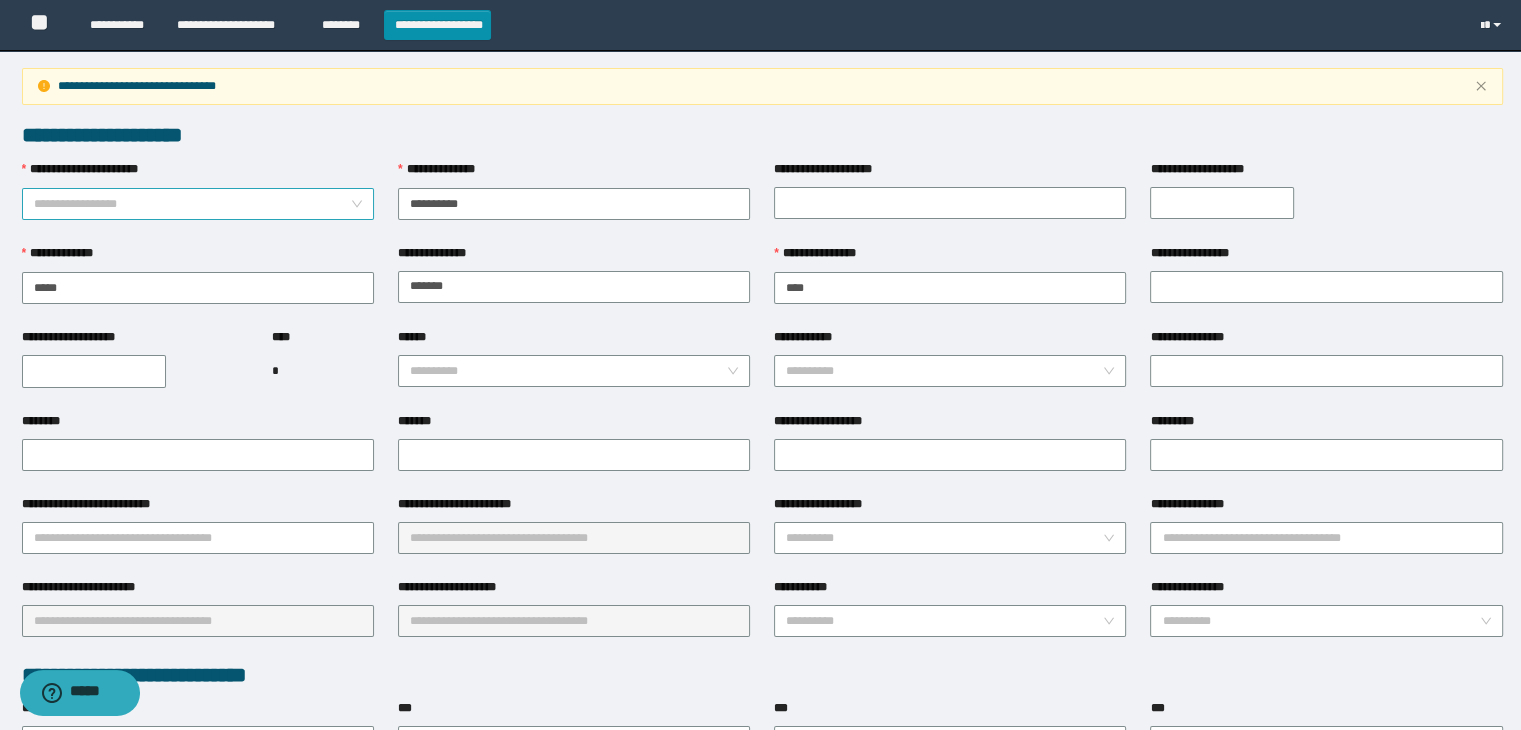 click on "**********" at bounding box center (198, 204) 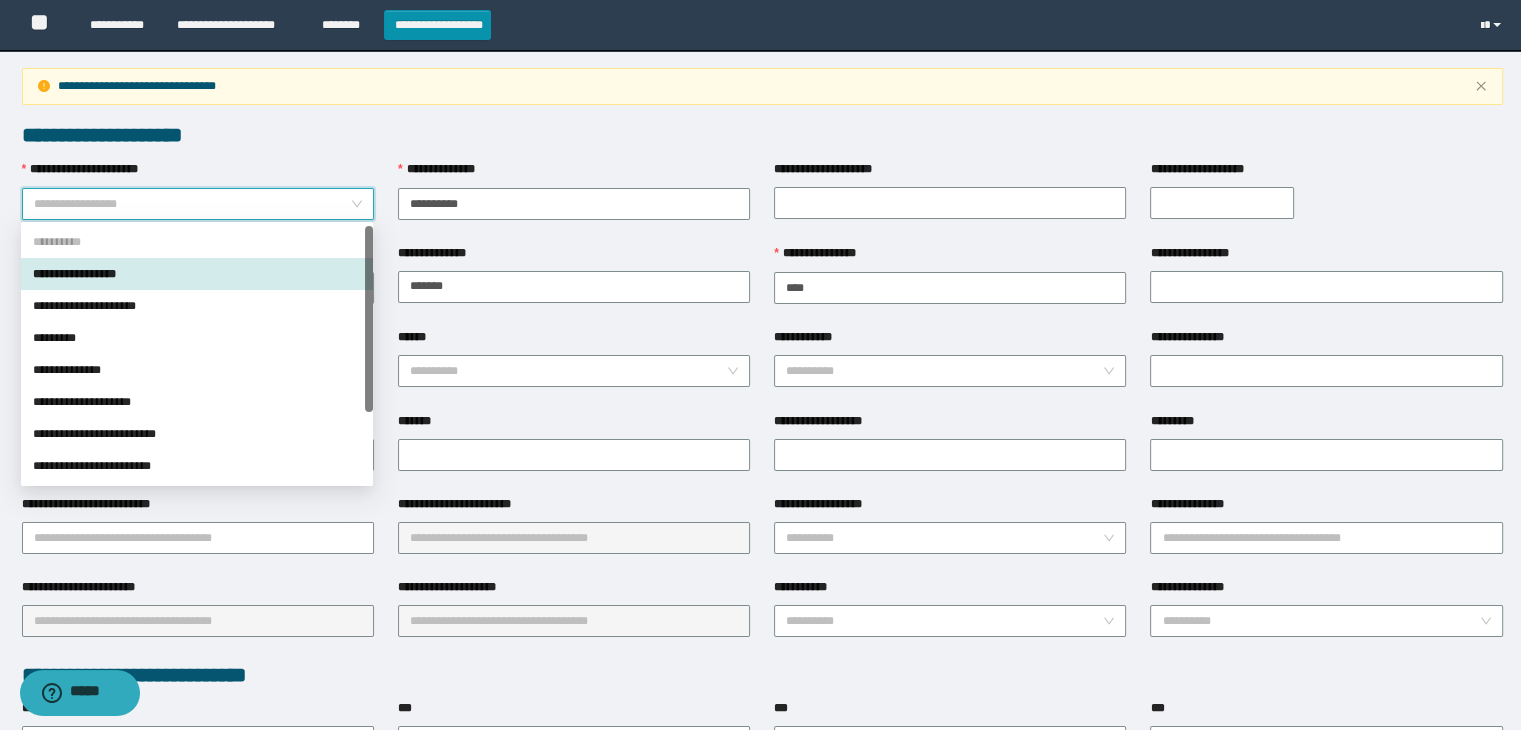 click on "**********" at bounding box center (197, 274) 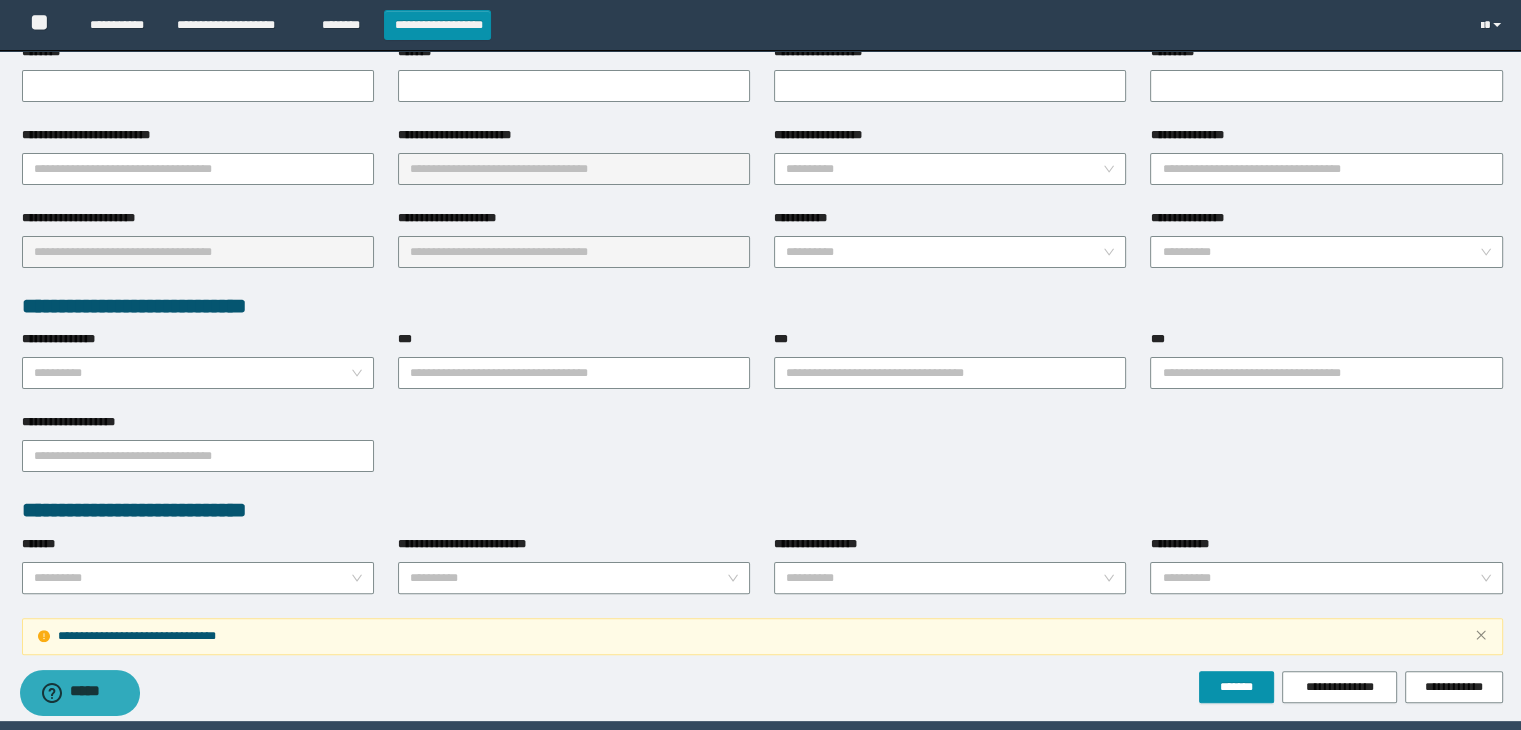 scroll, scrollTop: 434, scrollLeft: 0, axis: vertical 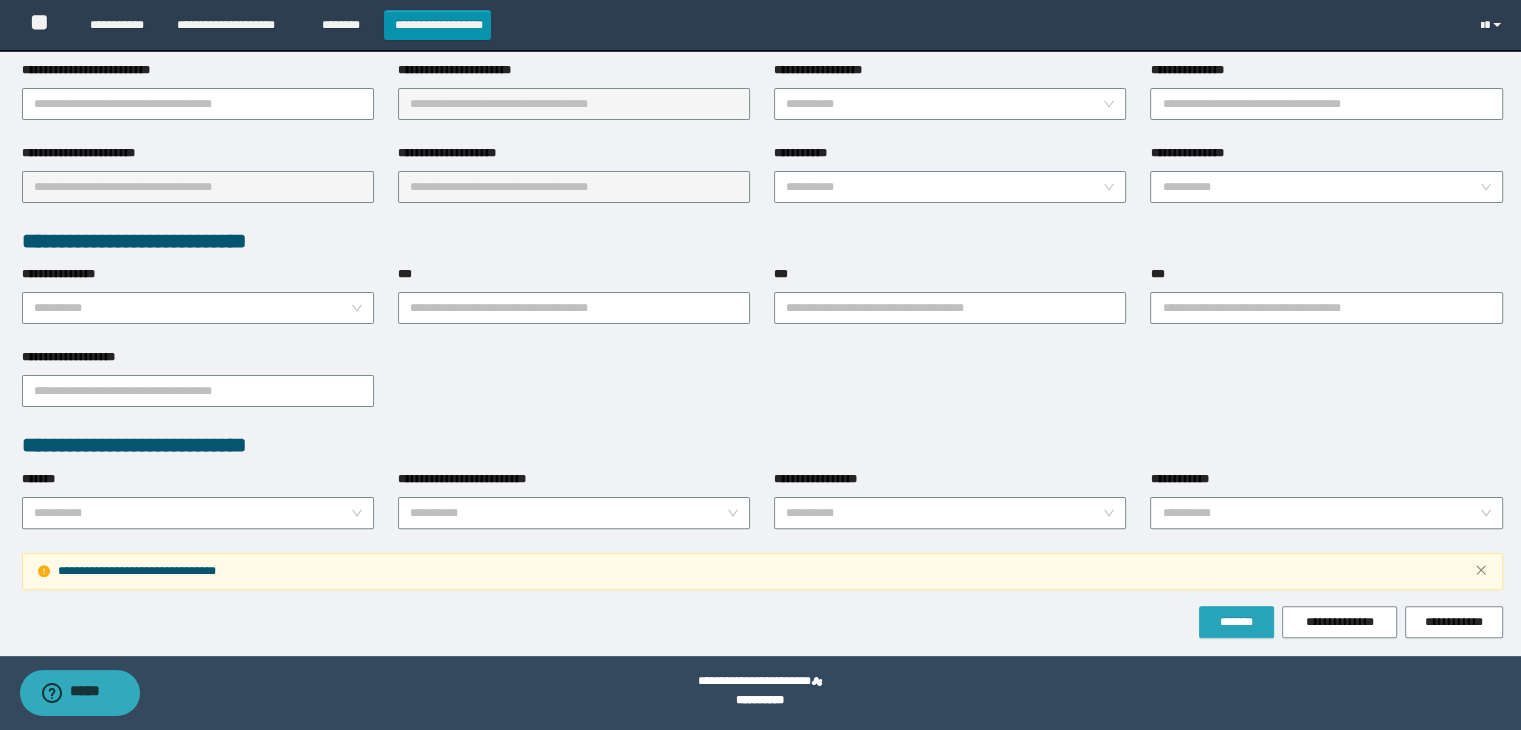 click on "*******" at bounding box center [1236, 622] 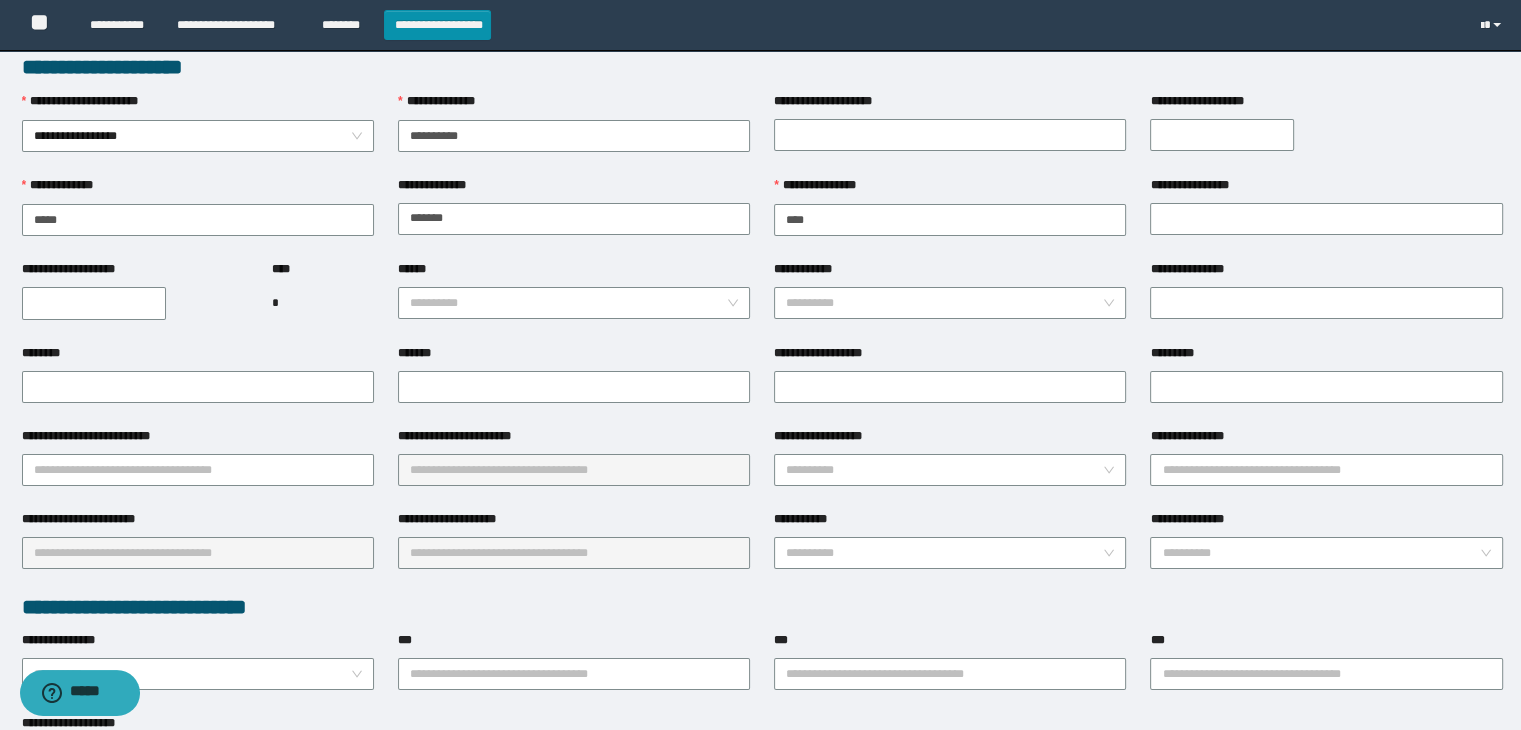 scroll, scrollTop: 0, scrollLeft: 0, axis: both 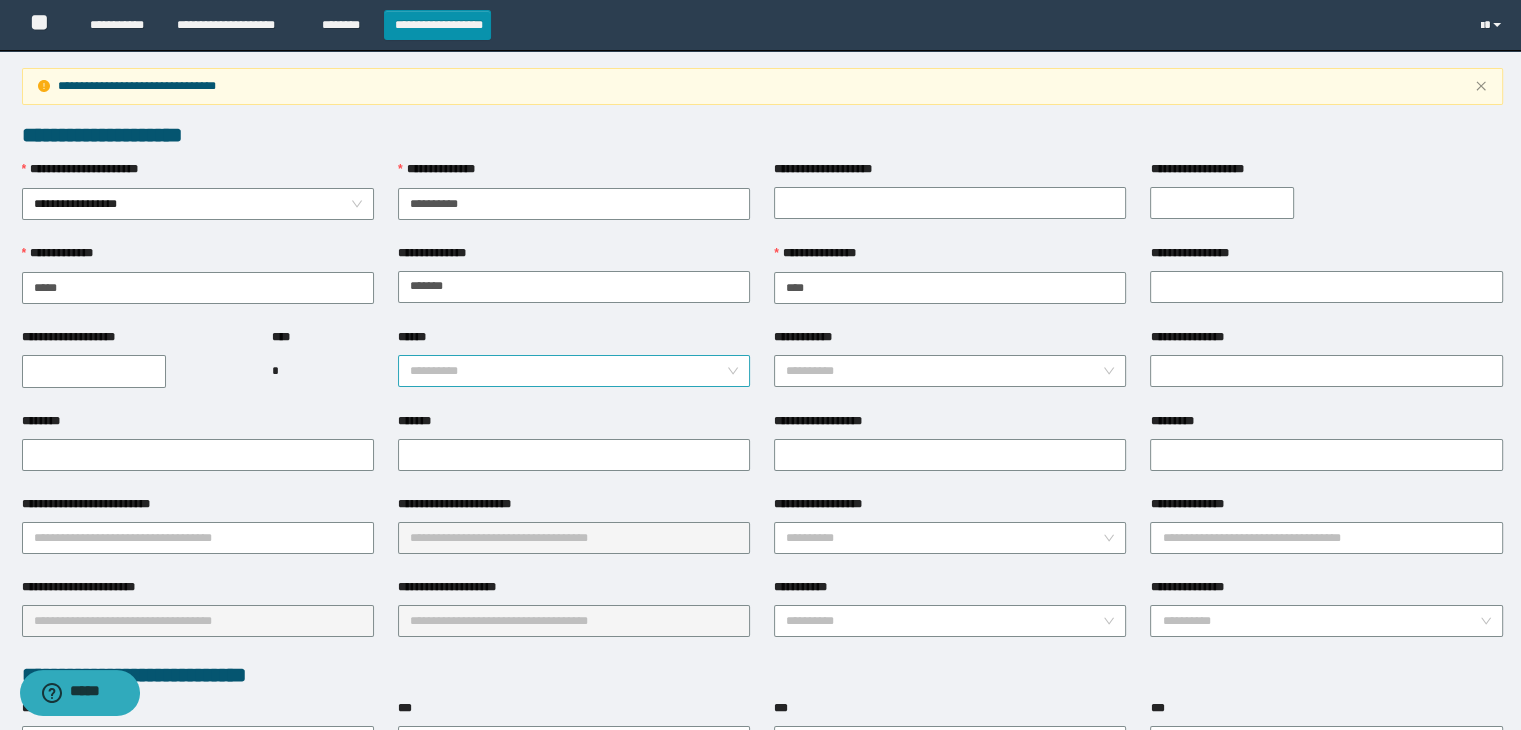 click on "******" at bounding box center (568, 371) 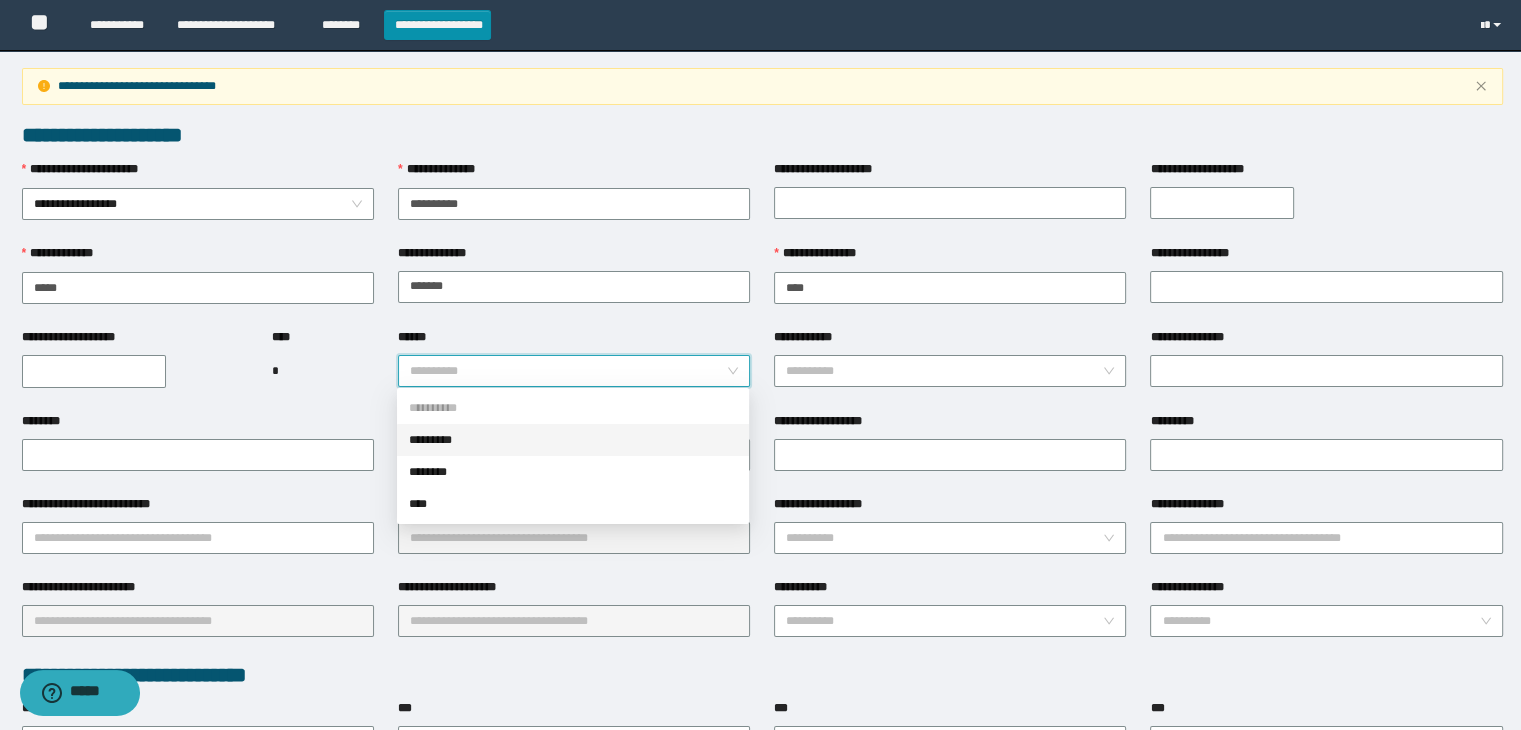 click on "*********" at bounding box center [573, 440] 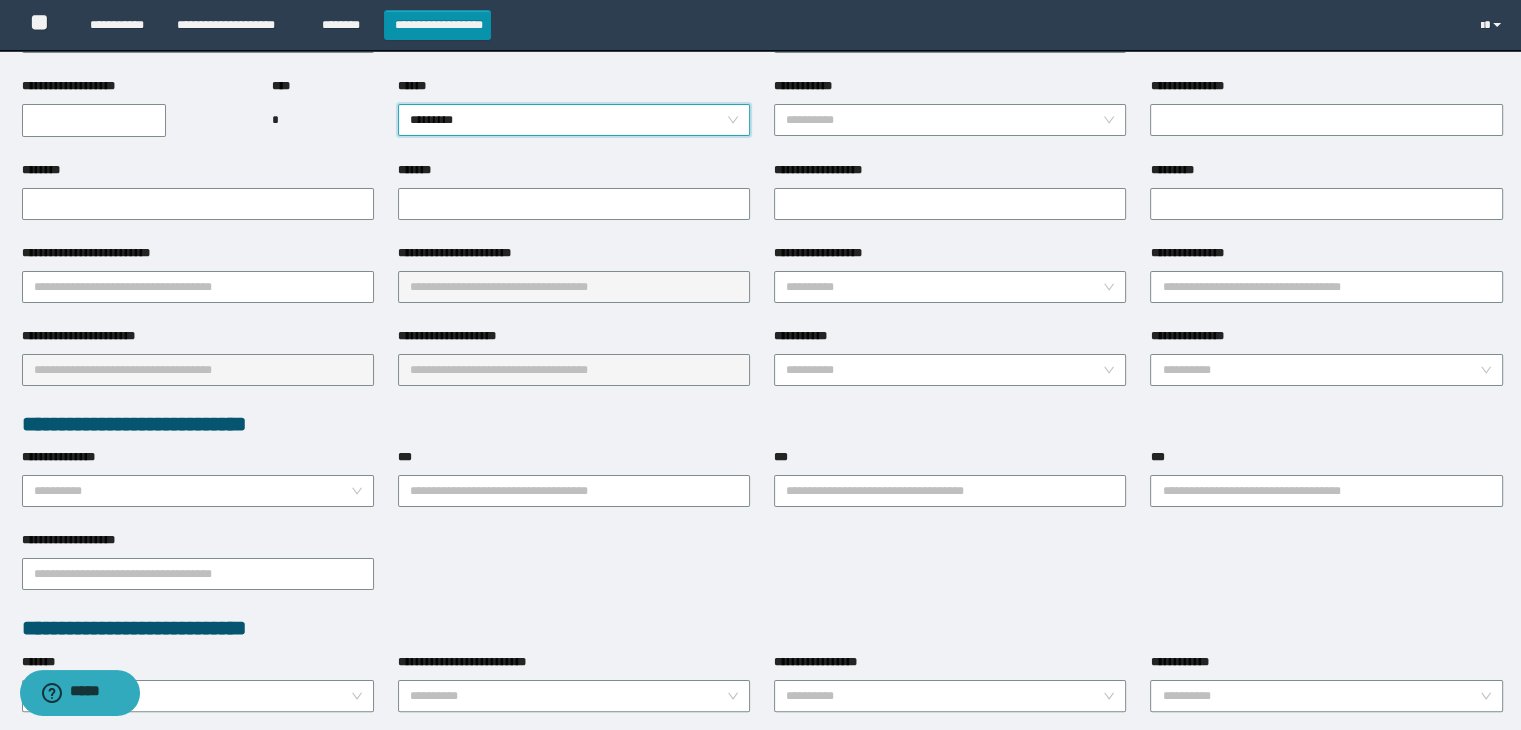 scroll, scrollTop: 300, scrollLeft: 0, axis: vertical 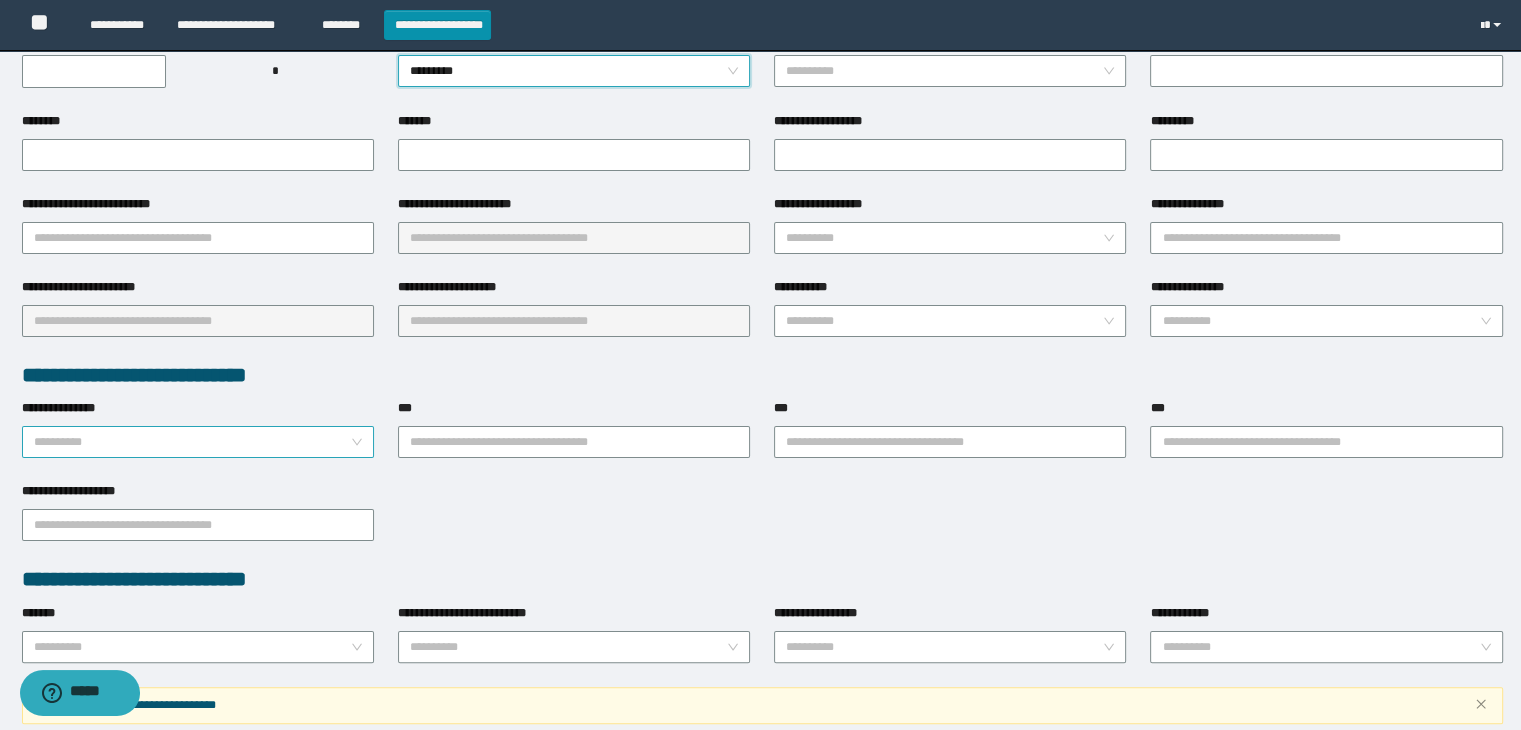 click on "**********" at bounding box center (198, 442) 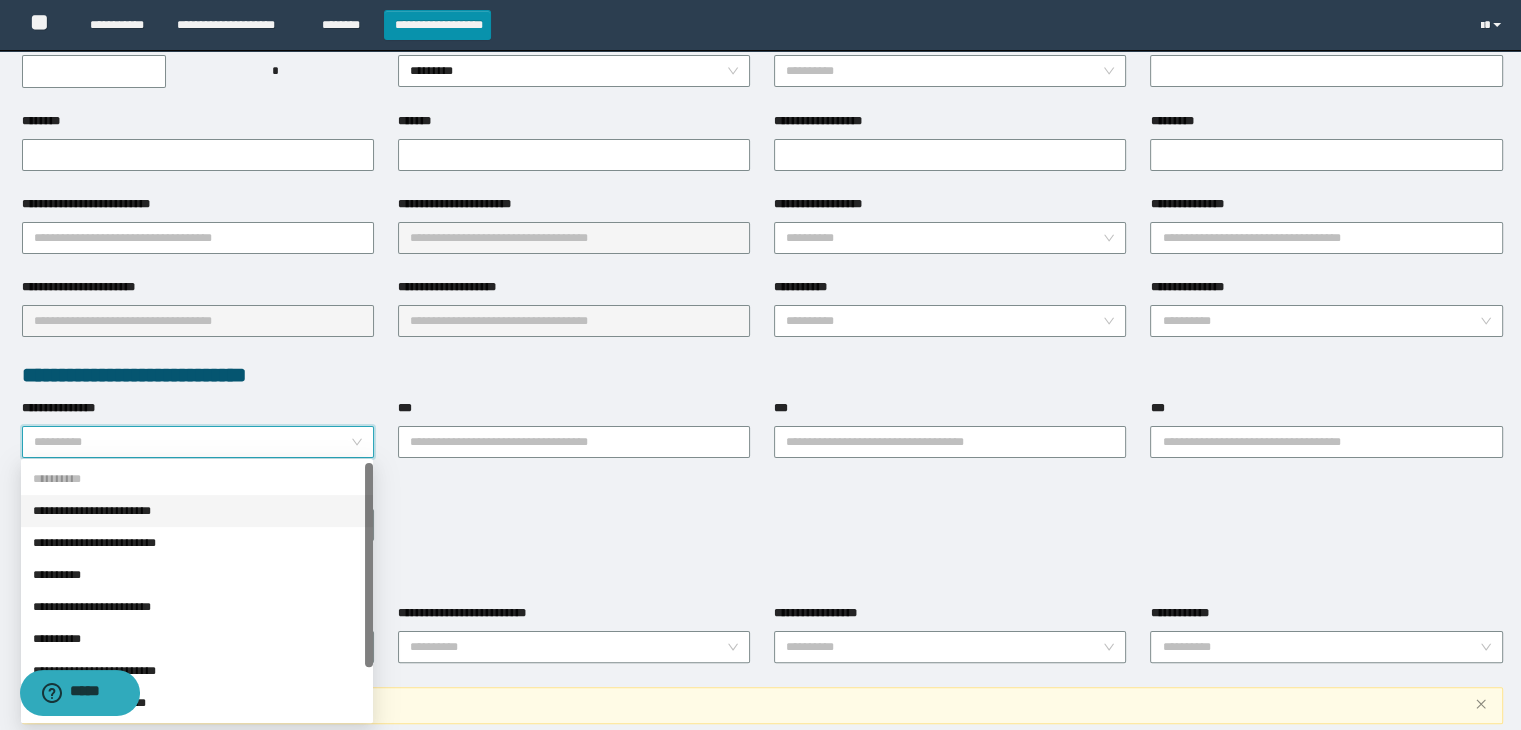 click on "**********" at bounding box center (197, 511) 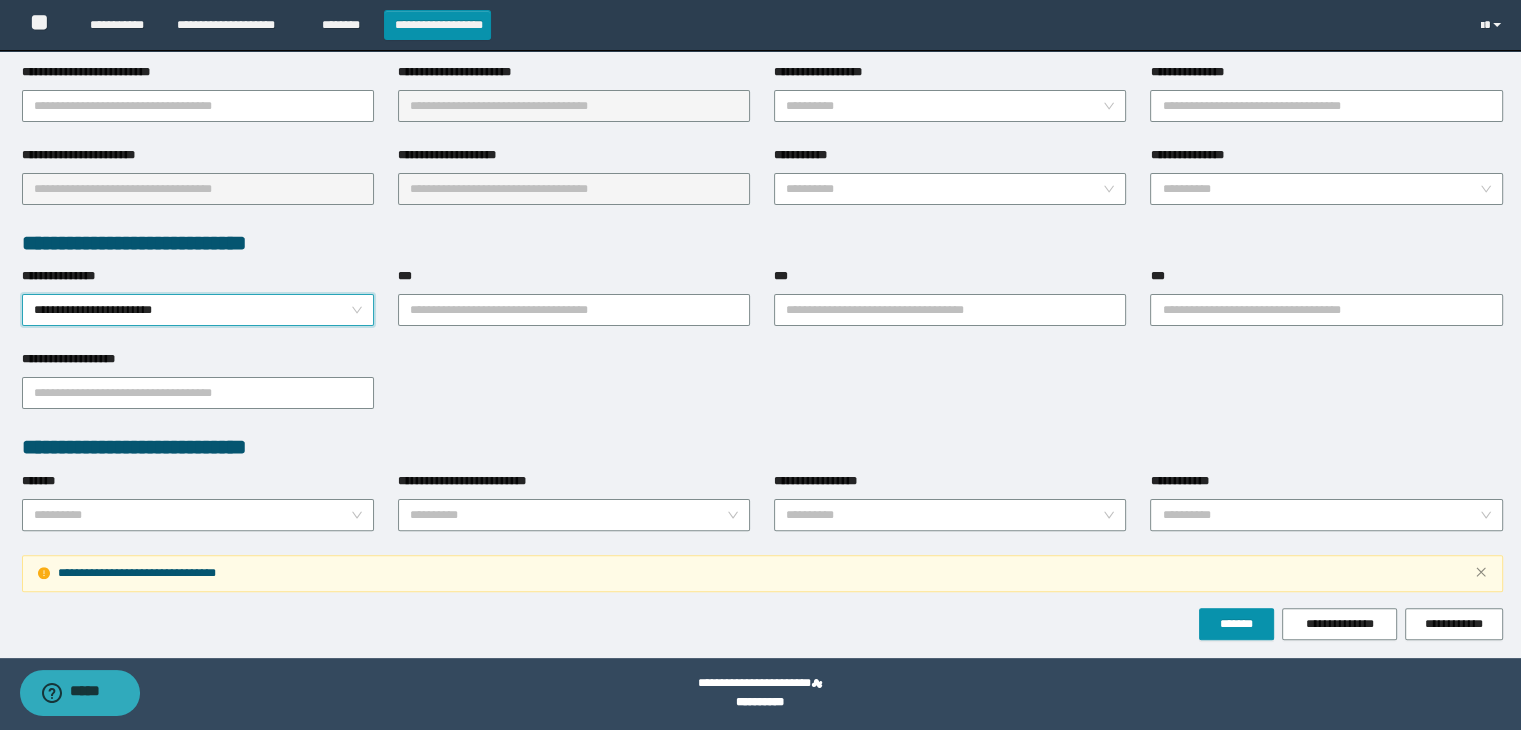 scroll, scrollTop: 434, scrollLeft: 0, axis: vertical 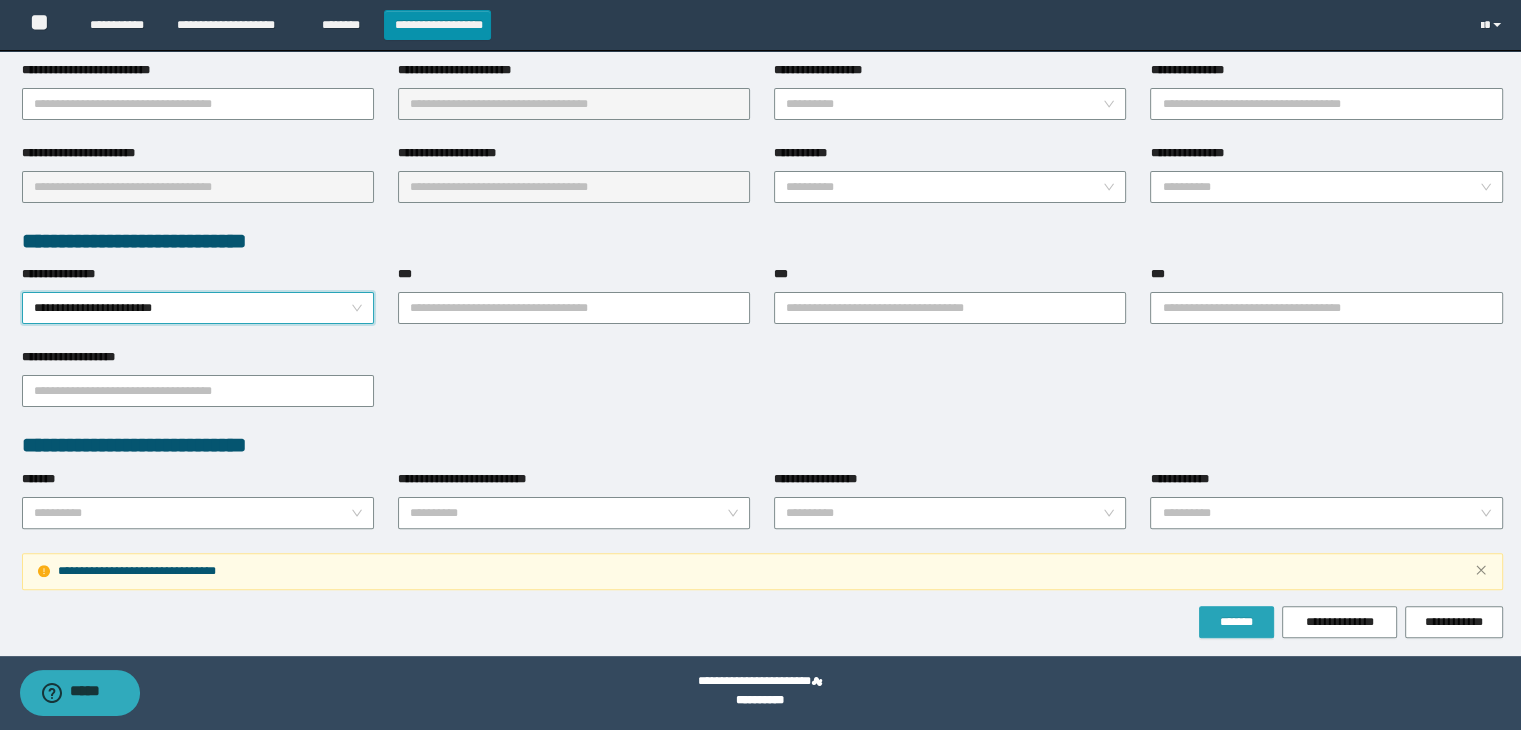click on "*******" at bounding box center (1236, 622) 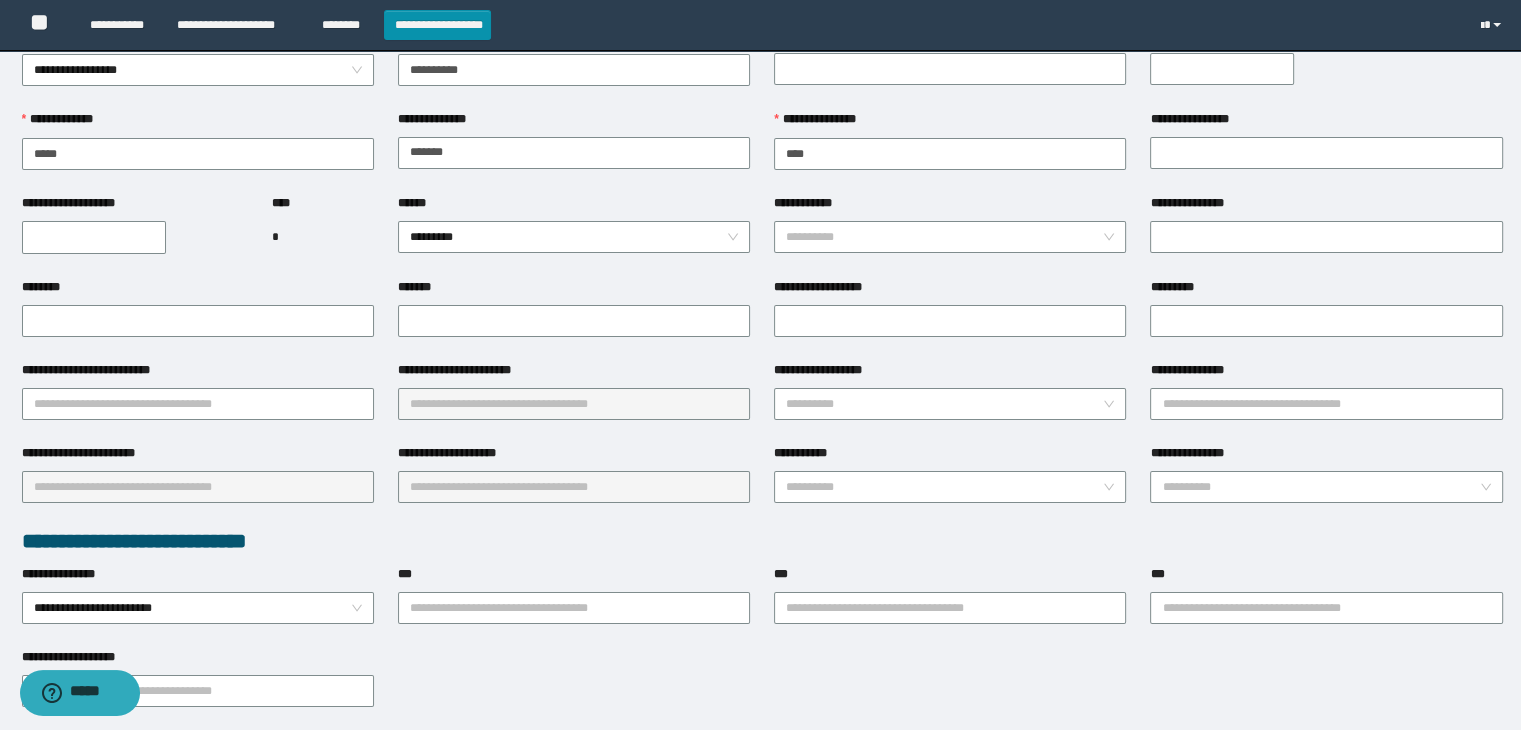 scroll, scrollTop: 0, scrollLeft: 0, axis: both 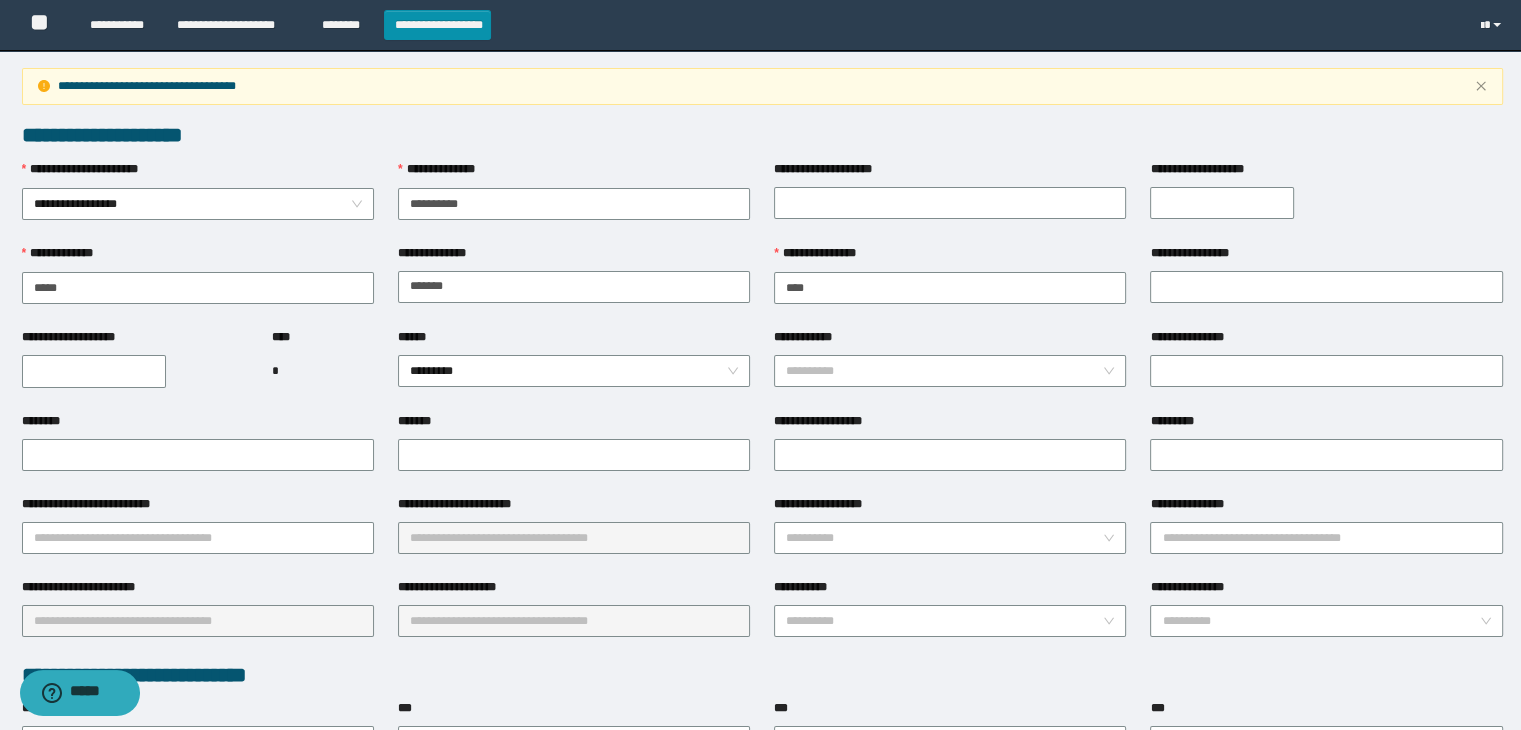 click on "**********" at bounding box center [94, 371] 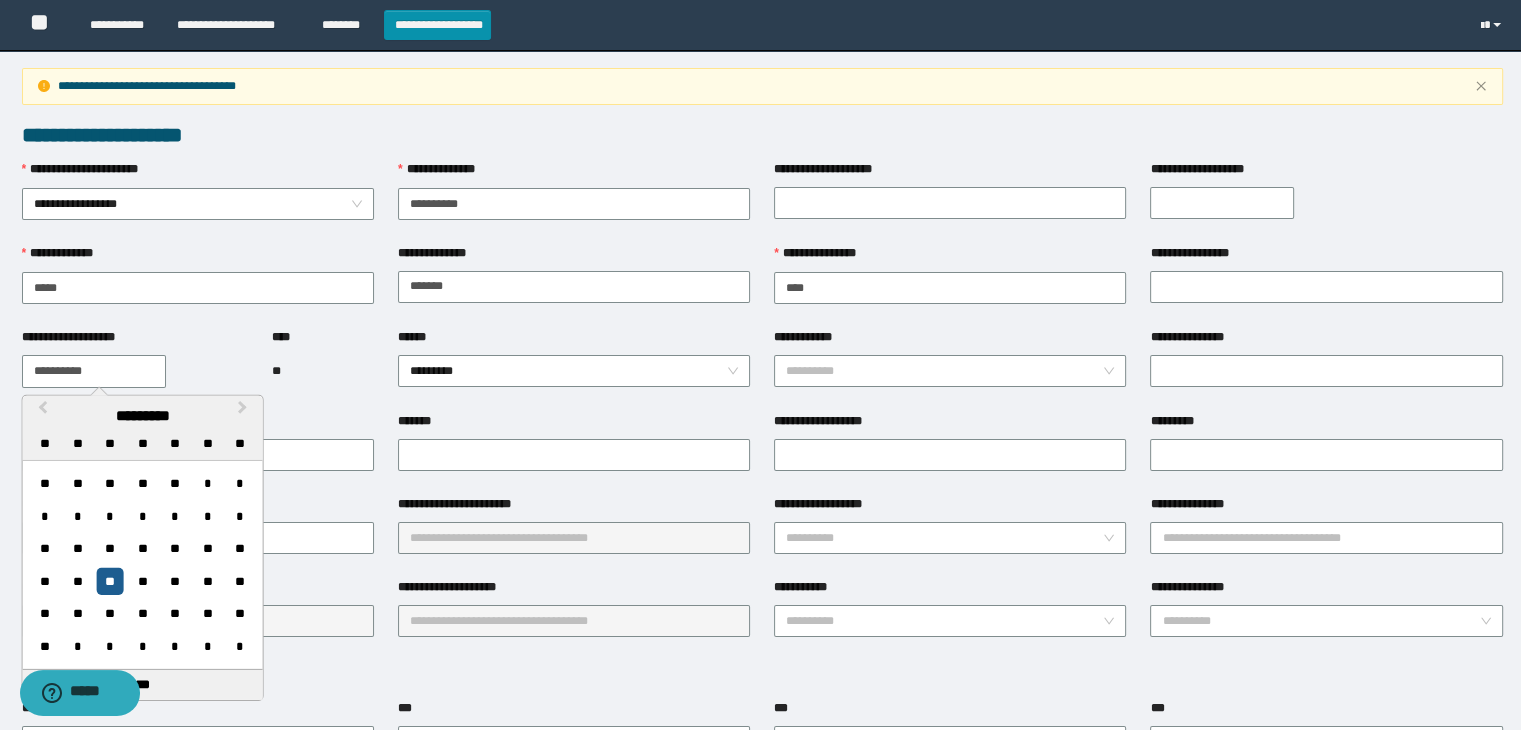 type on "**********" 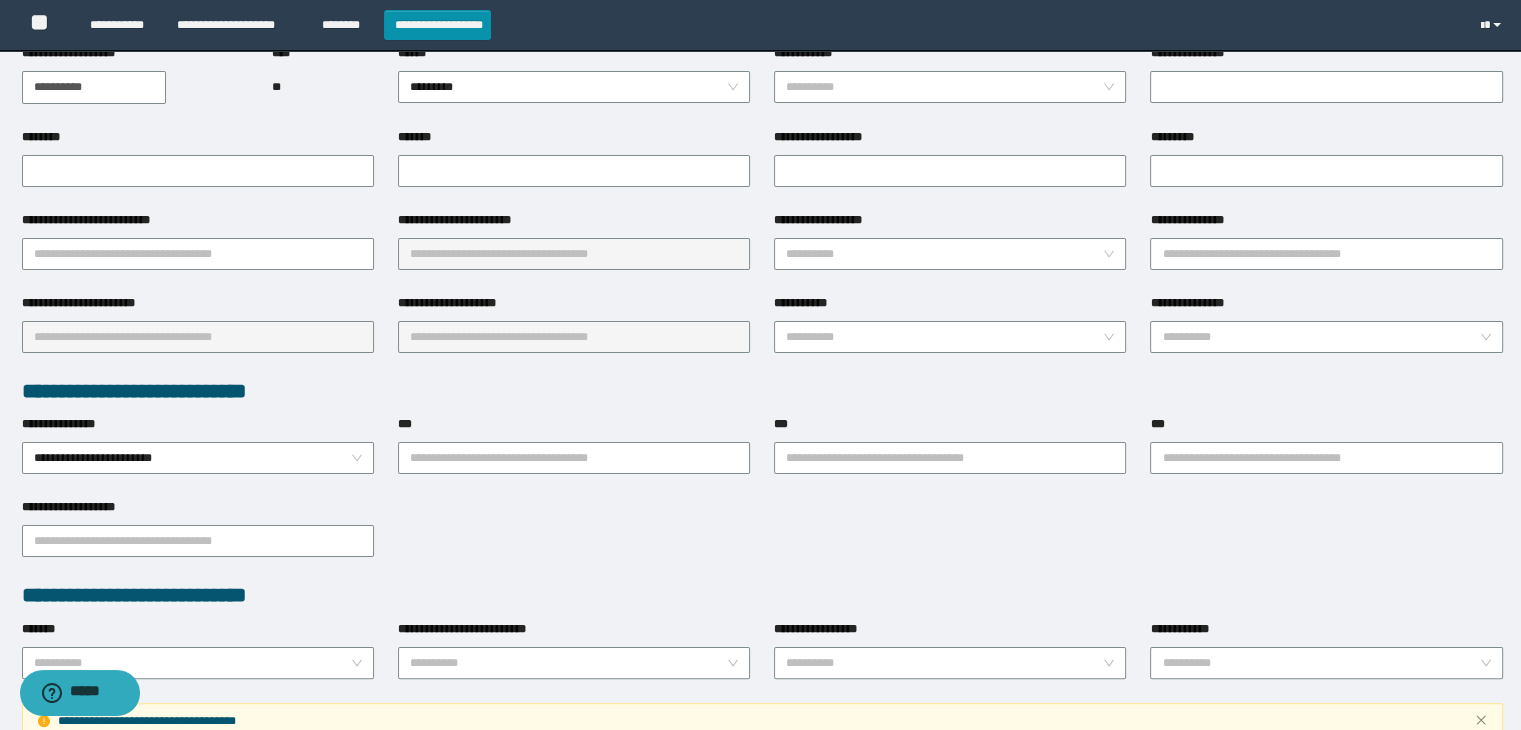 scroll, scrollTop: 434, scrollLeft: 0, axis: vertical 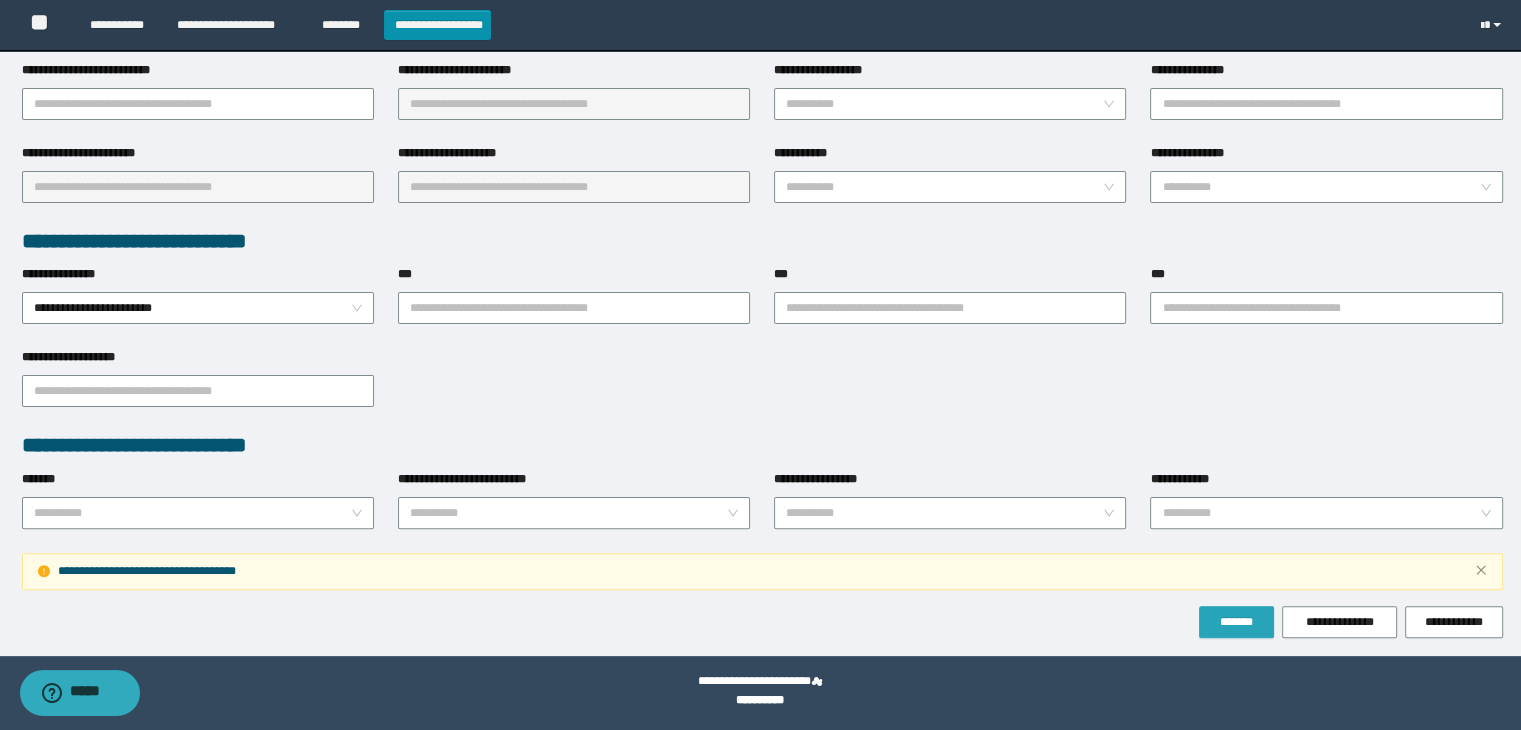 click on "*******" at bounding box center (1236, 622) 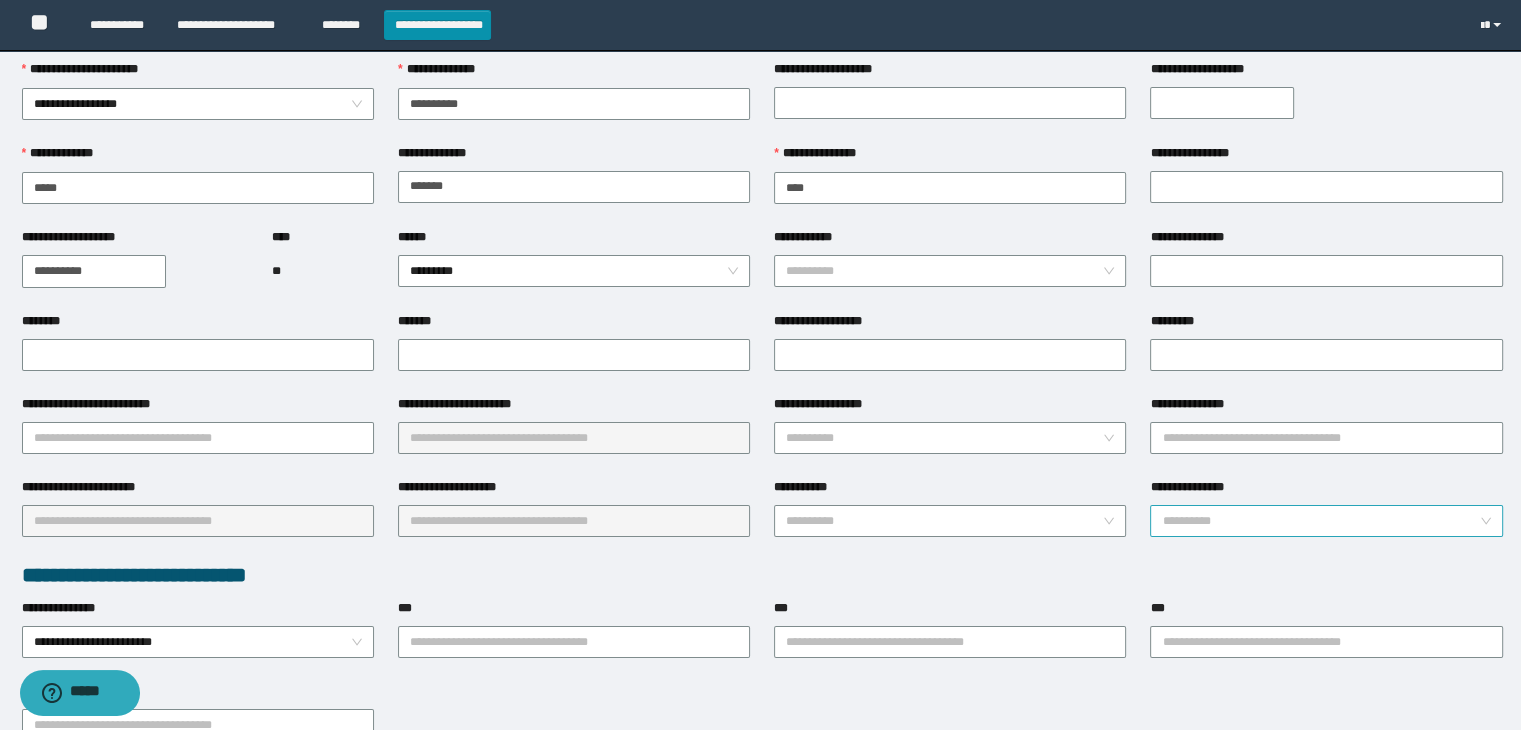 scroll, scrollTop: 134, scrollLeft: 0, axis: vertical 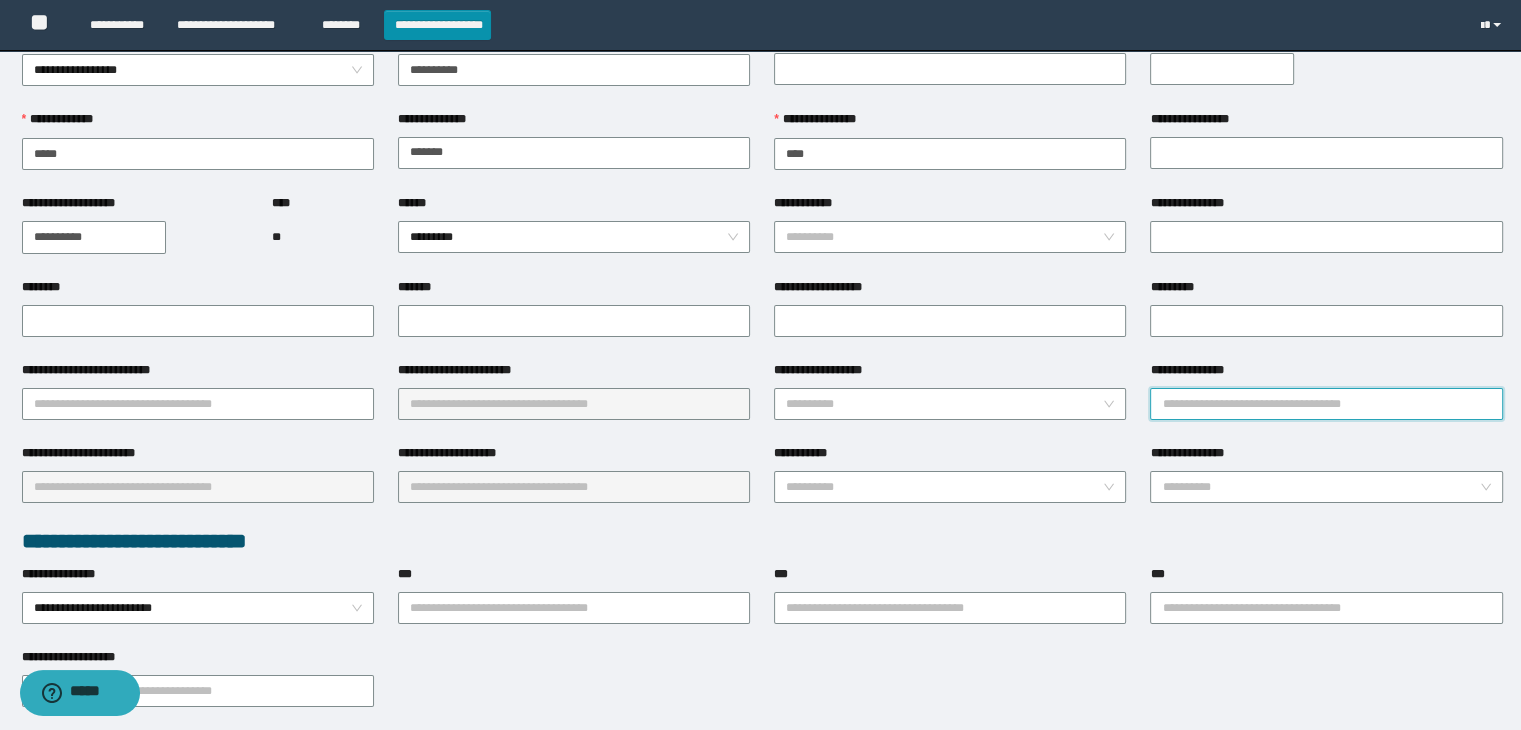click on "**********" at bounding box center [1326, 404] 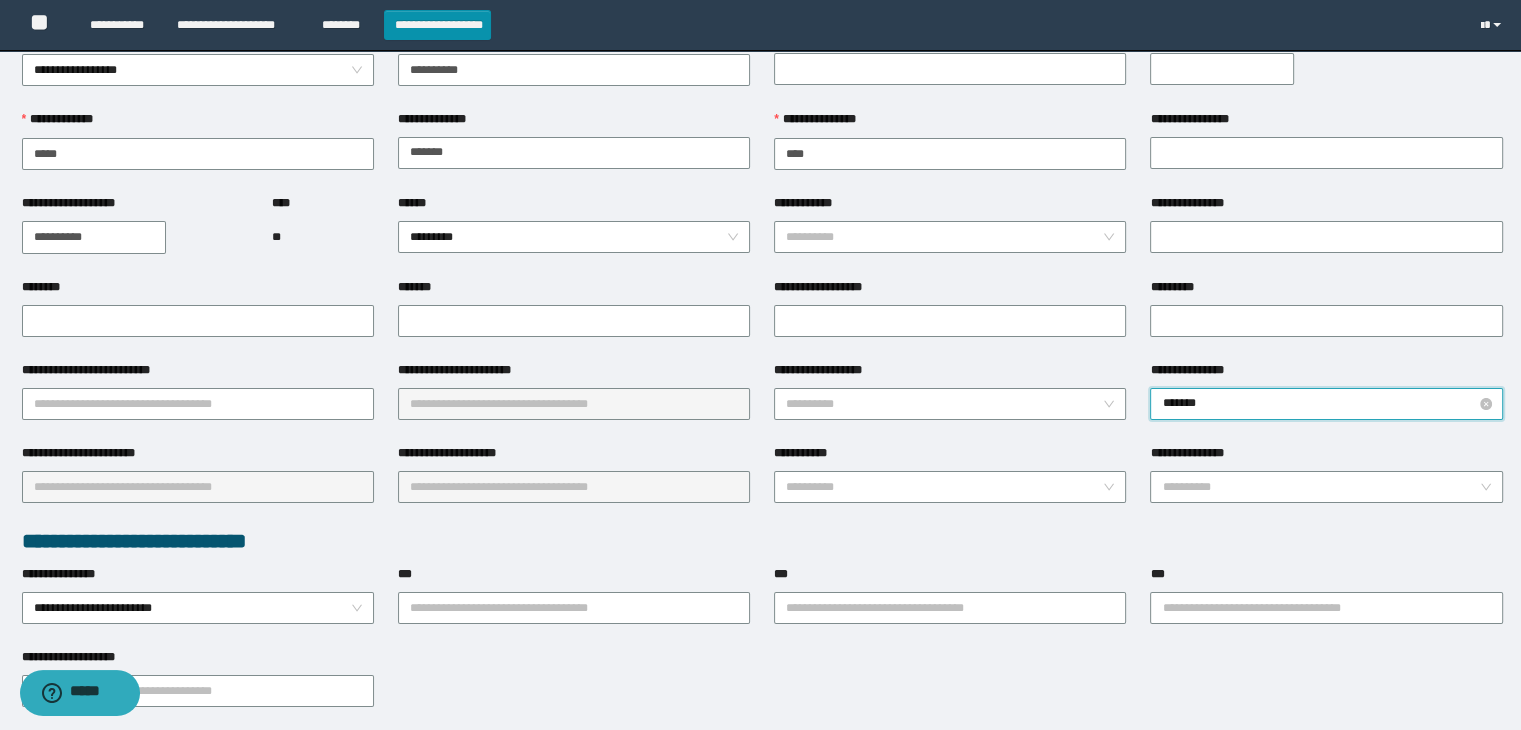 type on "********" 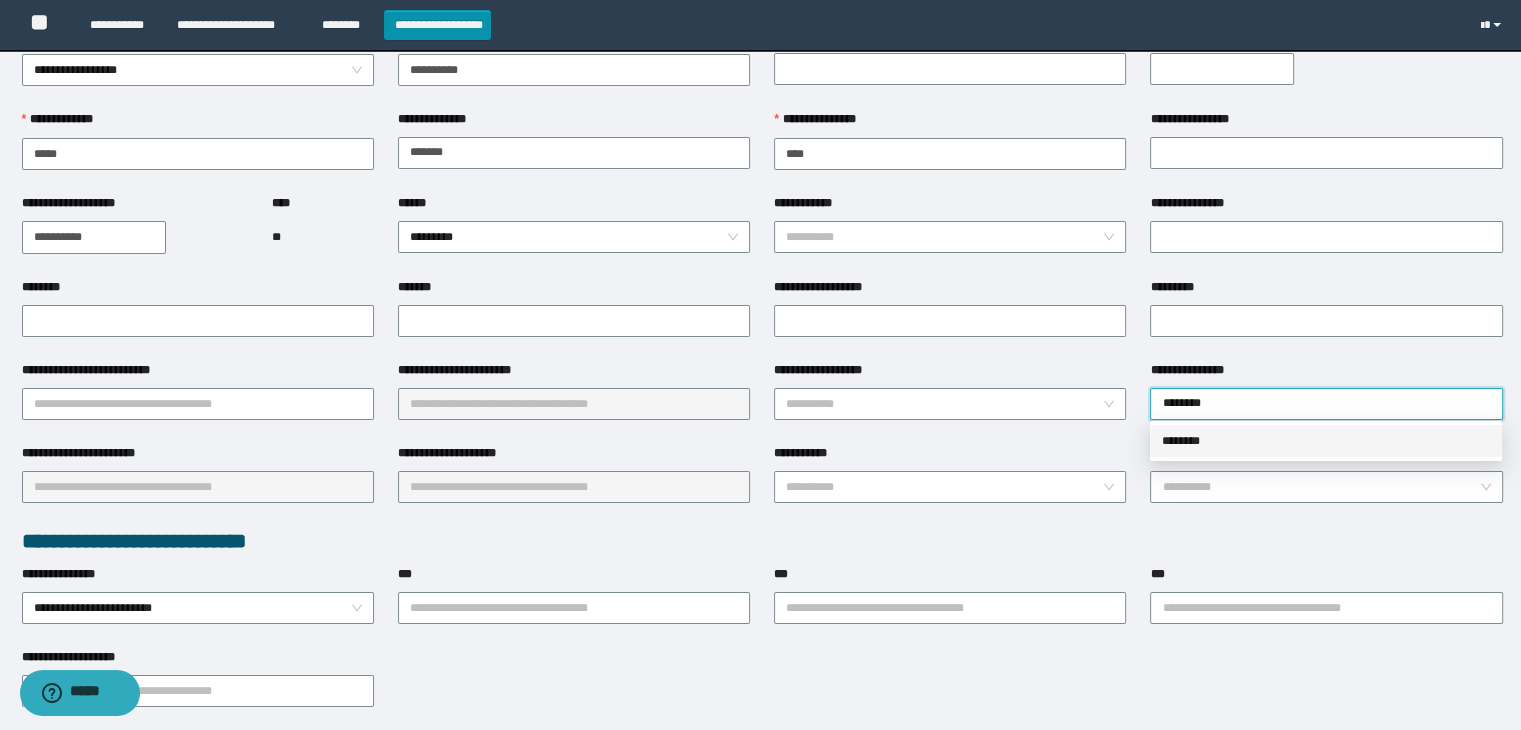 click on "********" at bounding box center (1326, 441) 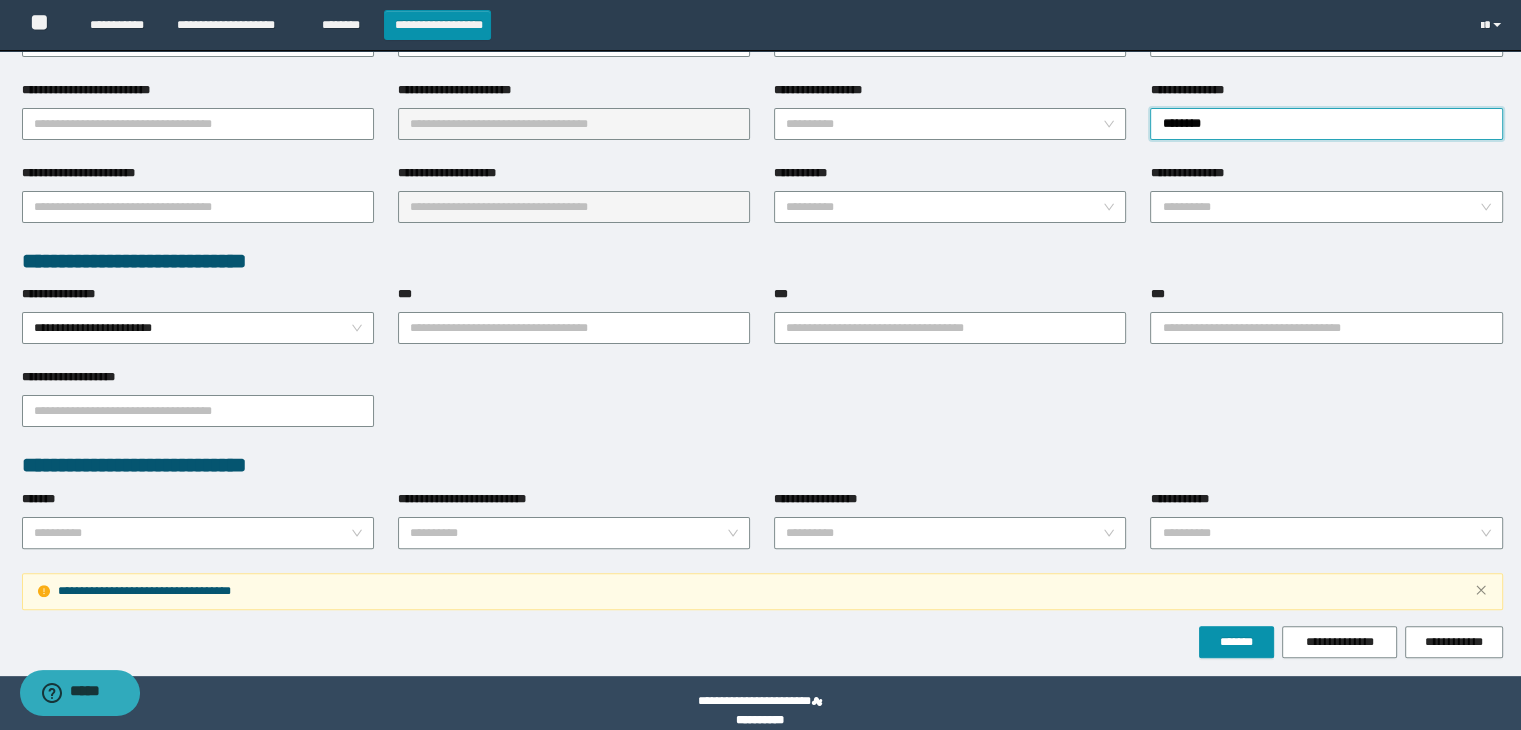 scroll, scrollTop: 434, scrollLeft: 0, axis: vertical 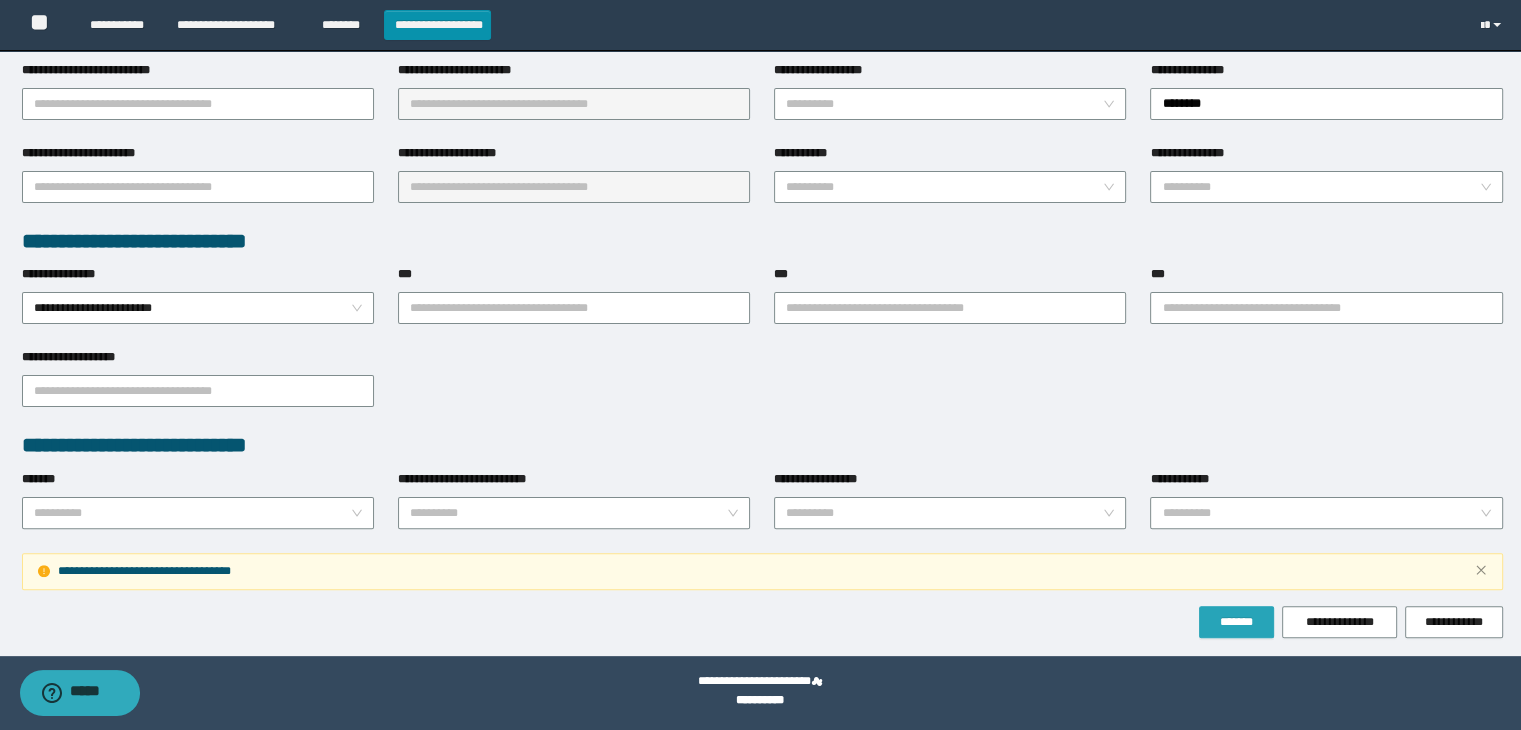 click on "*******" at bounding box center [1236, 622] 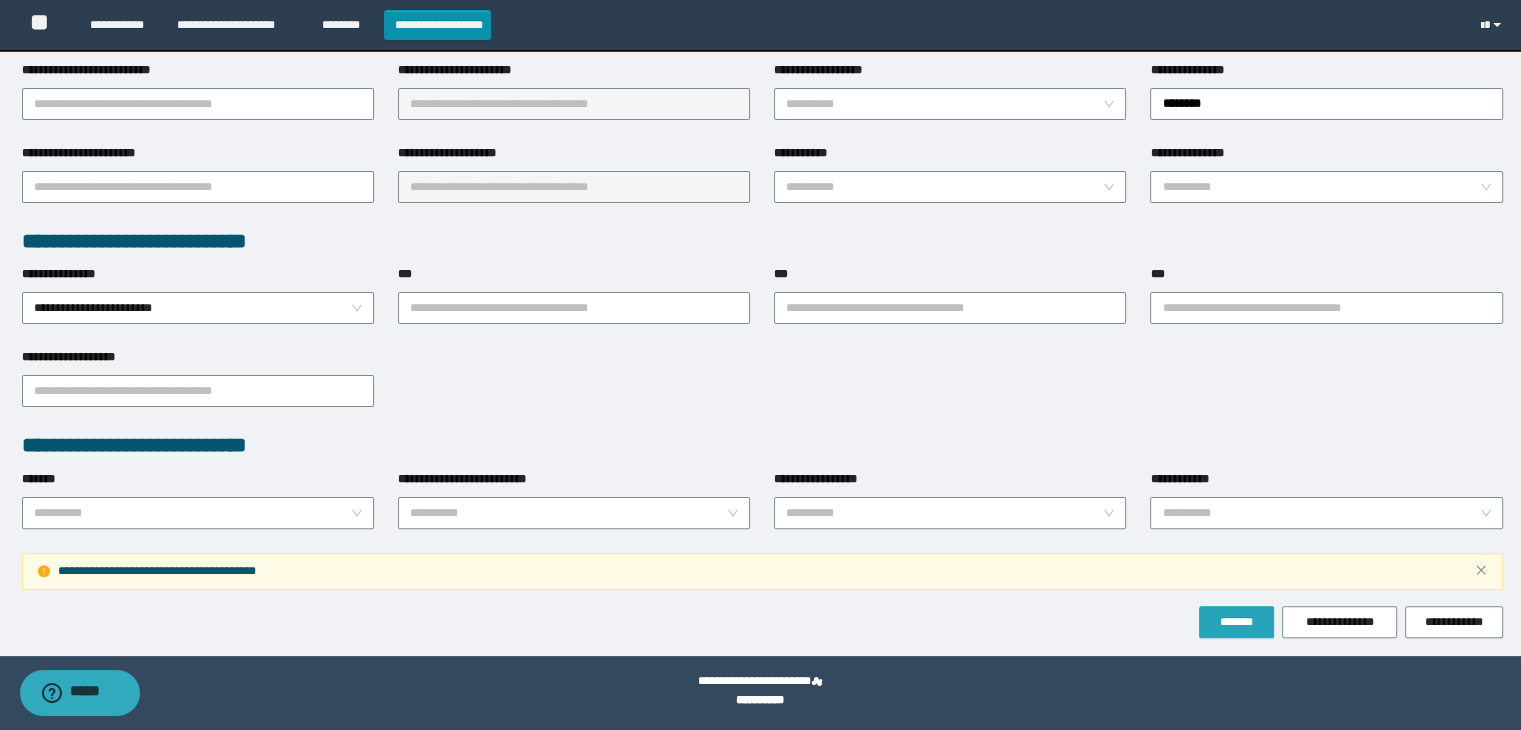 scroll, scrollTop: 334, scrollLeft: 0, axis: vertical 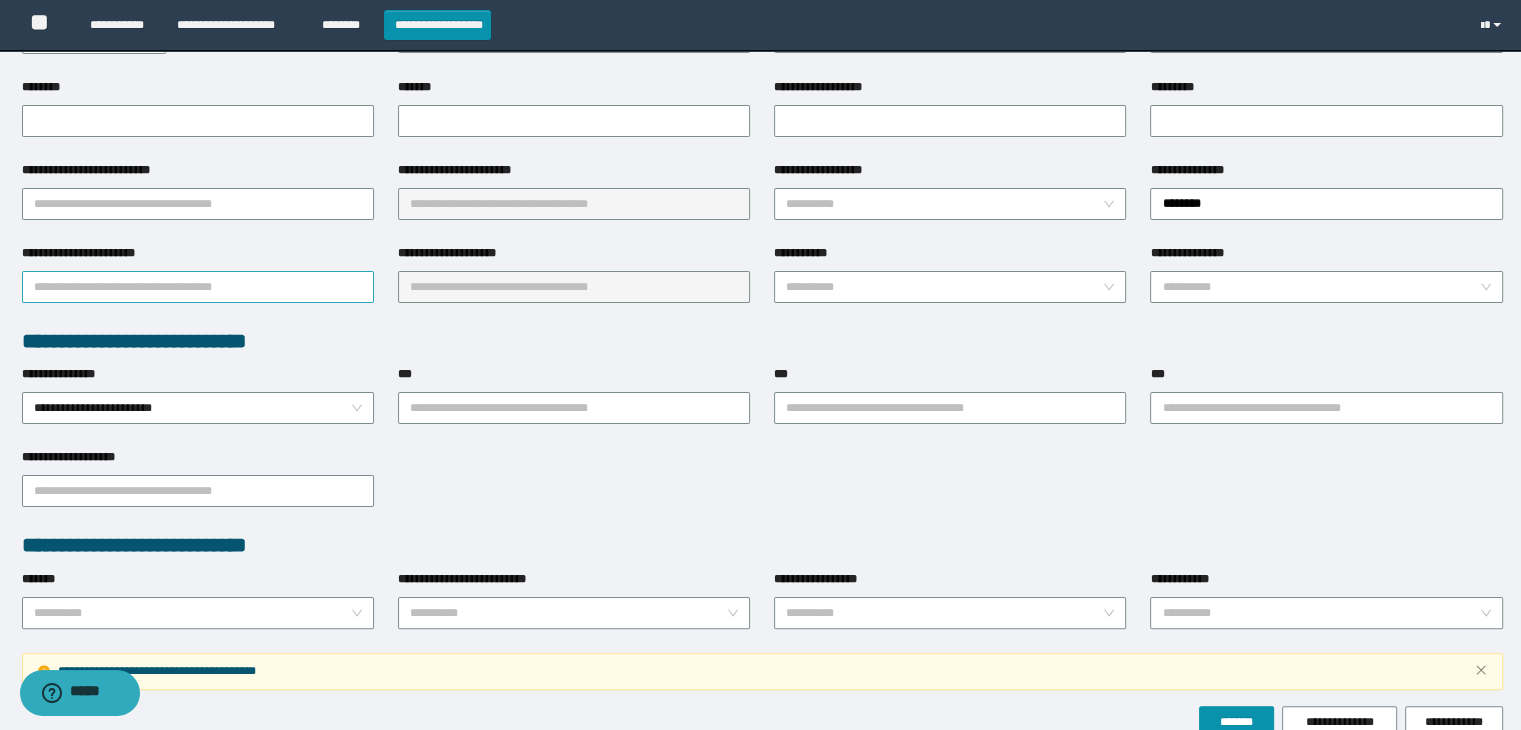 click on "**********" at bounding box center (198, 287) 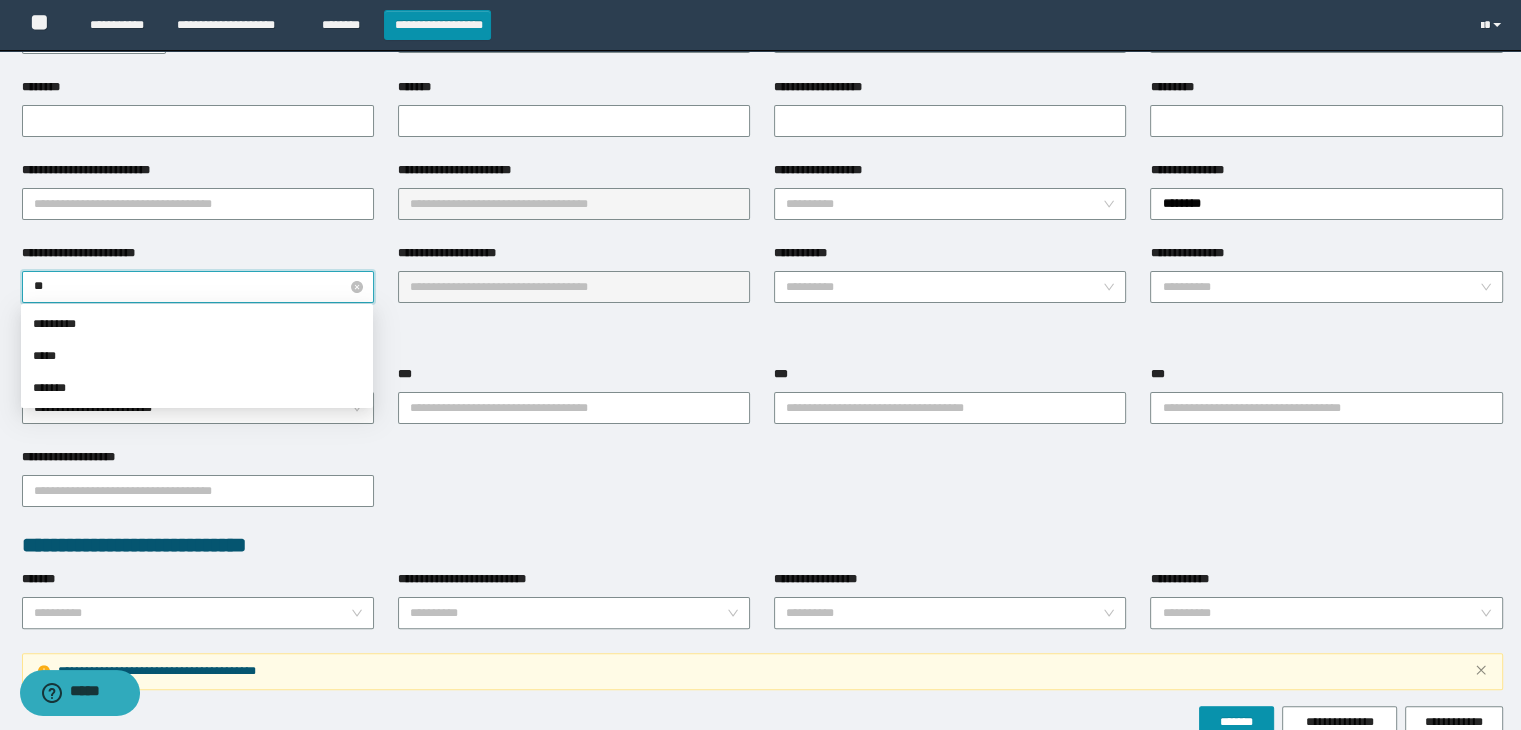 type on "***" 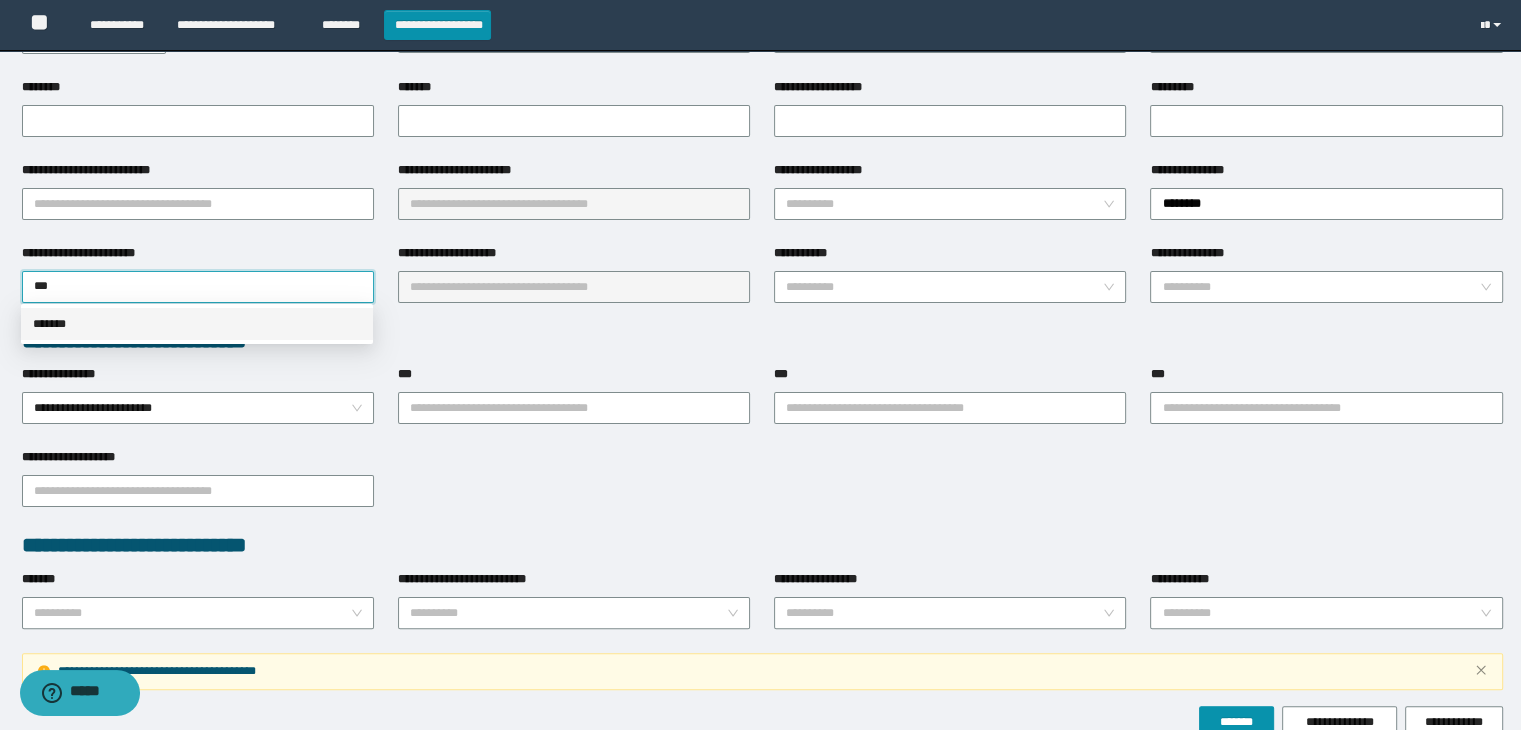 click on "*******" at bounding box center [197, 324] 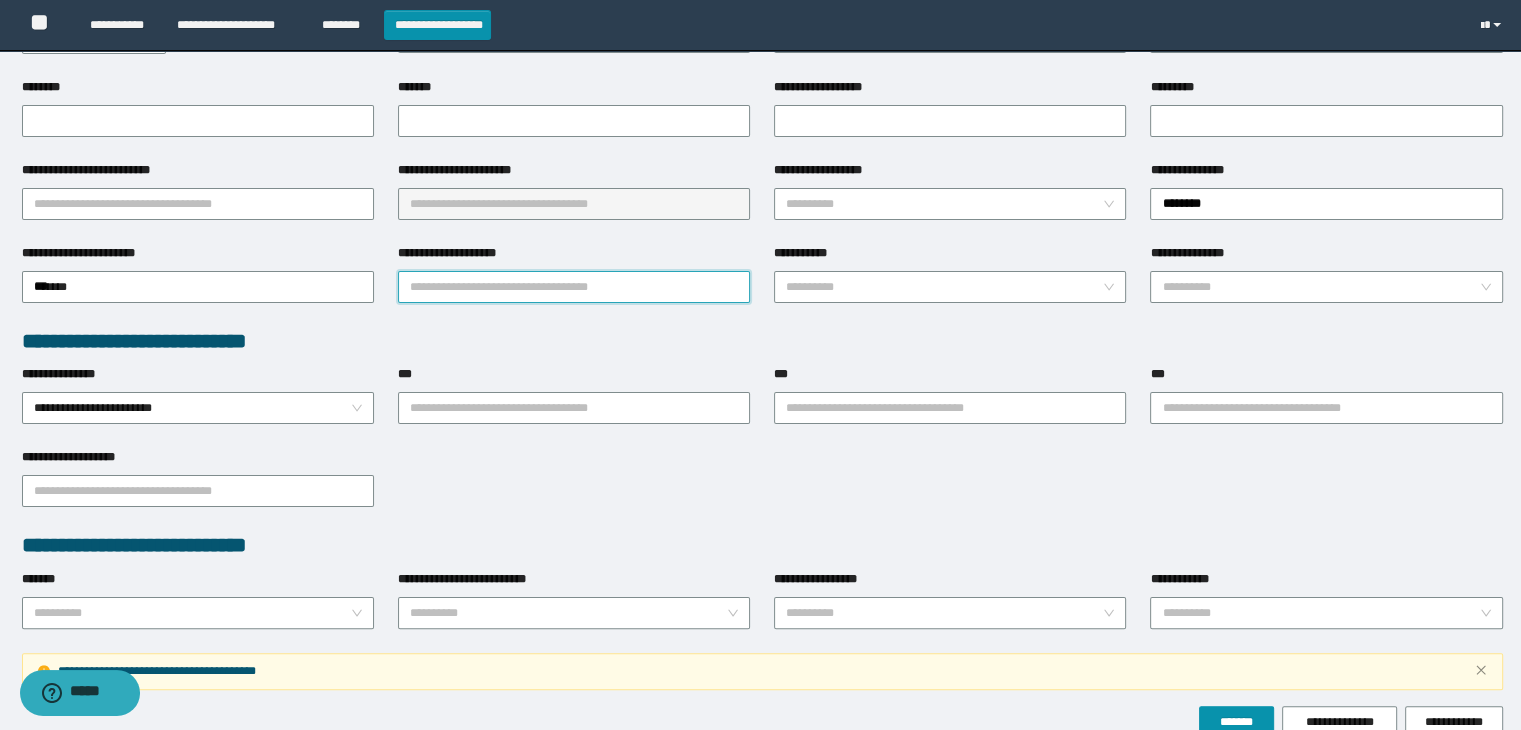 click on "**********" at bounding box center (574, 287) 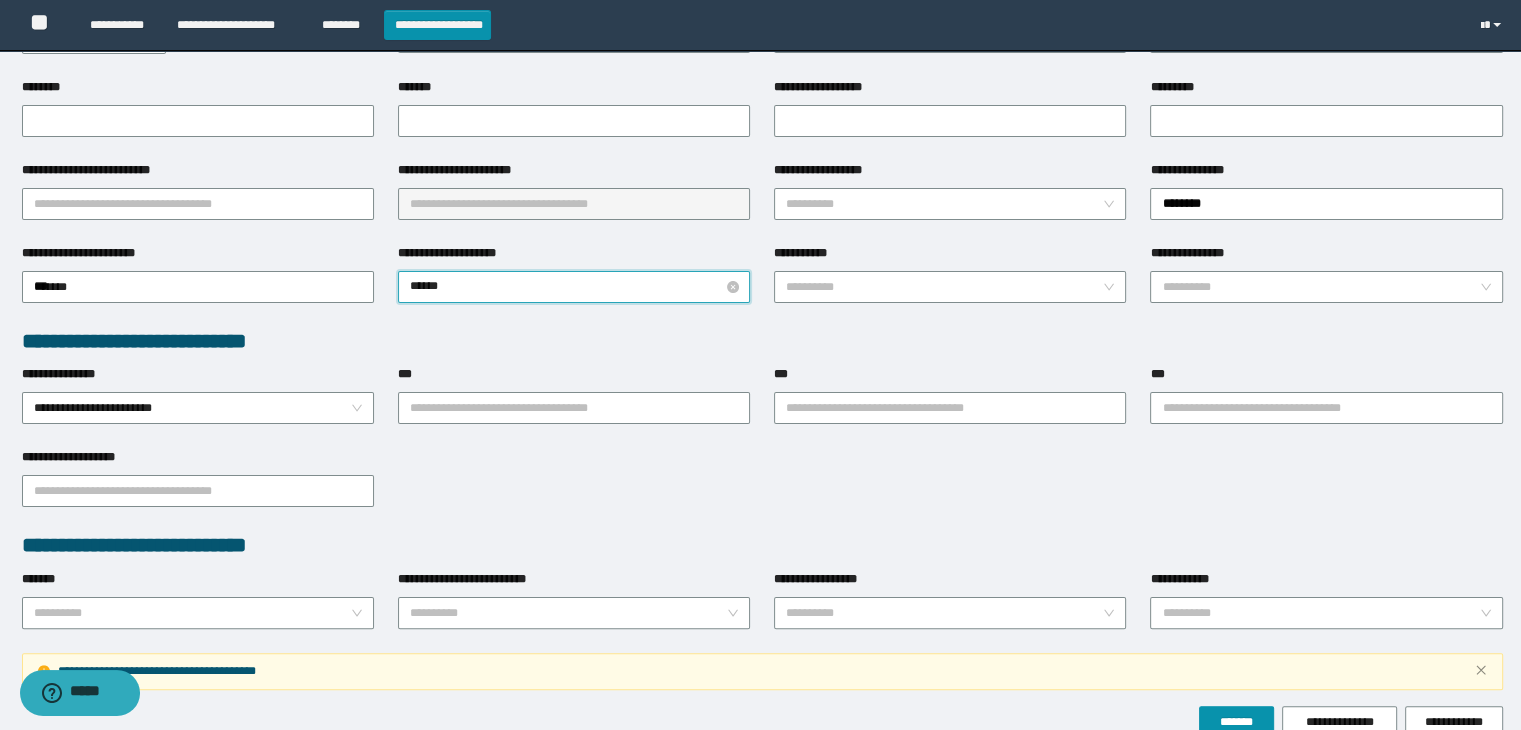 type on "*******" 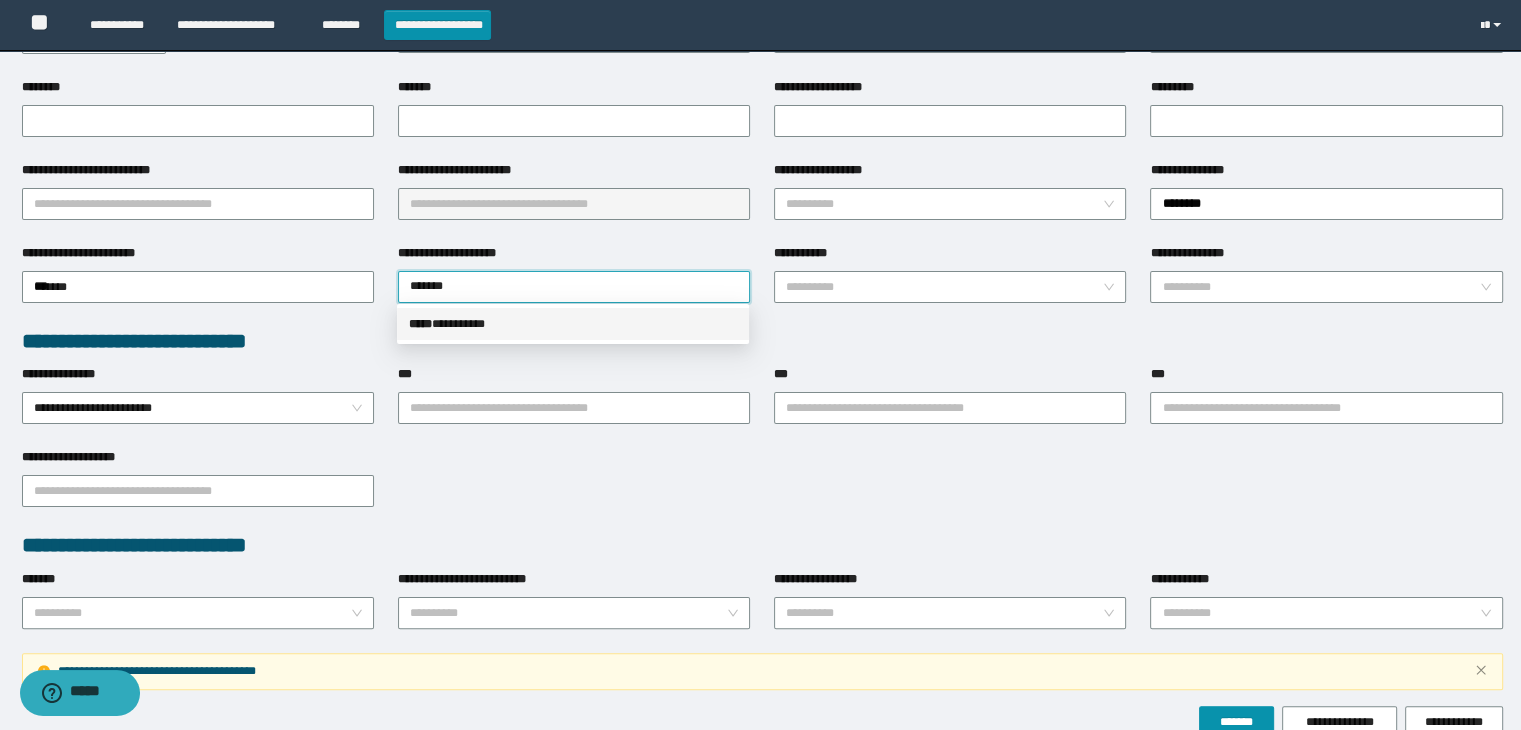 click on "***** * ********" at bounding box center [573, 324] 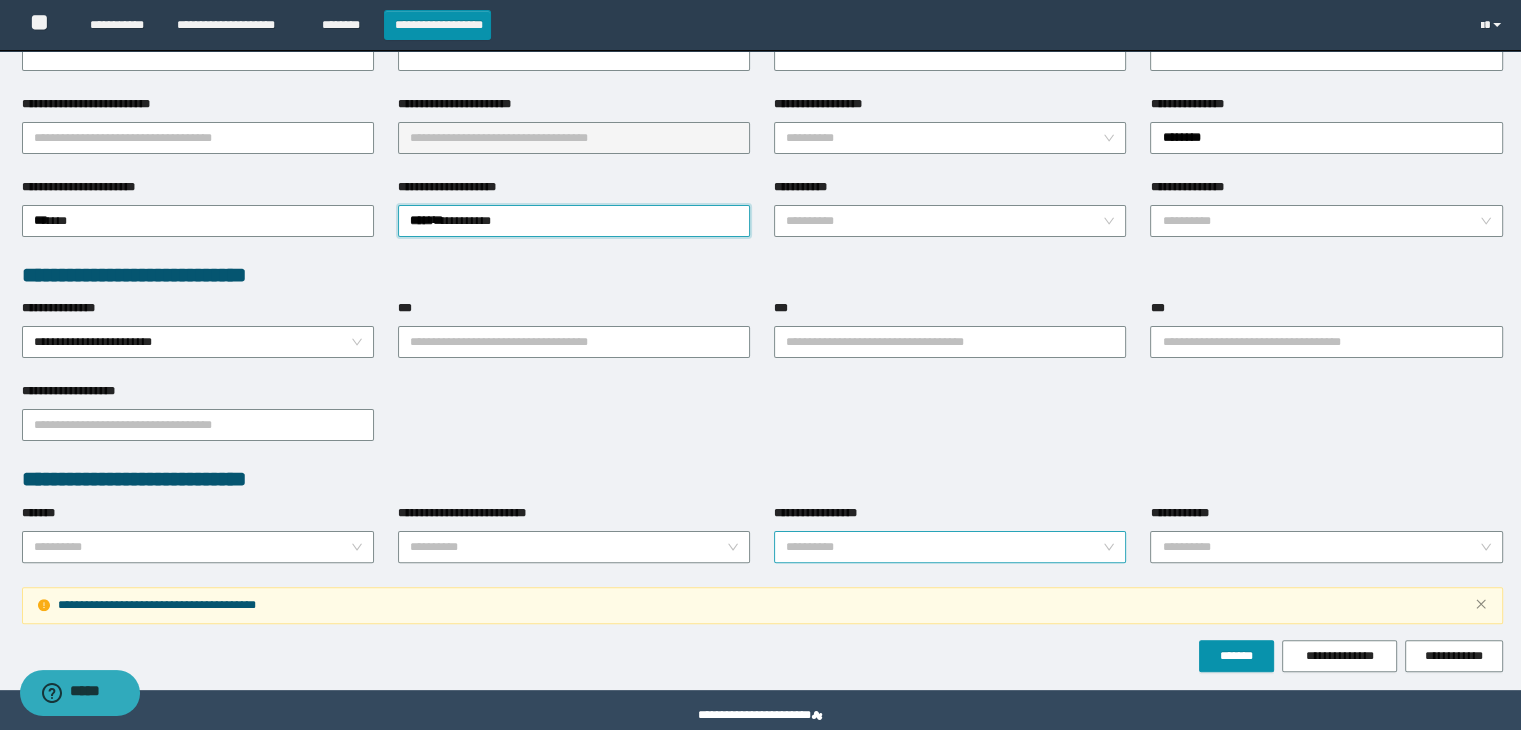 scroll, scrollTop: 434, scrollLeft: 0, axis: vertical 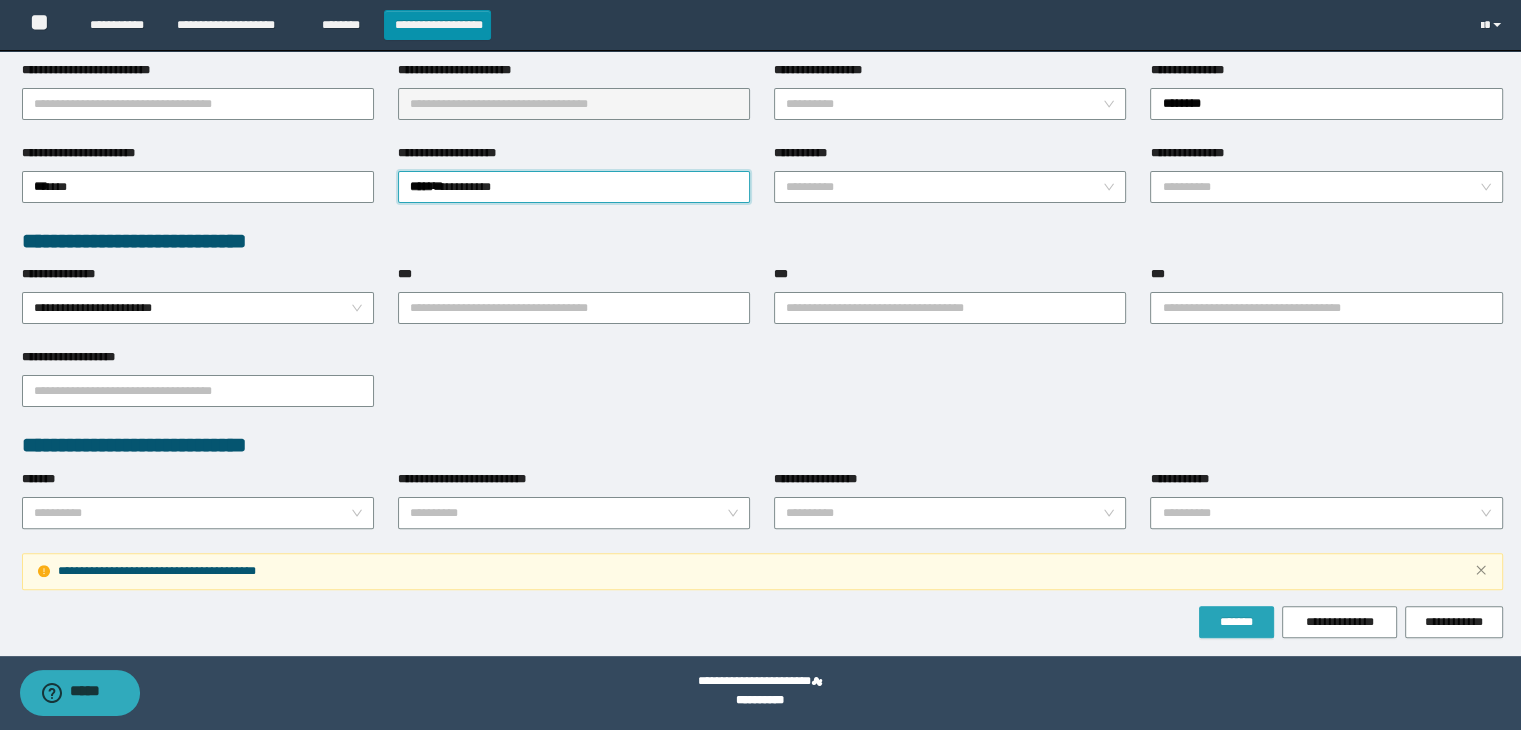 click on "*******" at bounding box center (1236, 622) 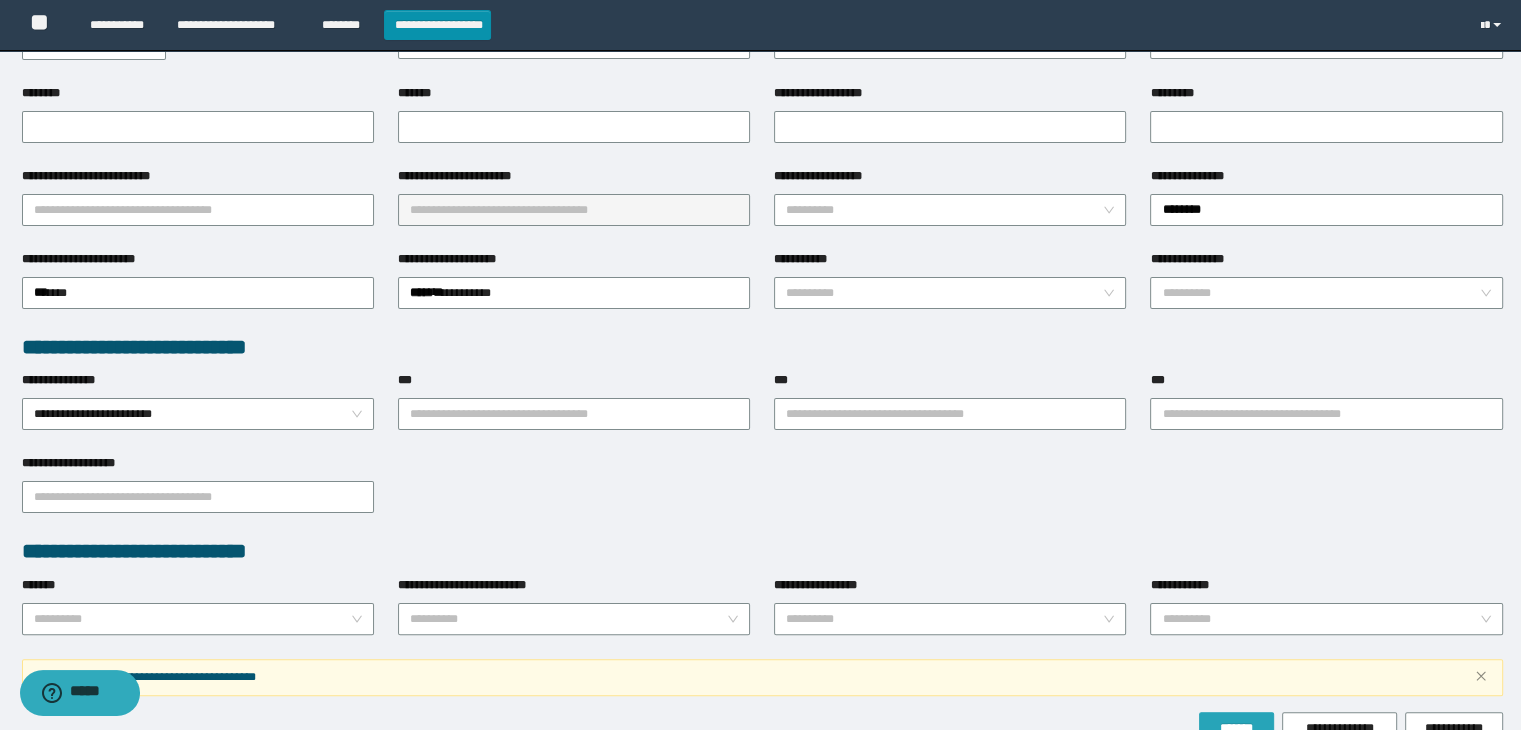 scroll, scrollTop: 234, scrollLeft: 0, axis: vertical 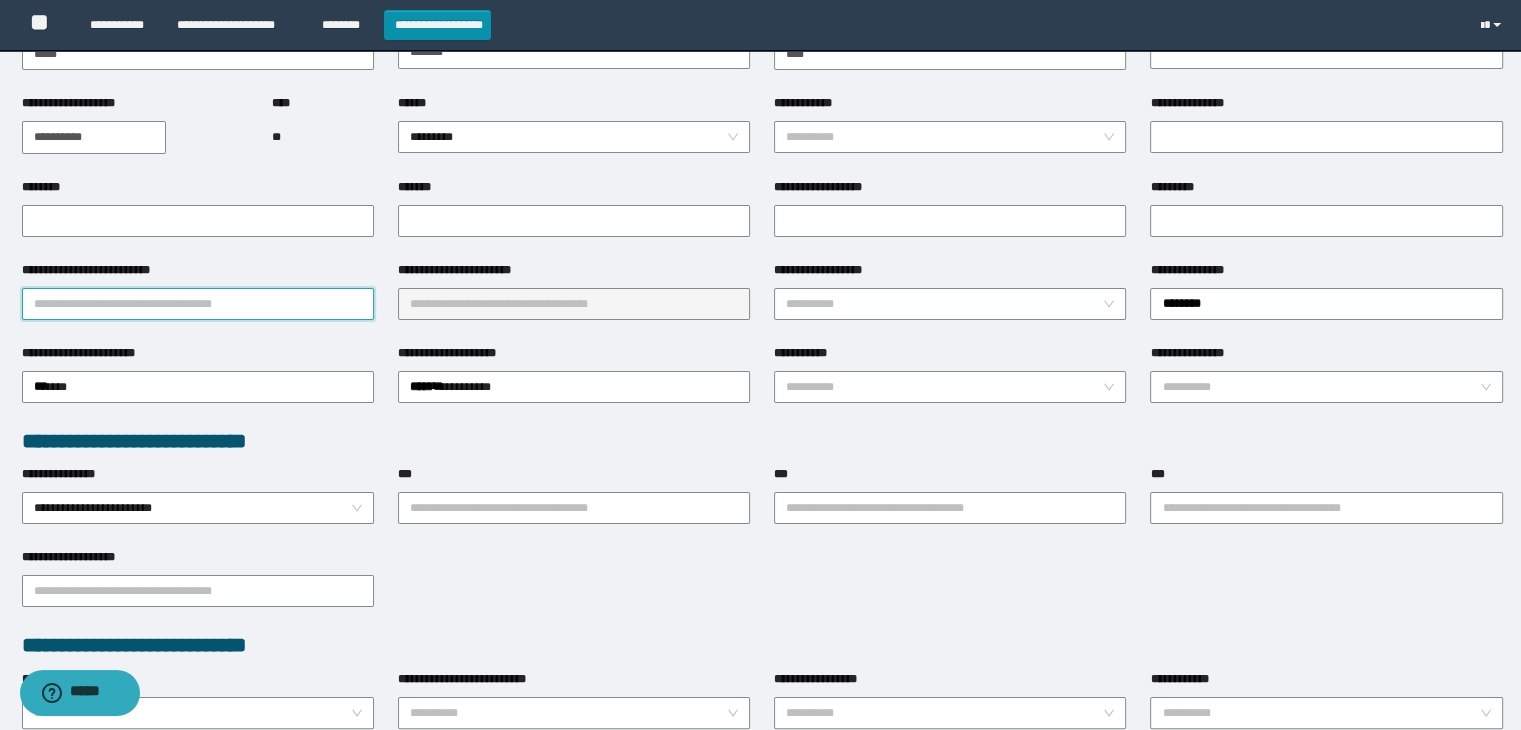 click on "**********" at bounding box center [198, 304] 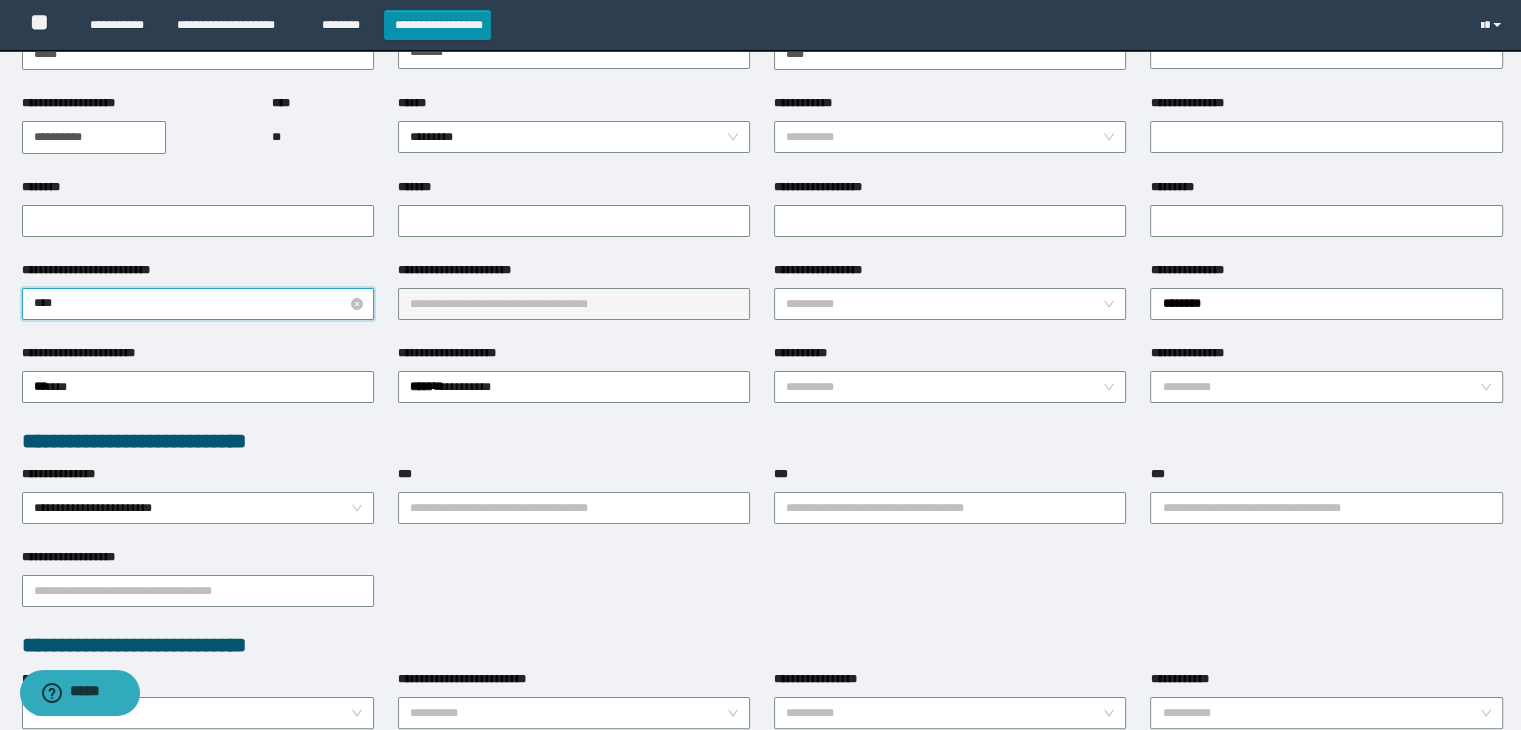 type on "*****" 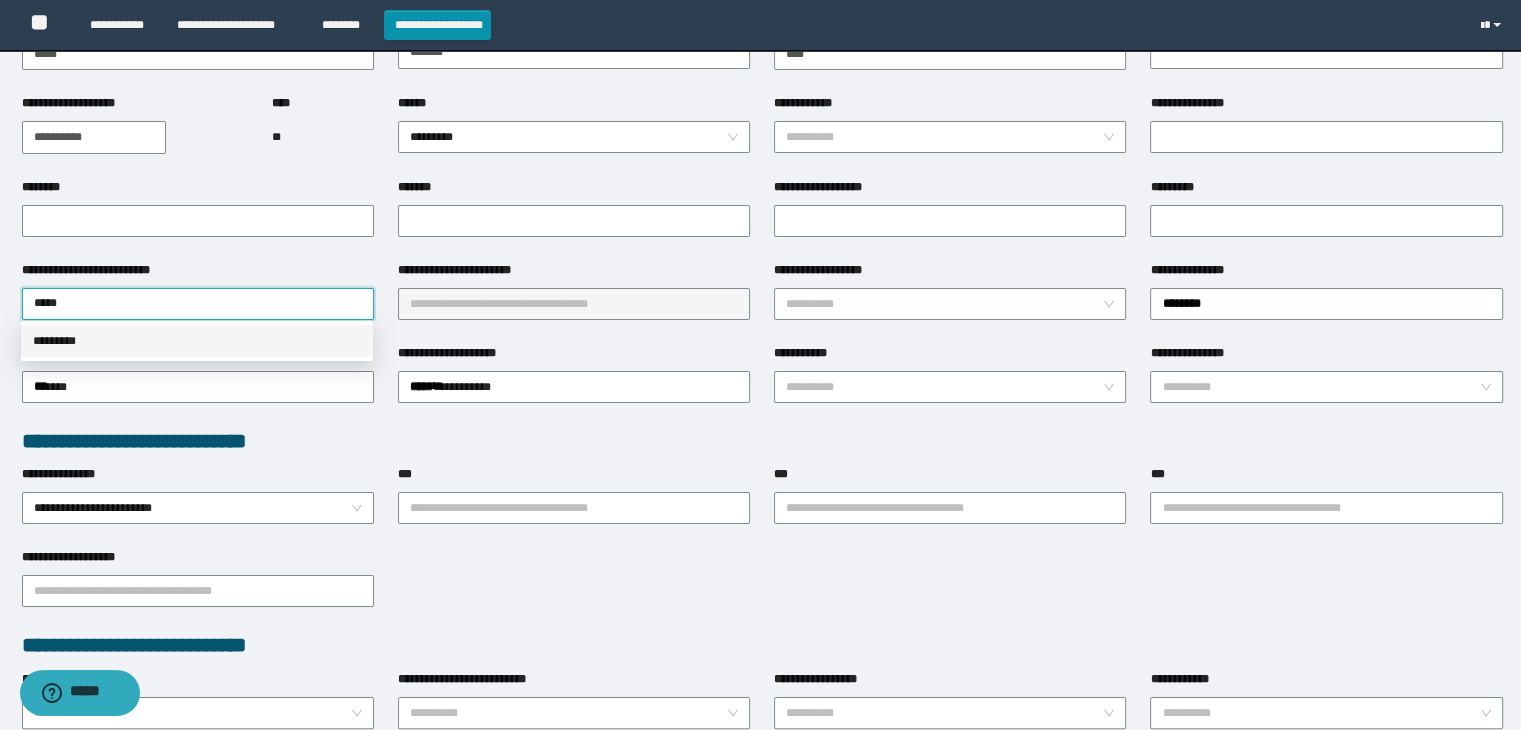 click on "*********" at bounding box center (197, 341) 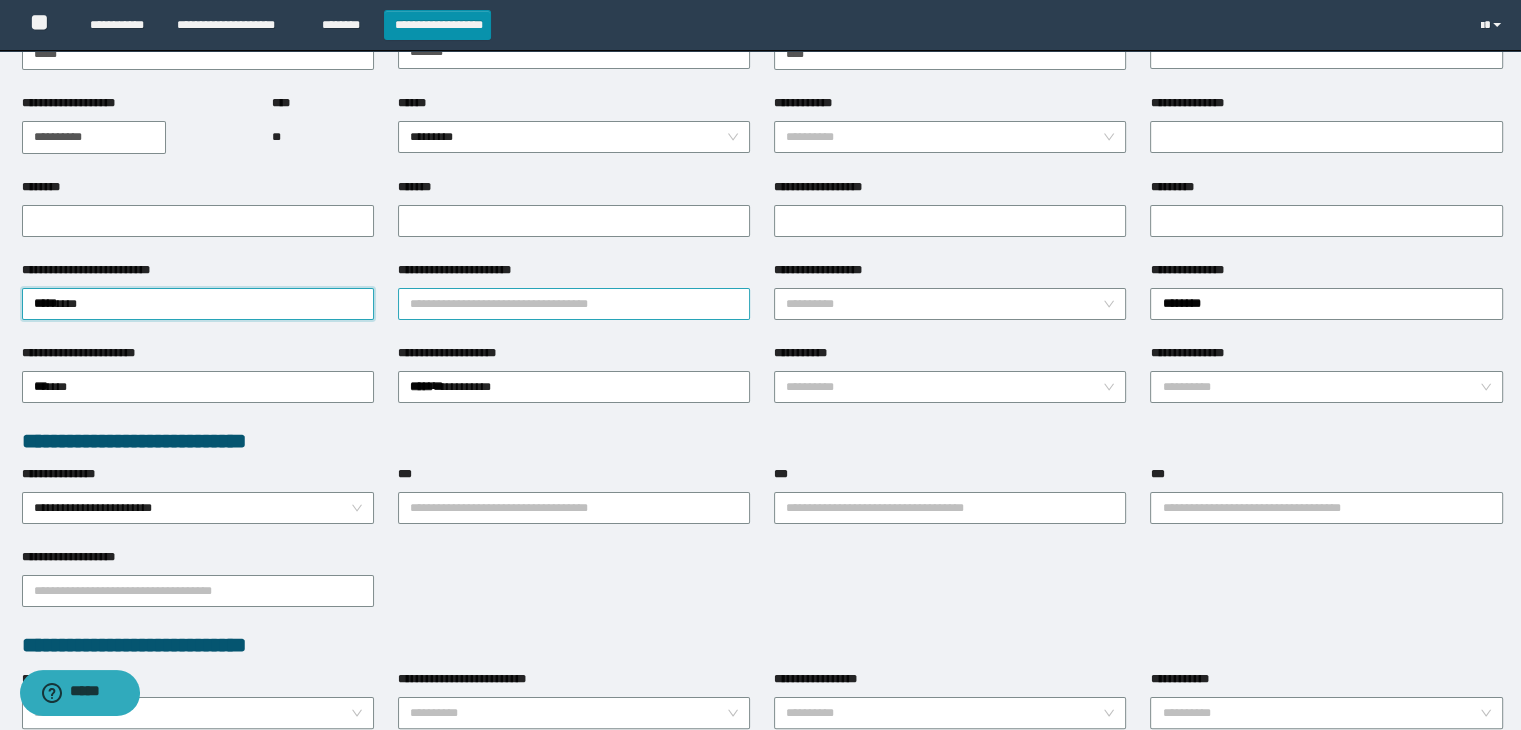 click on "**********" at bounding box center (574, 304) 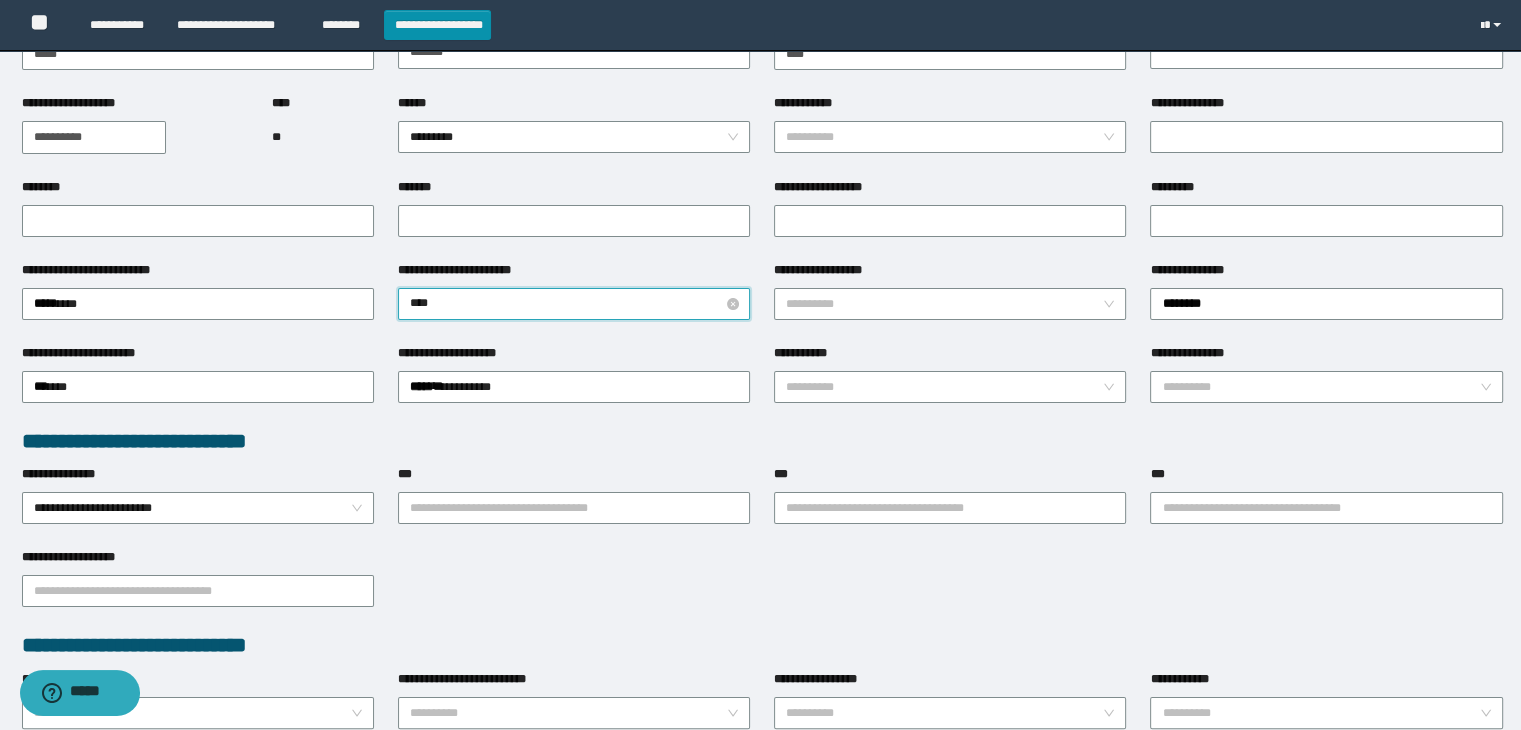 type on "*****" 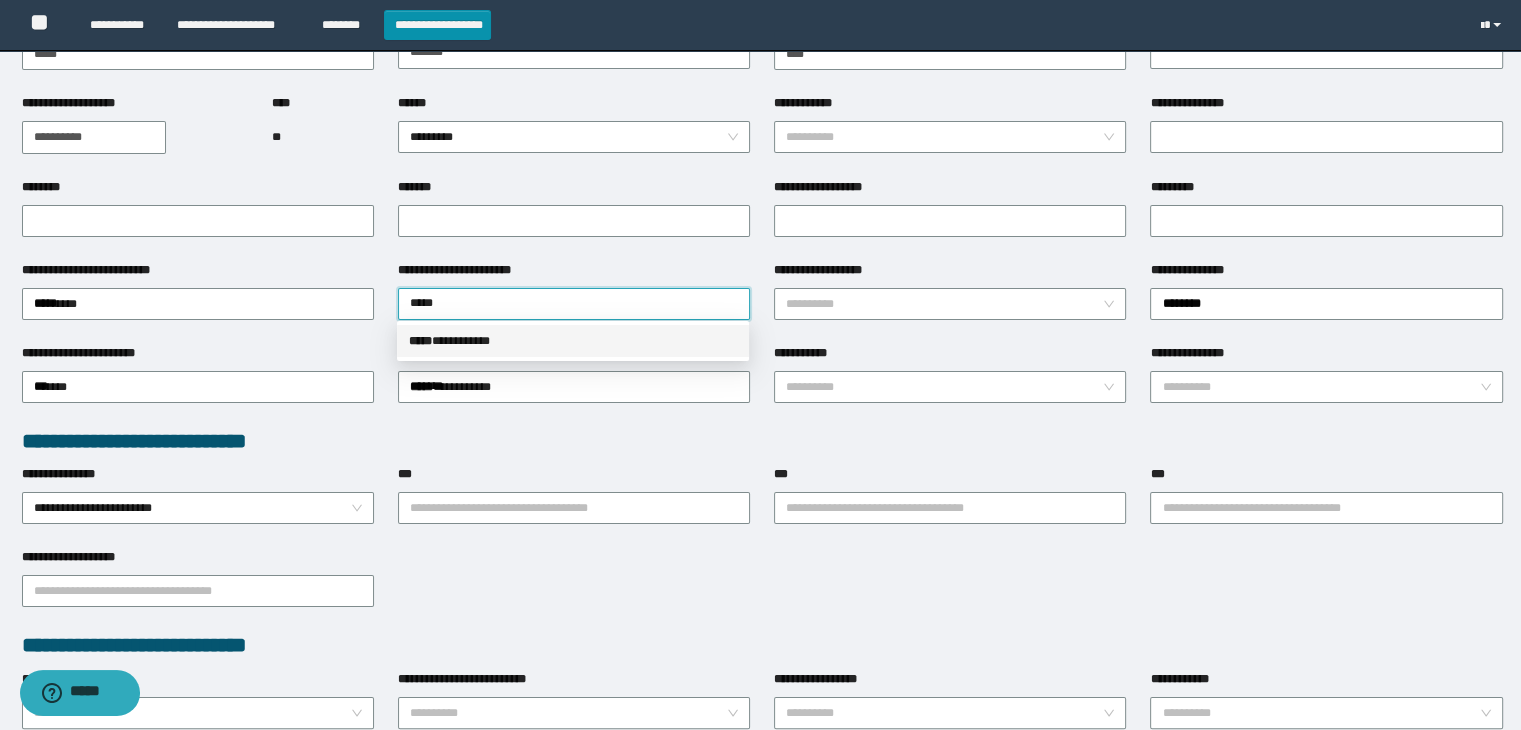 click on "***** * *********" at bounding box center (573, 341) 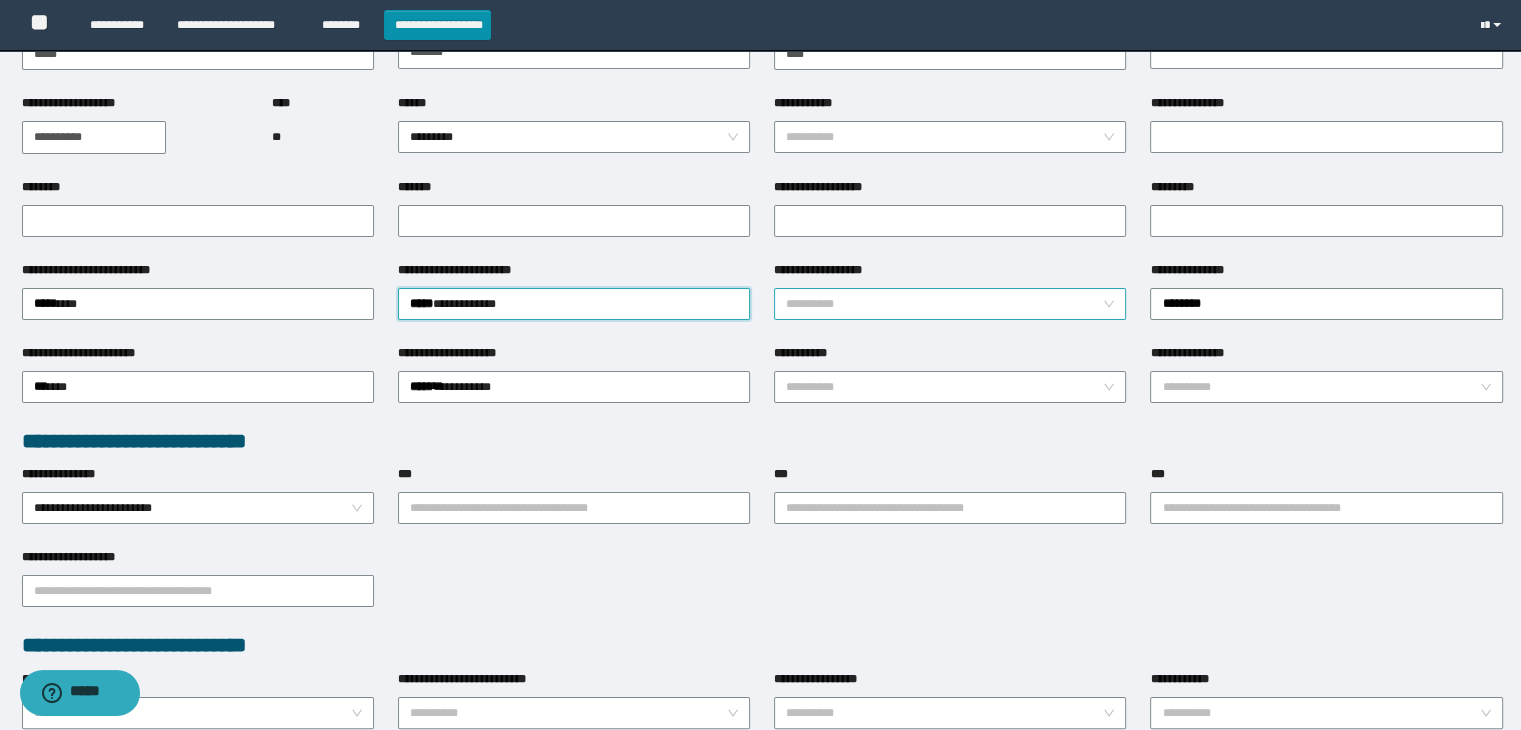 click on "**********" at bounding box center [944, 304] 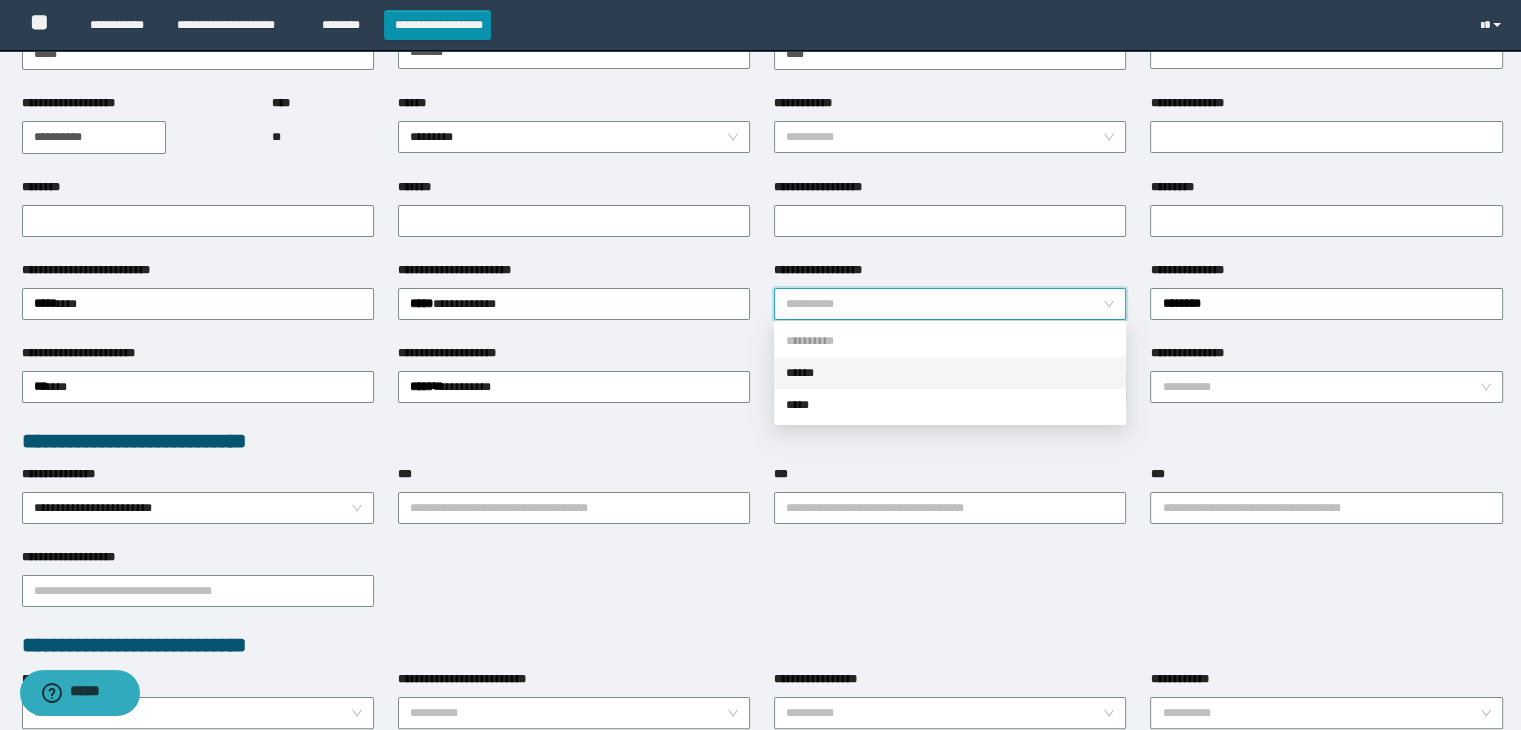 click on "******" at bounding box center [950, 373] 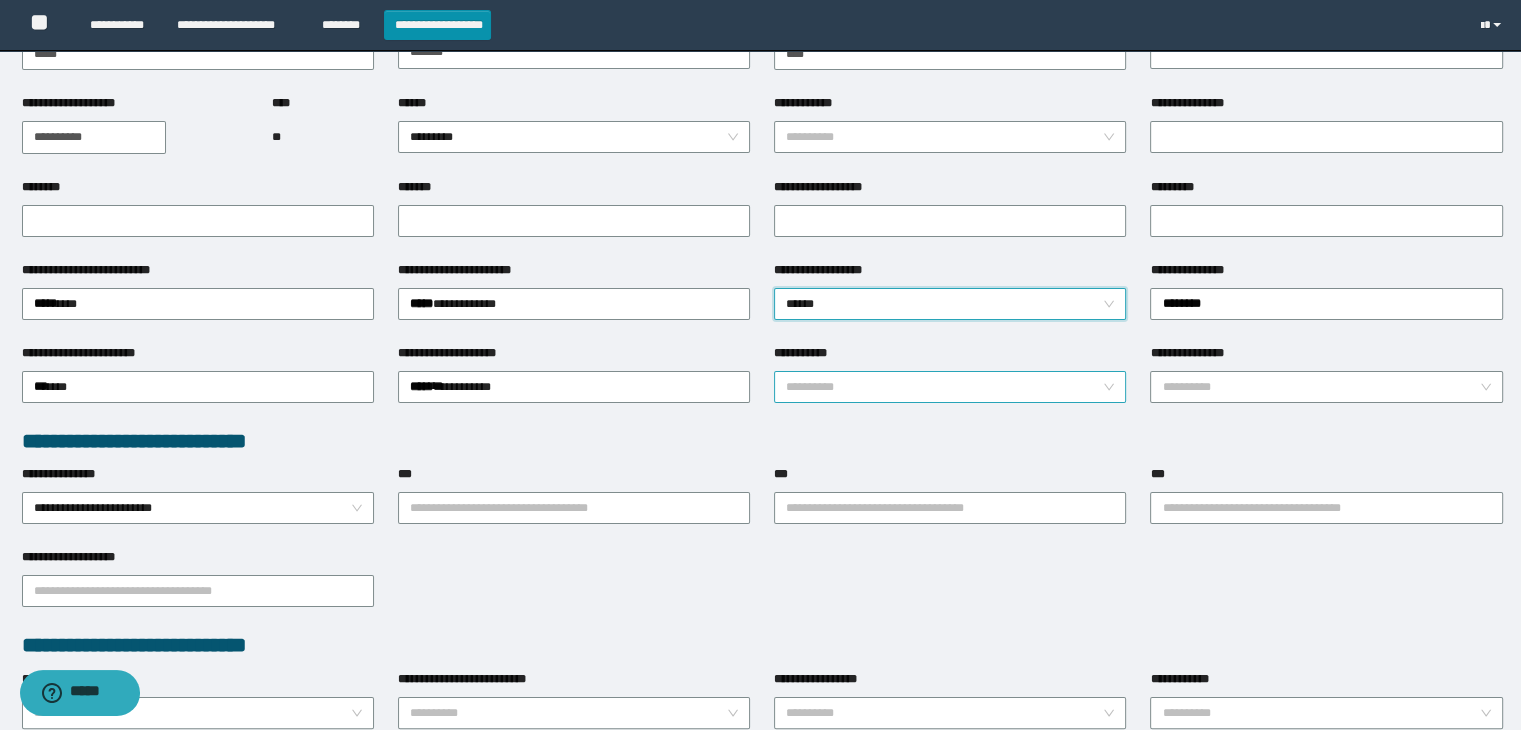 click on "**********" at bounding box center (944, 387) 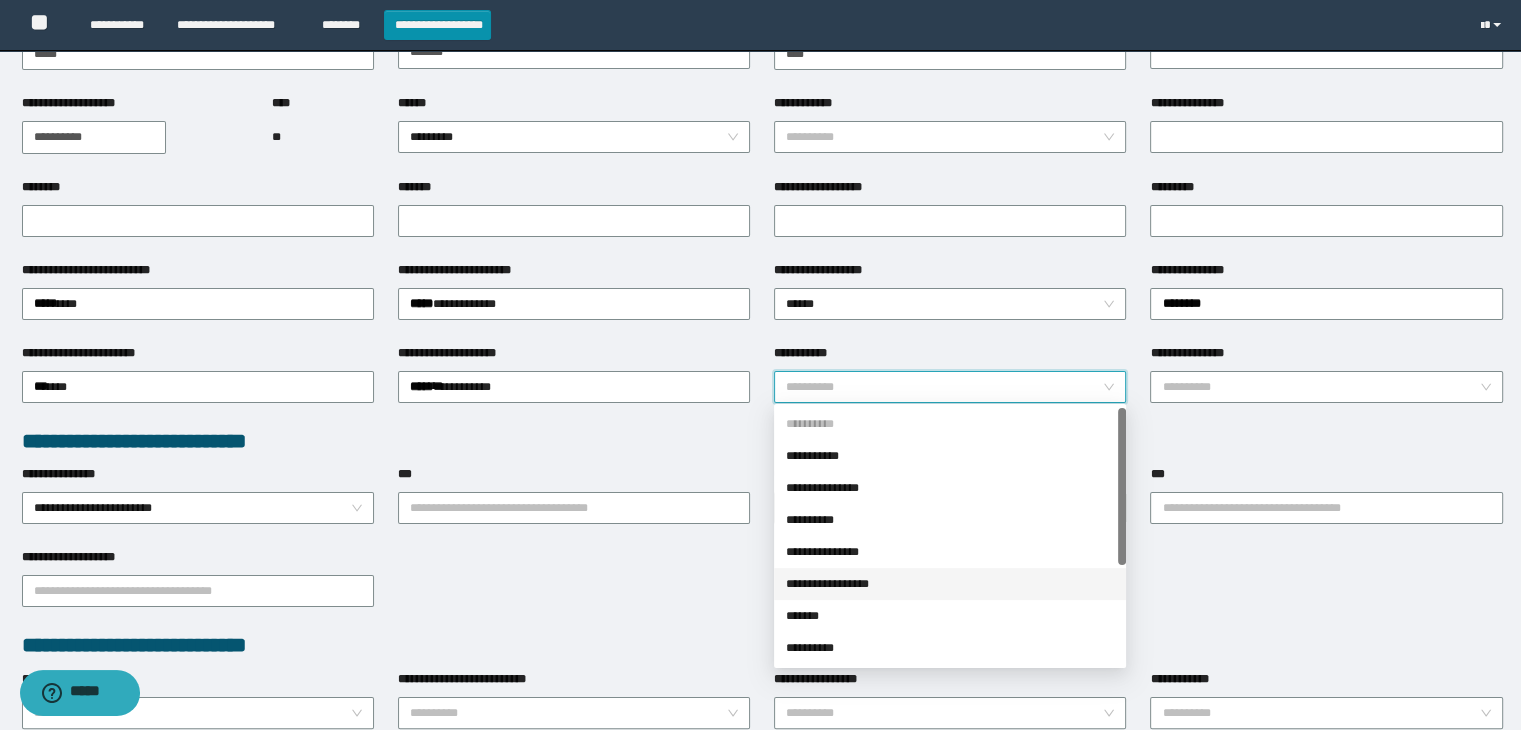 click on "**********" at bounding box center (950, 584) 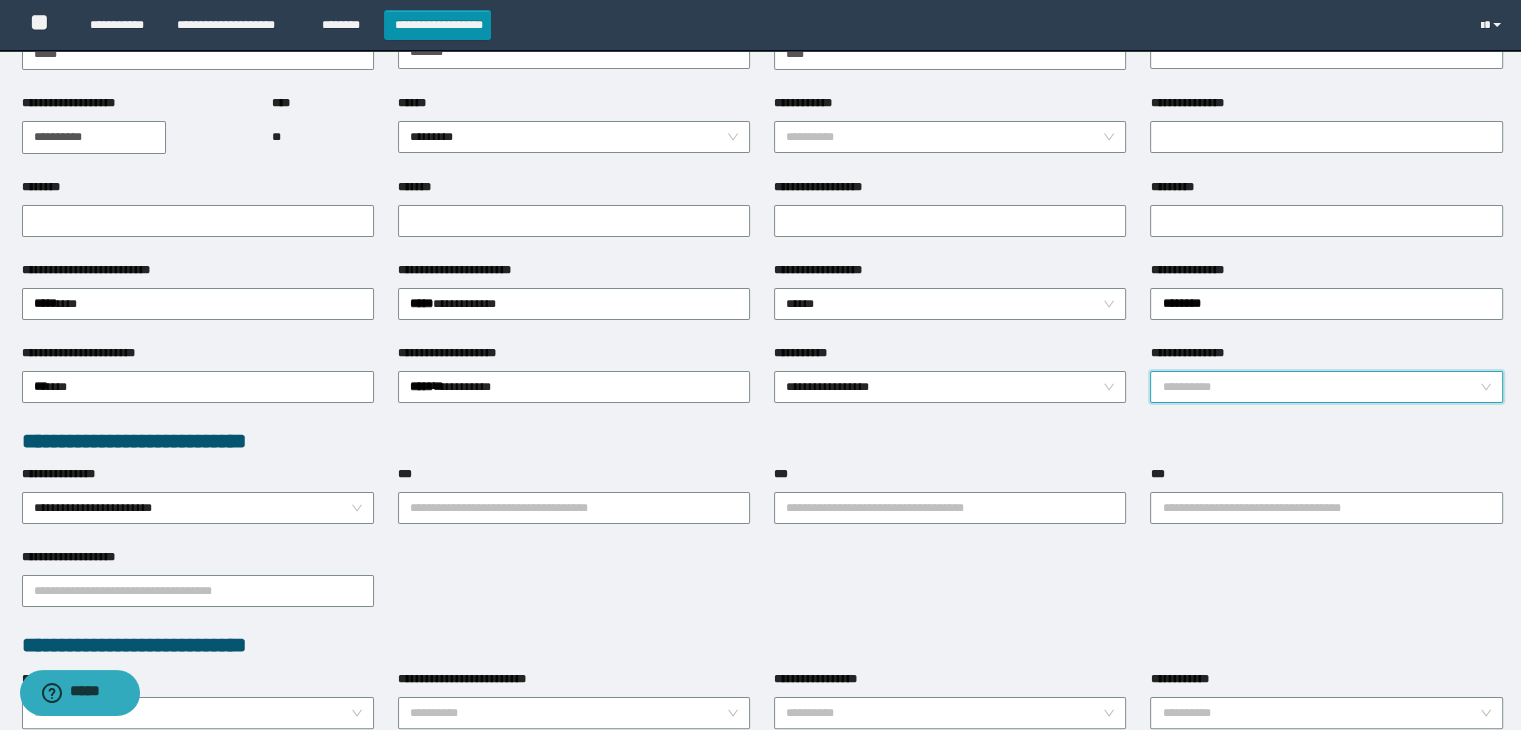 click on "**********" at bounding box center (1320, 387) 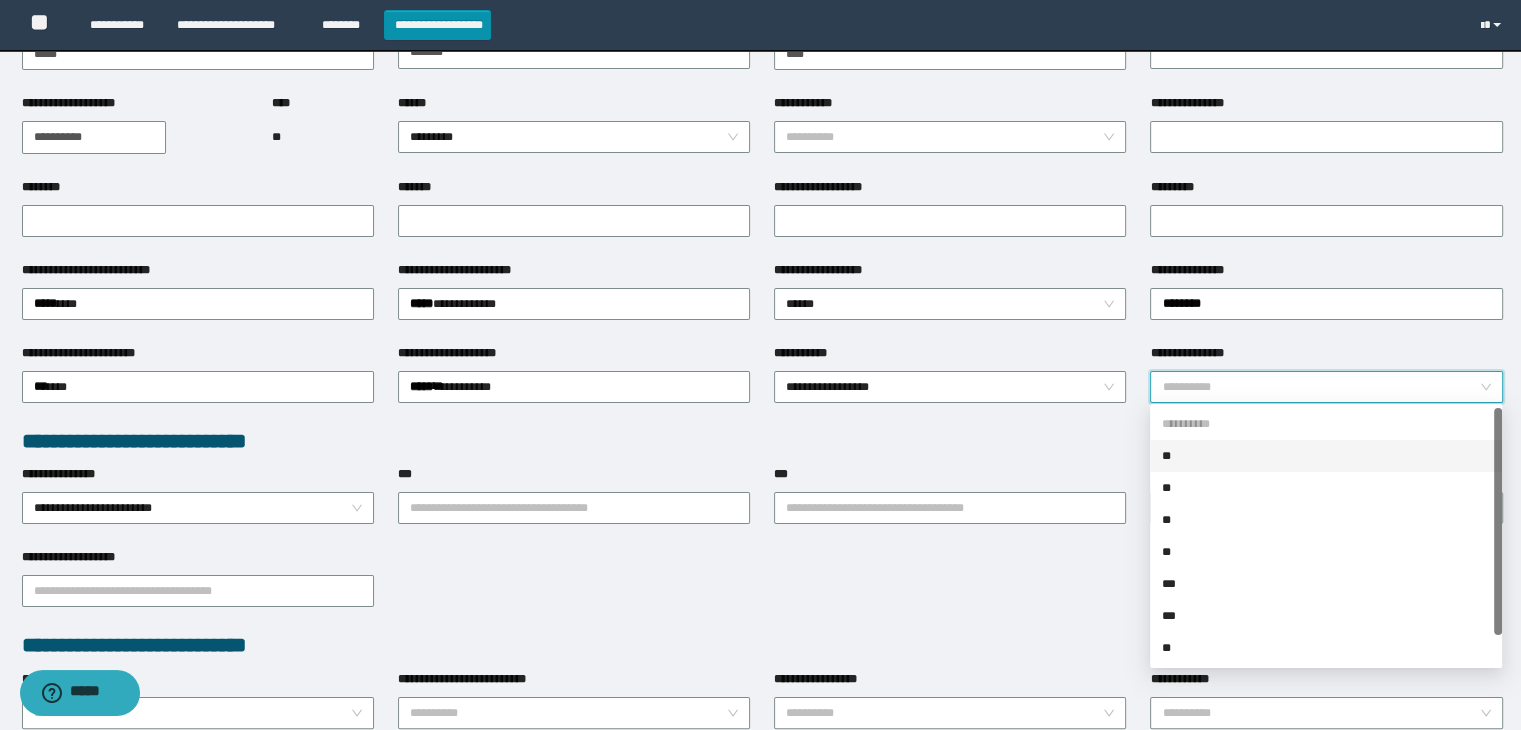 click on "**" at bounding box center (1326, 456) 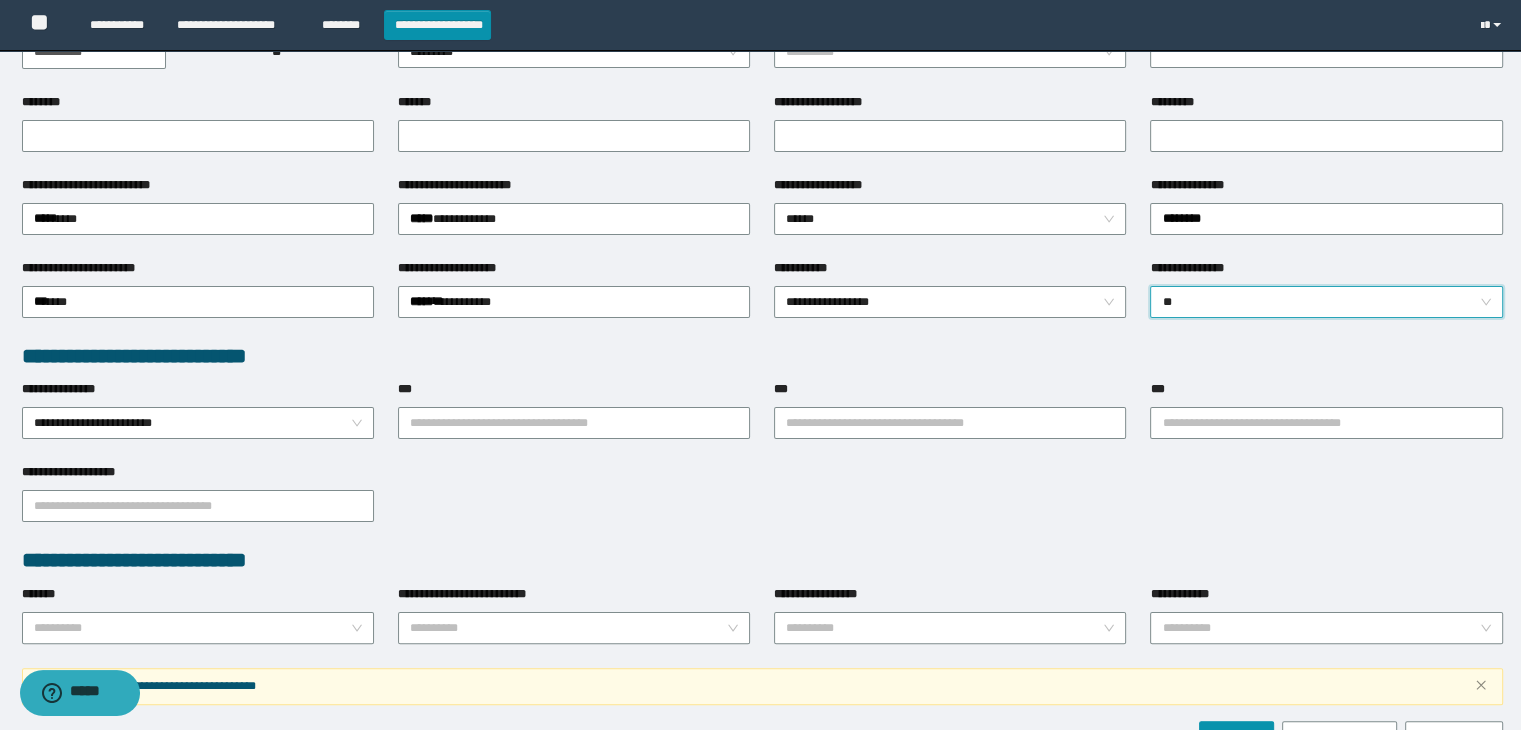 scroll, scrollTop: 434, scrollLeft: 0, axis: vertical 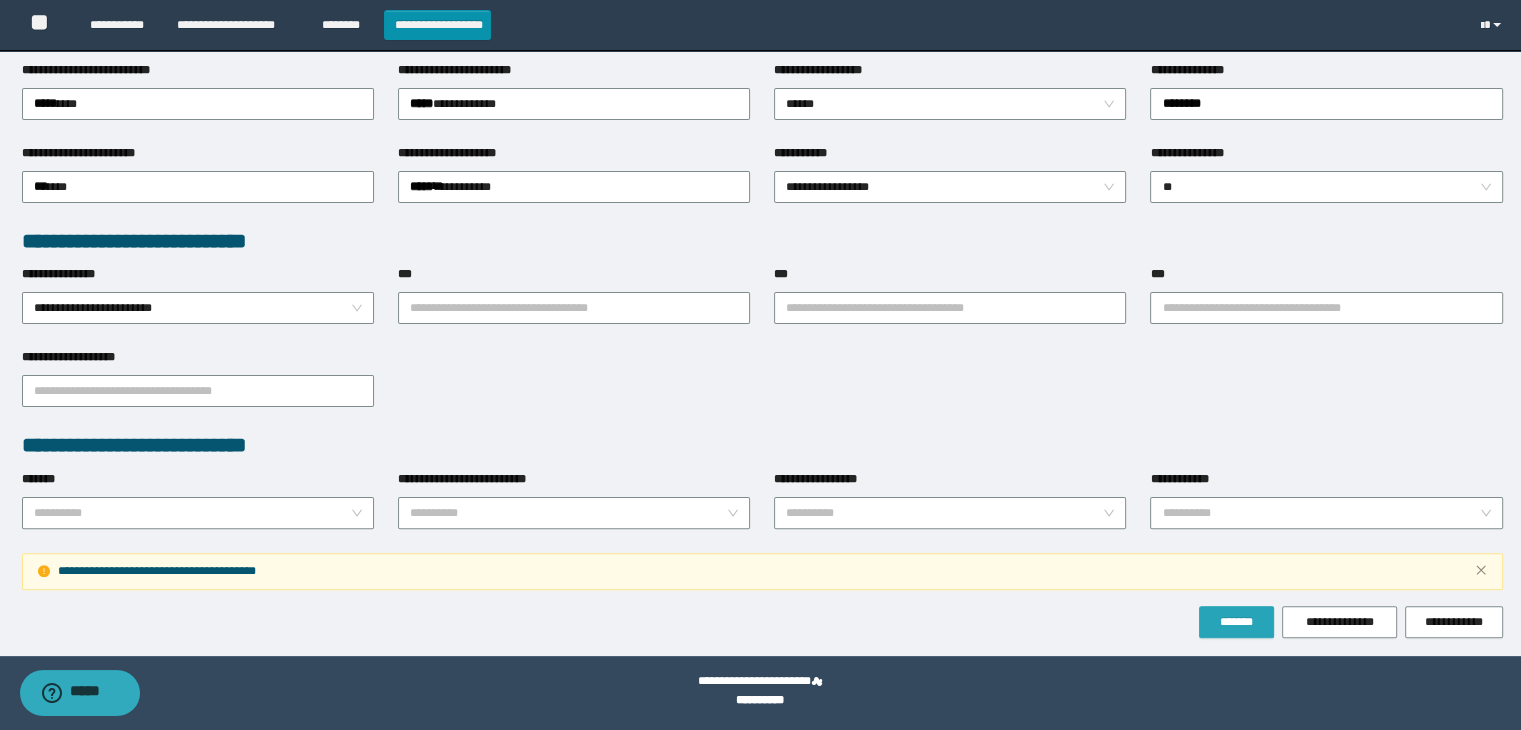 click on "*******" at bounding box center (1236, 622) 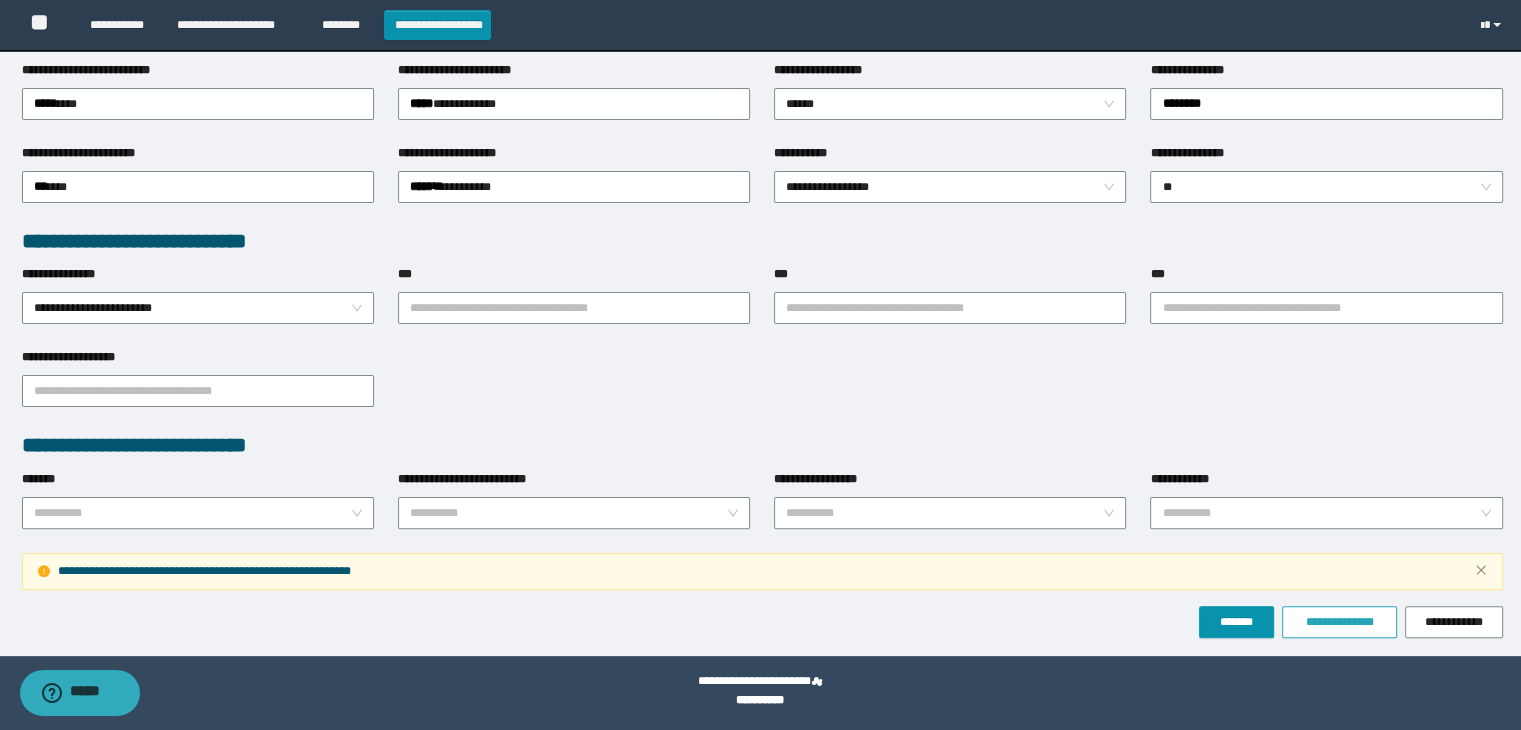 click on "**********" at bounding box center (1339, 622) 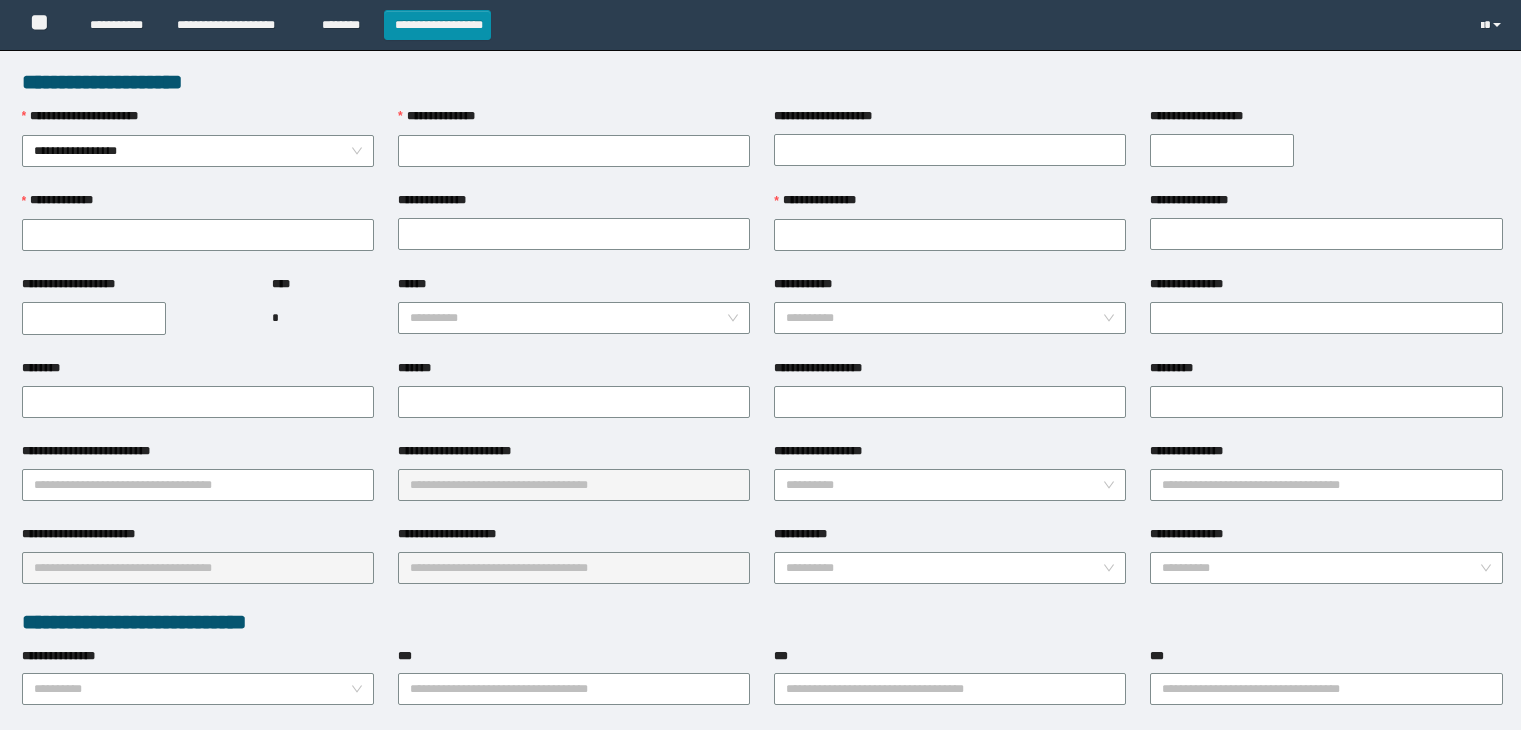 scroll, scrollTop: 0, scrollLeft: 0, axis: both 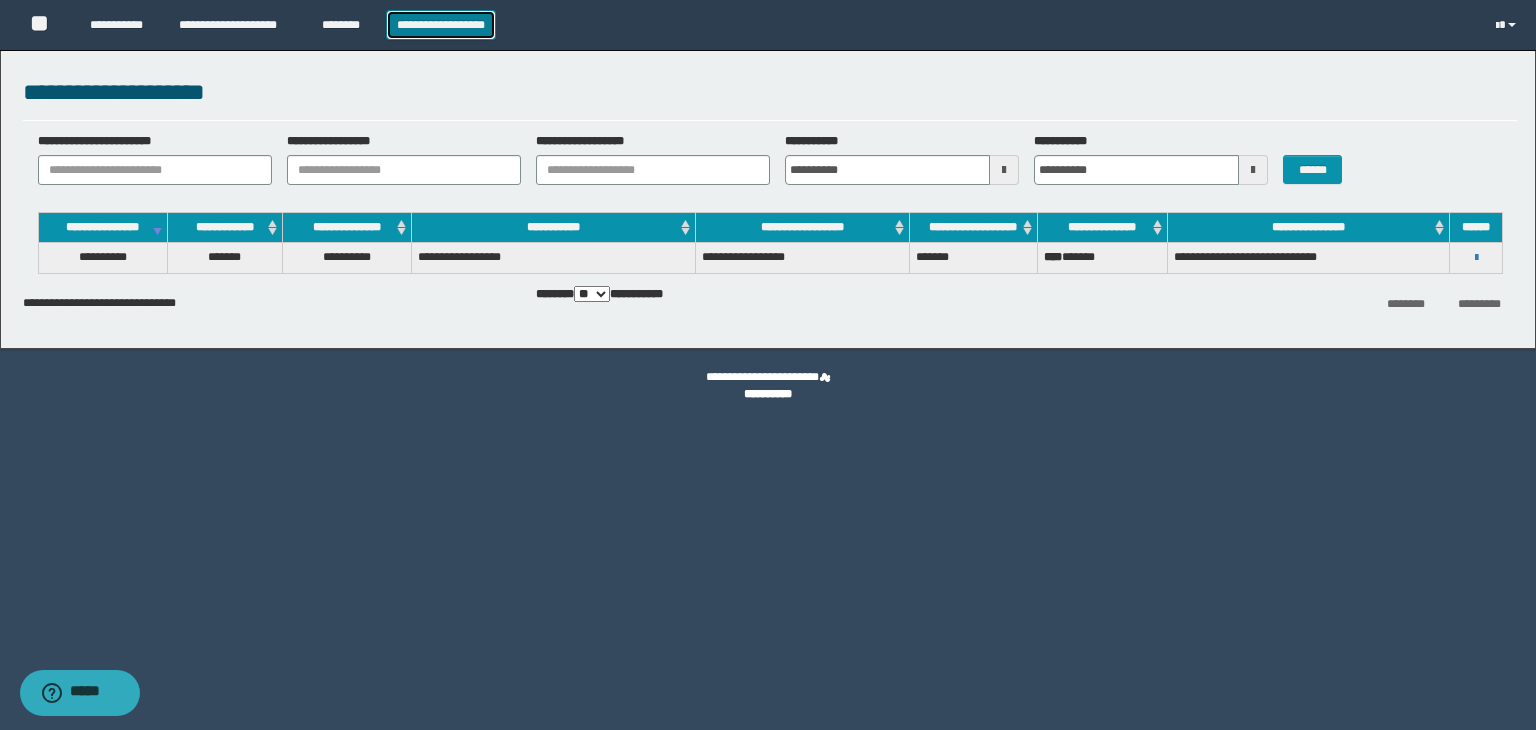 click on "**********" at bounding box center (441, 25) 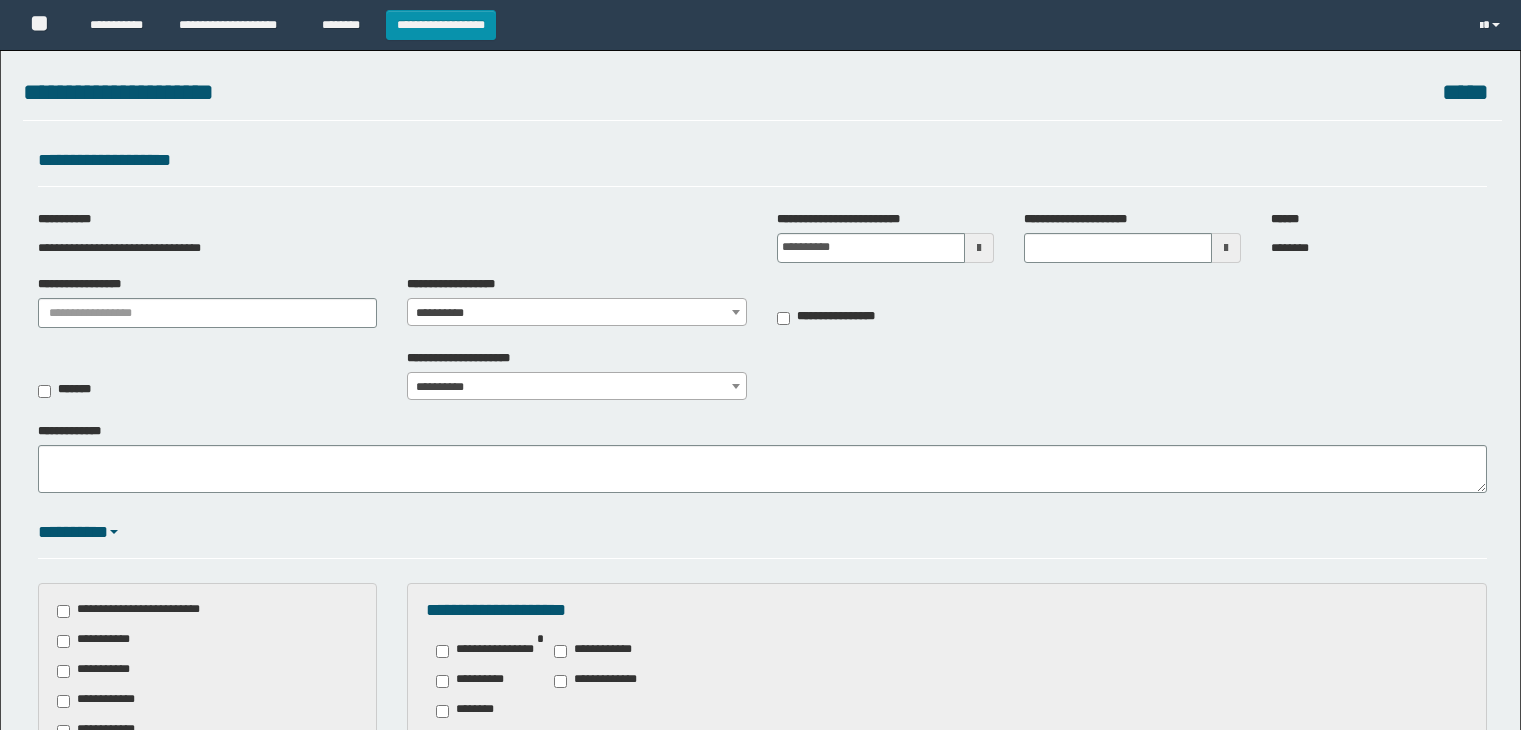 scroll, scrollTop: 0, scrollLeft: 0, axis: both 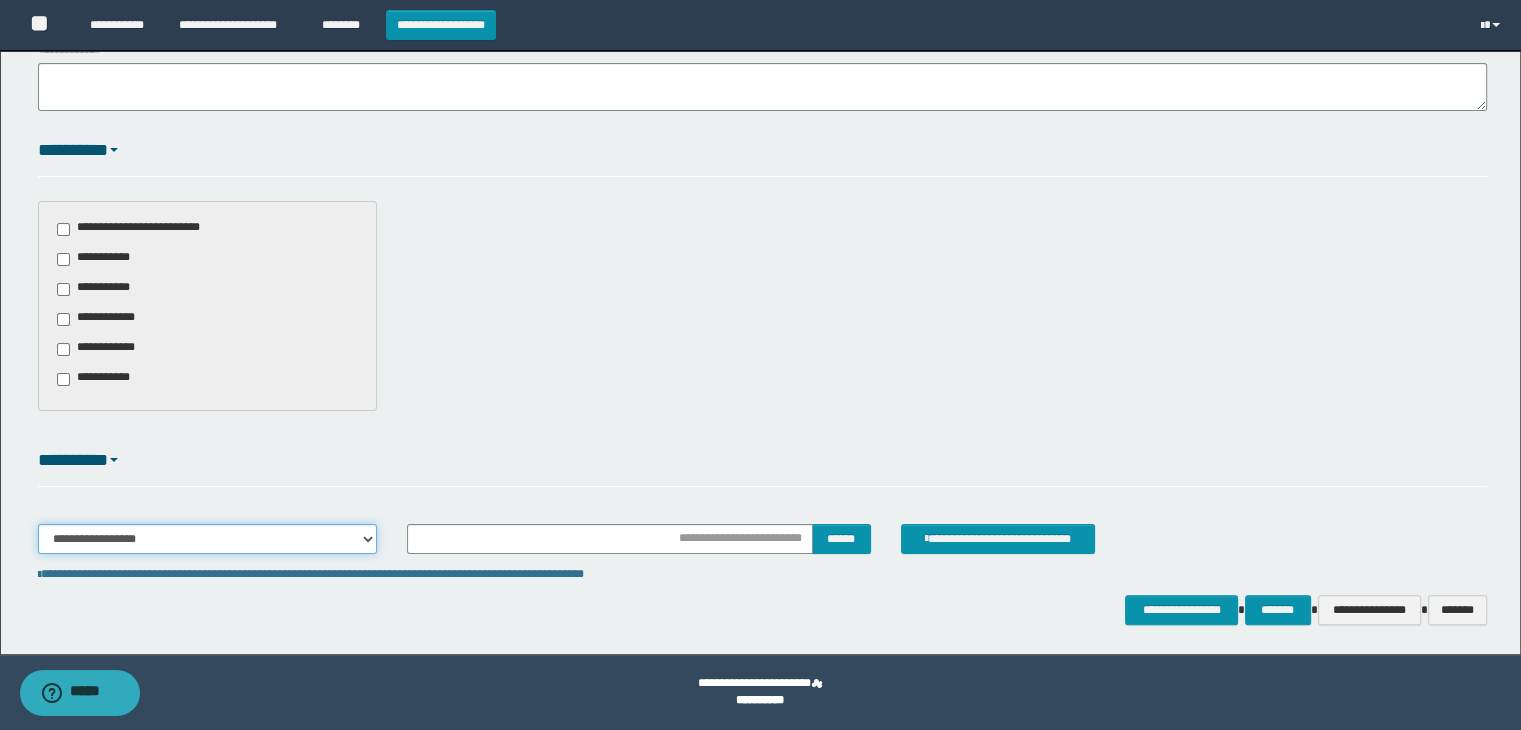 click on "**********" at bounding box center (208, 539) 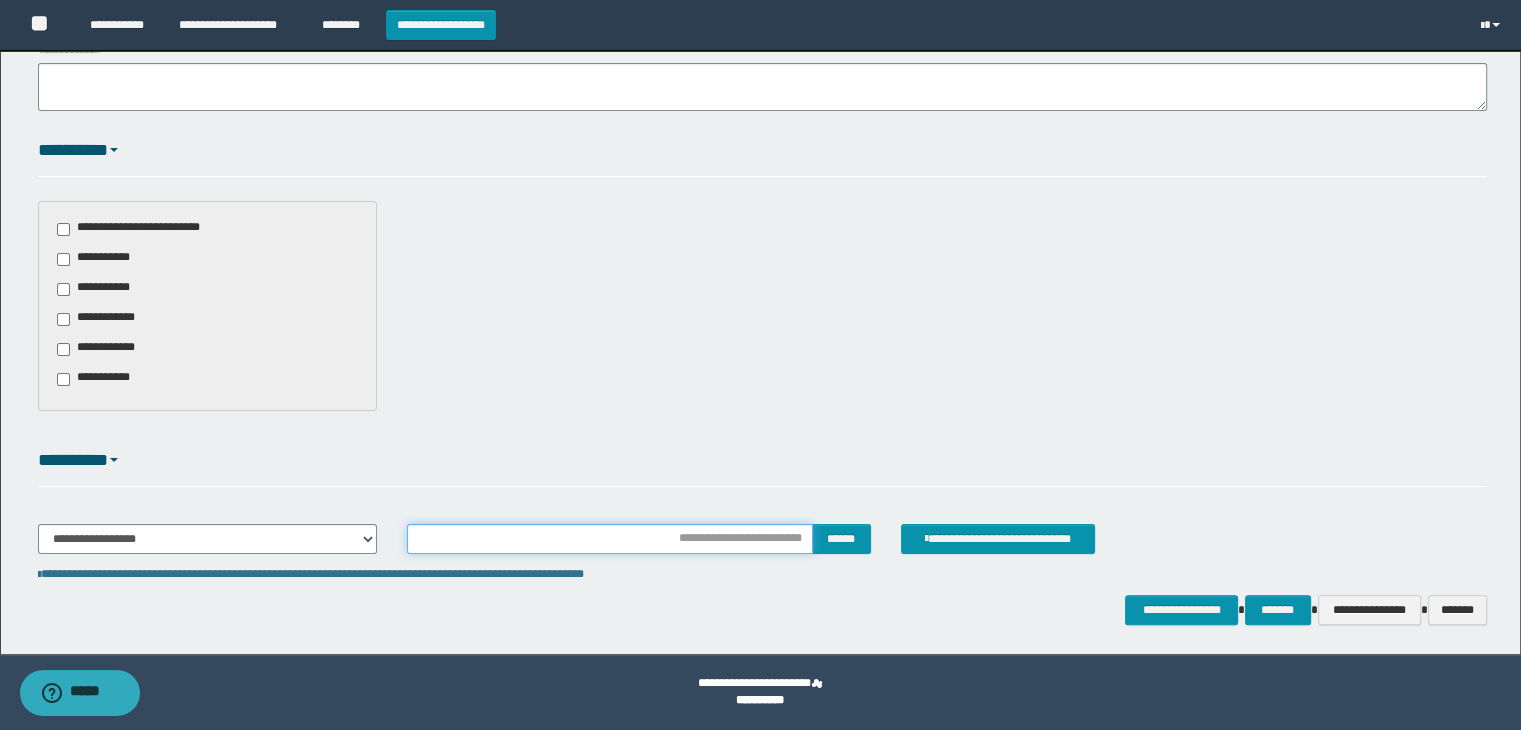 click at bounding box center [609, 539] 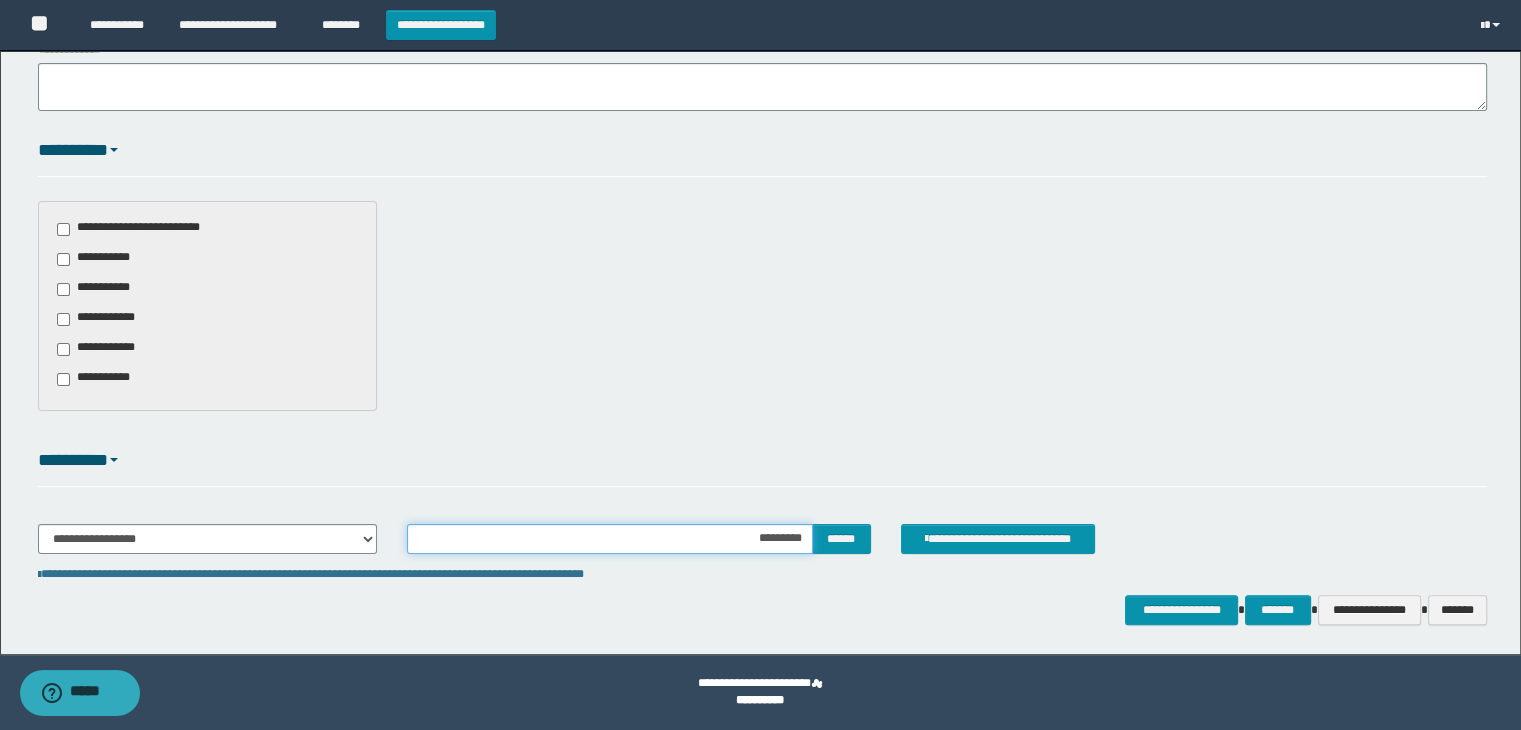 type on "**********" 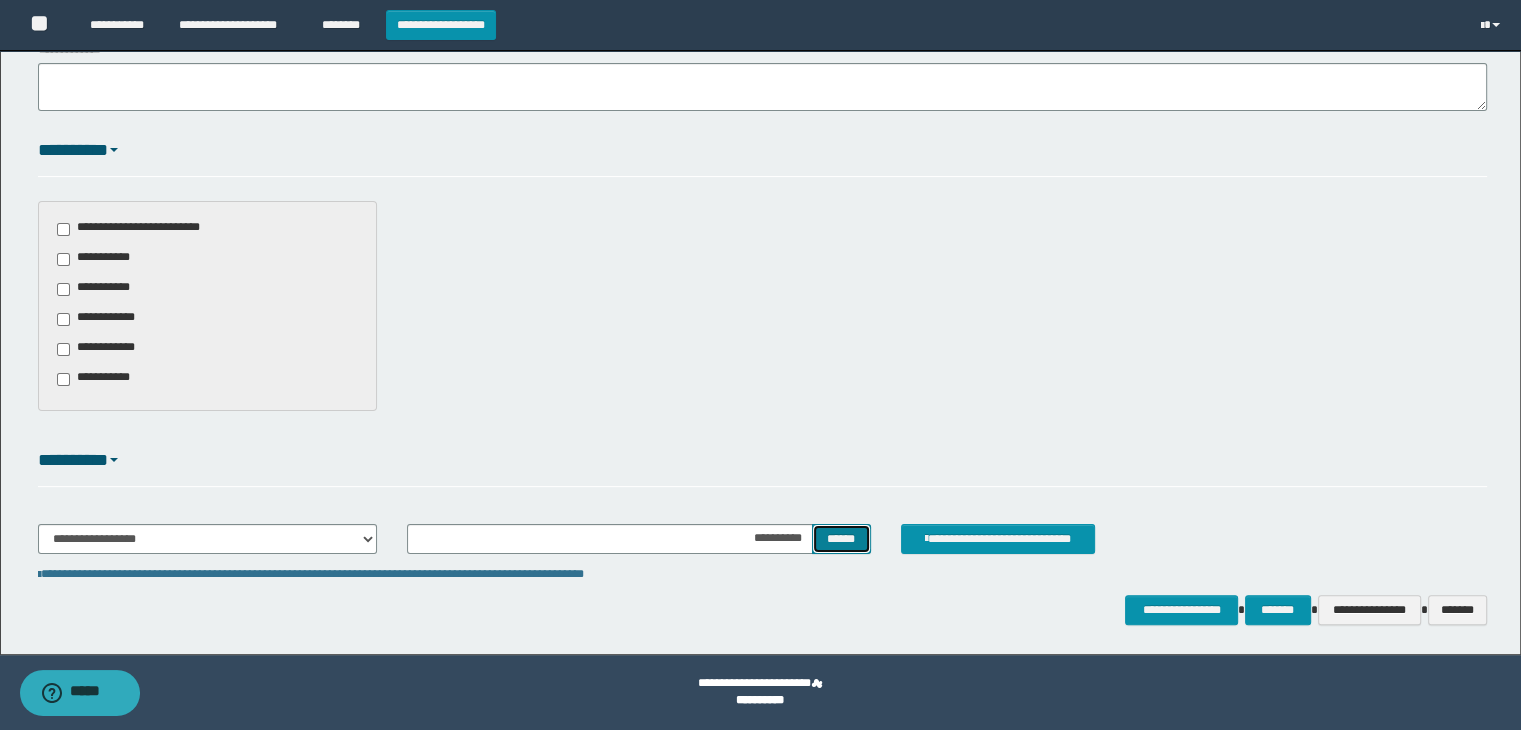 click on "******" at bounding box center [841, 539] 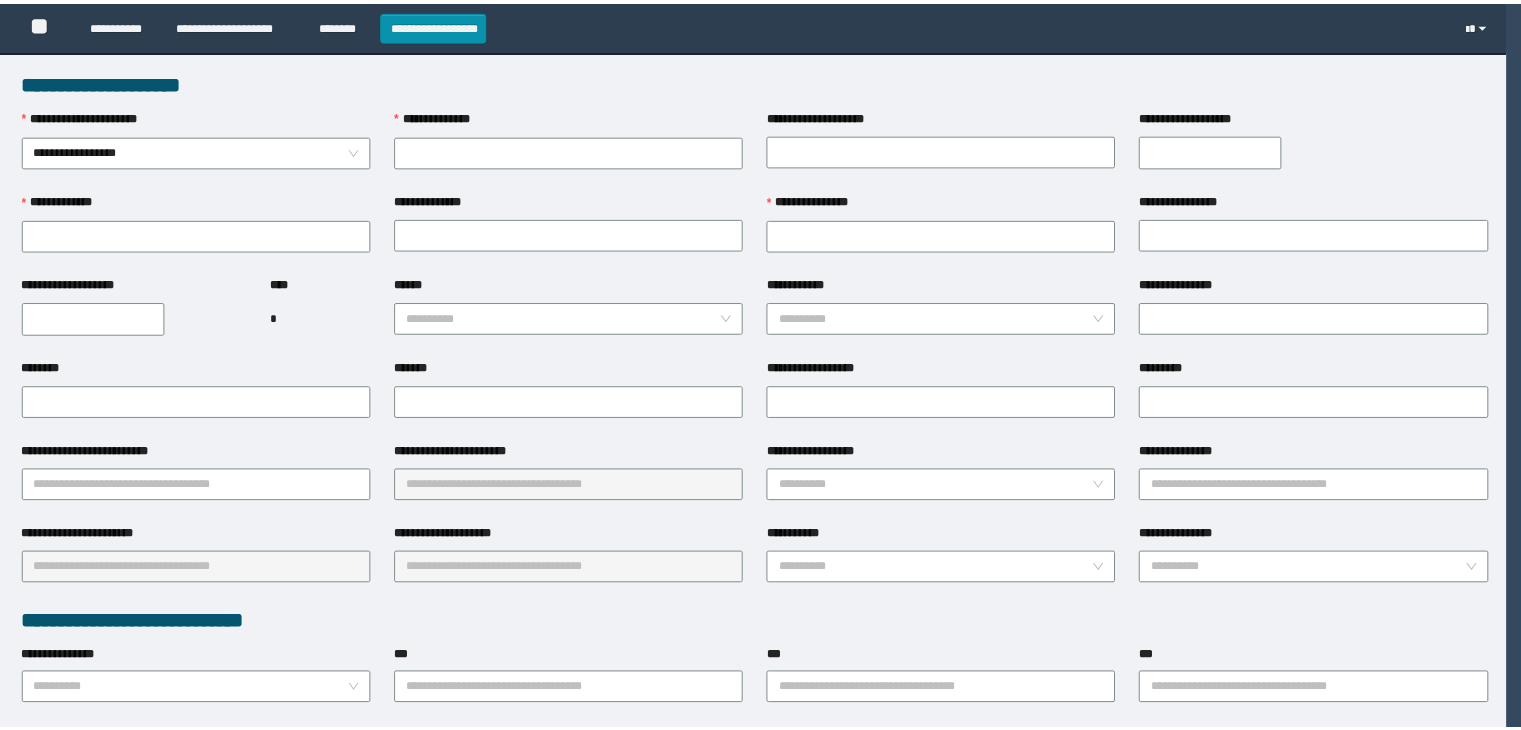 scroll, scrollTop: 0, scrollLeft: 0, axis: both 